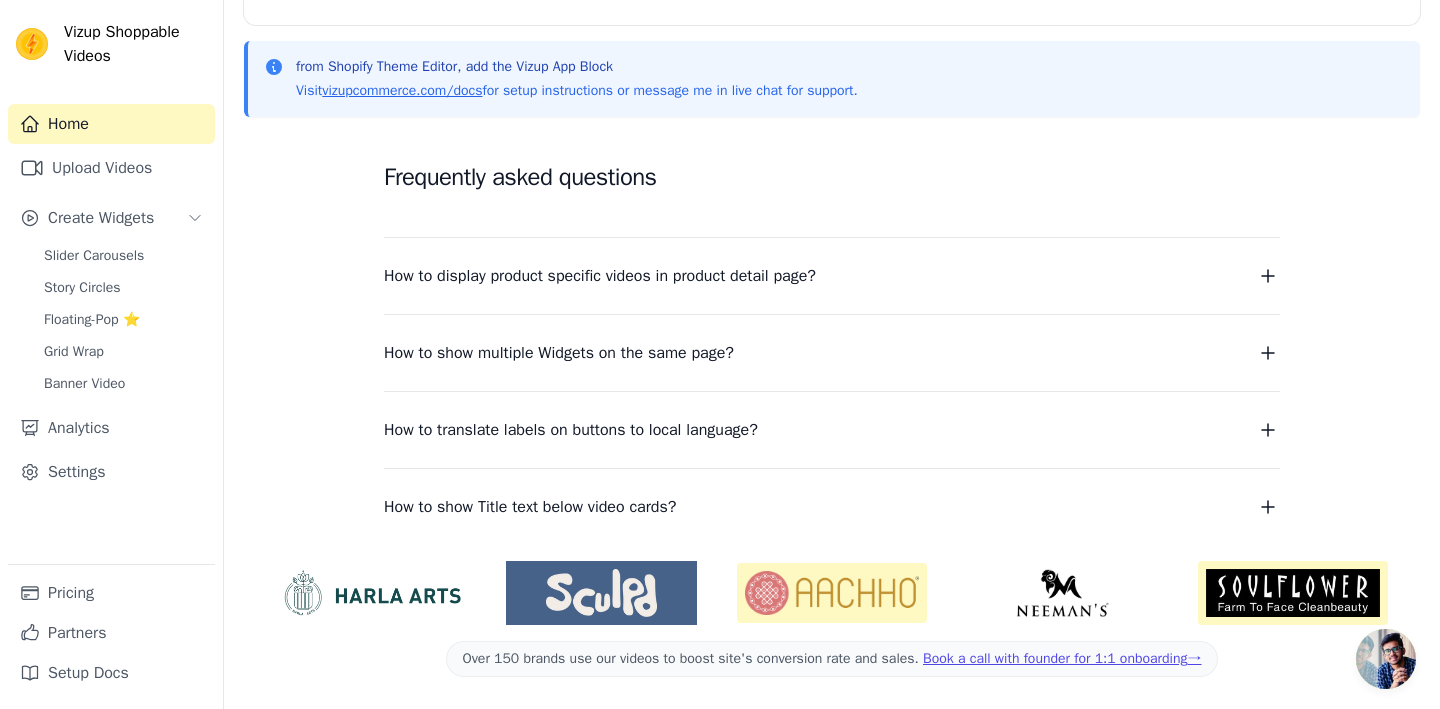 scroll, scrollTop: 0, scrollLeft: 0, axis: both 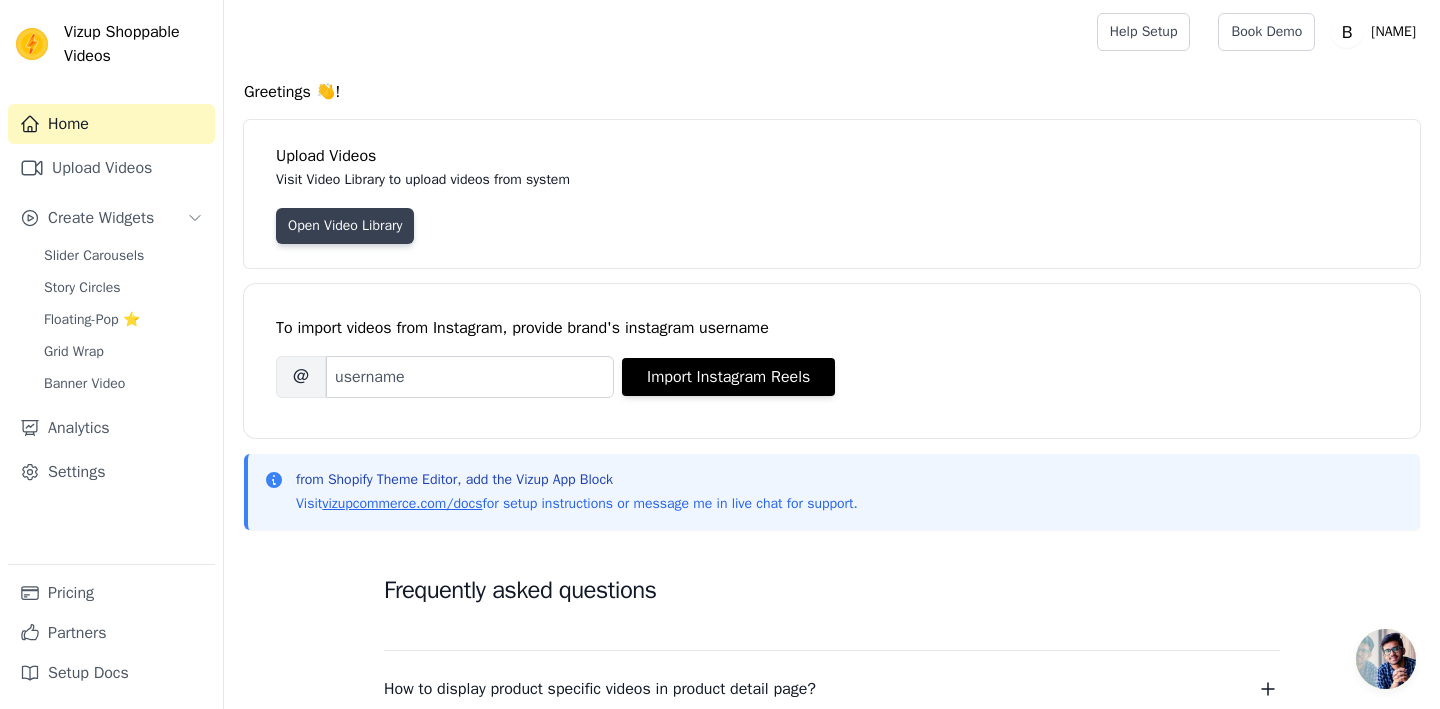 click on "Open Video Library" at bounding box center (345, 226) 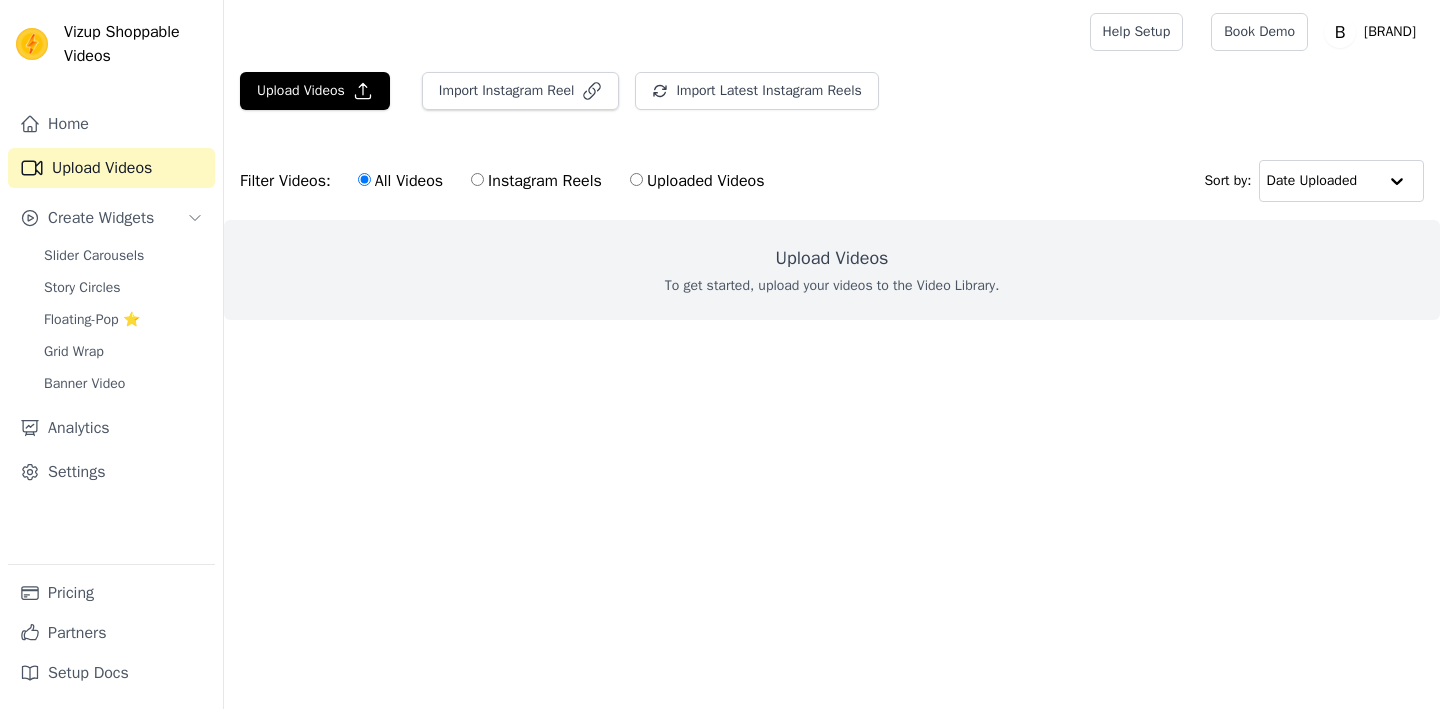 scroll, scrollTop: 0, scrollLeft: 0, axis: both 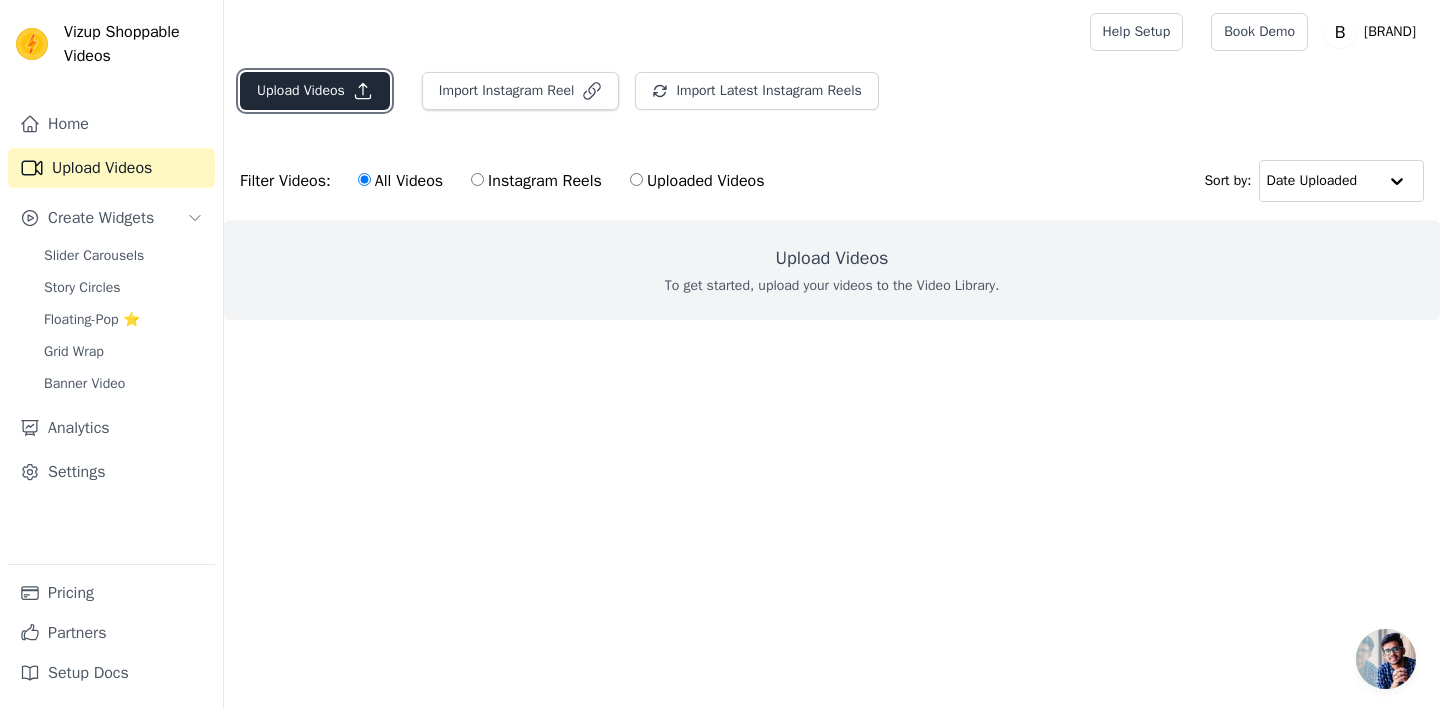 click on "Upload Videos" at bounding box center [315, 91] 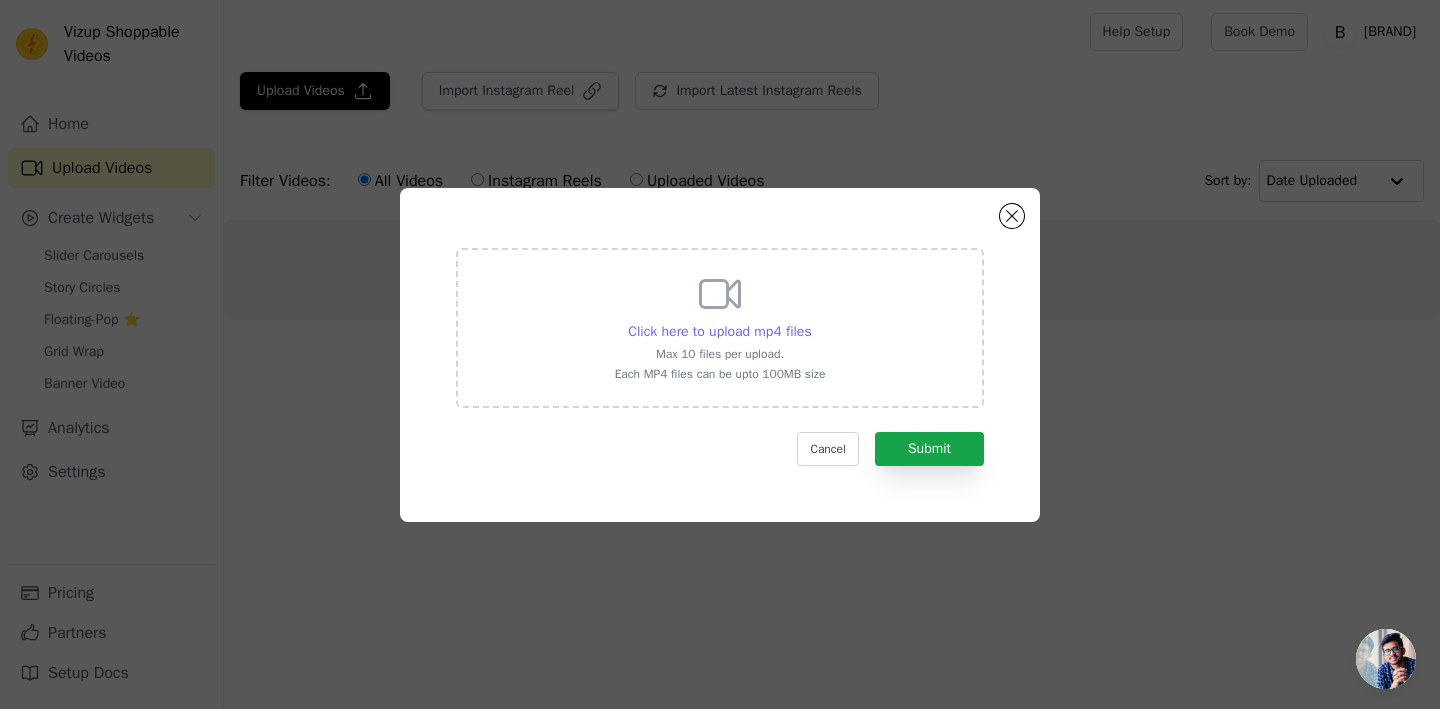 click on "Click here to upload mp4 files" at bounding box center (719, 331) 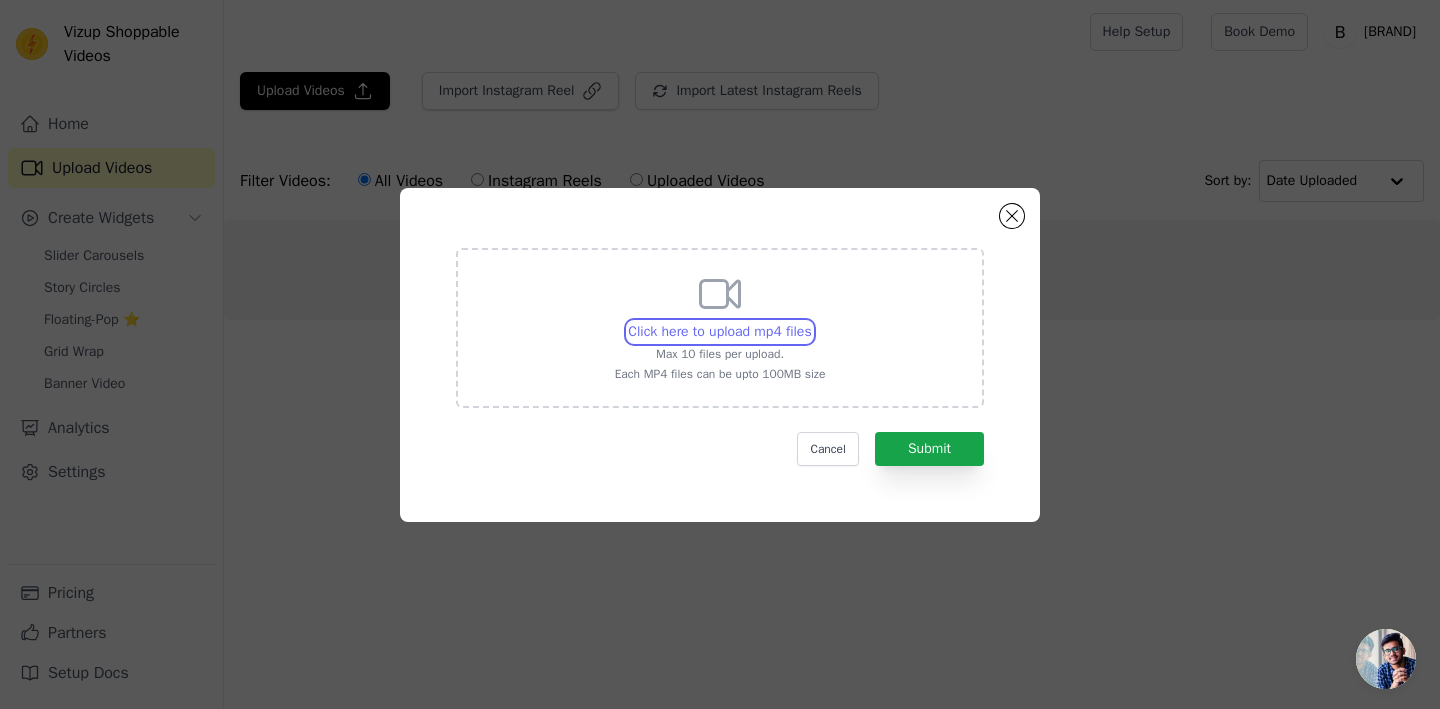 click on "Click here to upload mp4 files     Max 10 files per upload.   Each MP4 files can be upto 100MB size" at bounding box center [811, 321] 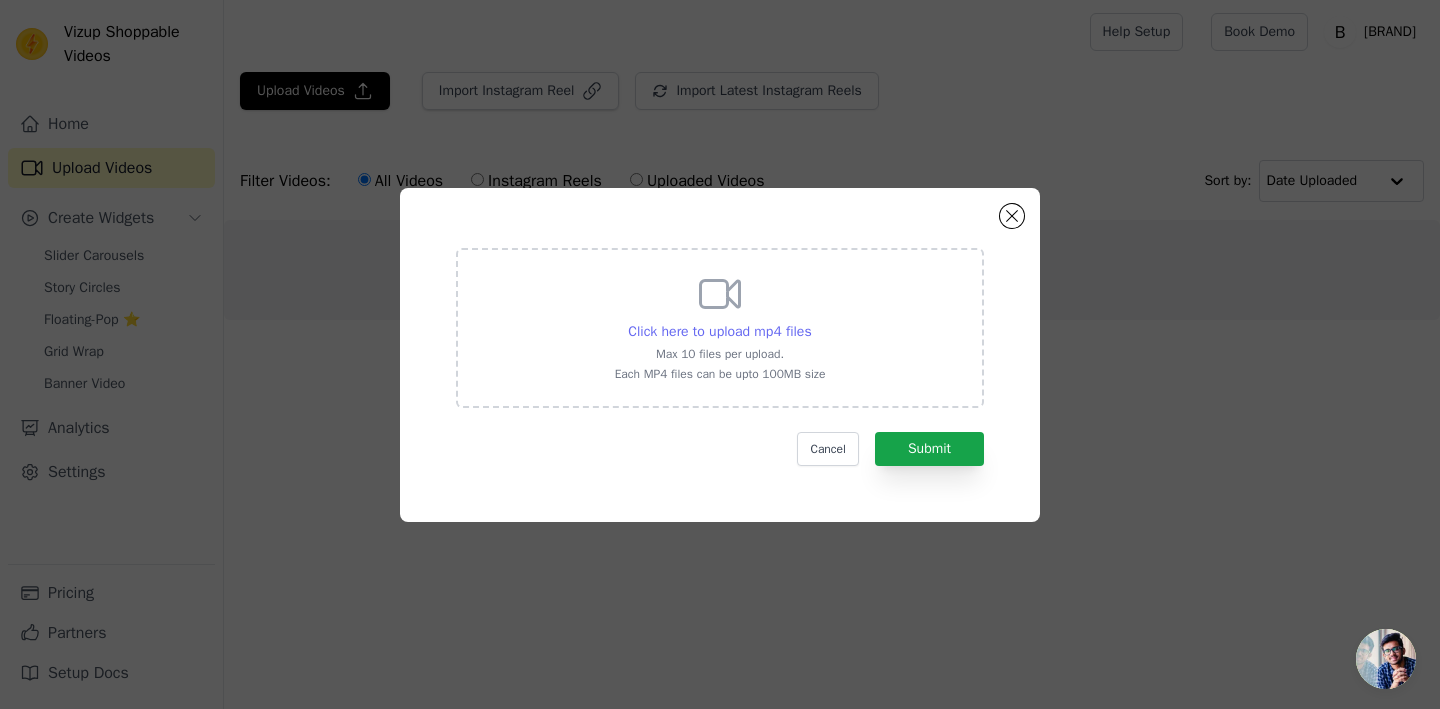 click on "Click here to upload mp4 files" at bounding box center [719, 331] 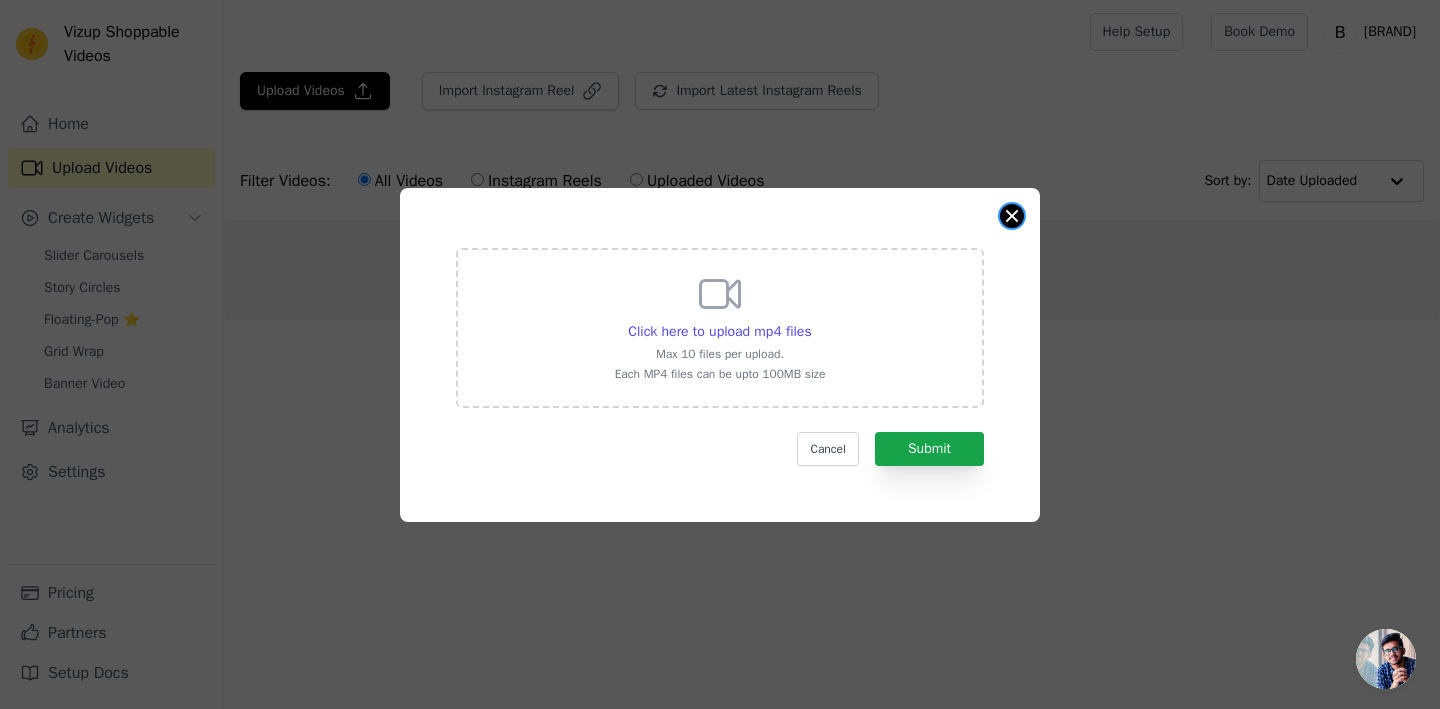 click at bounding box center (1012, 216) 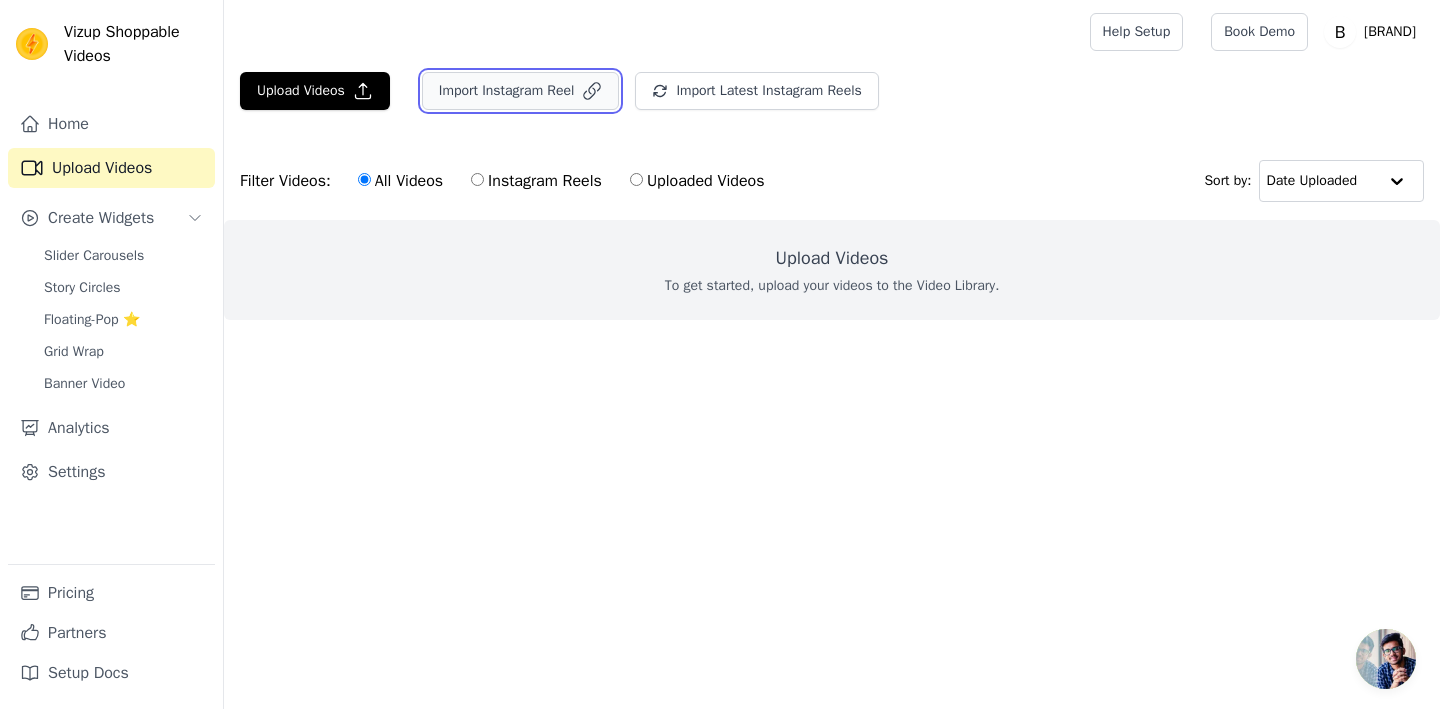 click on "Import Instagram Reel" at bounding box center (521, 91) 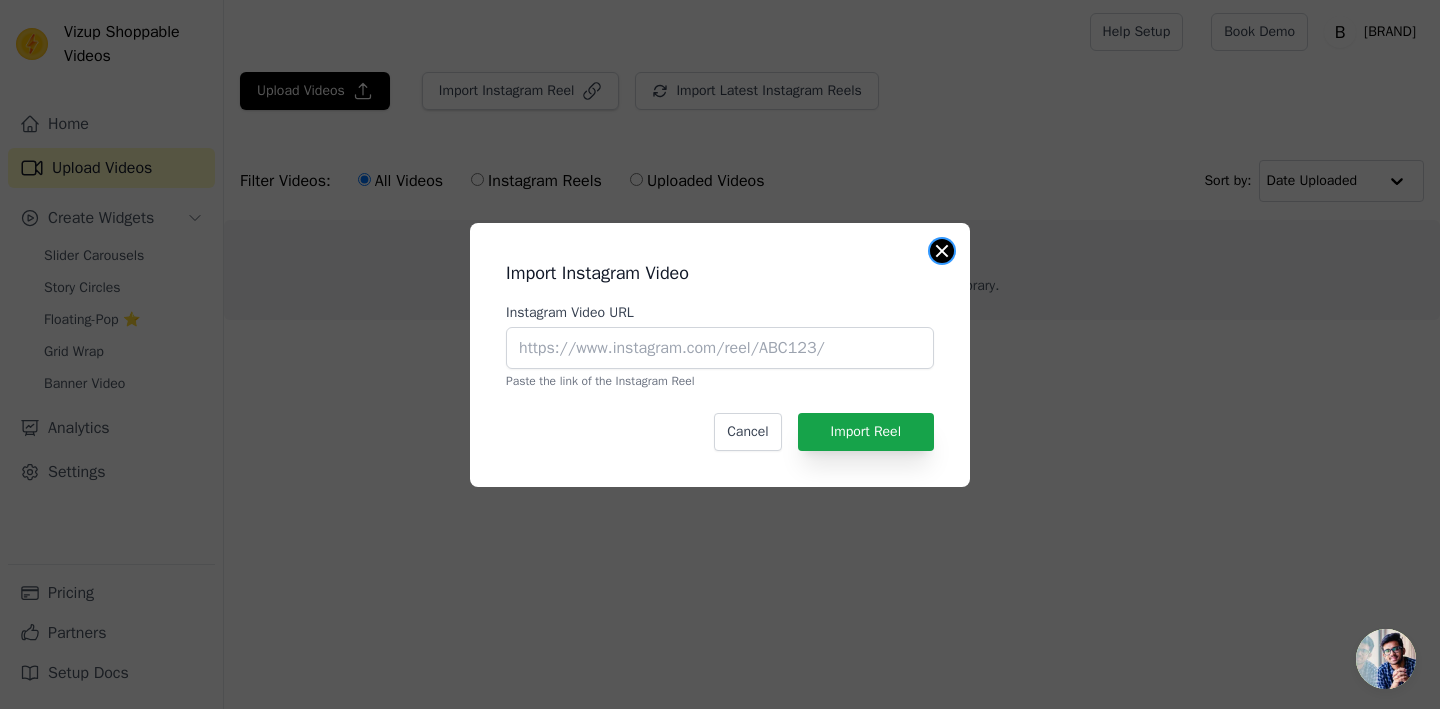 click at bounding box center [942, 251] 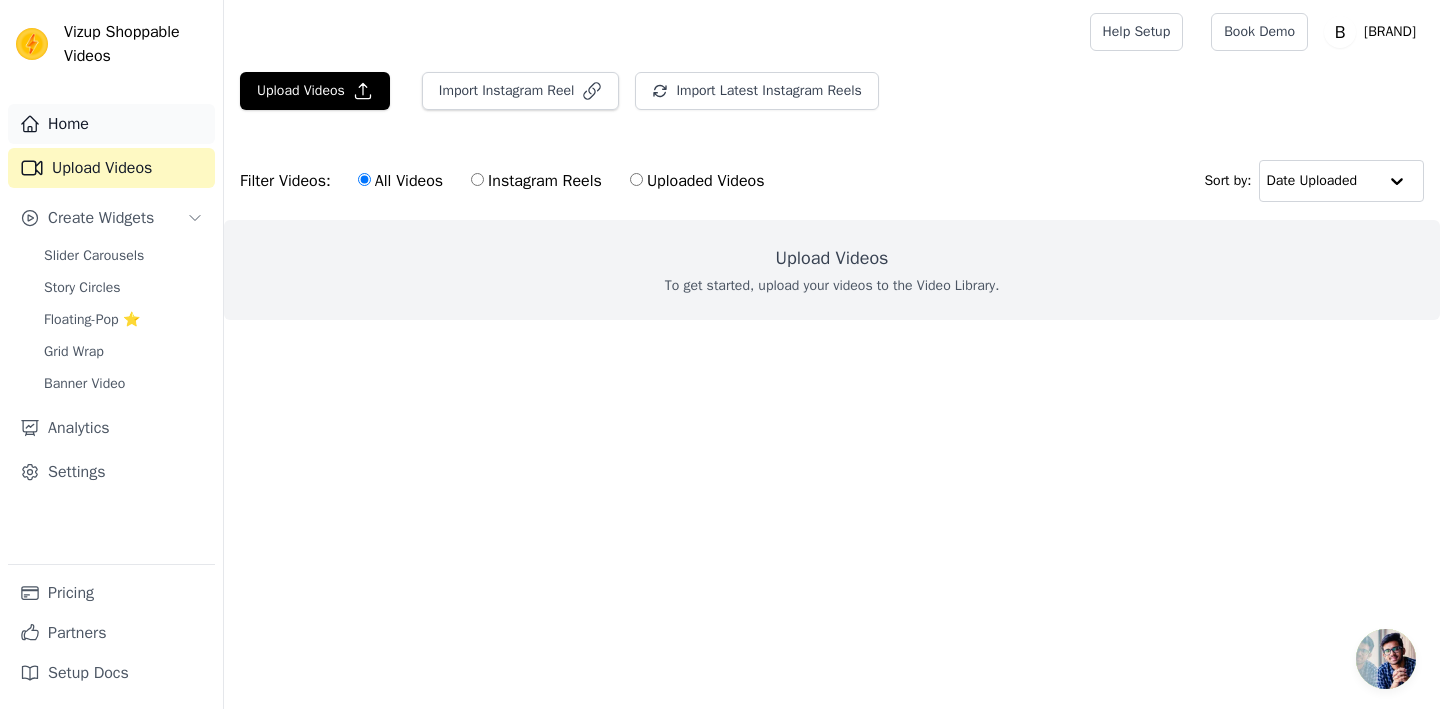 click on "Home" at bounding box center [111, 124] 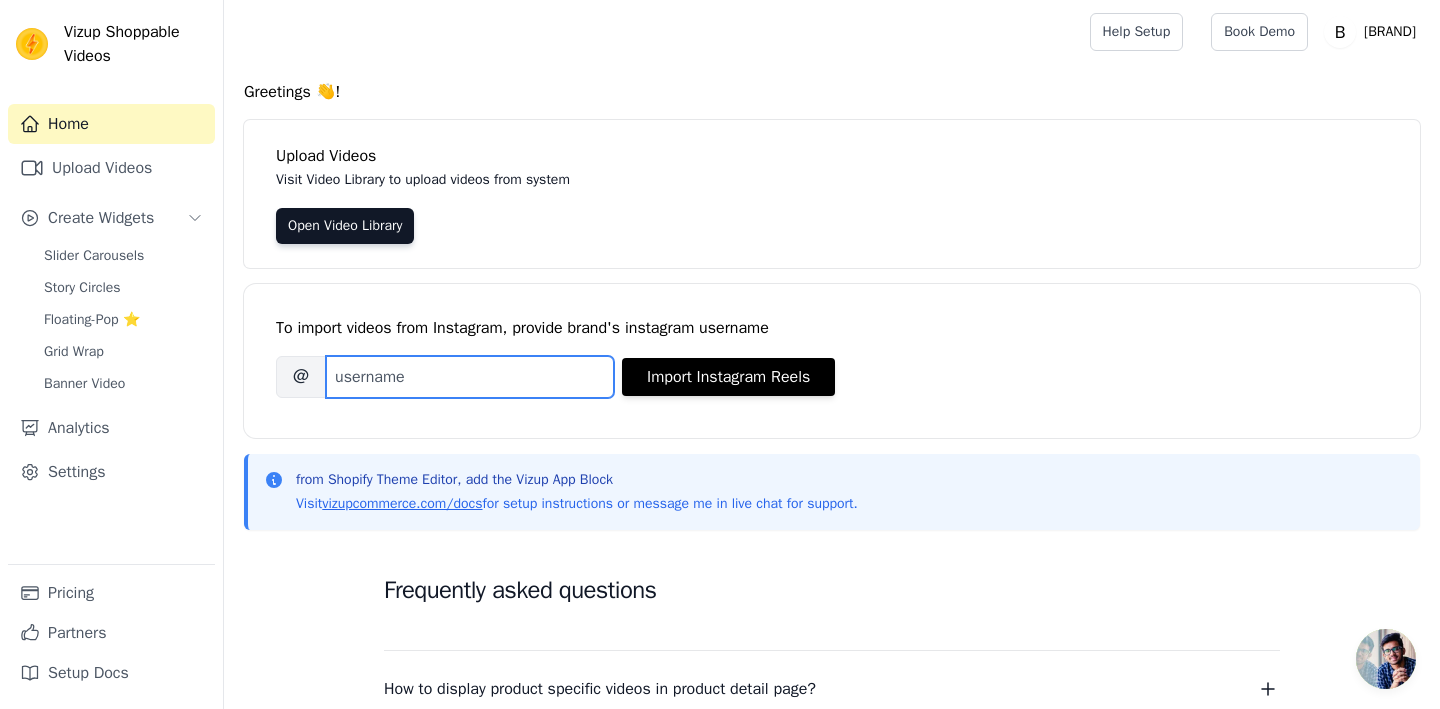 click on "Brand's Instagram Username" at bounding box center (470, 377) 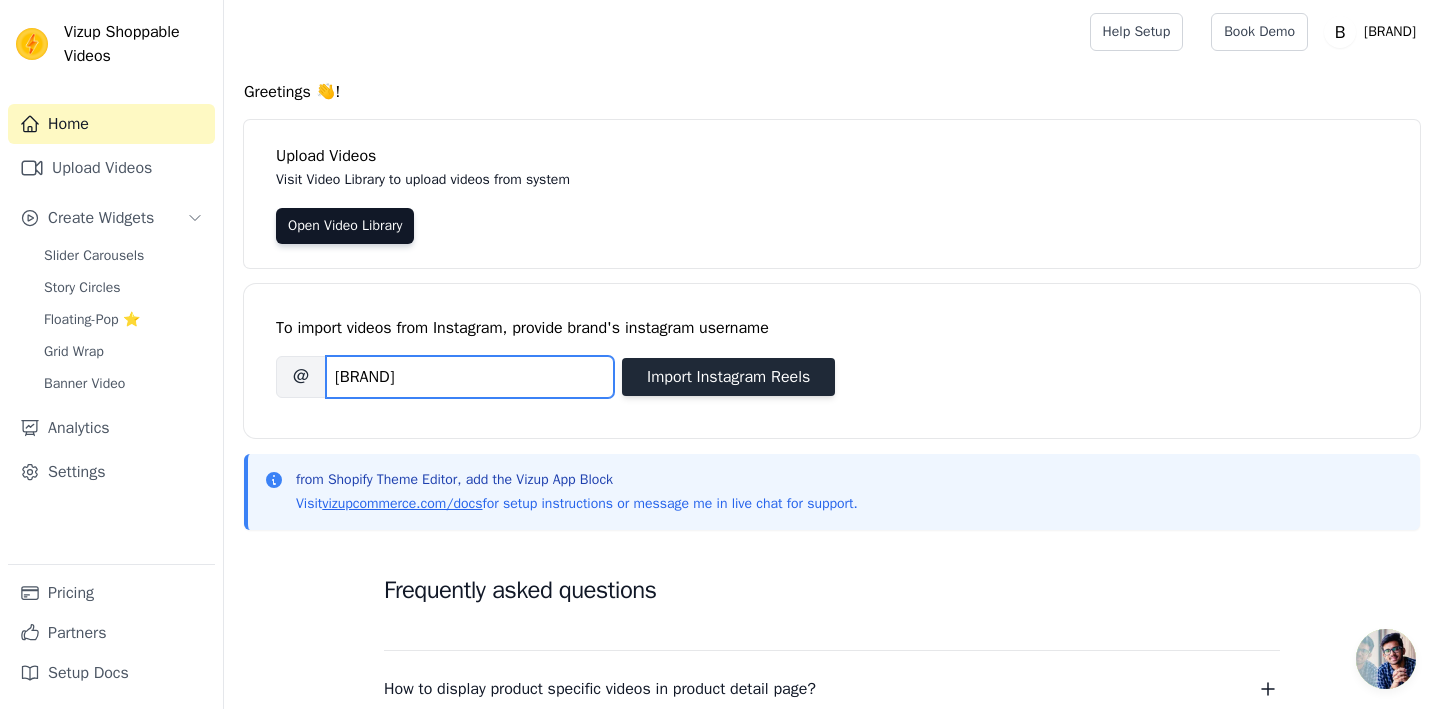 type on "bristilifestyle" 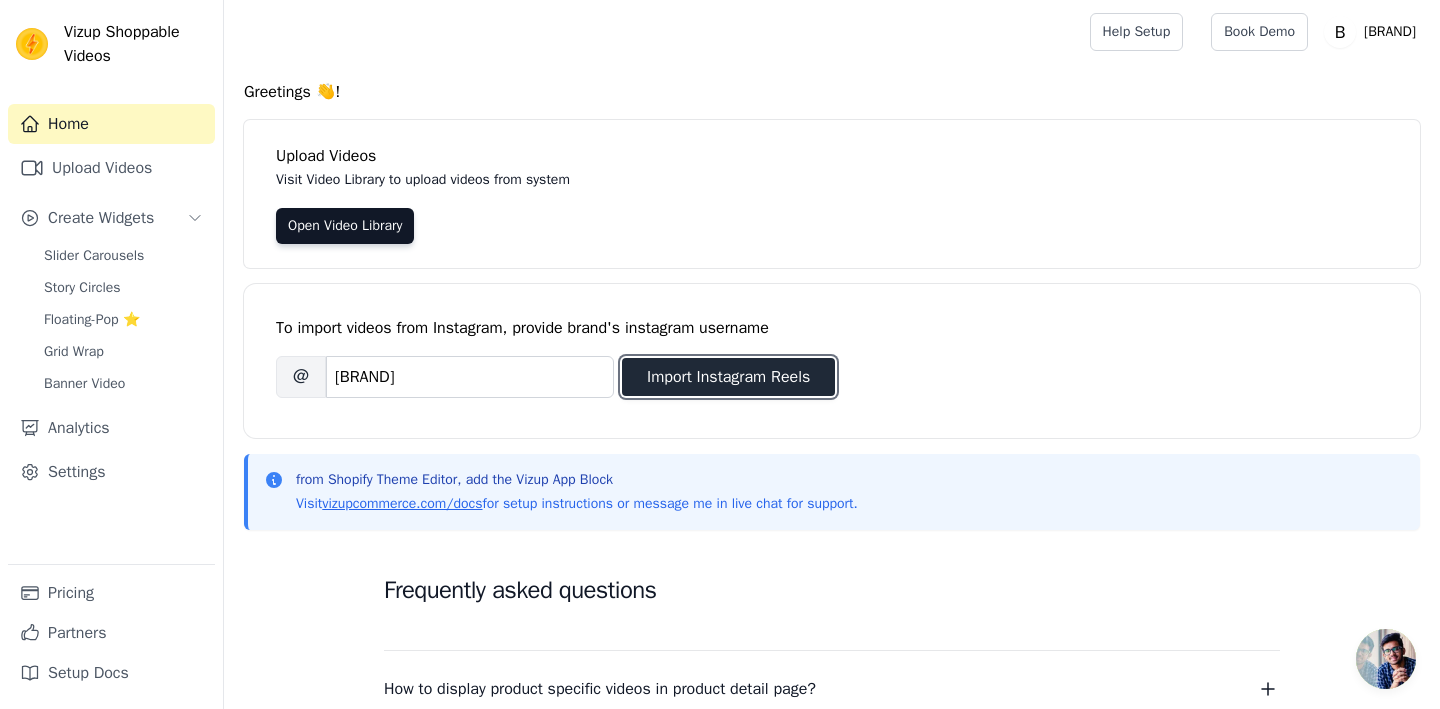 click on "Import Instagram Reels" at bounding box center [728, 377] 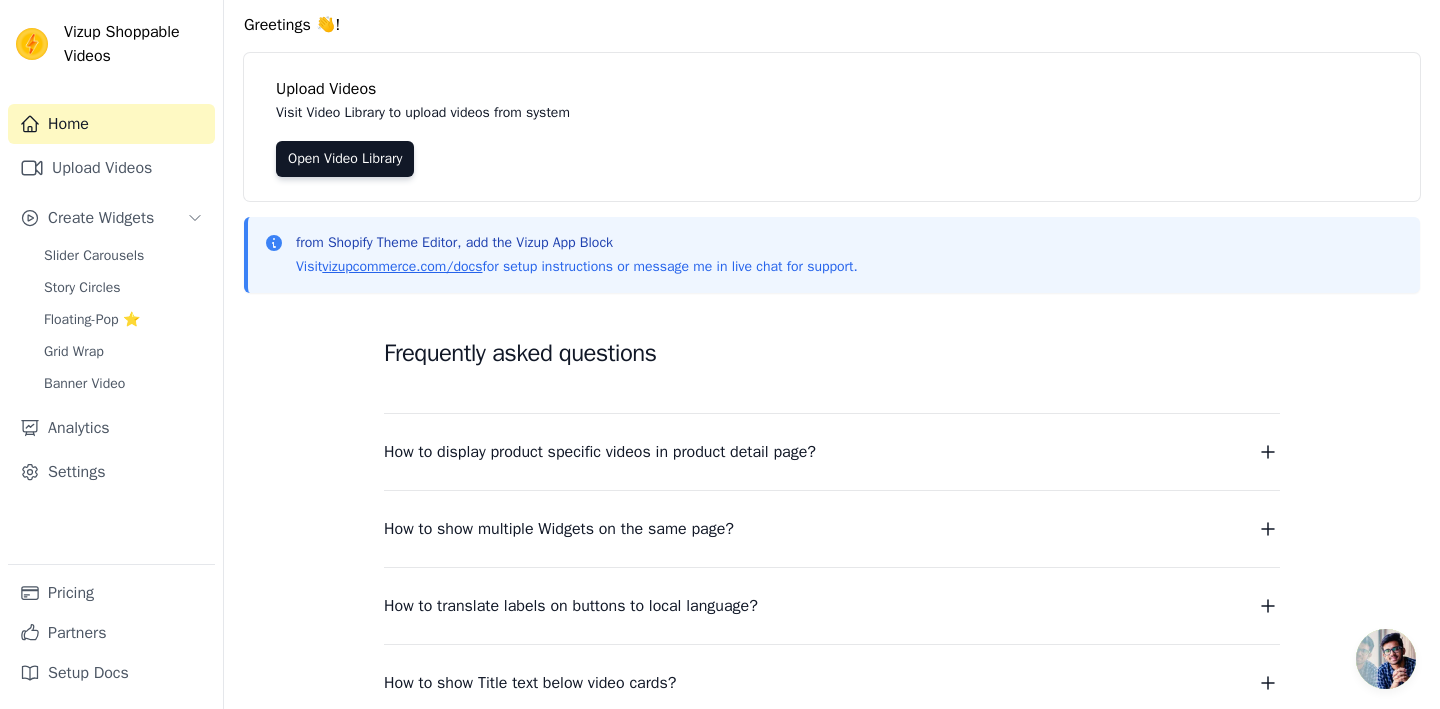 scroll, scrollTop: 0, scrollLeft: 0, axis: both 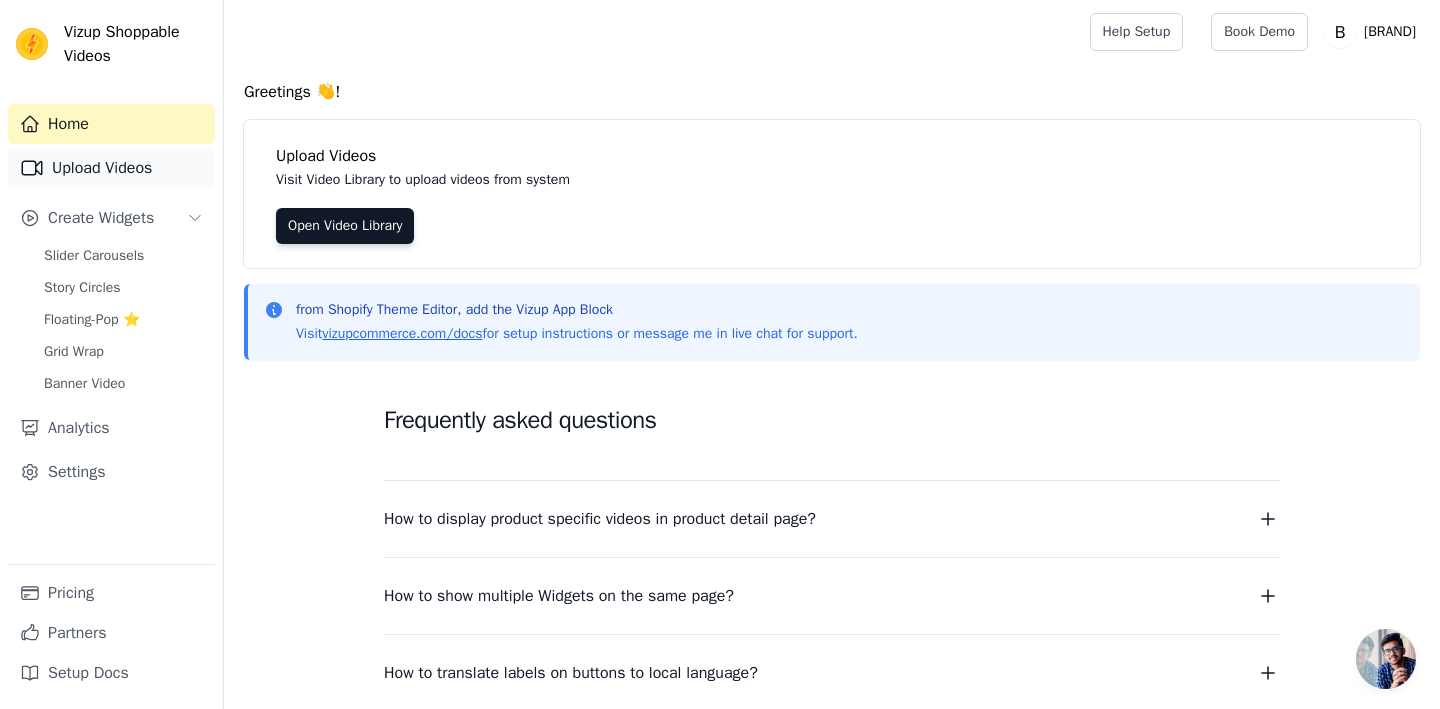 click on "Upload Videos" at bounding box center (111, 168) 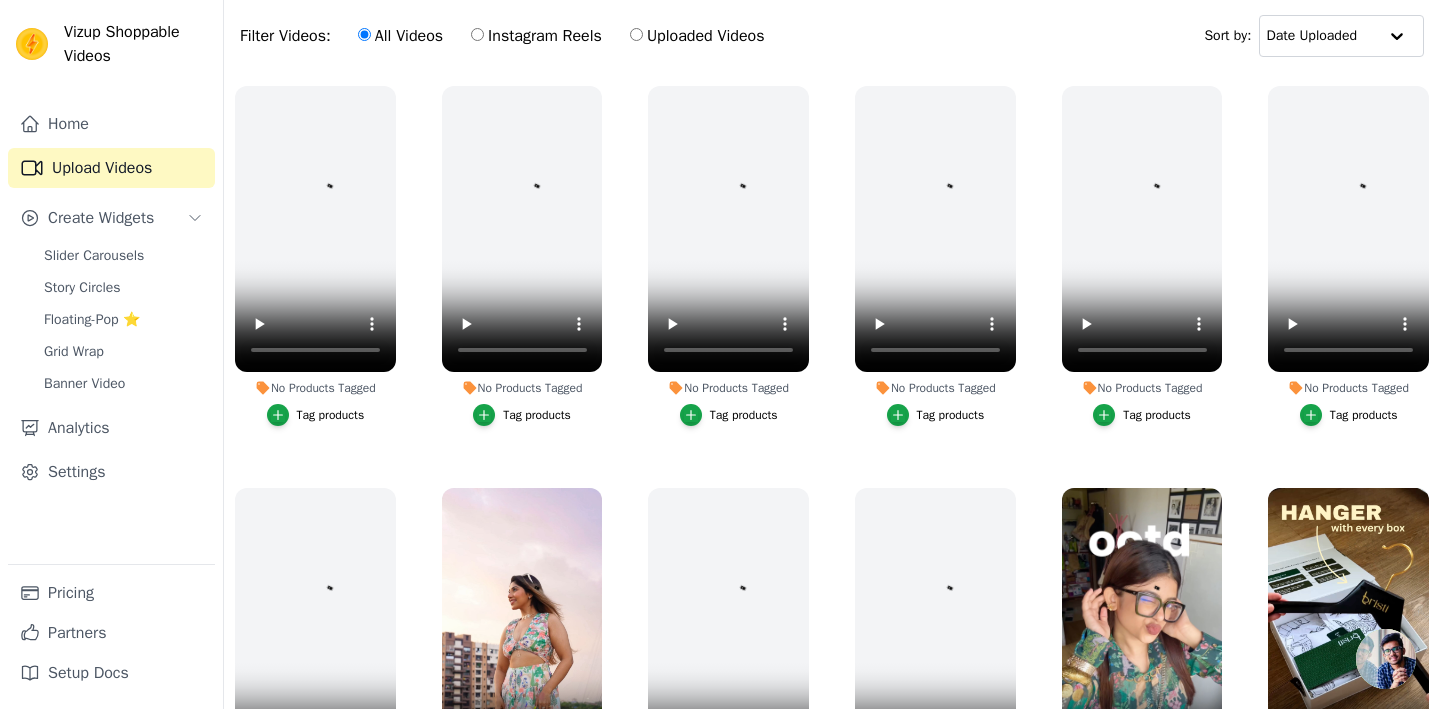scroll, scrollTop: 150, scrollLeft: 0, axis: vertical 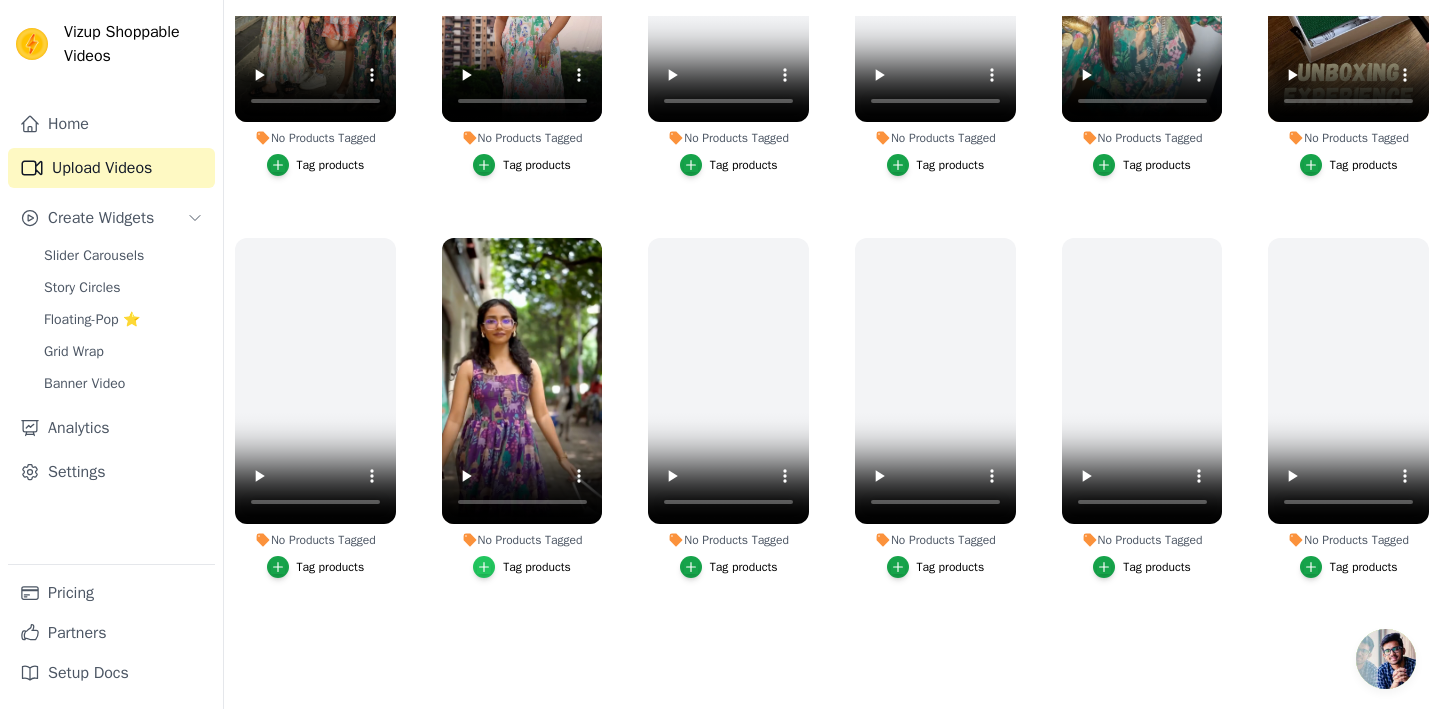 click 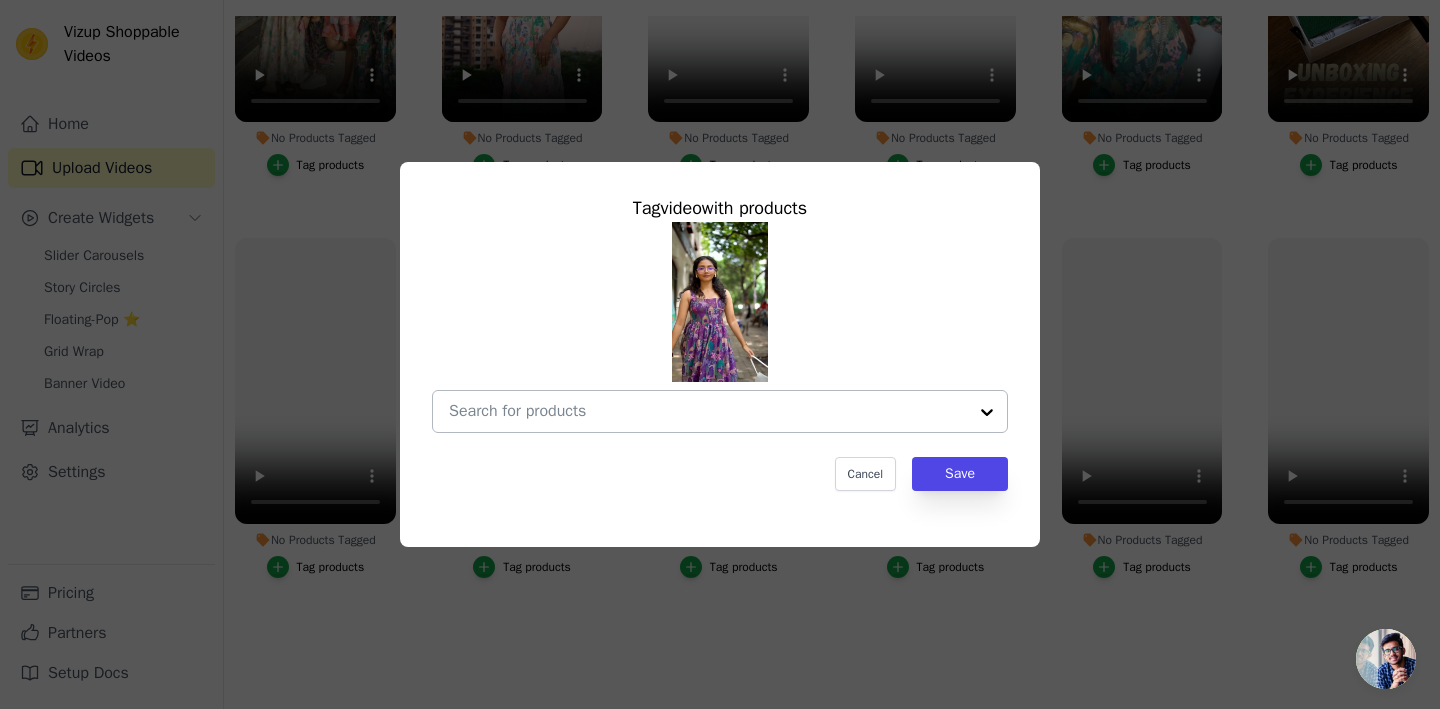 click at bounding box center (987, 411) 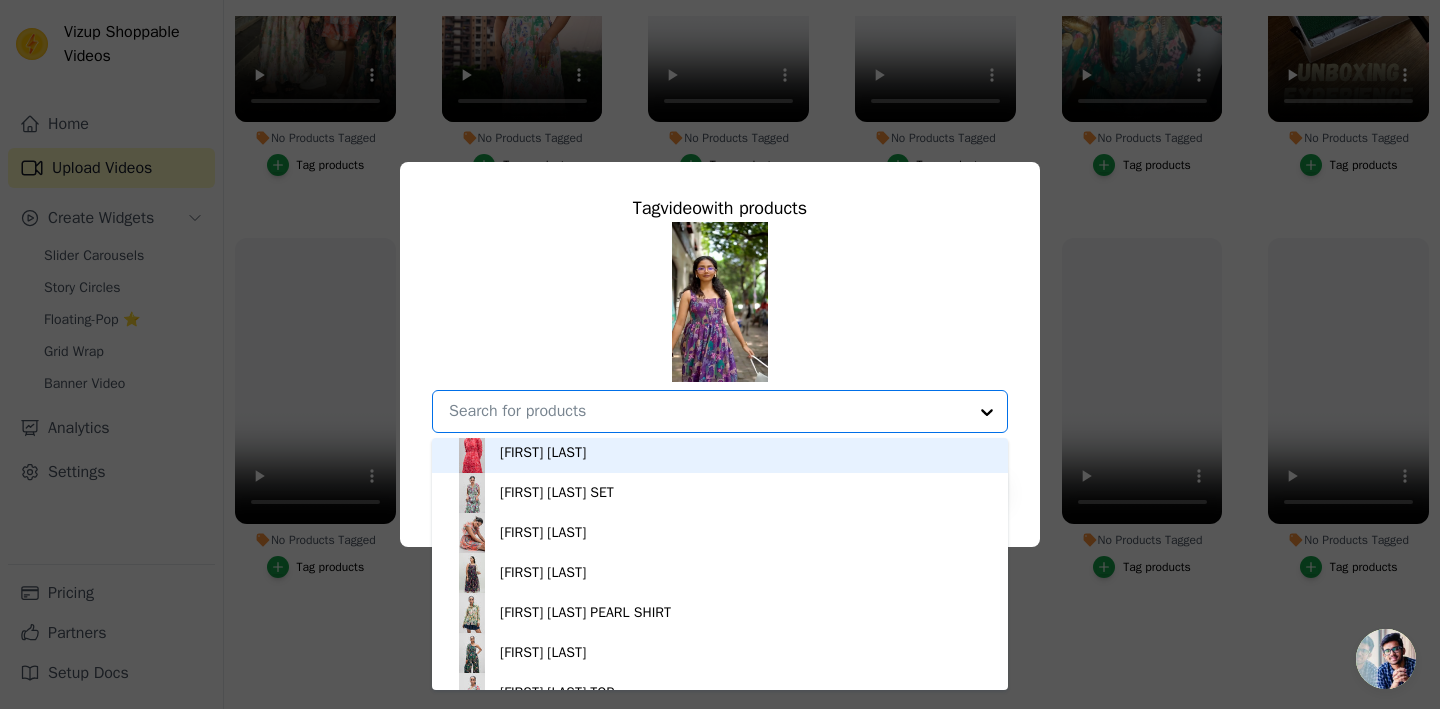 scroll, scrollTop: 144, scrollLeft: 0, axis: vertical 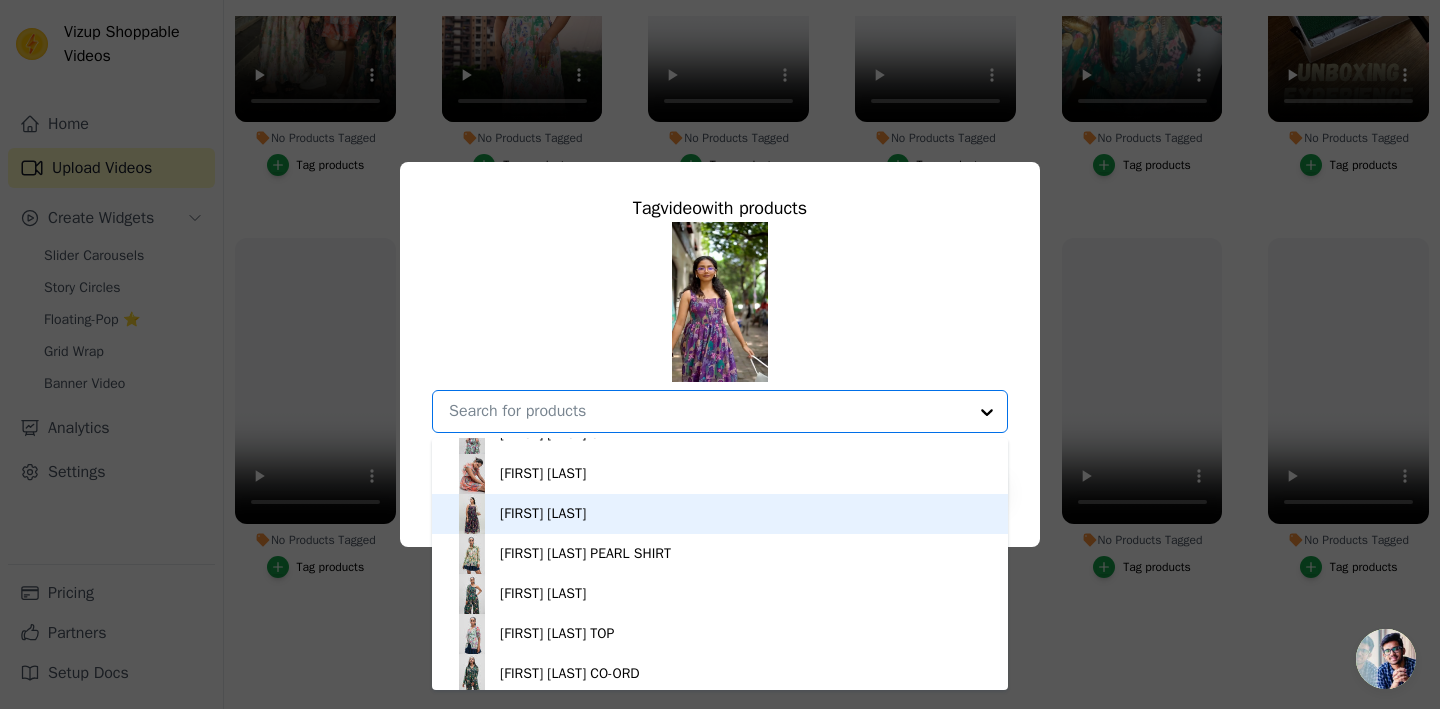 click on "[BRAND] [LAST]" at bounding box center (720, 514) 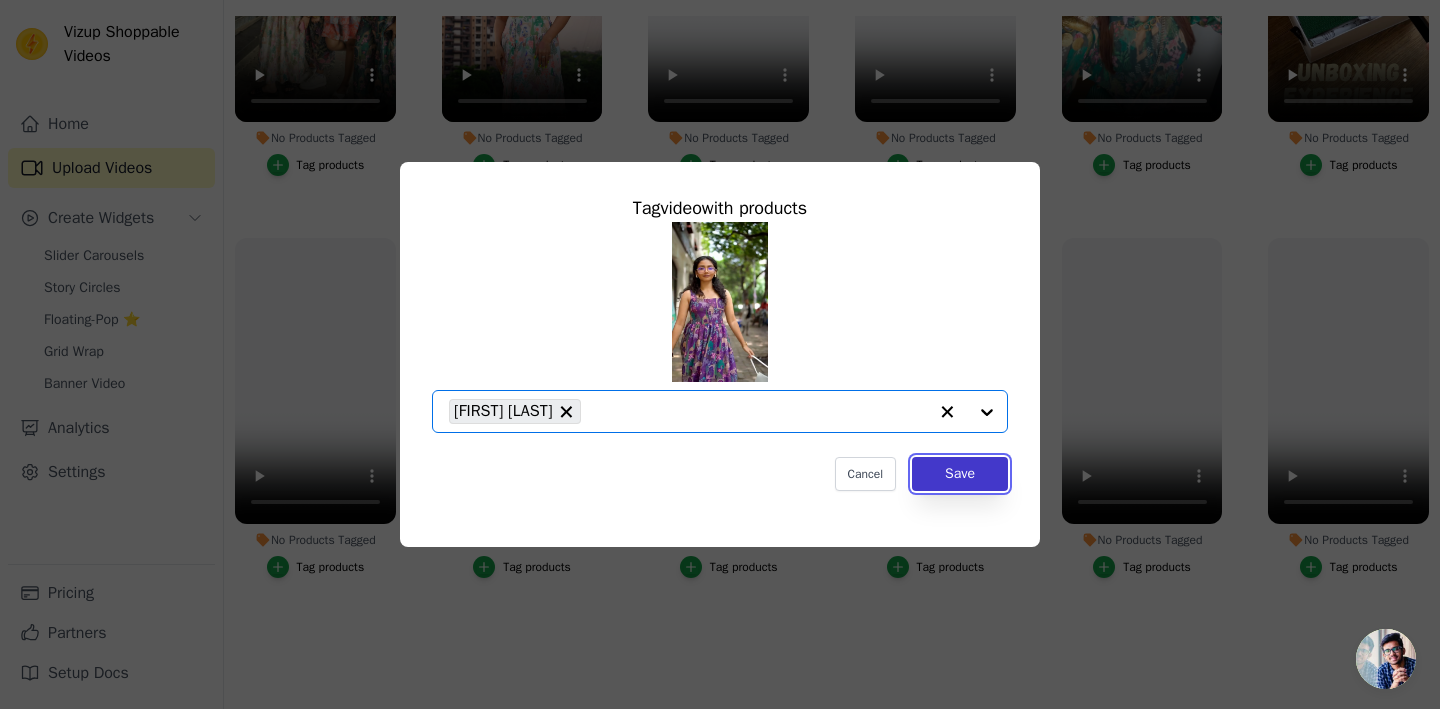 click on "Save" at bounding box center [960, 474] 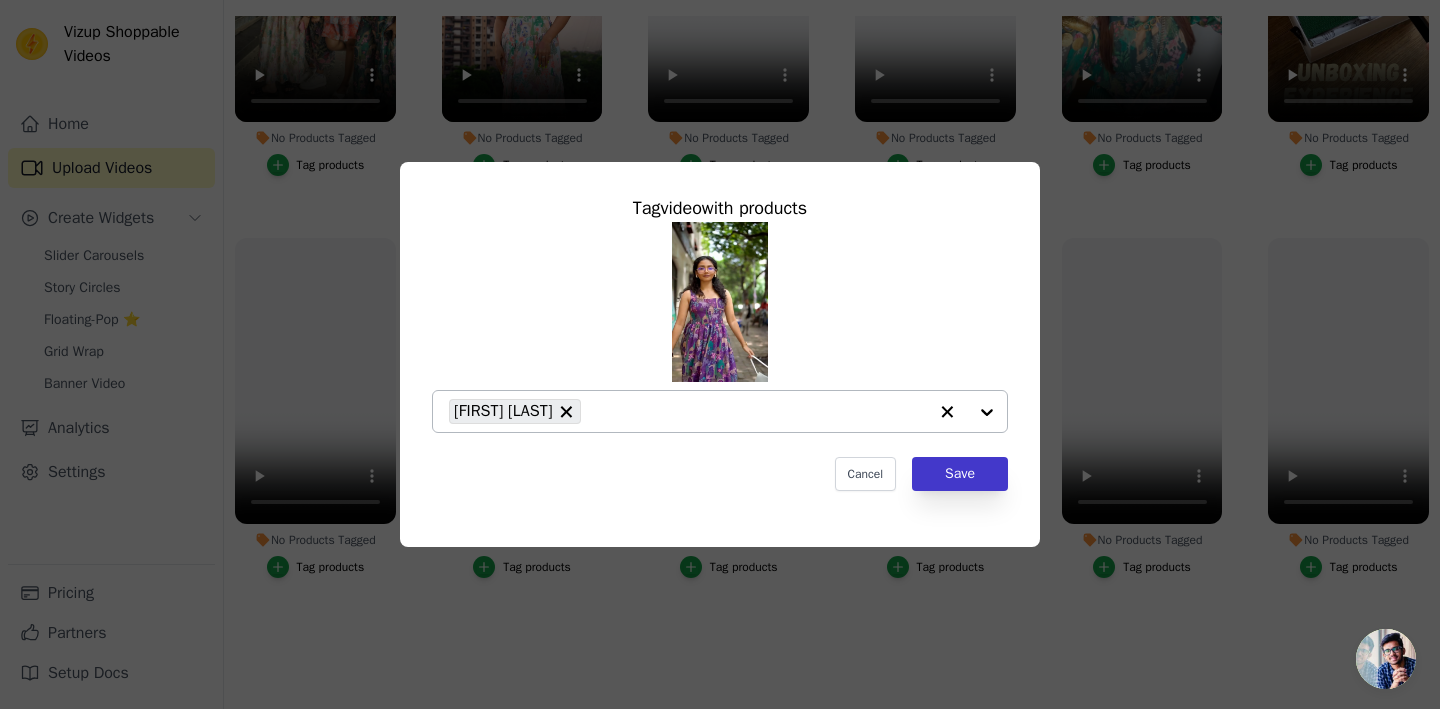 scroll, scrollTop: 204, scrollLeft: 0, axis: vertical 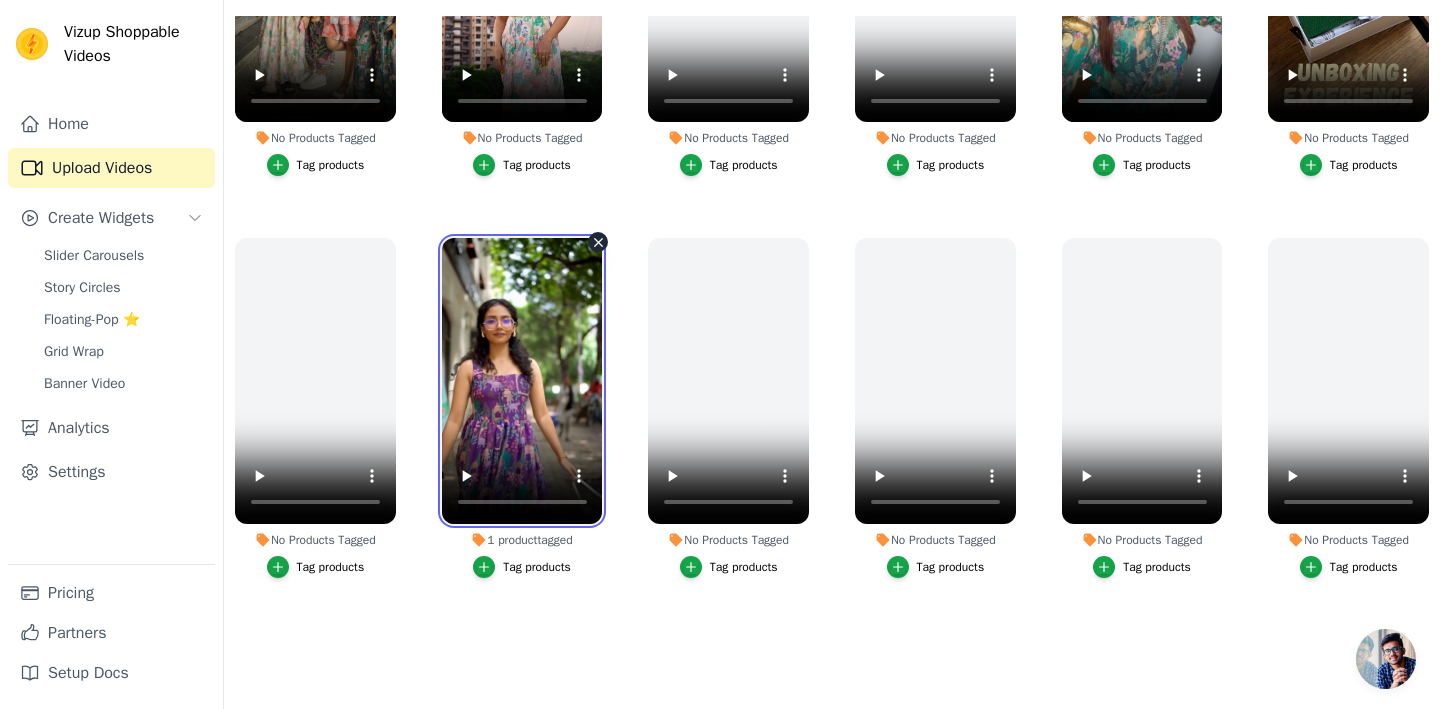 click at bounding box center [522, 381] 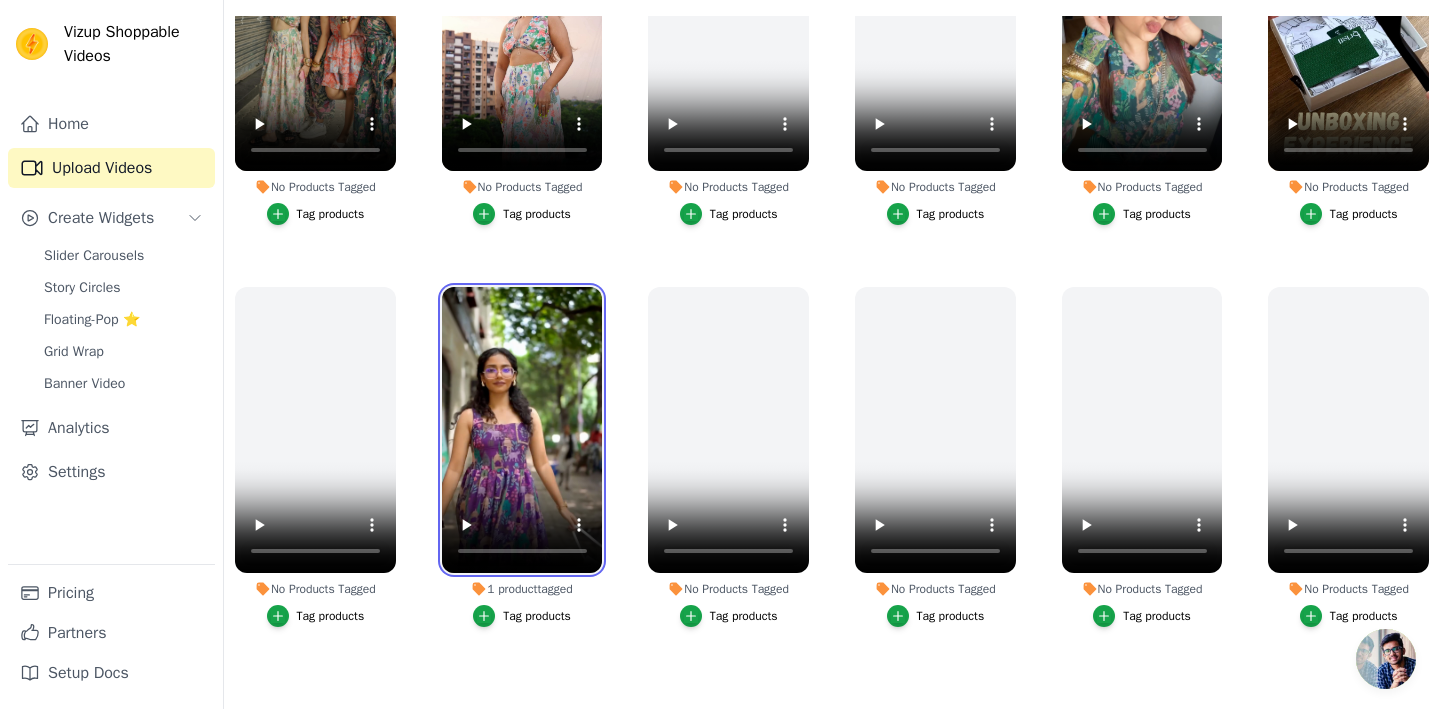 scroll, scrollTop: 592, scrollLeft: 0, axis: vertical 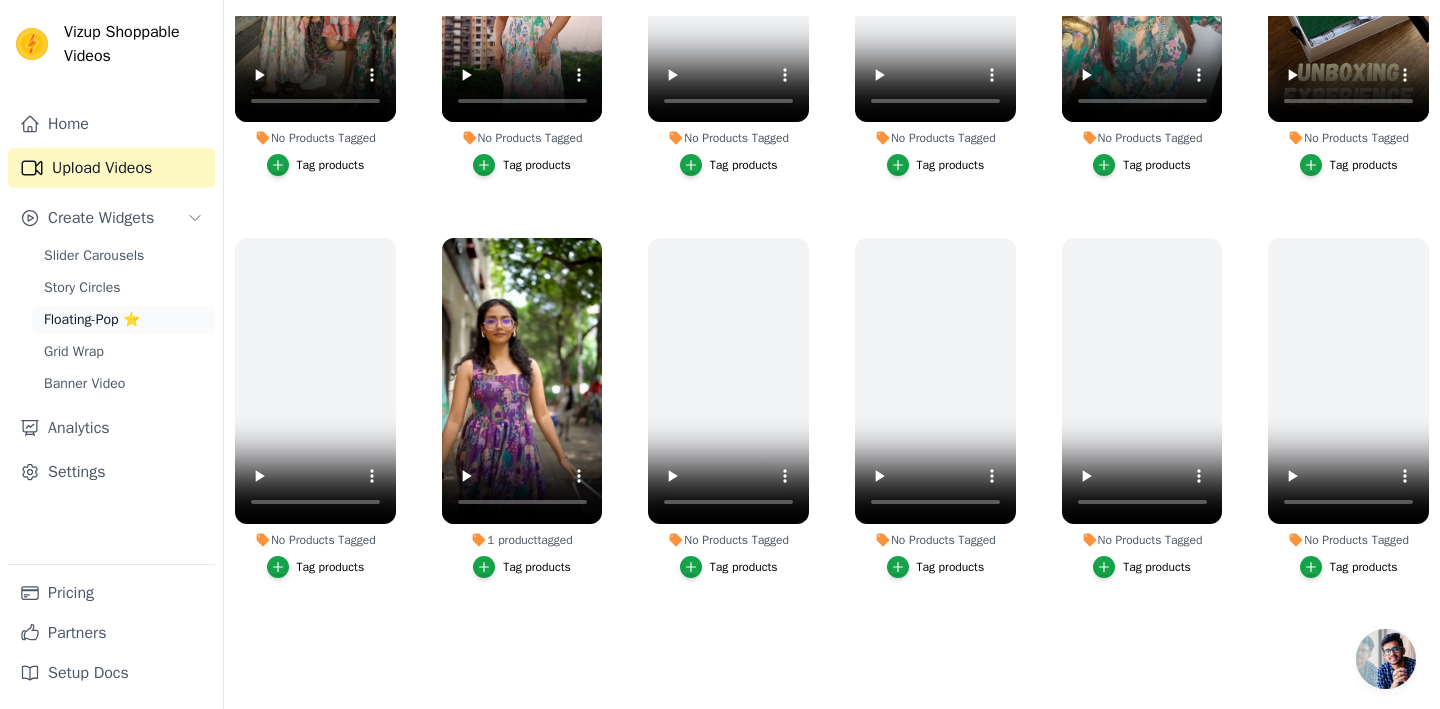 click on "Floating-Pop ⭐" at bounding box center (92, 320) 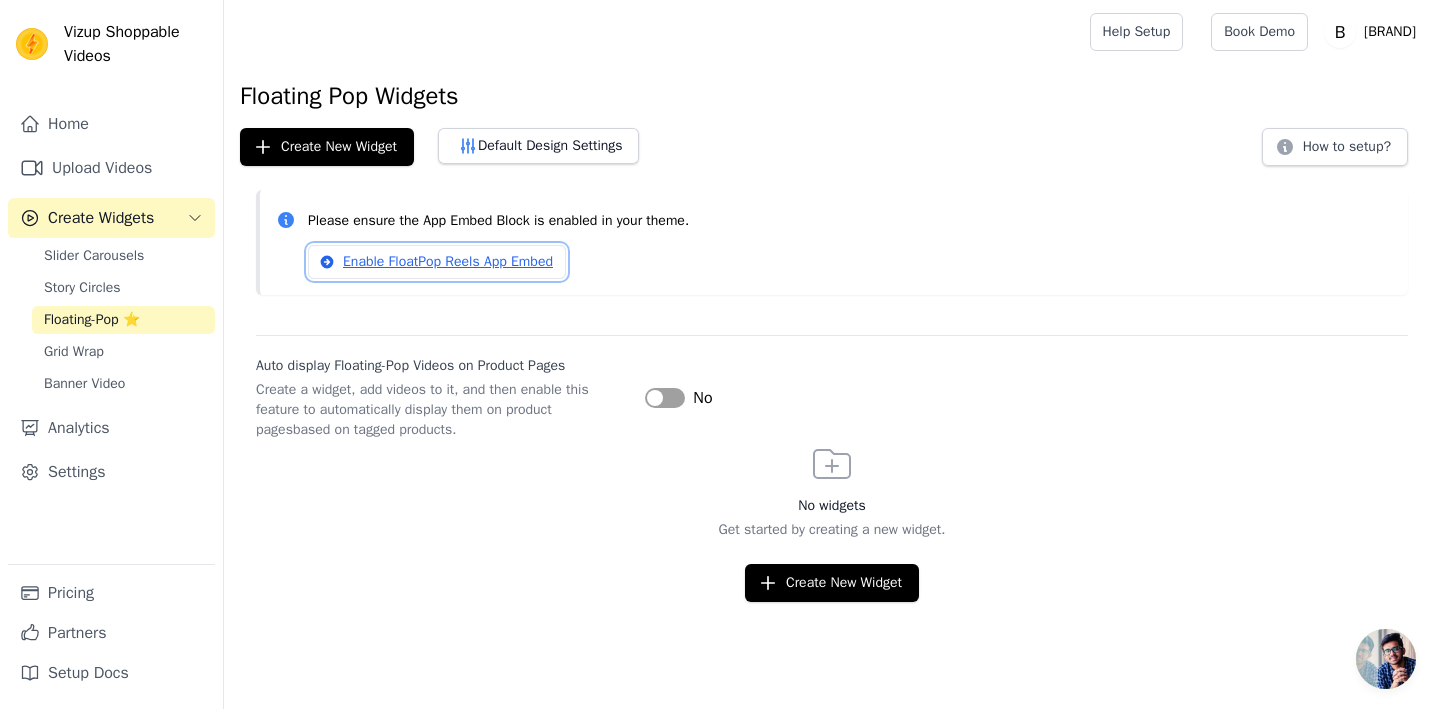 click on "Enable FloatPop Reels App Embed" at bounding box center (437, 262) 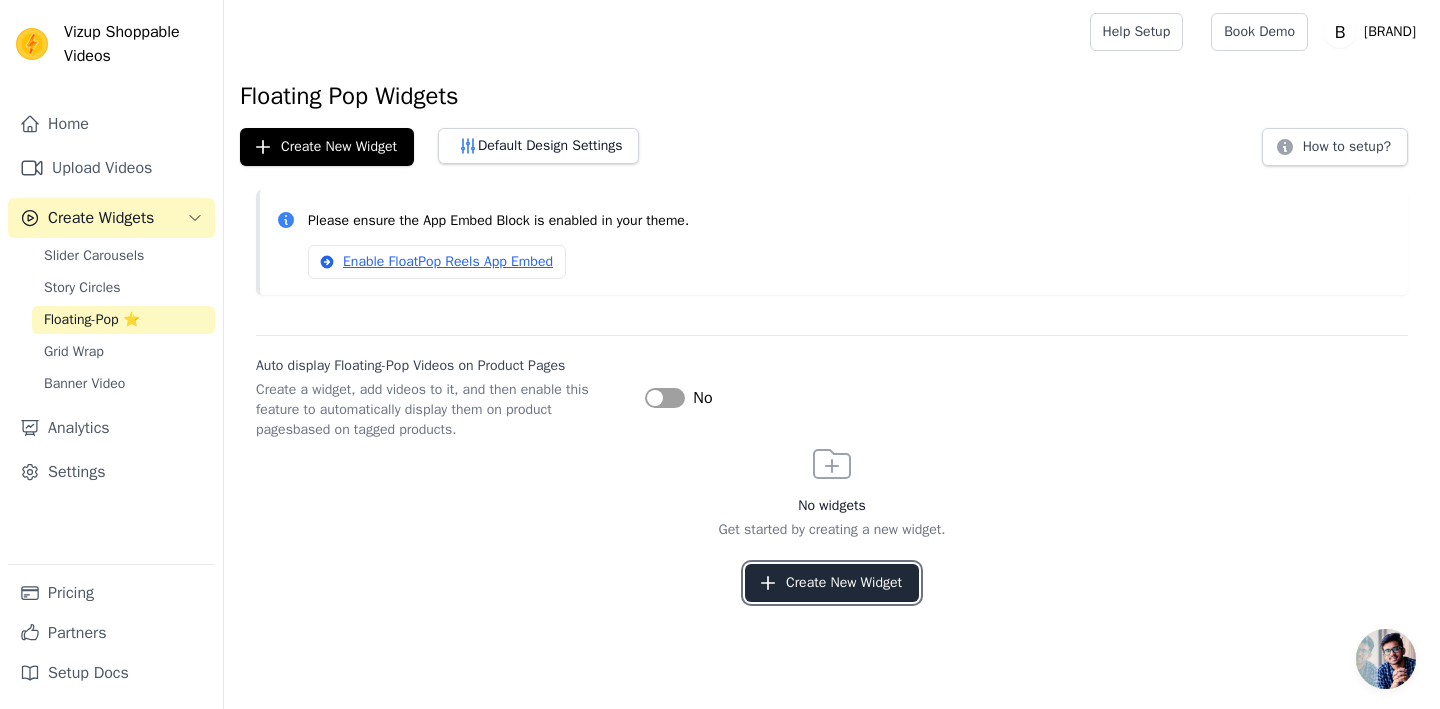 click on "Create New Widget" at bounding box center (832, 583) 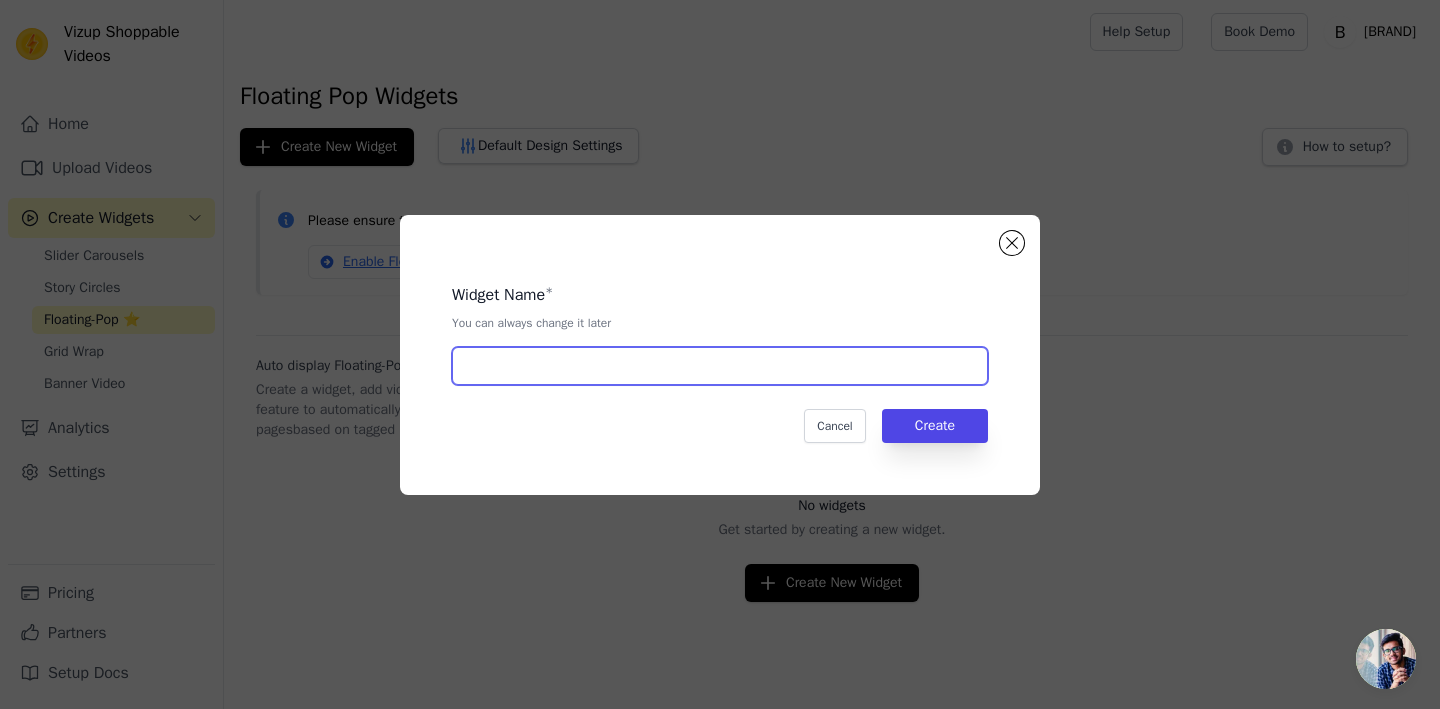 click at bounding box center (720, 366) 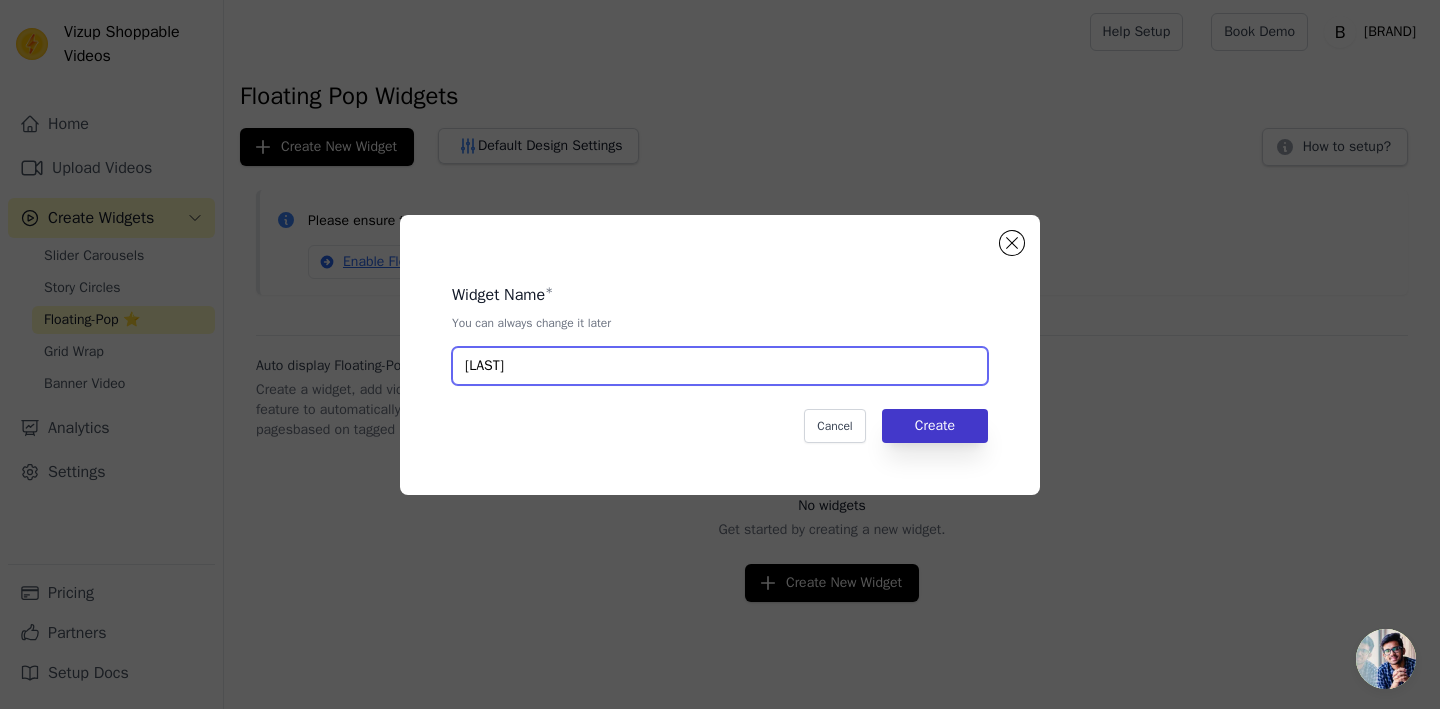 type on "Rahi" 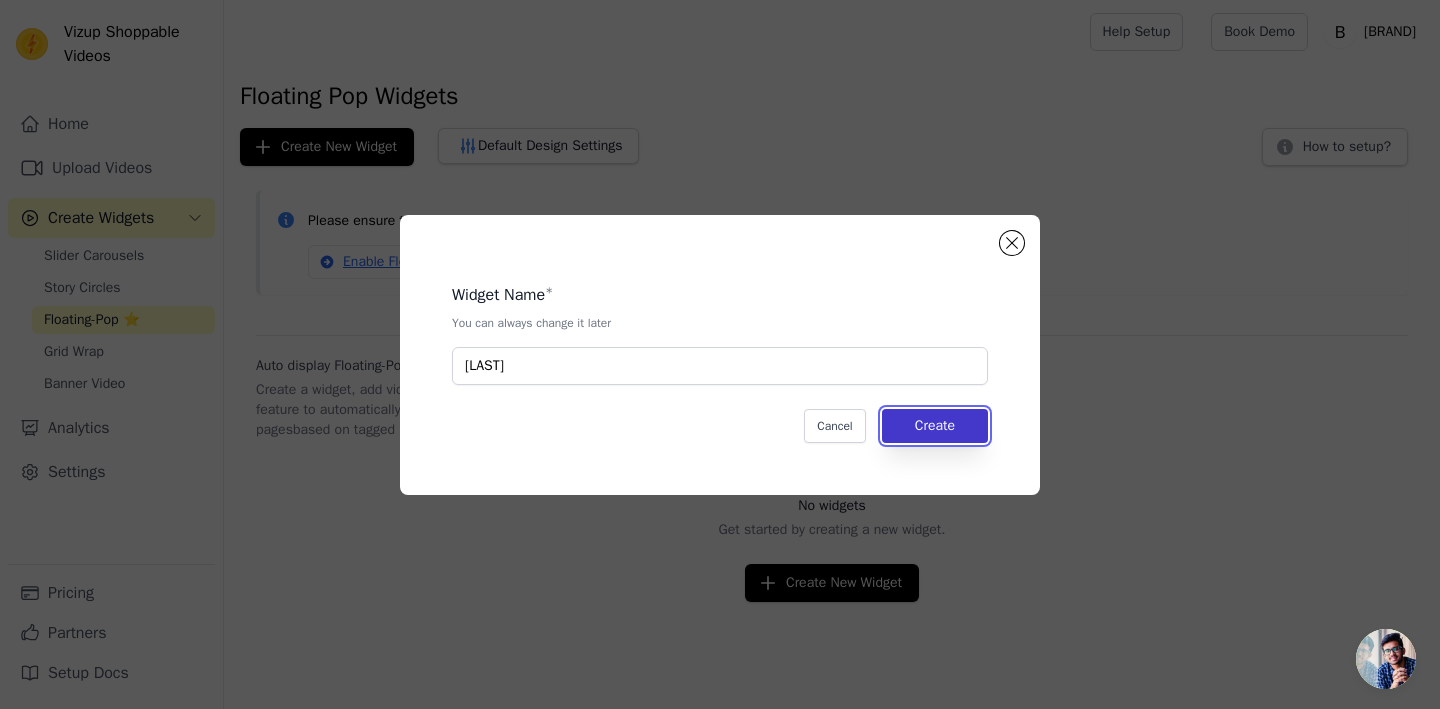 click on "Create" at bounding box center [935, 426] 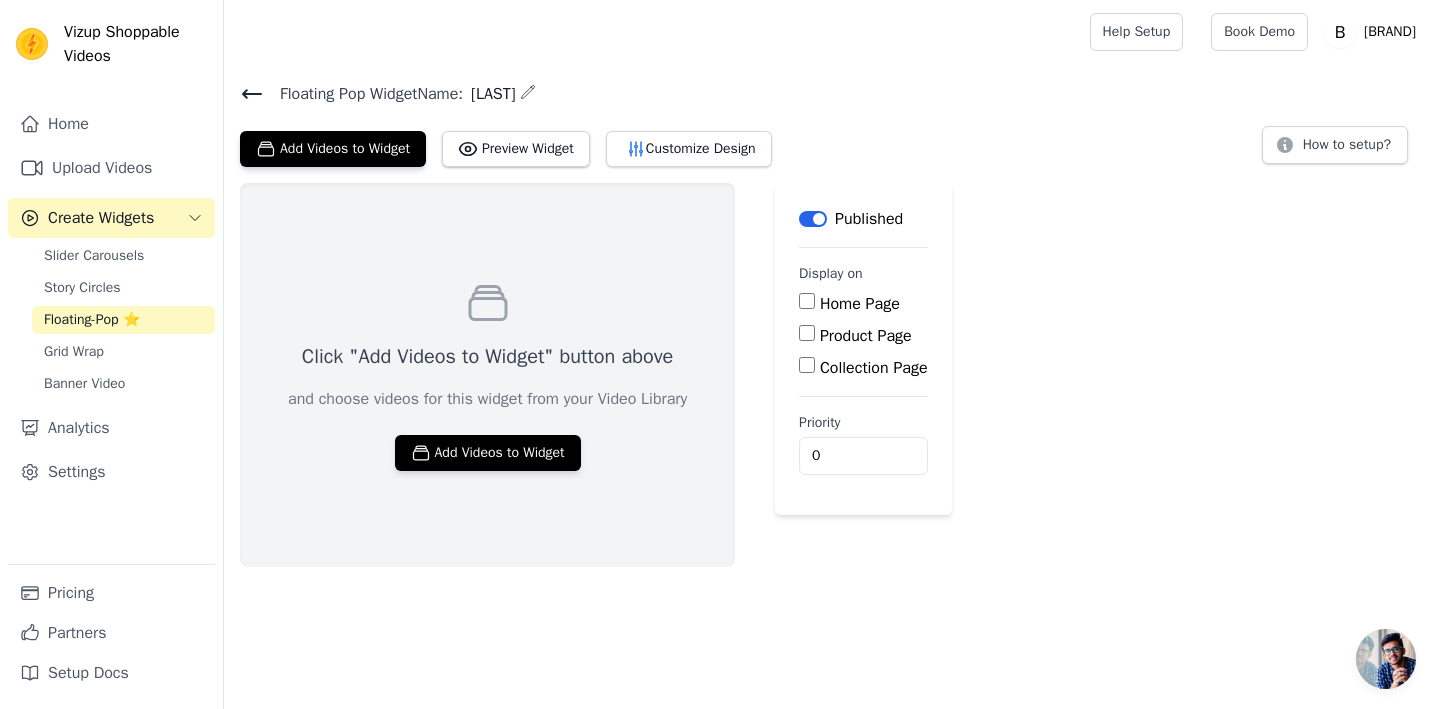 click on "Product Page" at bounding box center (863, 336) 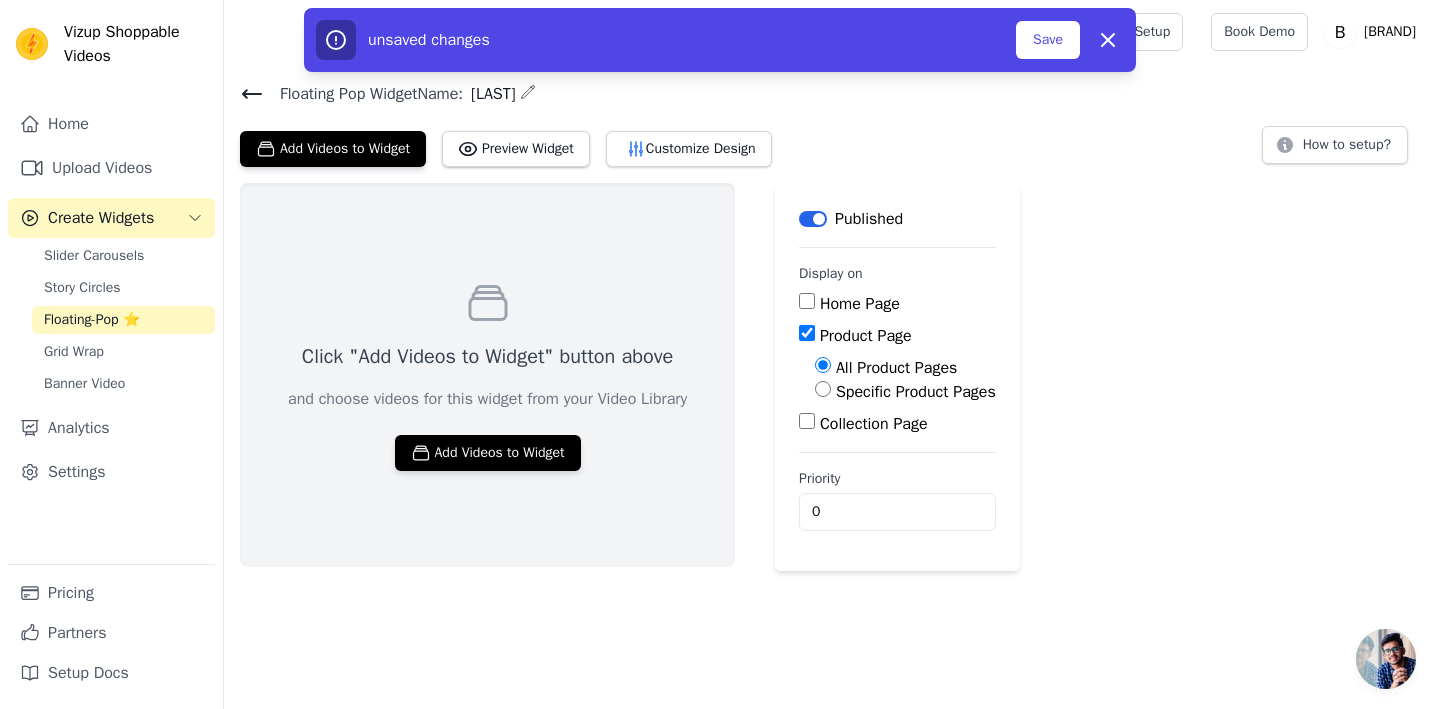 click on "Specific Product Pages" at bounding box center (823, 389) 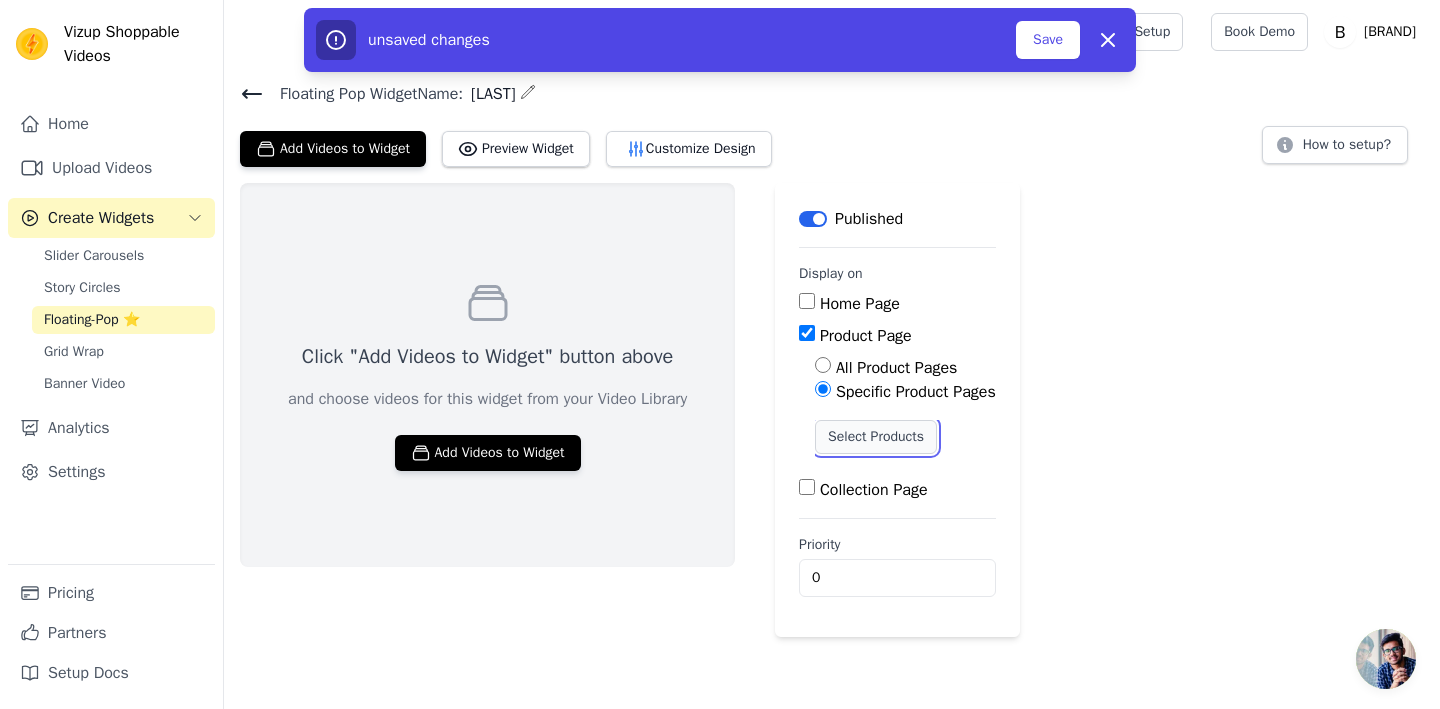 click on "Select Products" at bounding box center [876, 437] 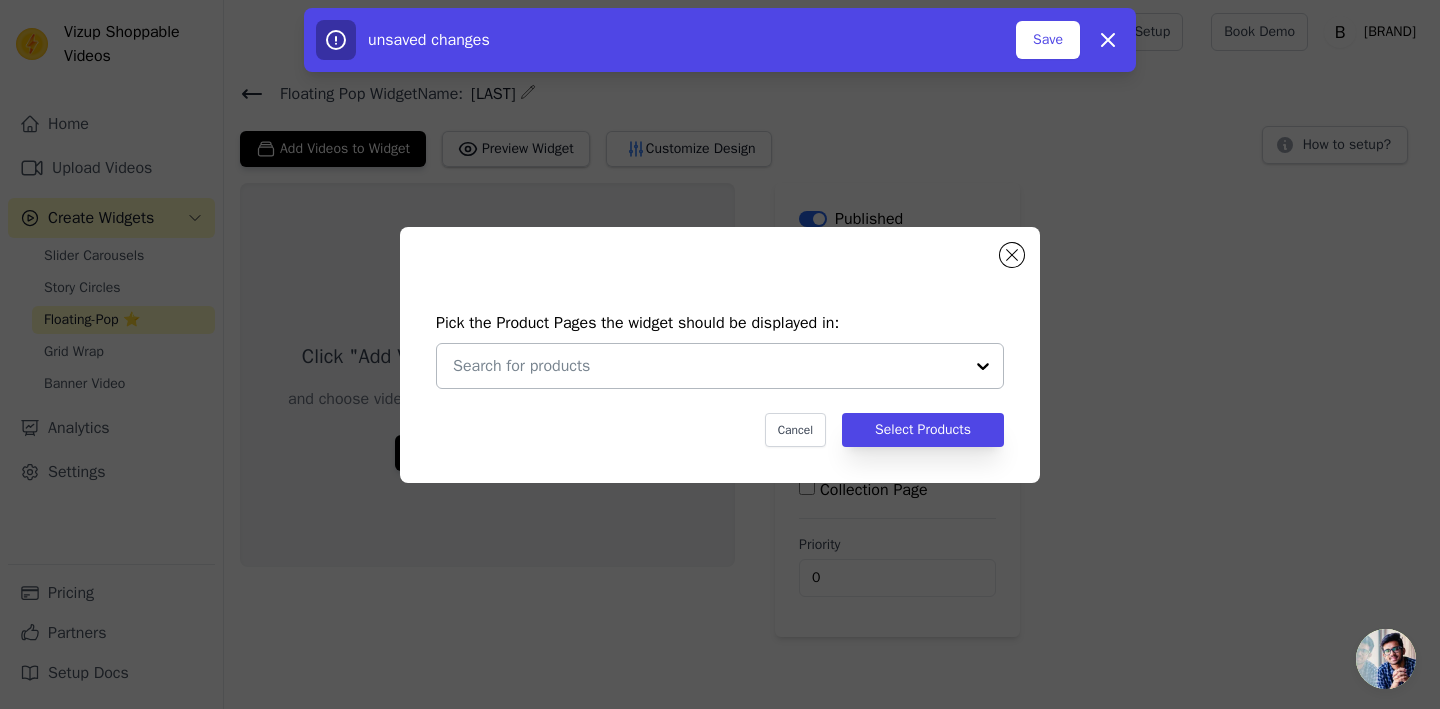 click at bounding box center [708, 366] 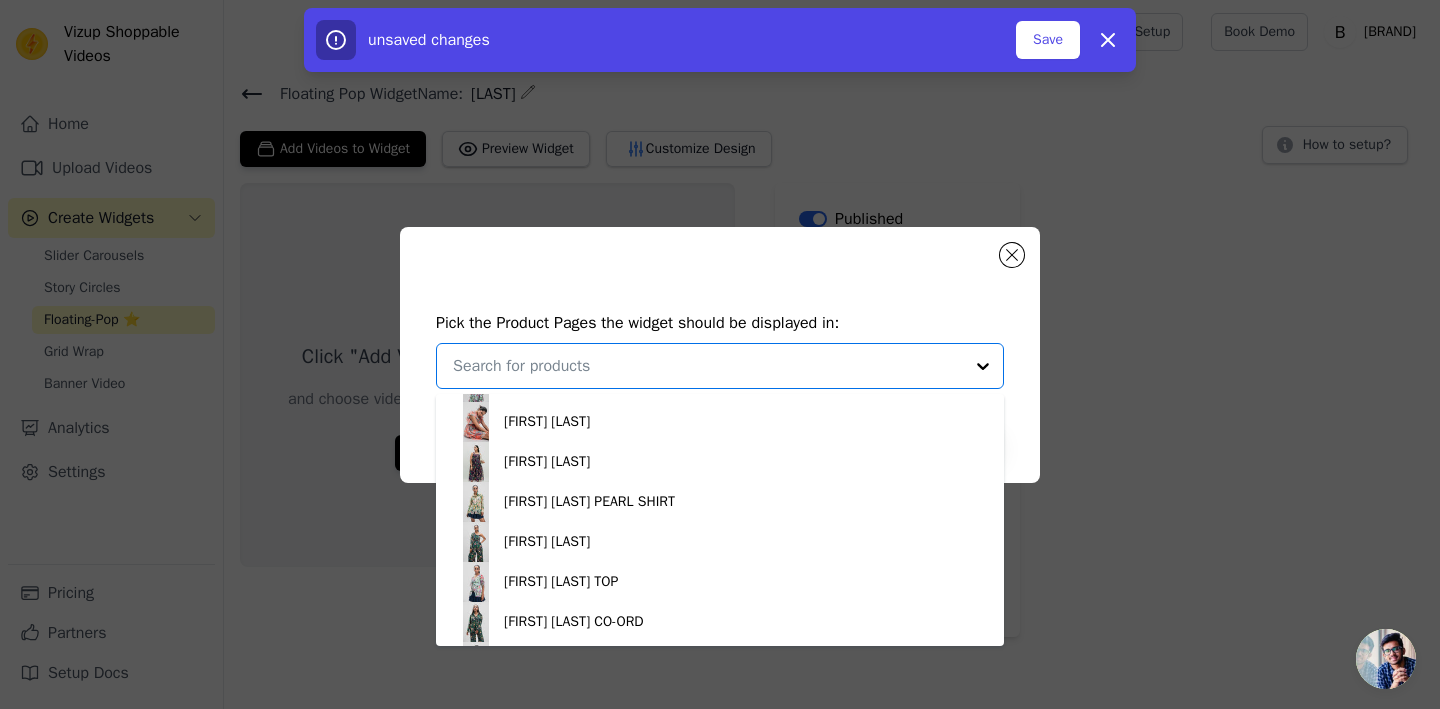 scroll, scrollTop: 198, scrollLeft: 0, axis: vertical 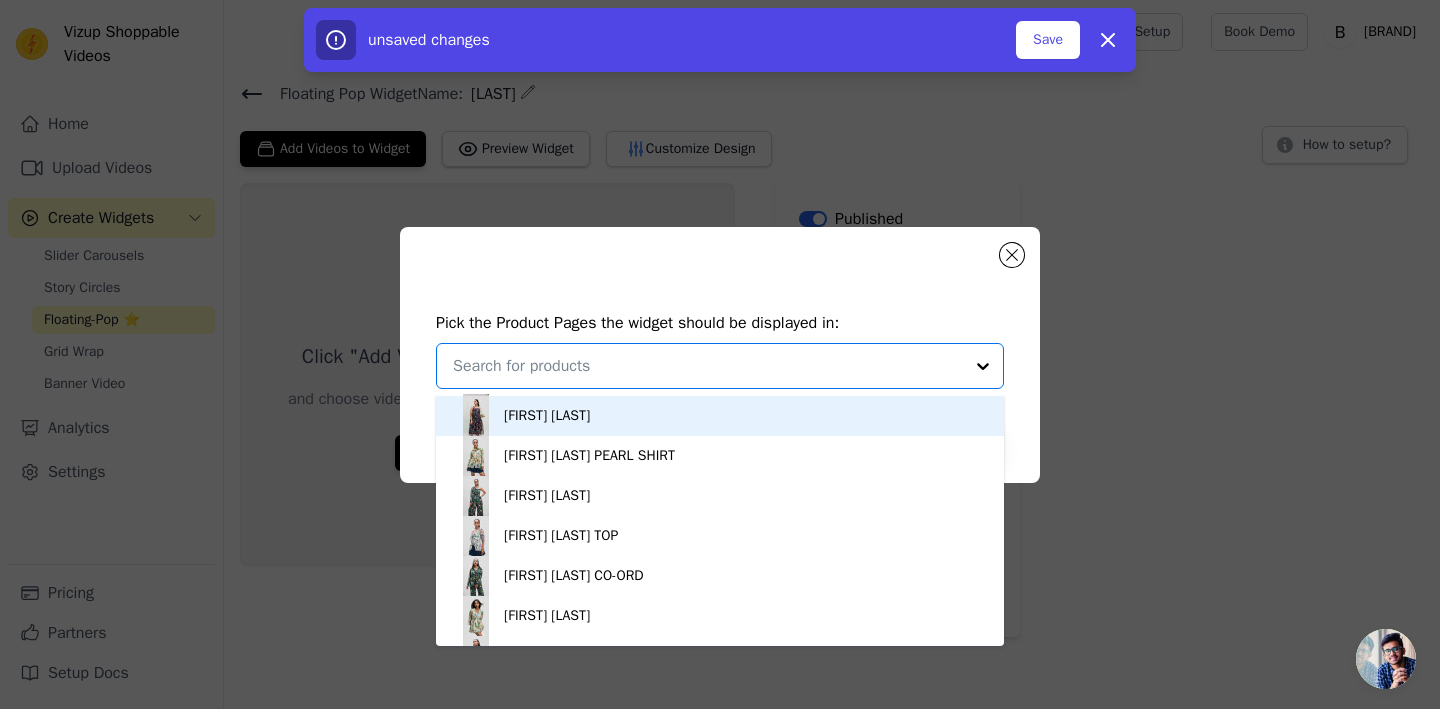 click on "BRISTI RAHI" at bounding box center (720, 416) 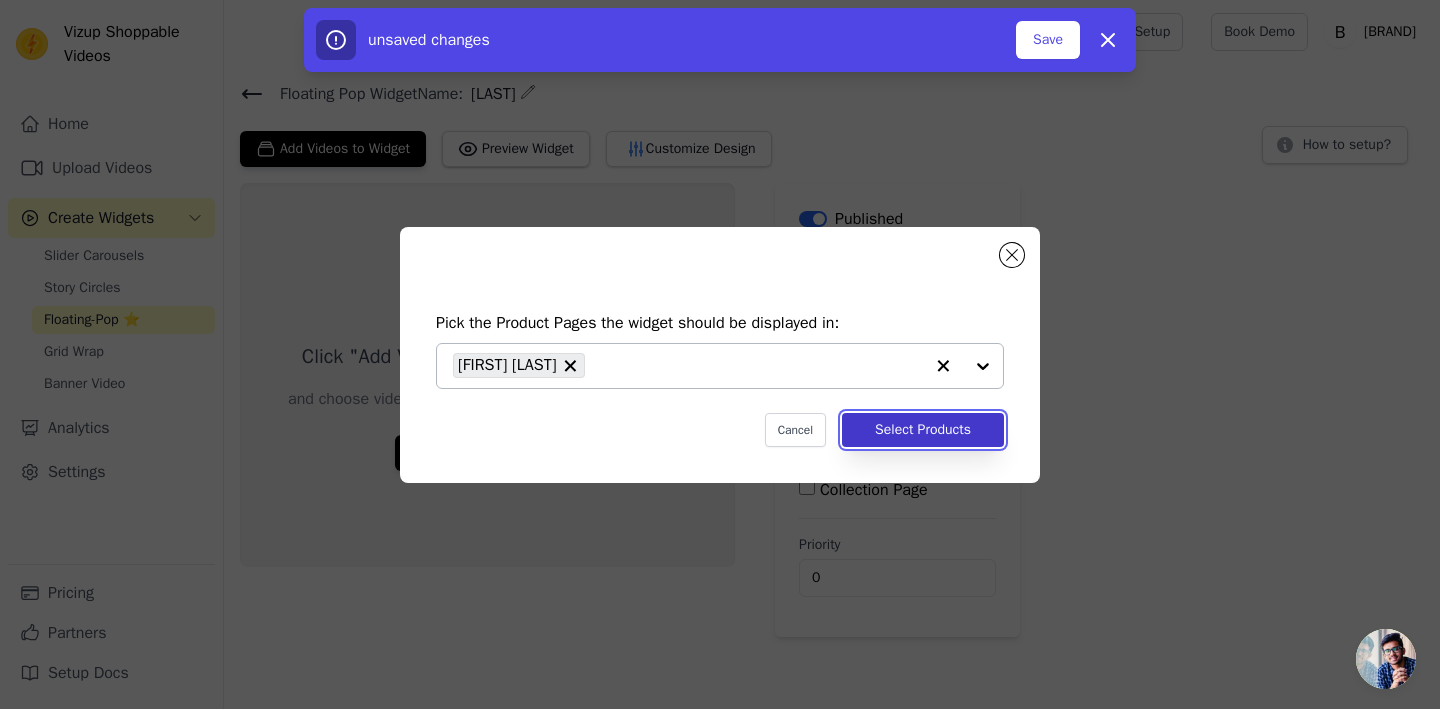 click on "Select Products" at bounding box center [923, 430] 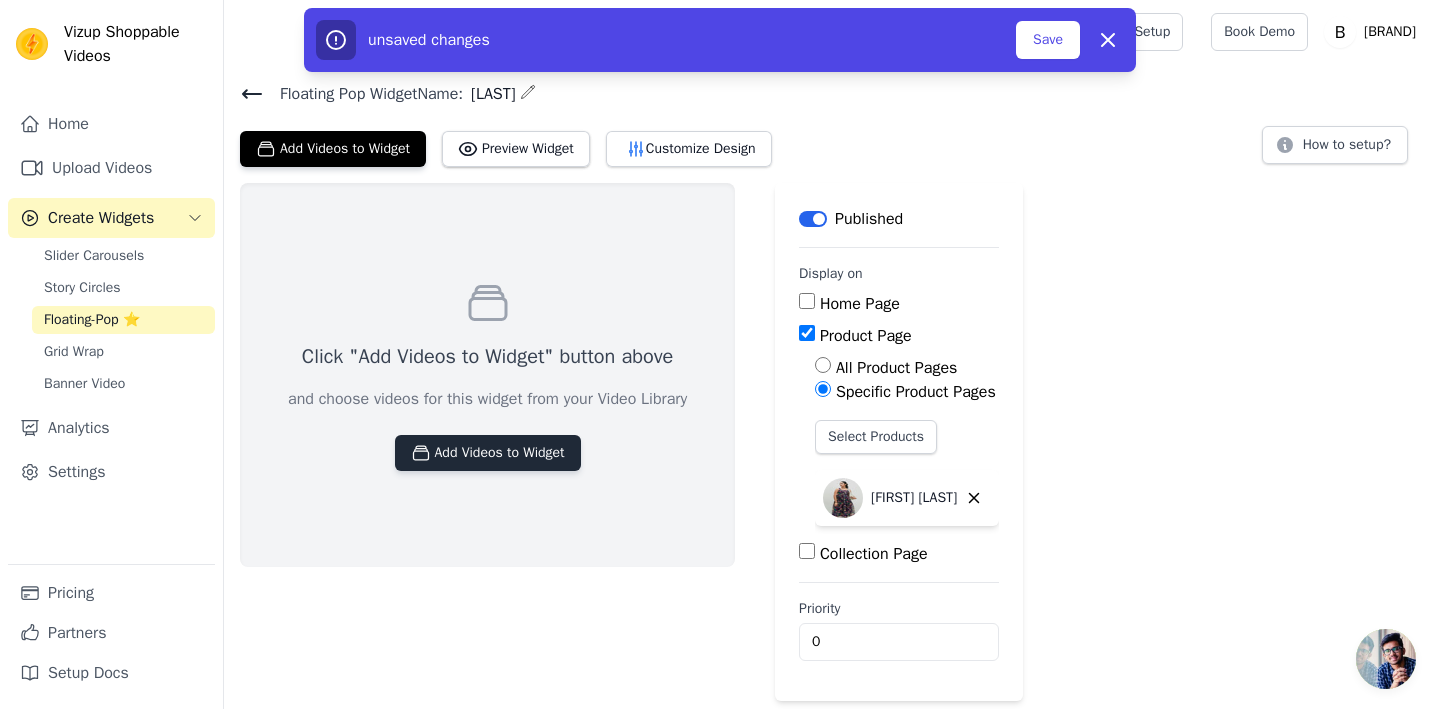 click on "Add Videos to Widget" at bounding box center [488, 453] 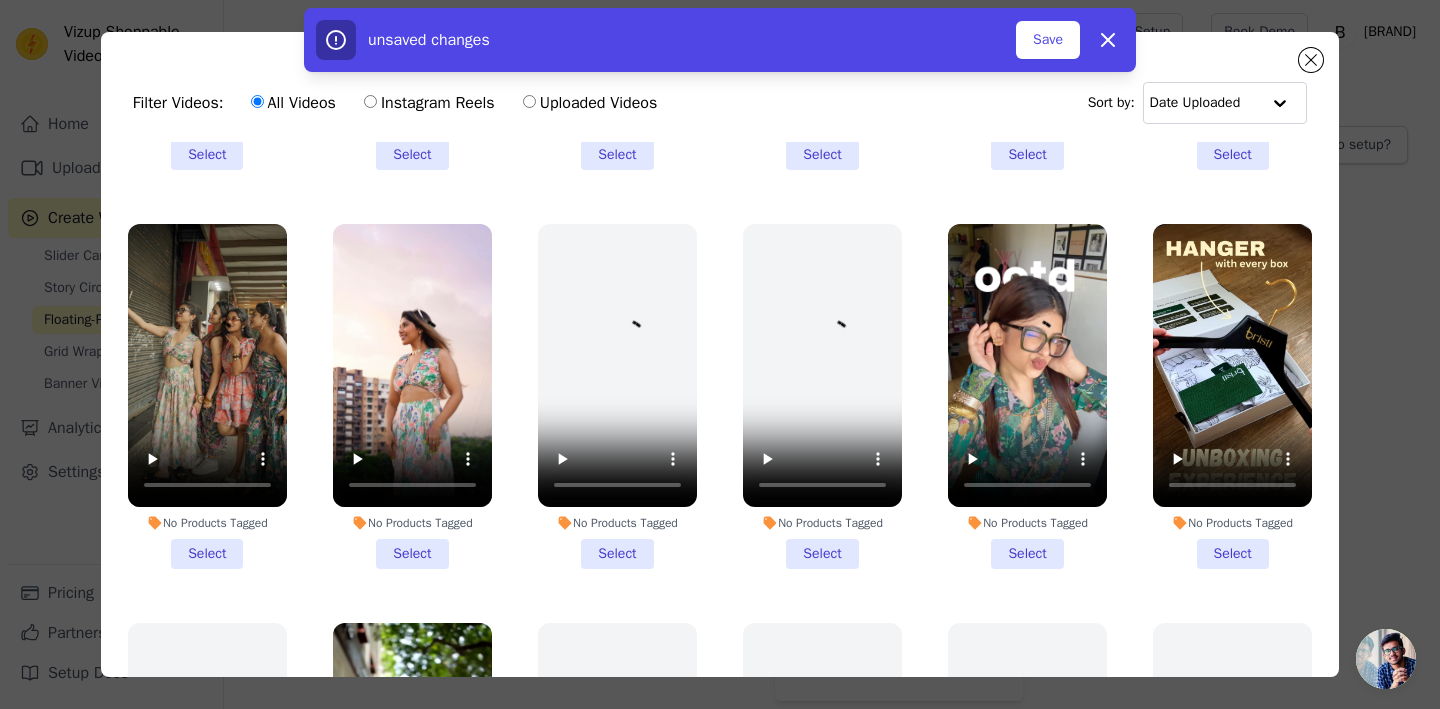 scroll, scrollTop: 583, scrollLeft: 0, axis: vertical 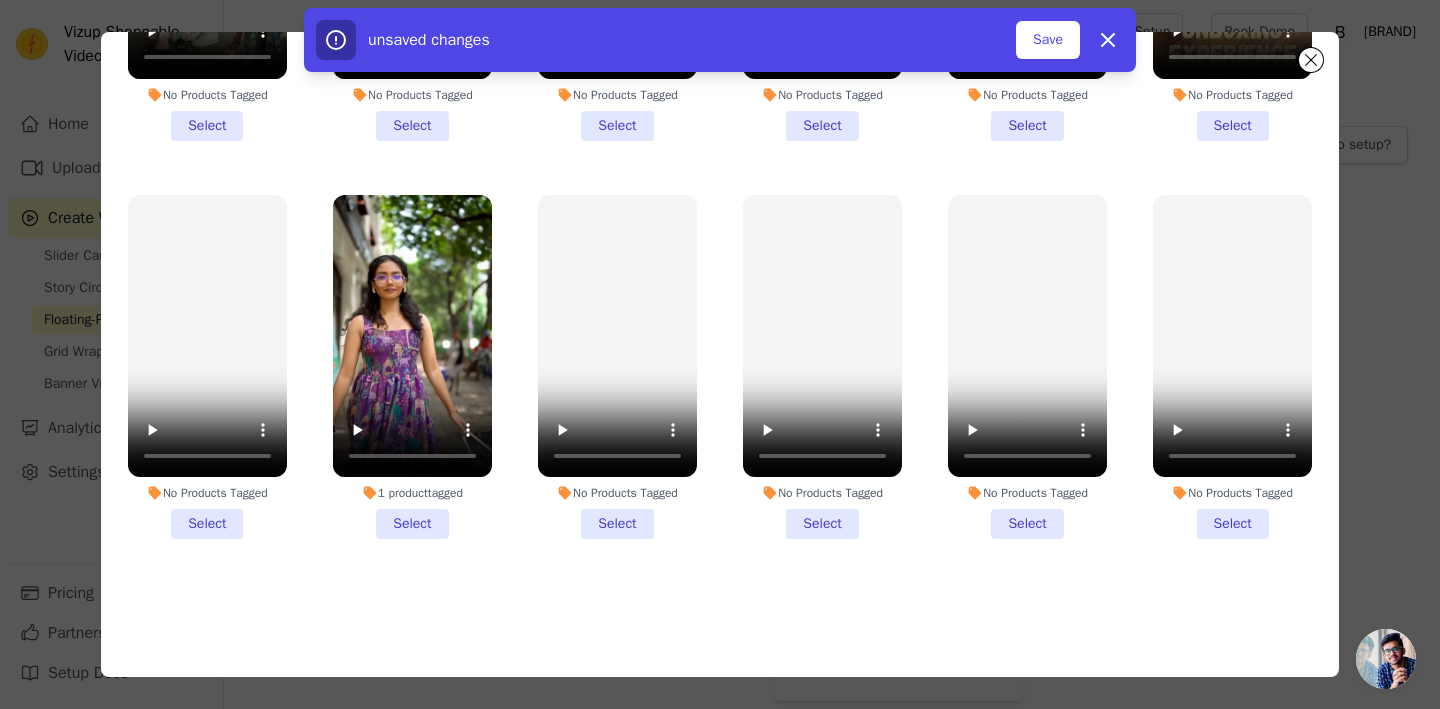 click on "1   product  tagged     Select" at bounding box center (412, 367) 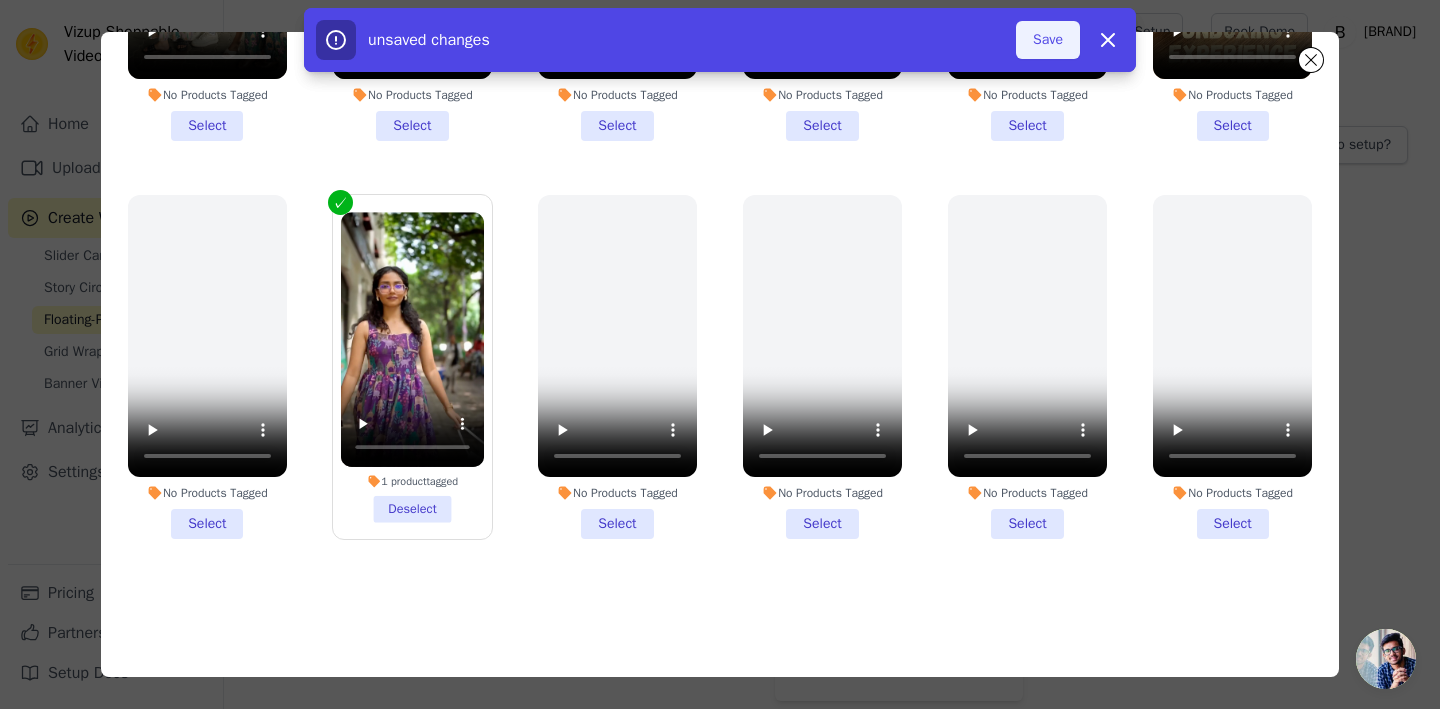 click on "Save" at bounding box center (1048, 40) 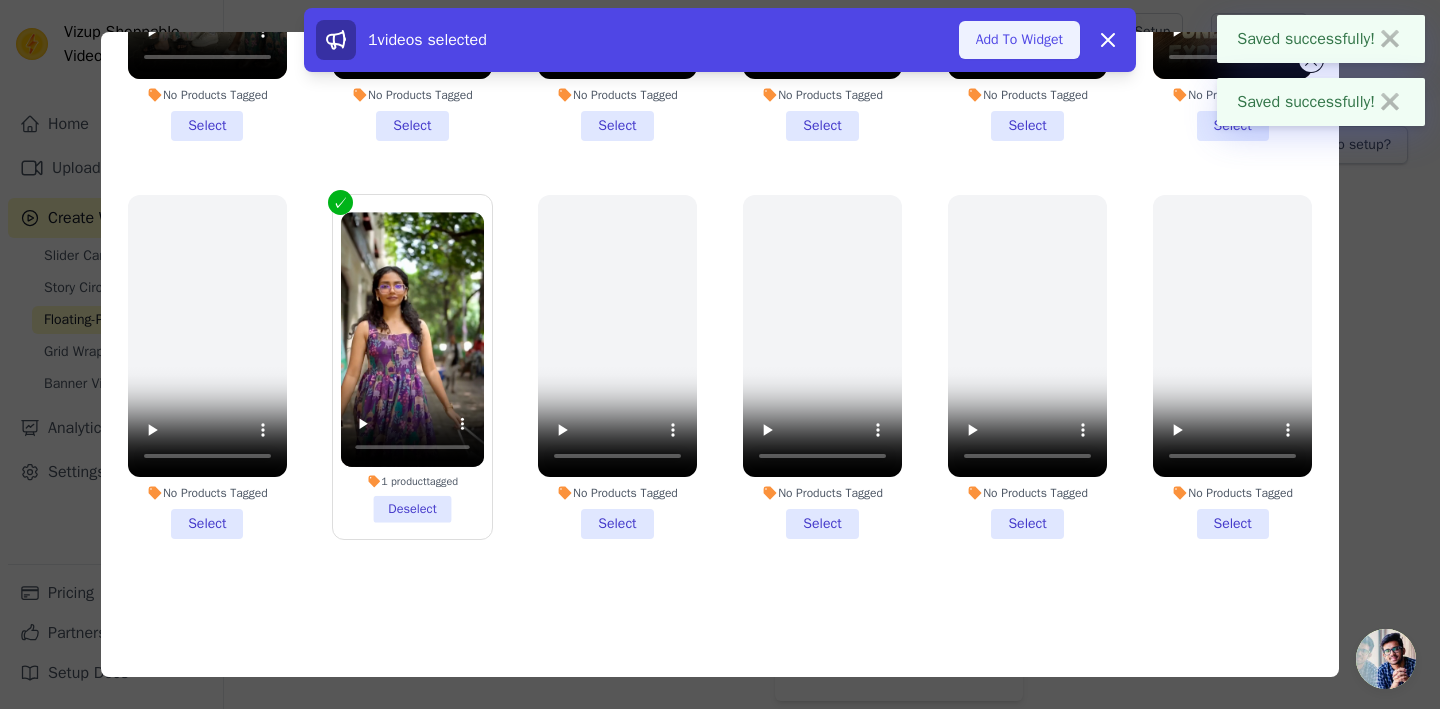click on "Add To Widget" at bounding box center (1019, 40) 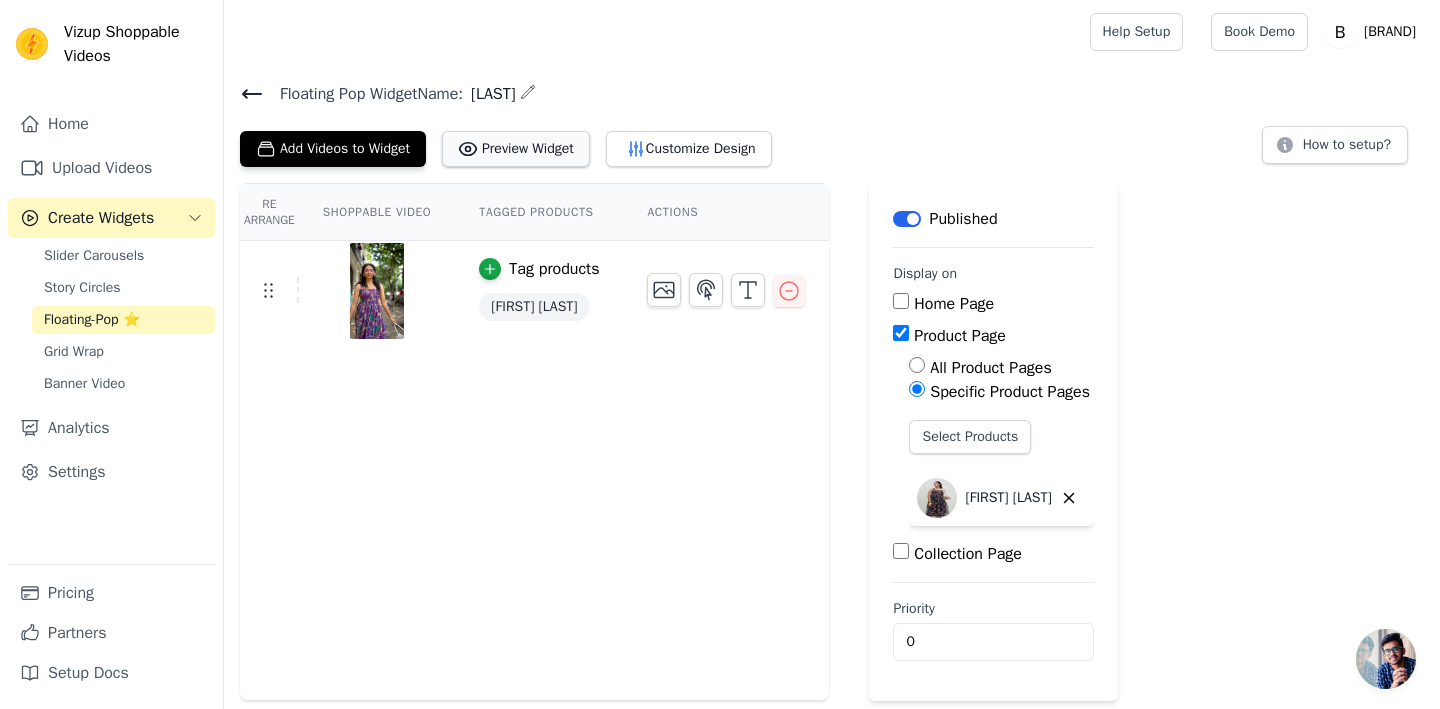 click on "Preview Widget" at bounding box center (516, 149) 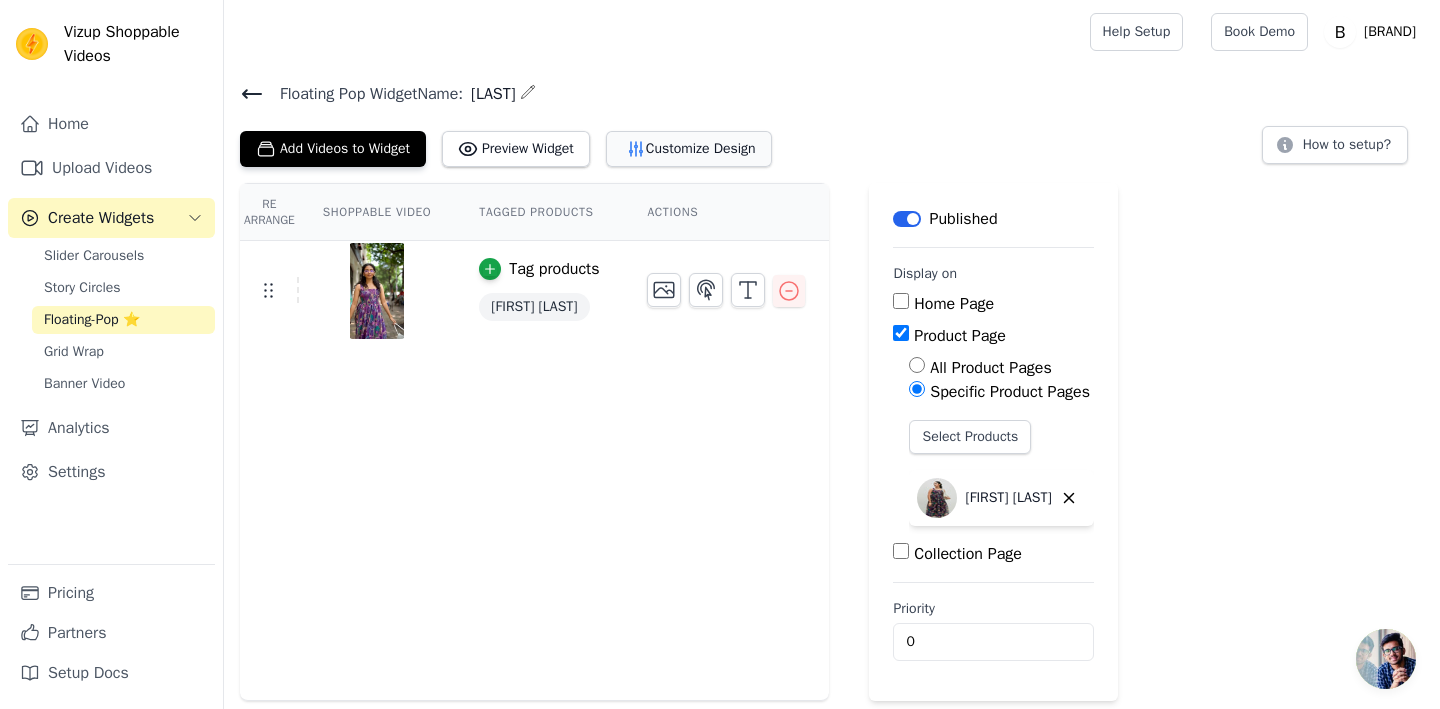 click on "Customize Design" at bounding box center [689, 149] 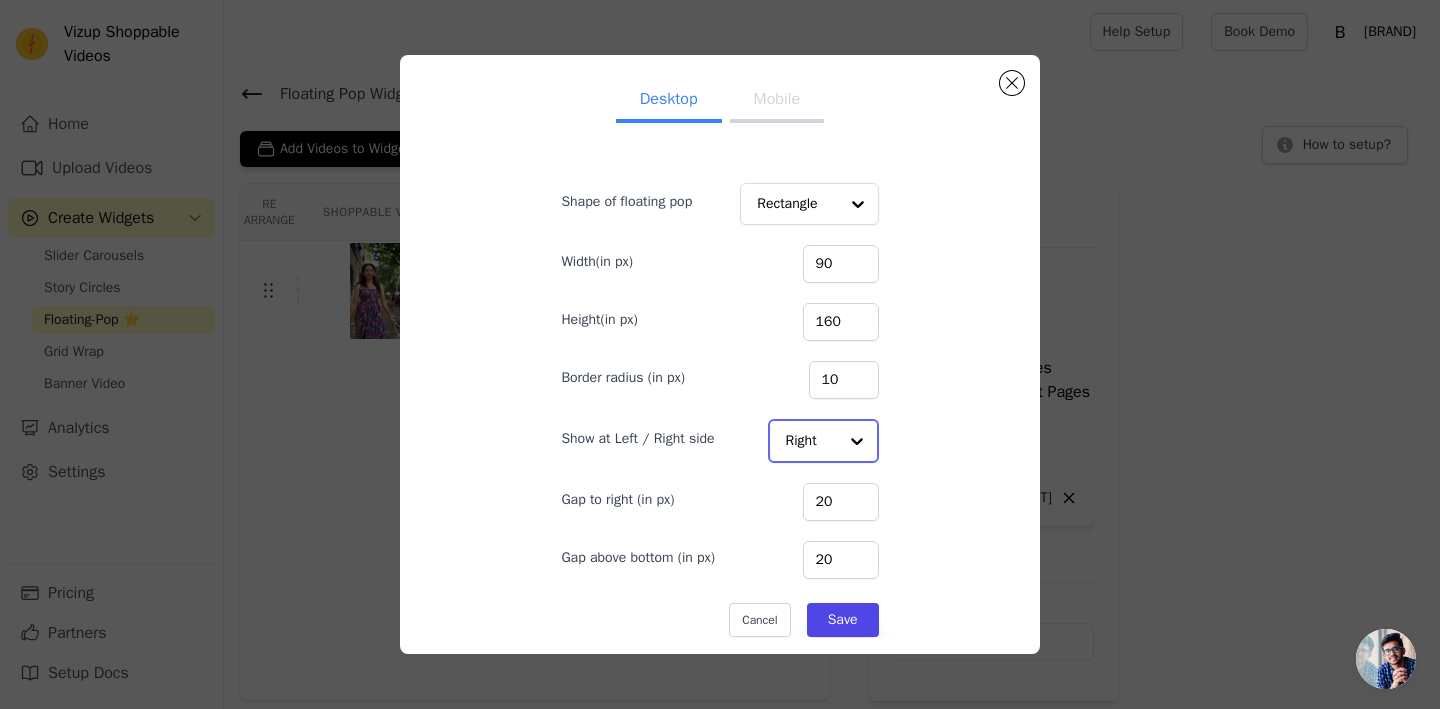 click at bounding box center [857, 441] 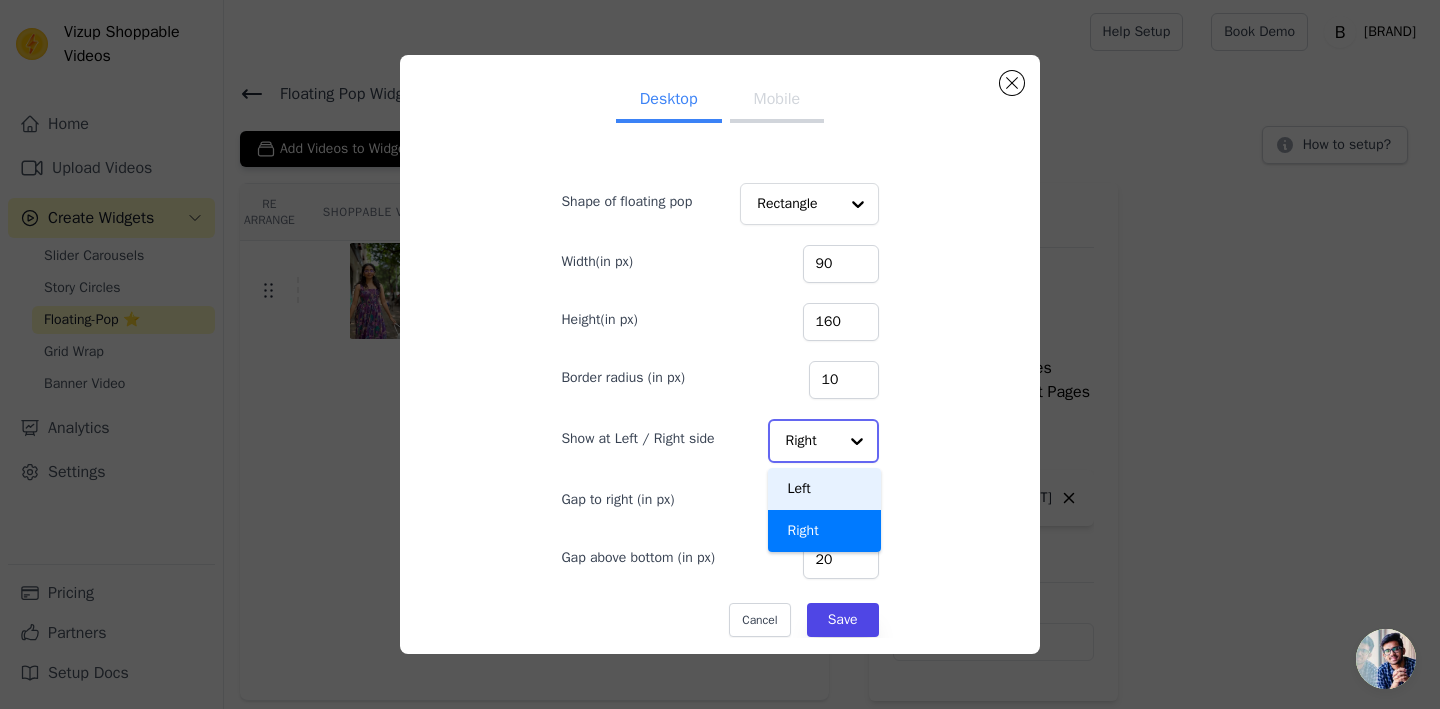 click on "Left" at bounding box center (825, 489) 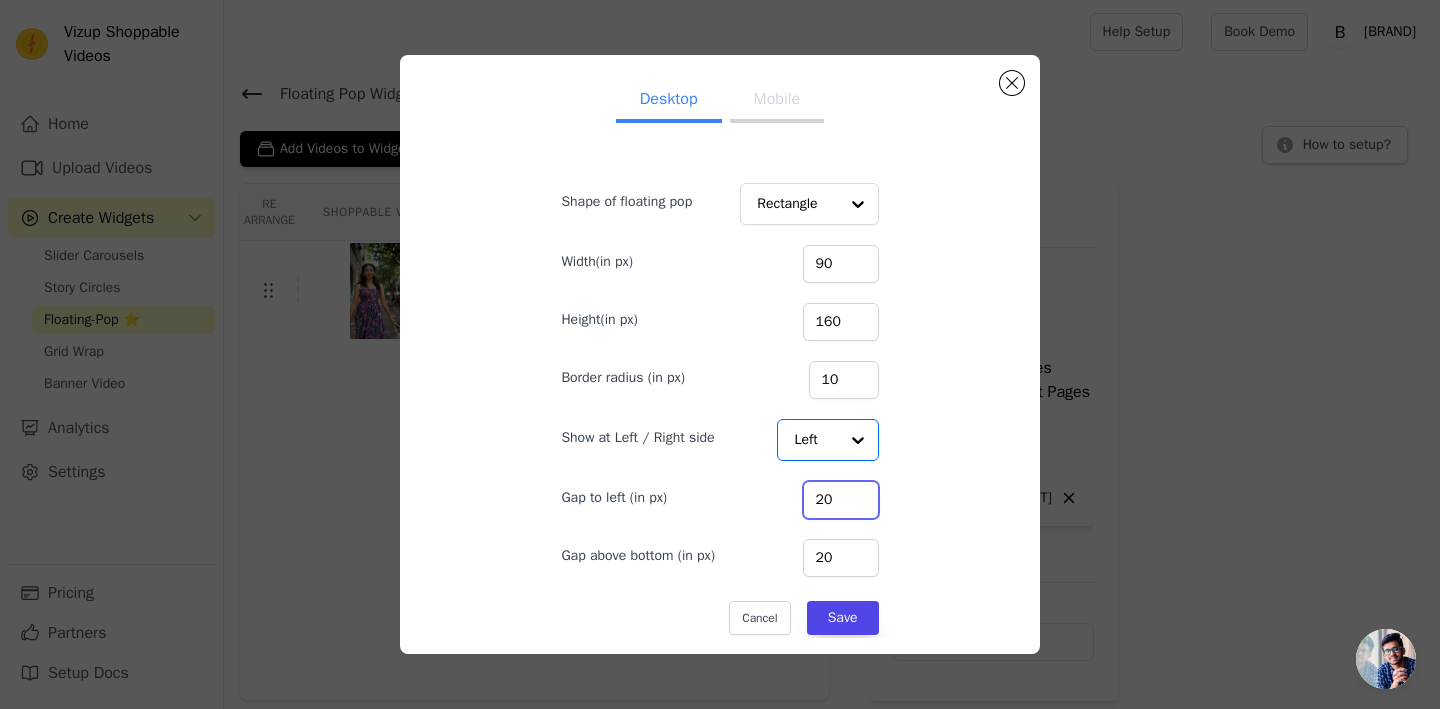 click on "20" at bounding box center [841, 500] 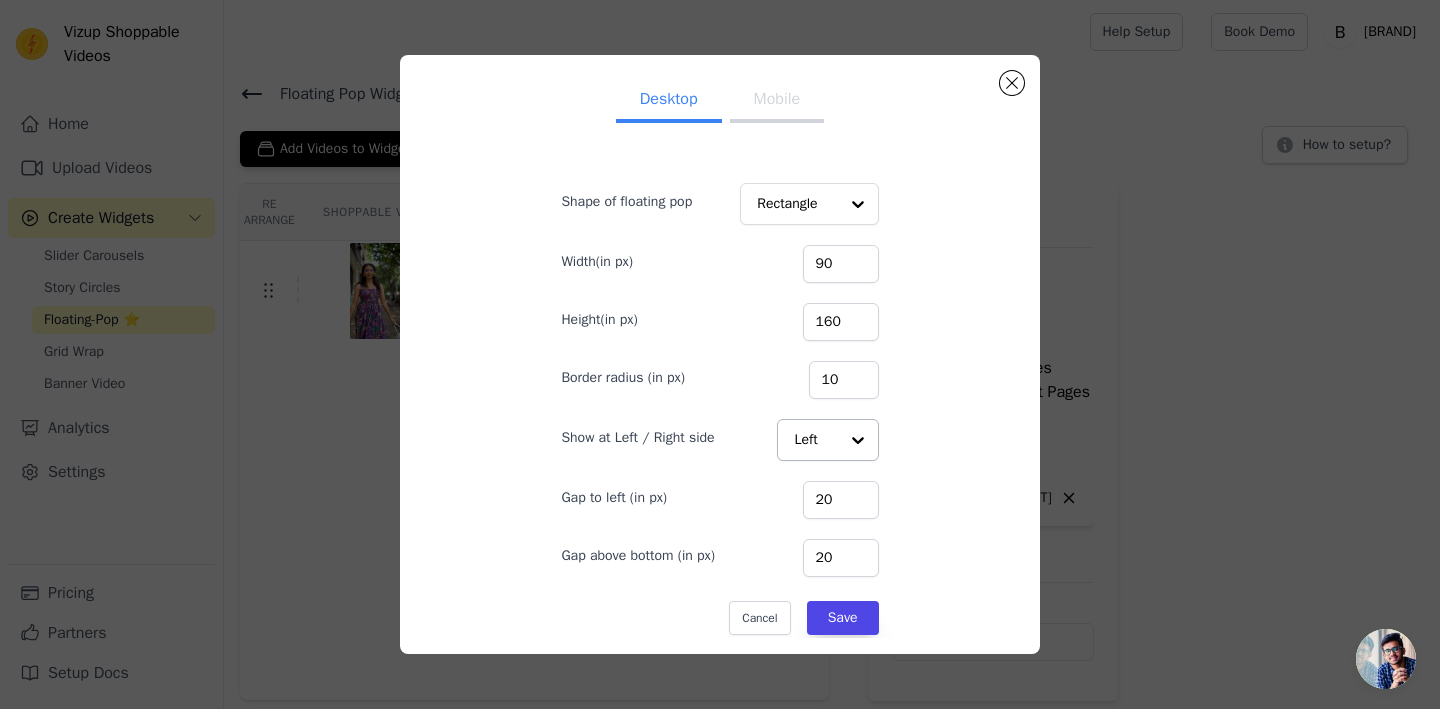 click on "Desktop Mobile   Shape of floating pop         Rectangle               Width(in px)   90   Height(in px)   160   Border radius (in px)   10   Show at Left / Right side         Left               Gap to left (in px)   20   Gap above bottom (in px)   20   Cancel     Save" at bounding box center (720, 354) 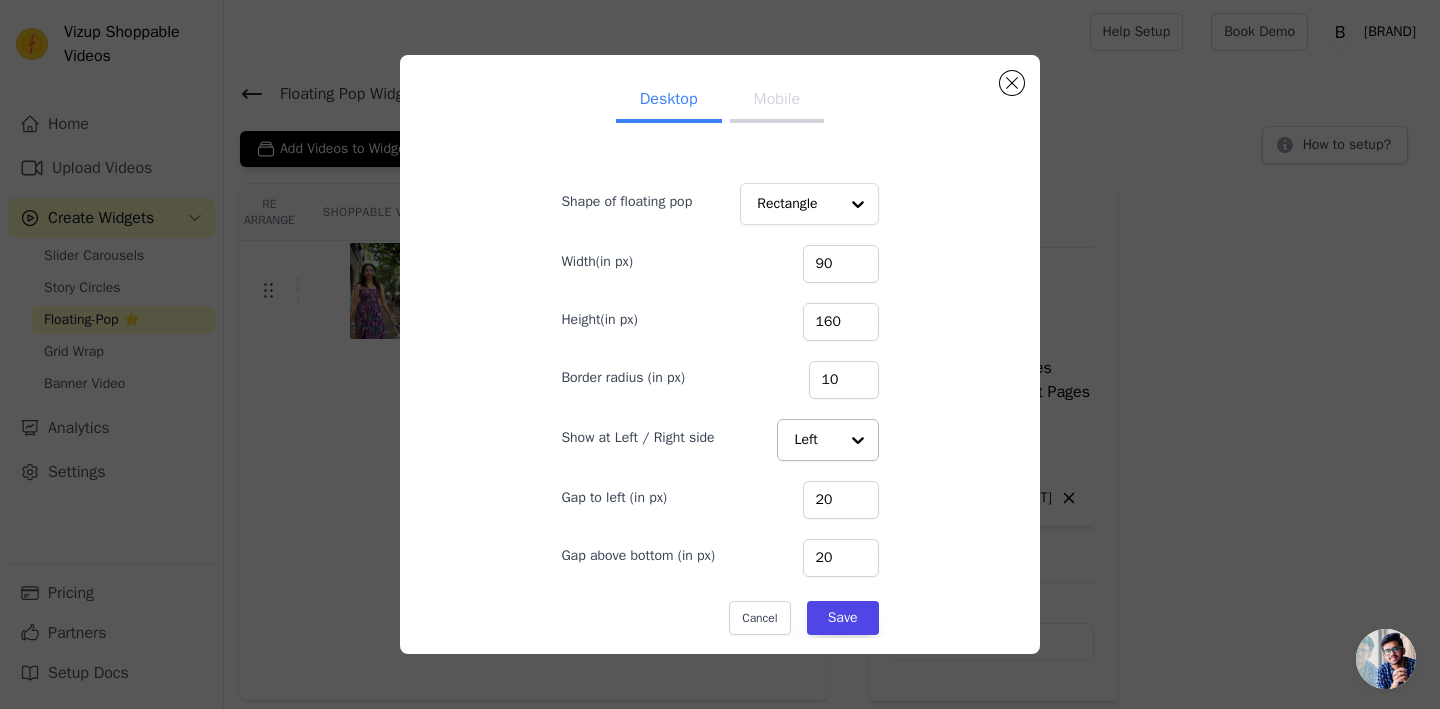 click on "Mobile" at bounding box center [777, 101] 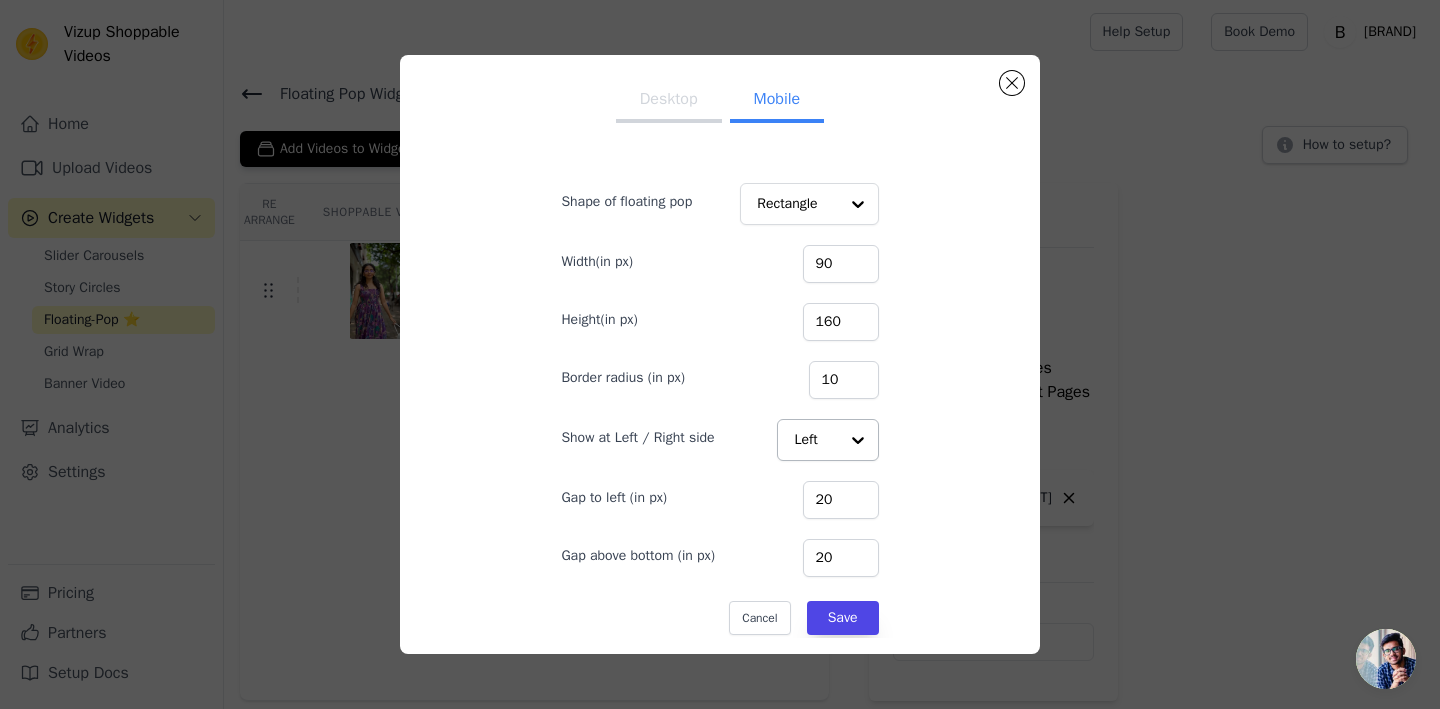 scroll, scrollTop: 13, scrollLeft: 0, axis: vertical 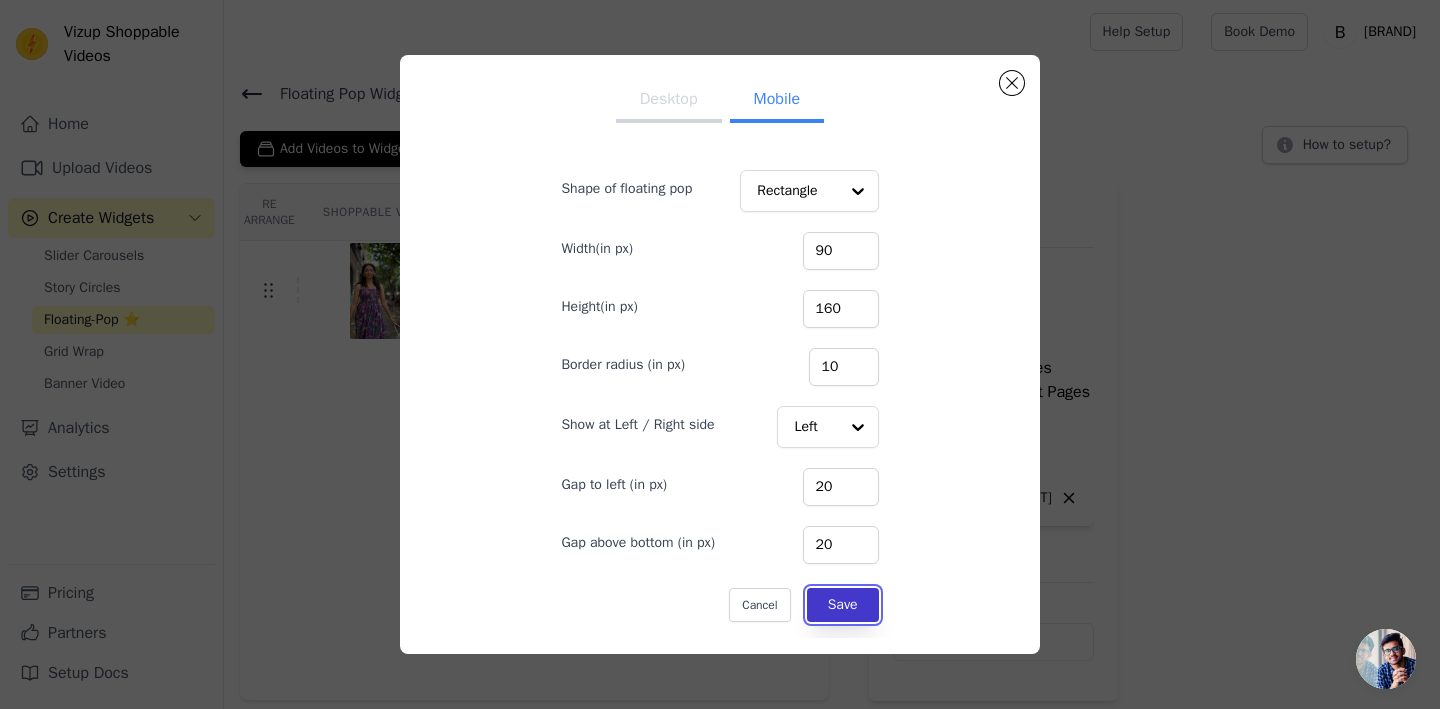 click on "Save" at bounding box center (843, 605) 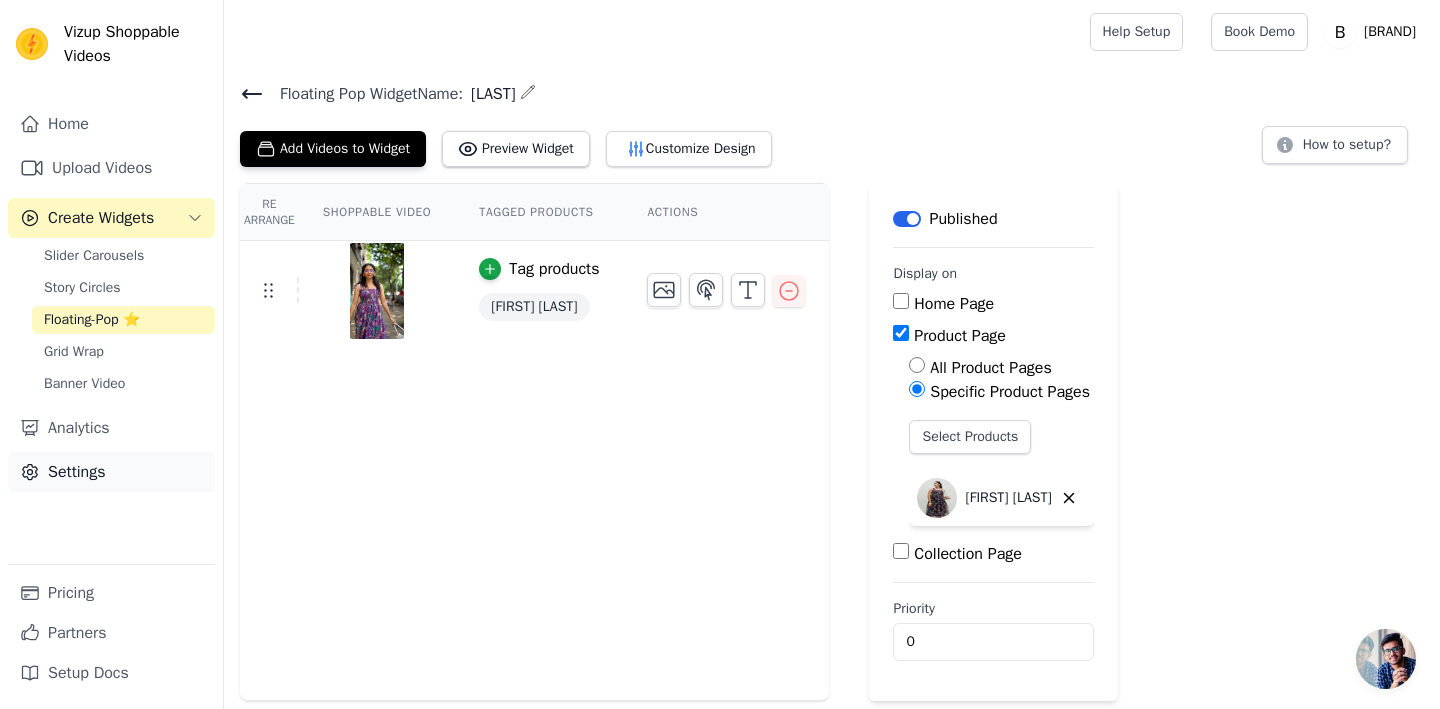 click on "Settings" at bounding box center [111, 472] 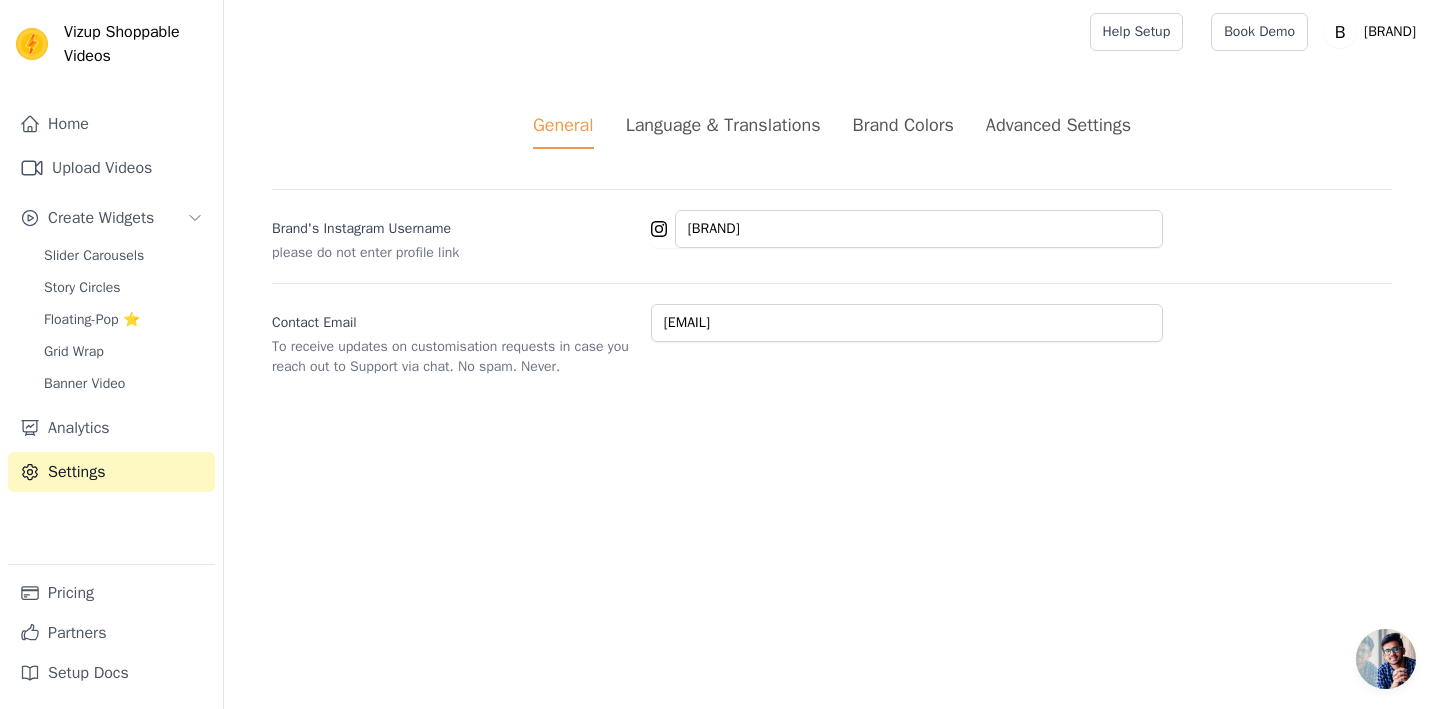 click on "Brand Colors" at bounding box center [903, 125] 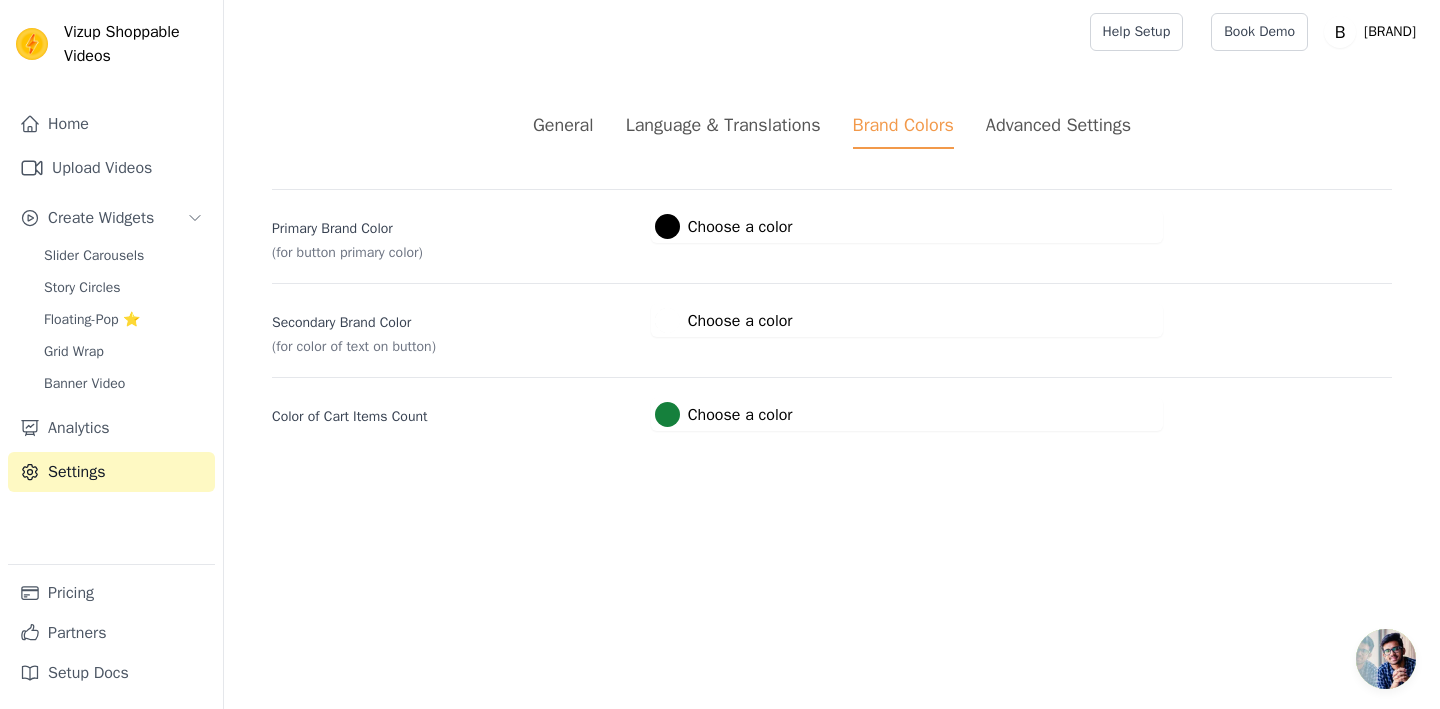 click on "Advanced Settings" at bounding box center (1058, 125) 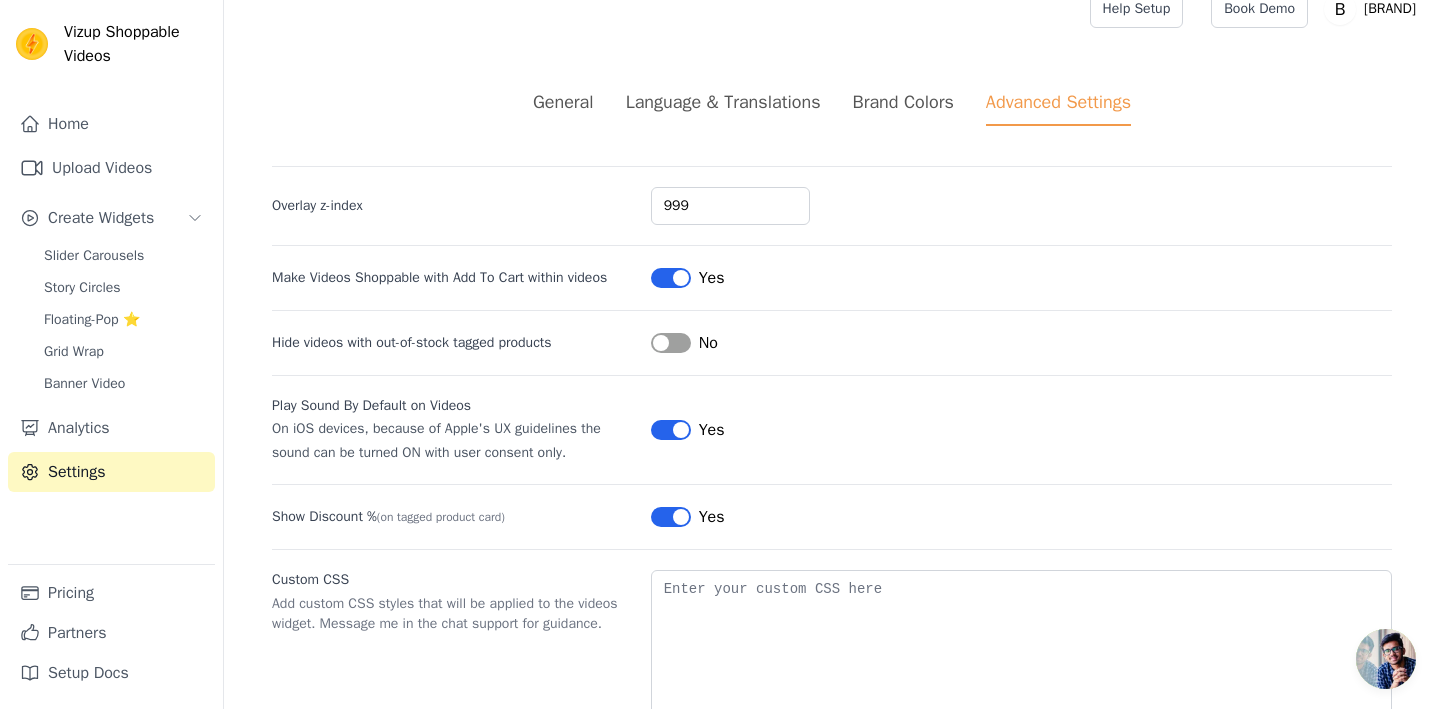 scroll, scrollTop: 0, scrollLeft: 0, axis: both 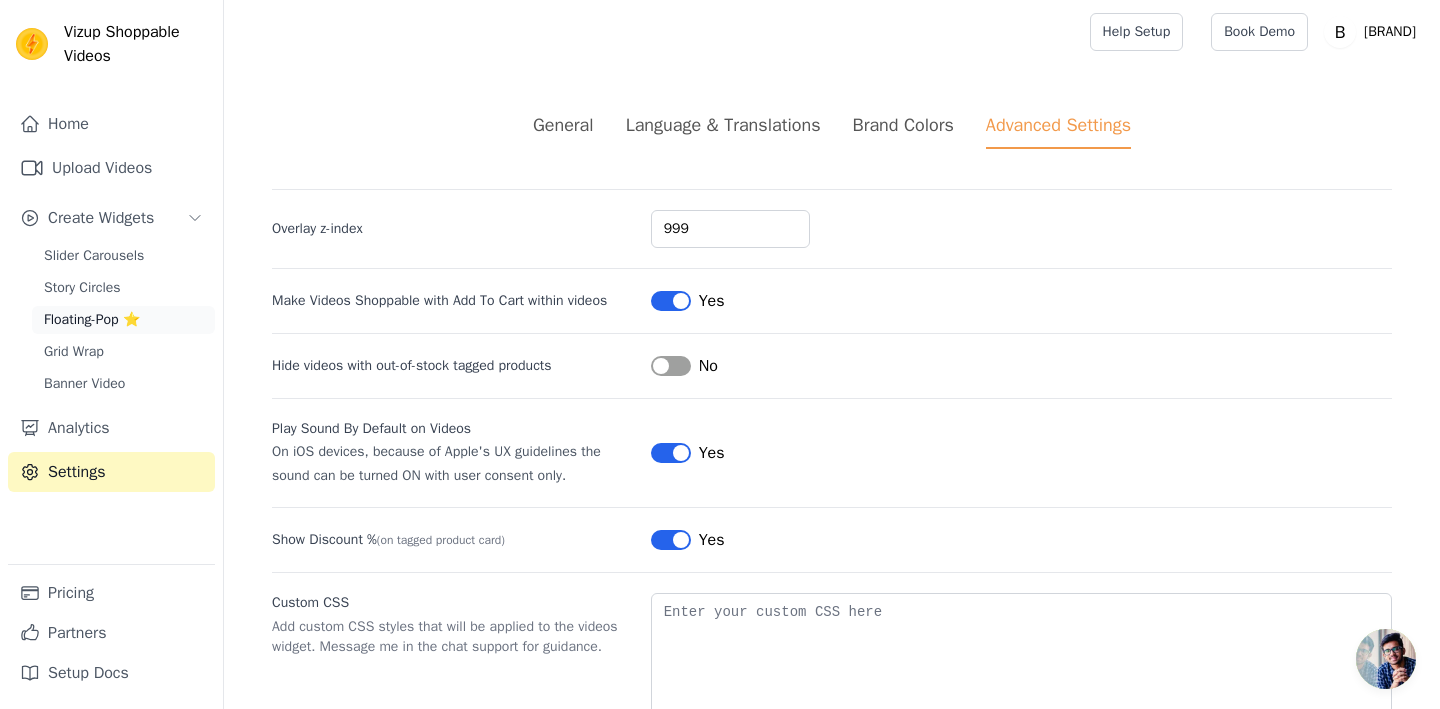 click on "Floating-Pop ⭐" at bounding box center (92, 320) 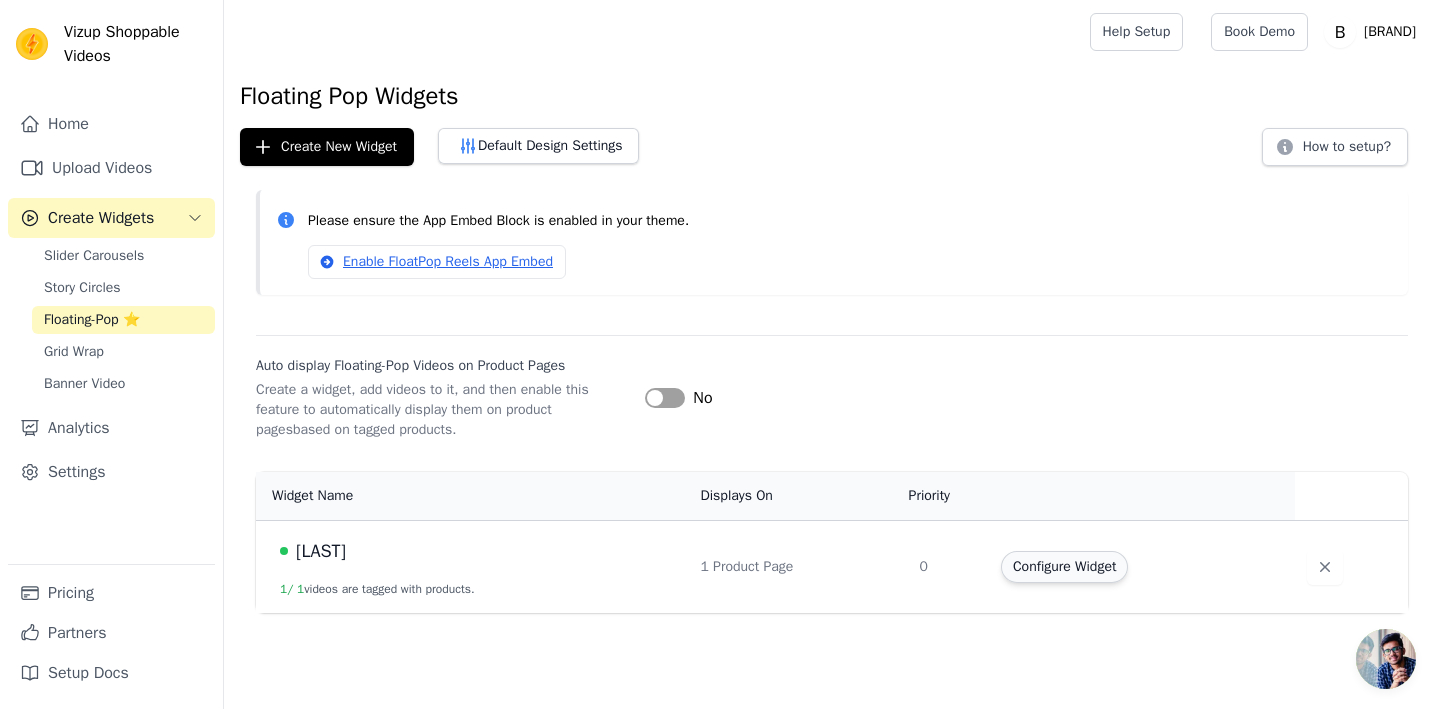 click on "Configure Widget" at bounding box center (1064, 567) 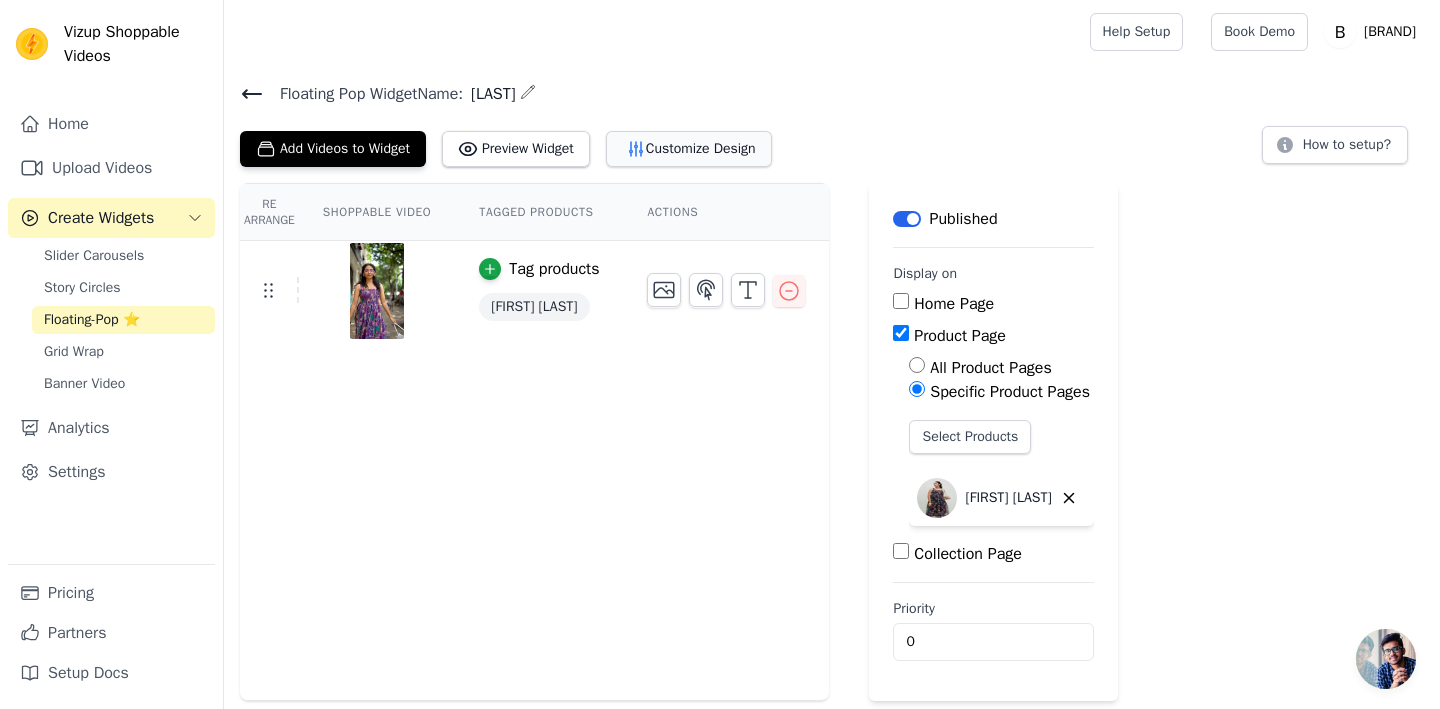 click on "Customize Design" at bounding box center (689, 149) 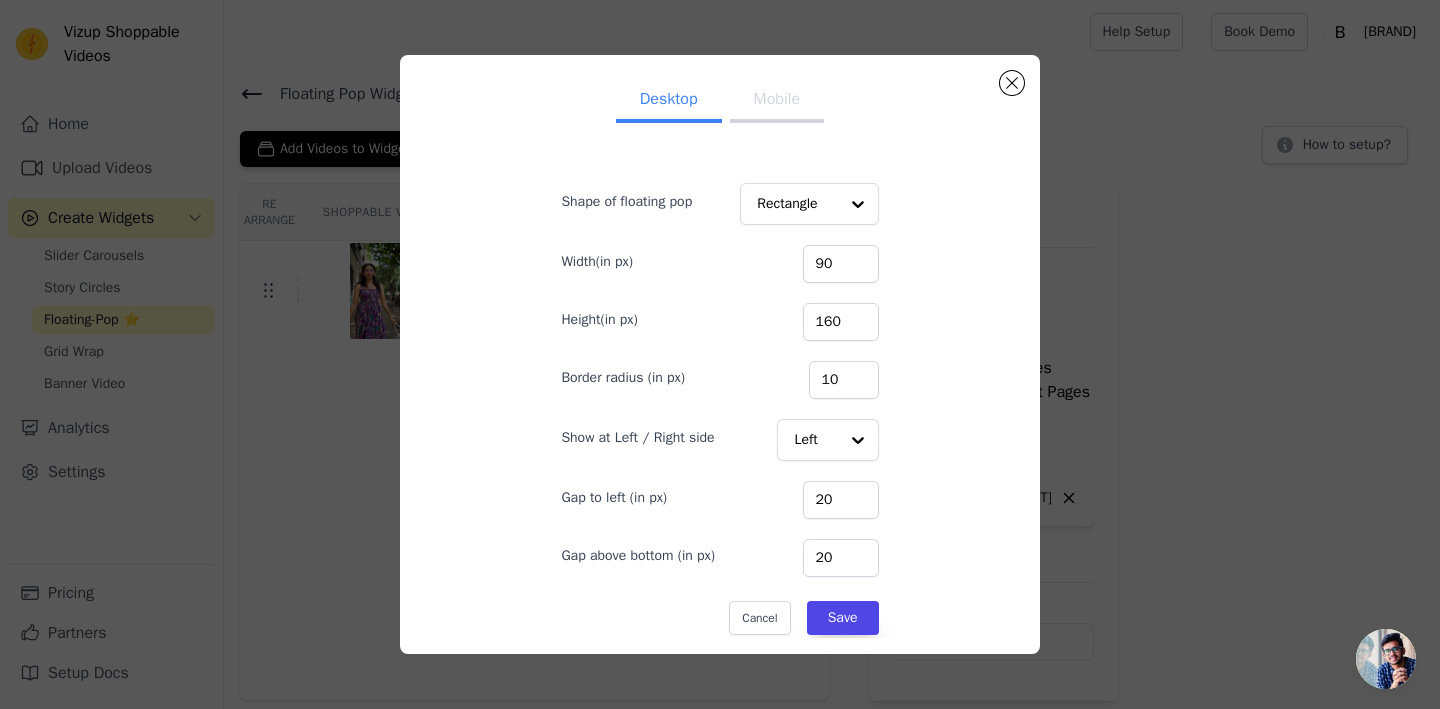 click on "Mobile" at bounding box center (777, 101) 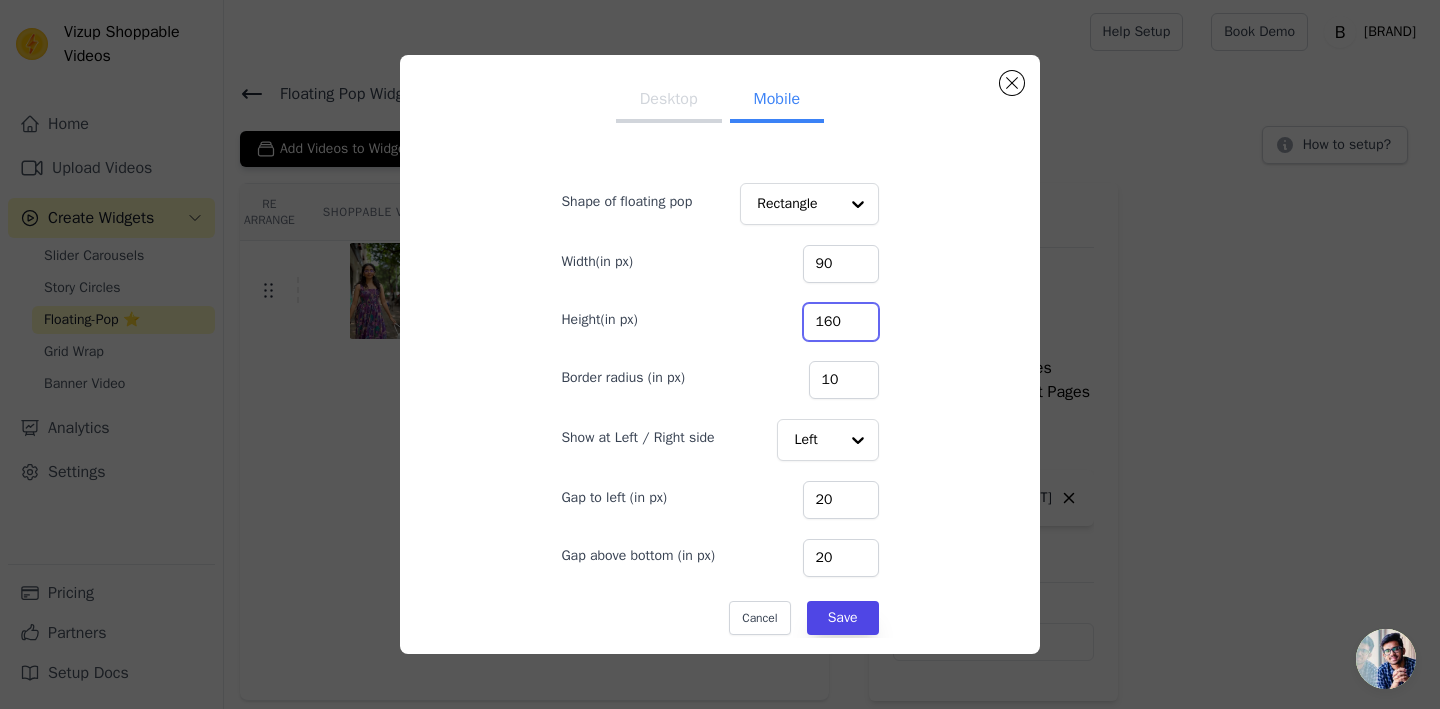 drag, startPoint x: 850, startPoint y: 323, endPoint x: 811, endPoint y: 319, distance: 39.20459 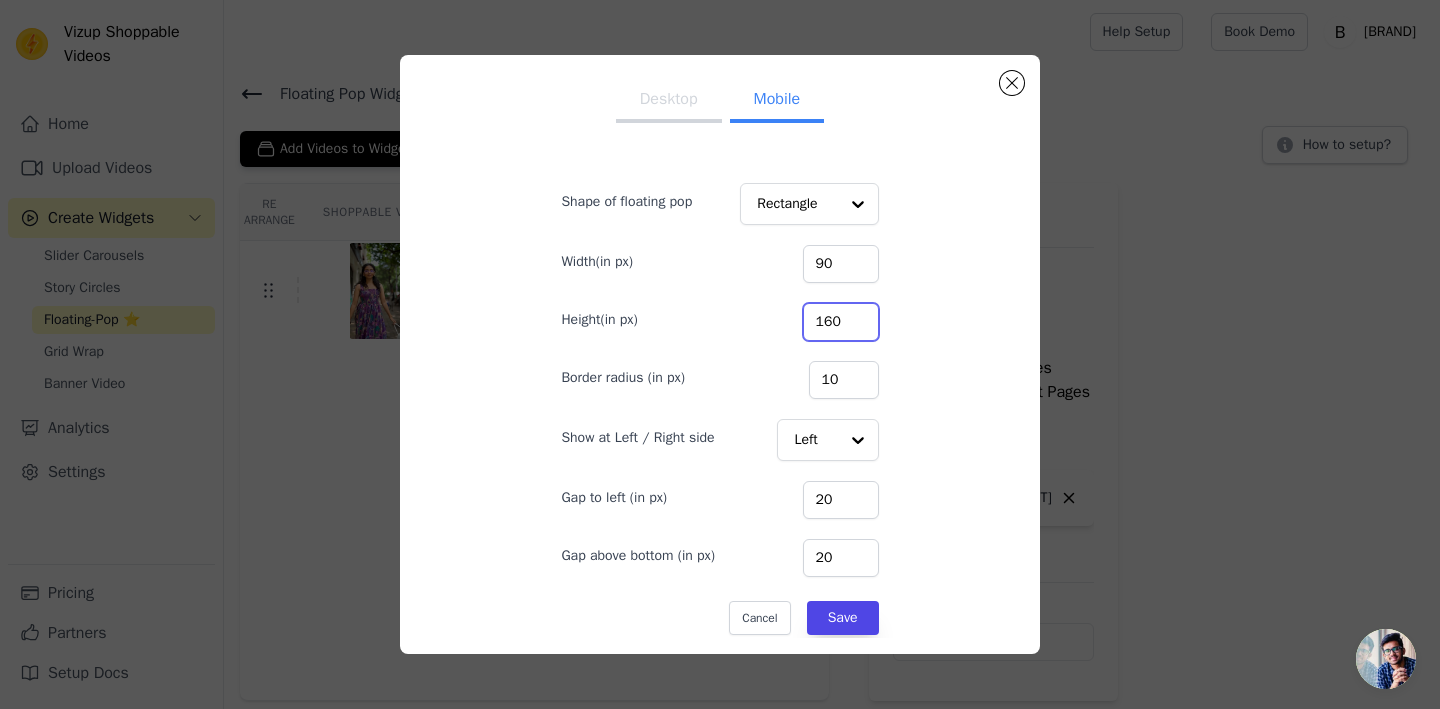 click on "160" at bounding box center (841, 322) 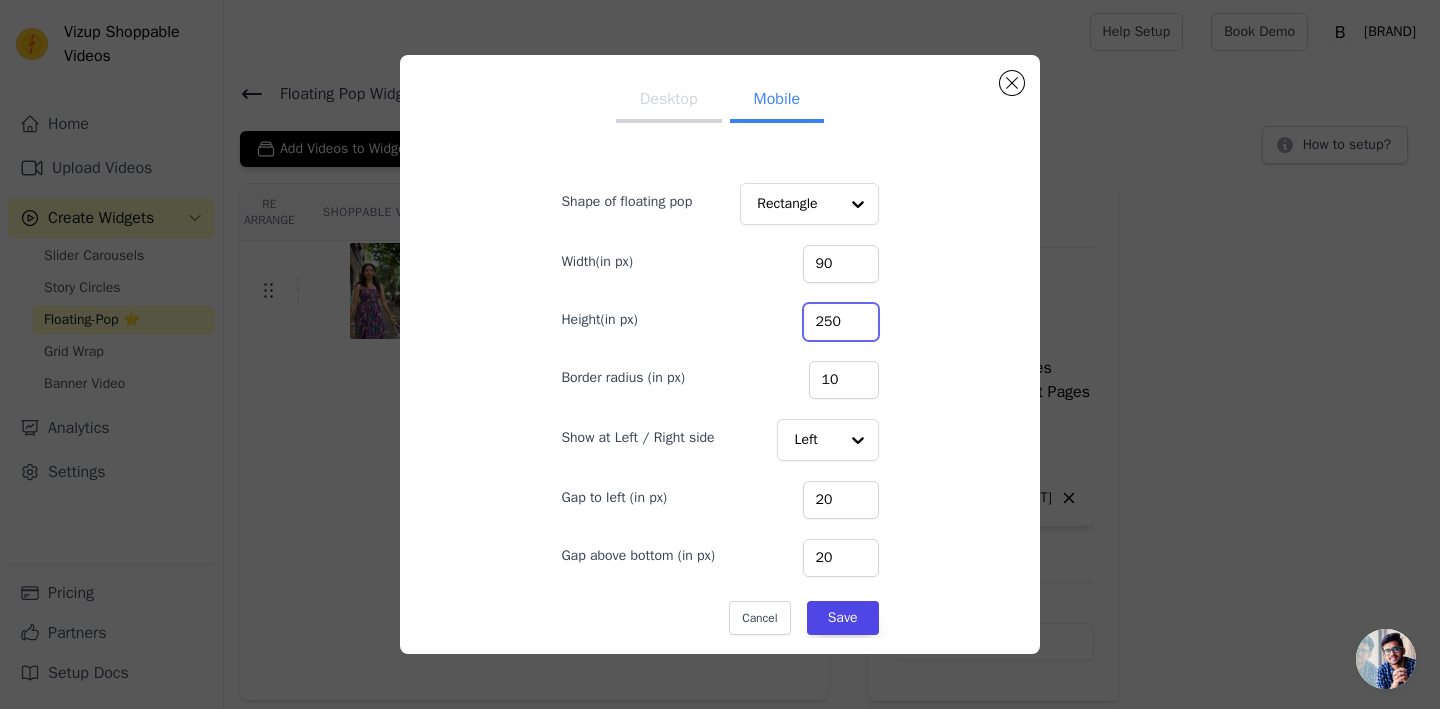 type on "250" 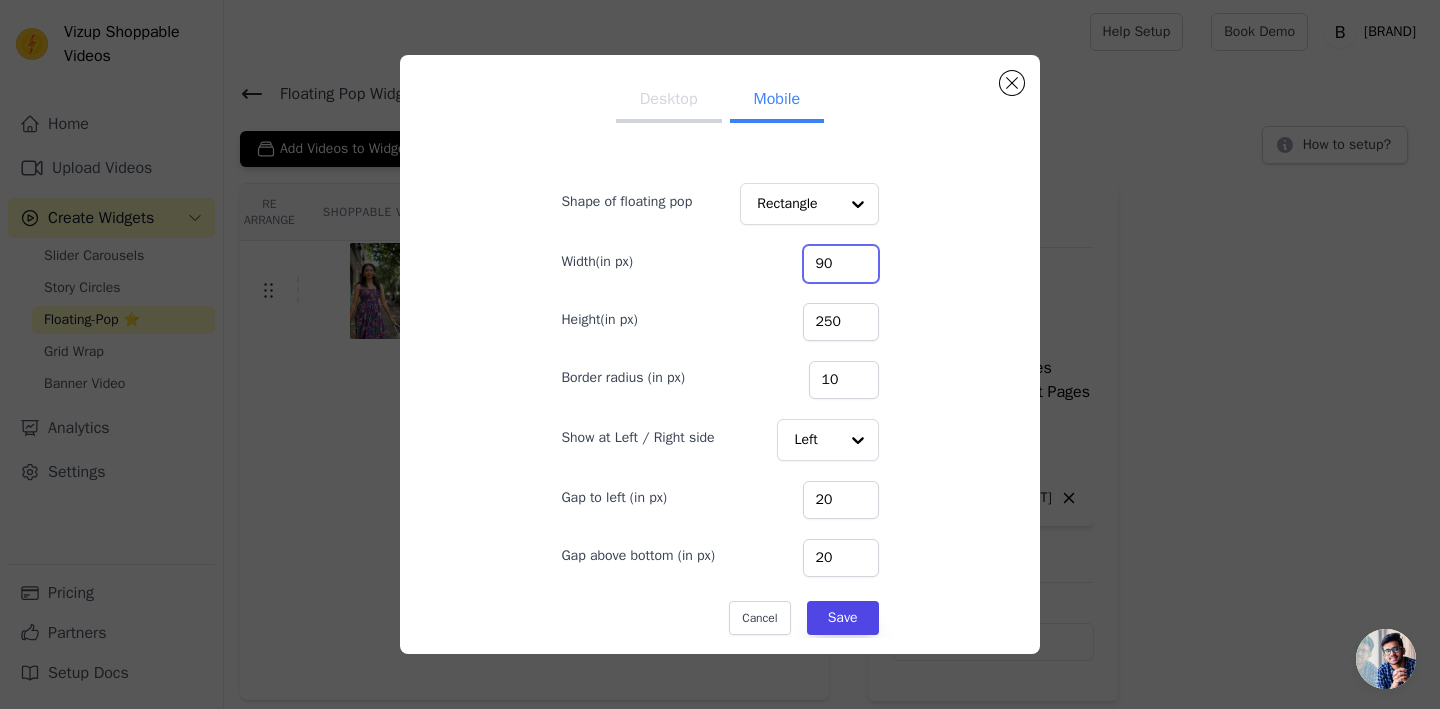 drag, startPoint x: 842, startPoint y: 261, endPoint x: 793, endPoint y: 251, distance: 50.01 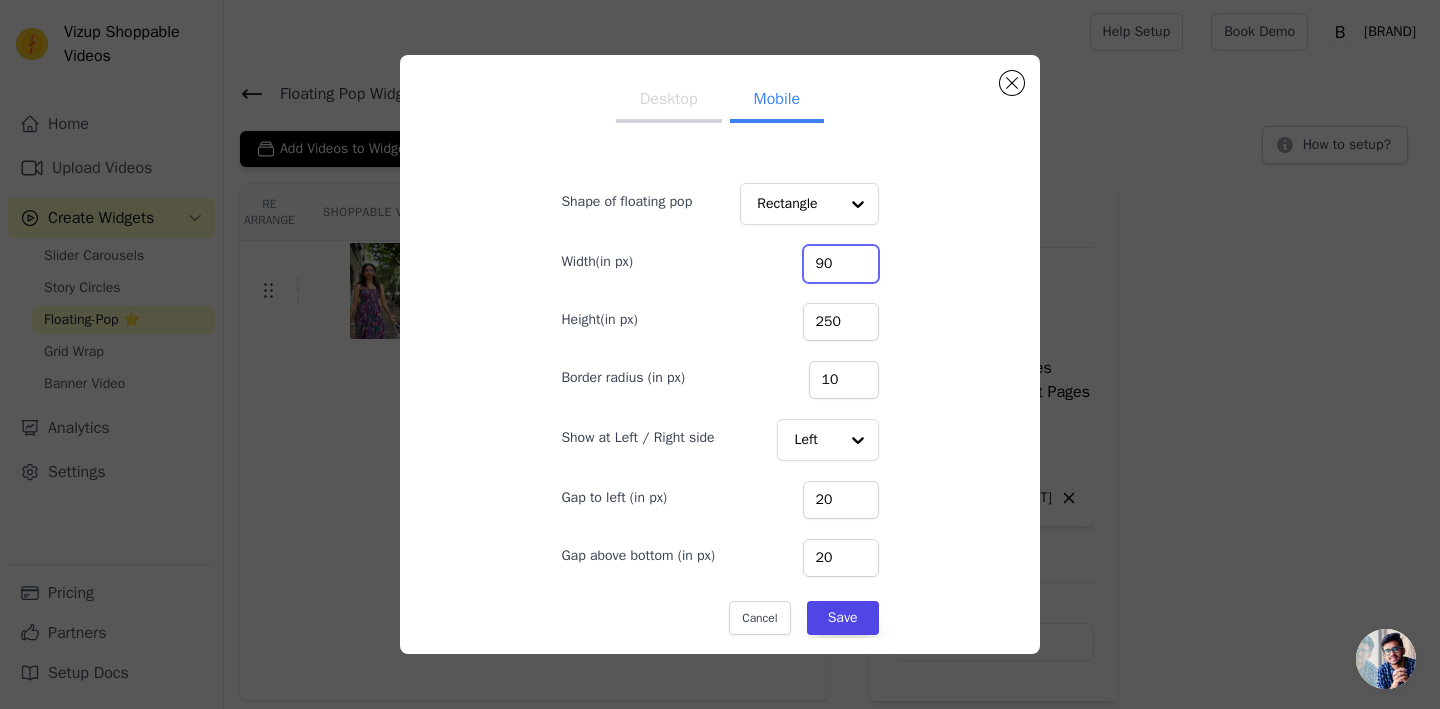 click on "Width(in px)   90" at bounding box center (719, 262) 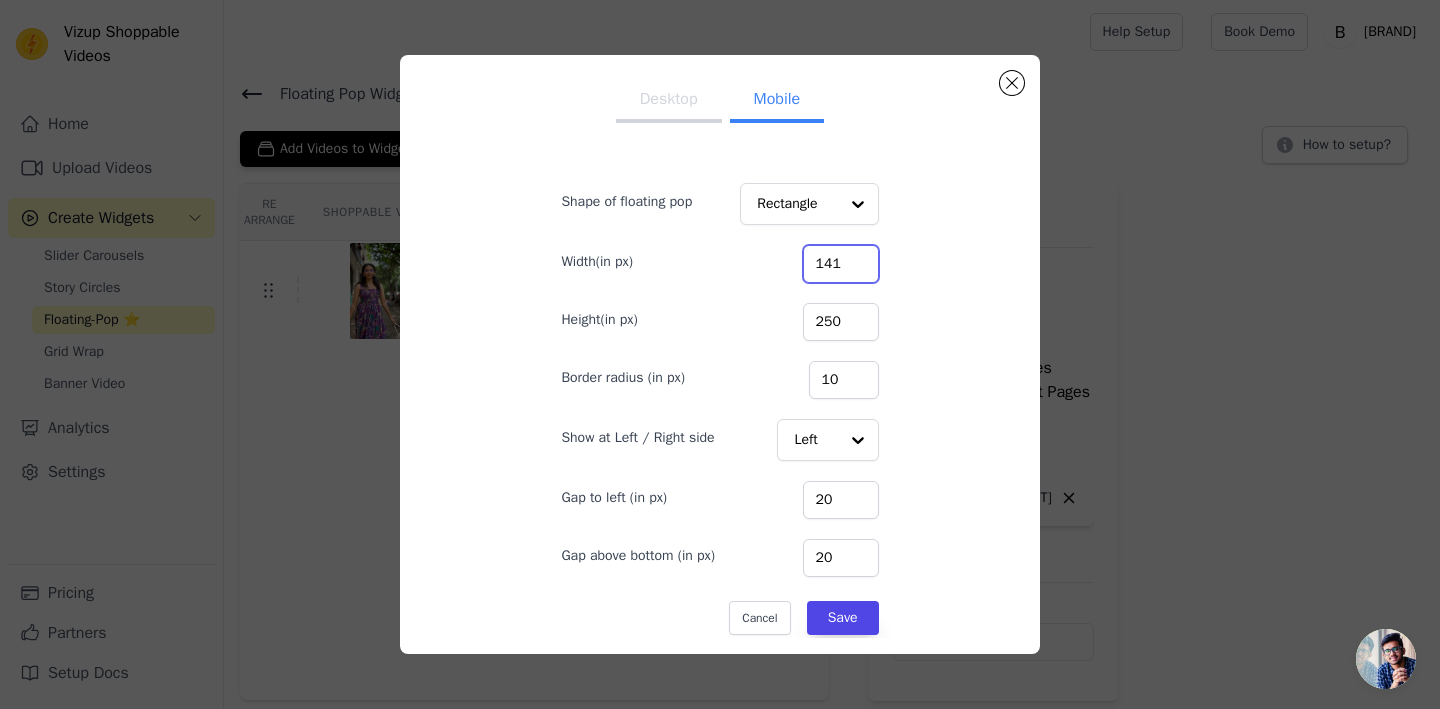 type on "141" 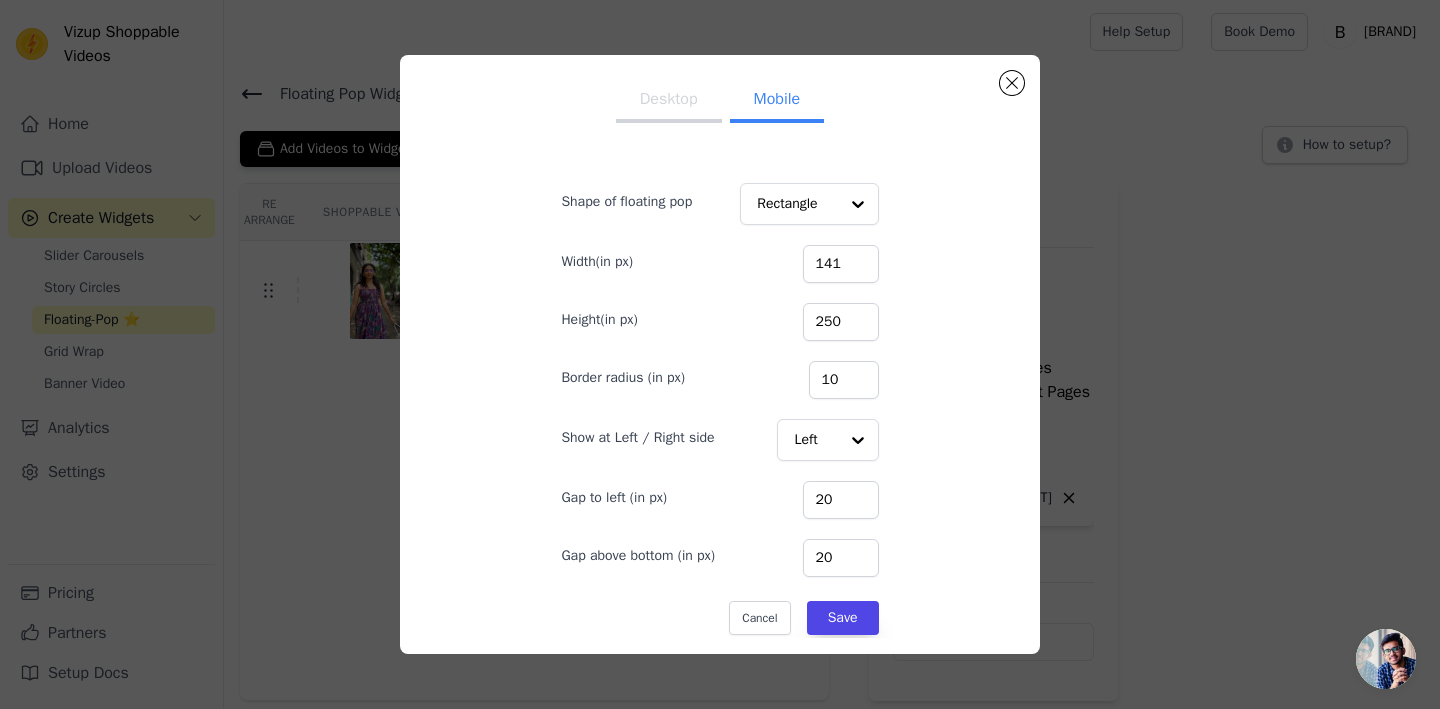 click on "Desktop Mobile   Shape of floating pop         Rectangle               Width(in px)   141   Height(in px)   250   Border radius (in px)   10   Show at Left / Right side         Left               Gap to left (in px)   20   Gap above bottom (in px)   20   Cancel     Save" at bounding box center [720, 354] 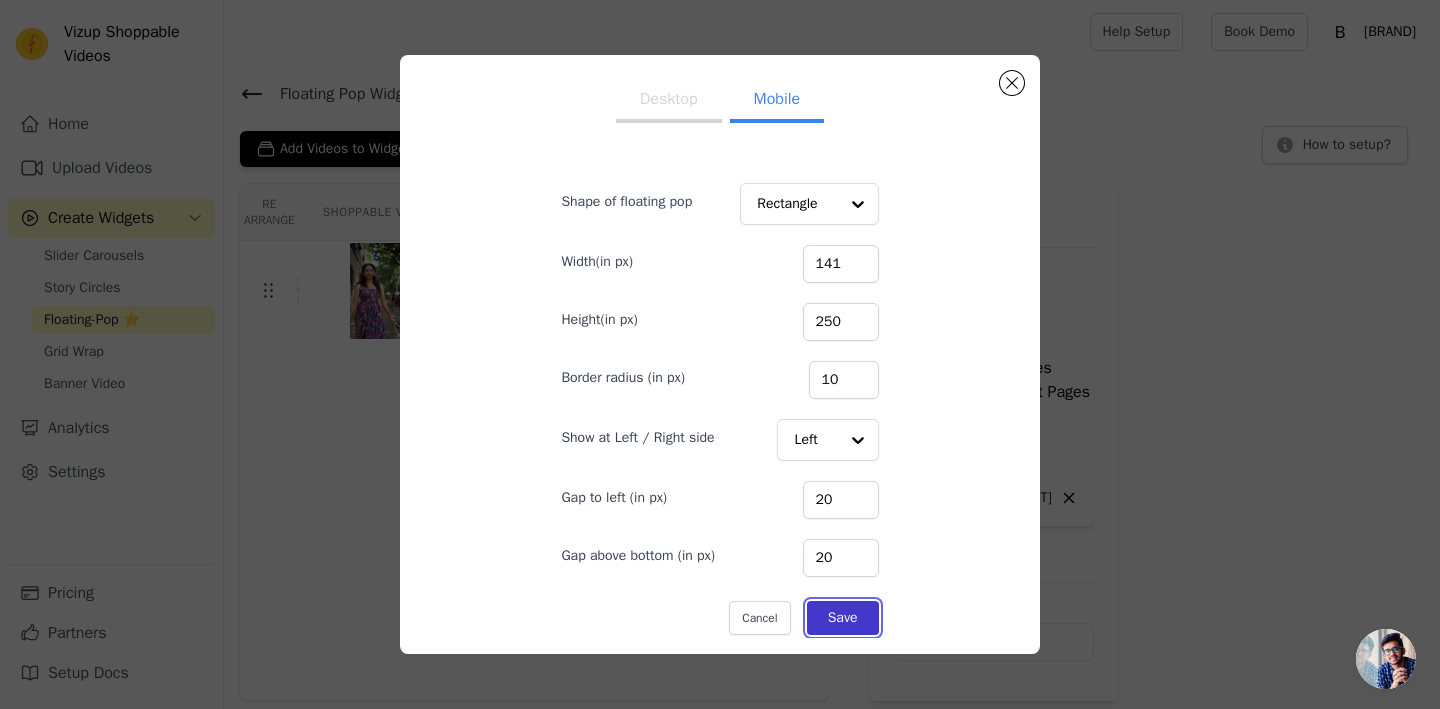 click on "Save" at bounding box center [843, 618] 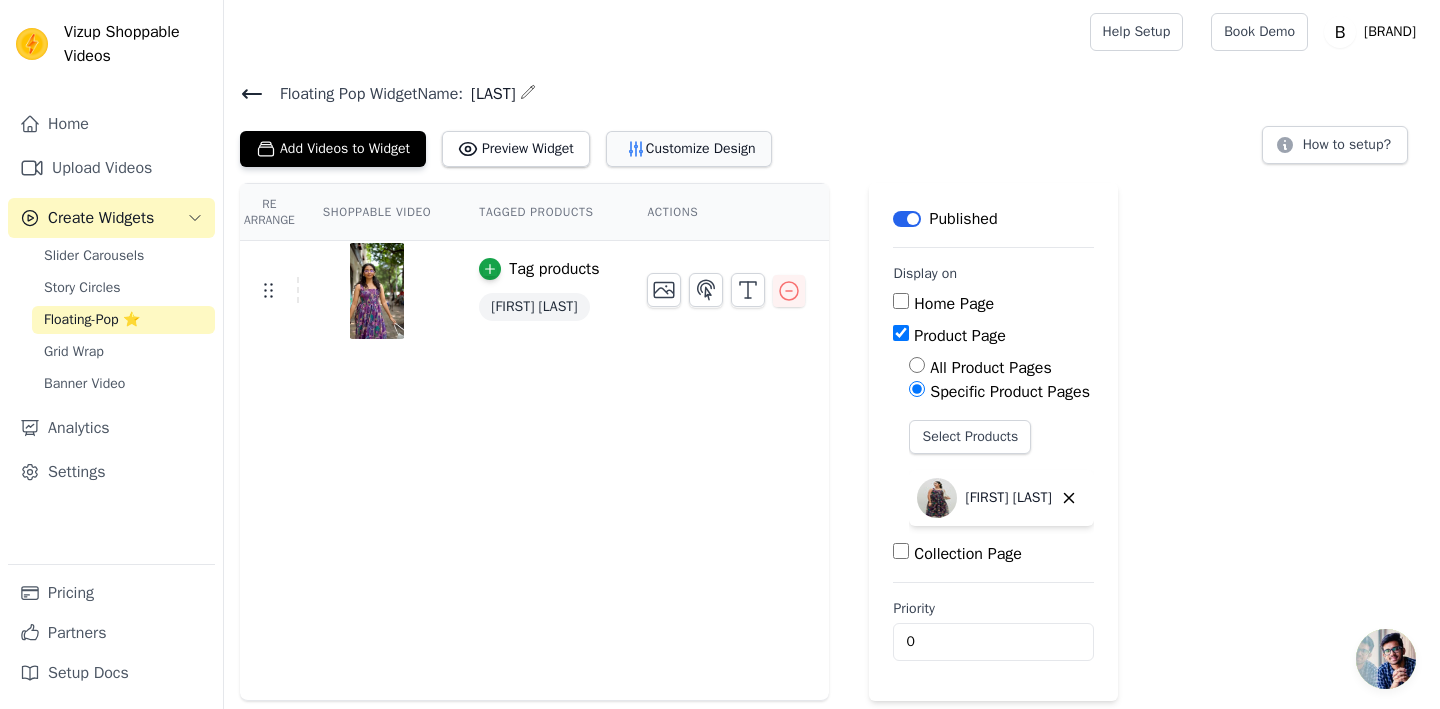 click on "Customize Design" at bounding box center (689, 149) 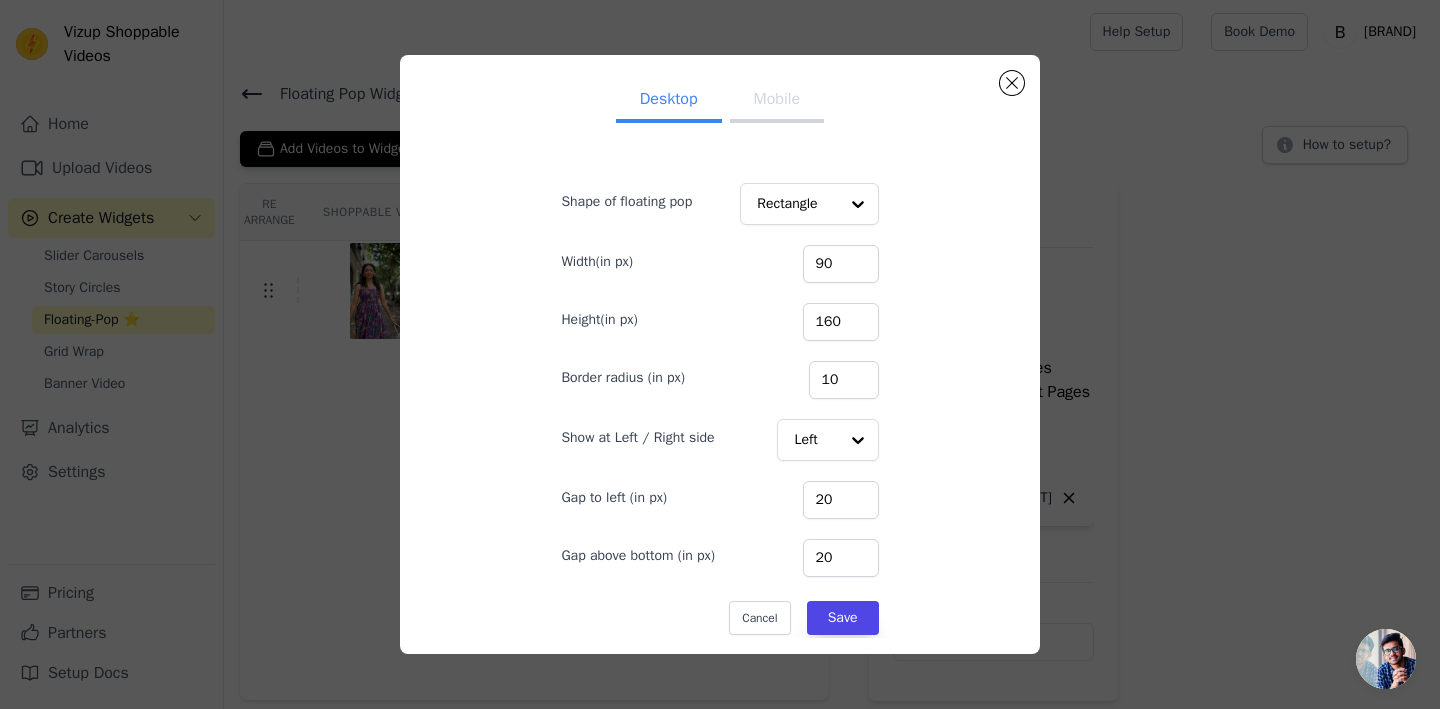 click on "Mobile" at bounding box center (777, 101) 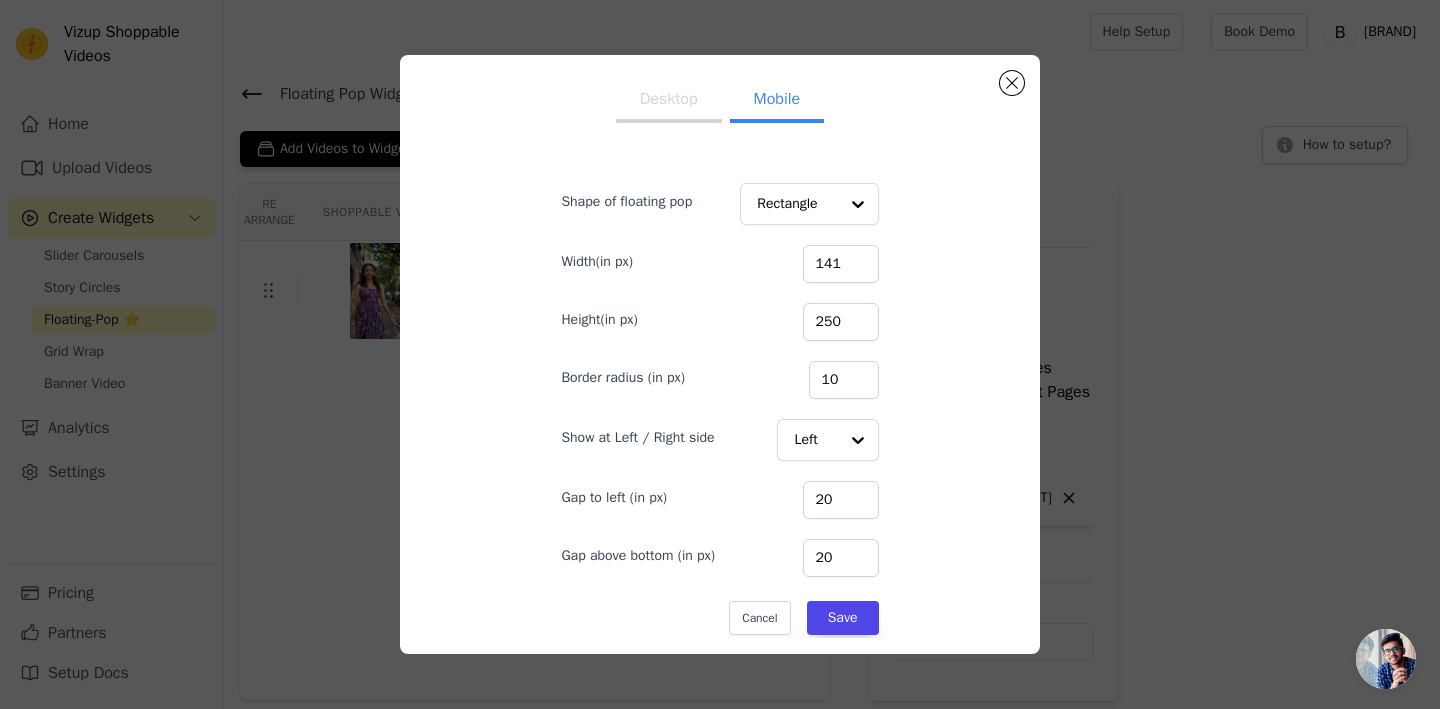 scroll, scrollTop: 13, scrollLeft: 0, axis: vertical 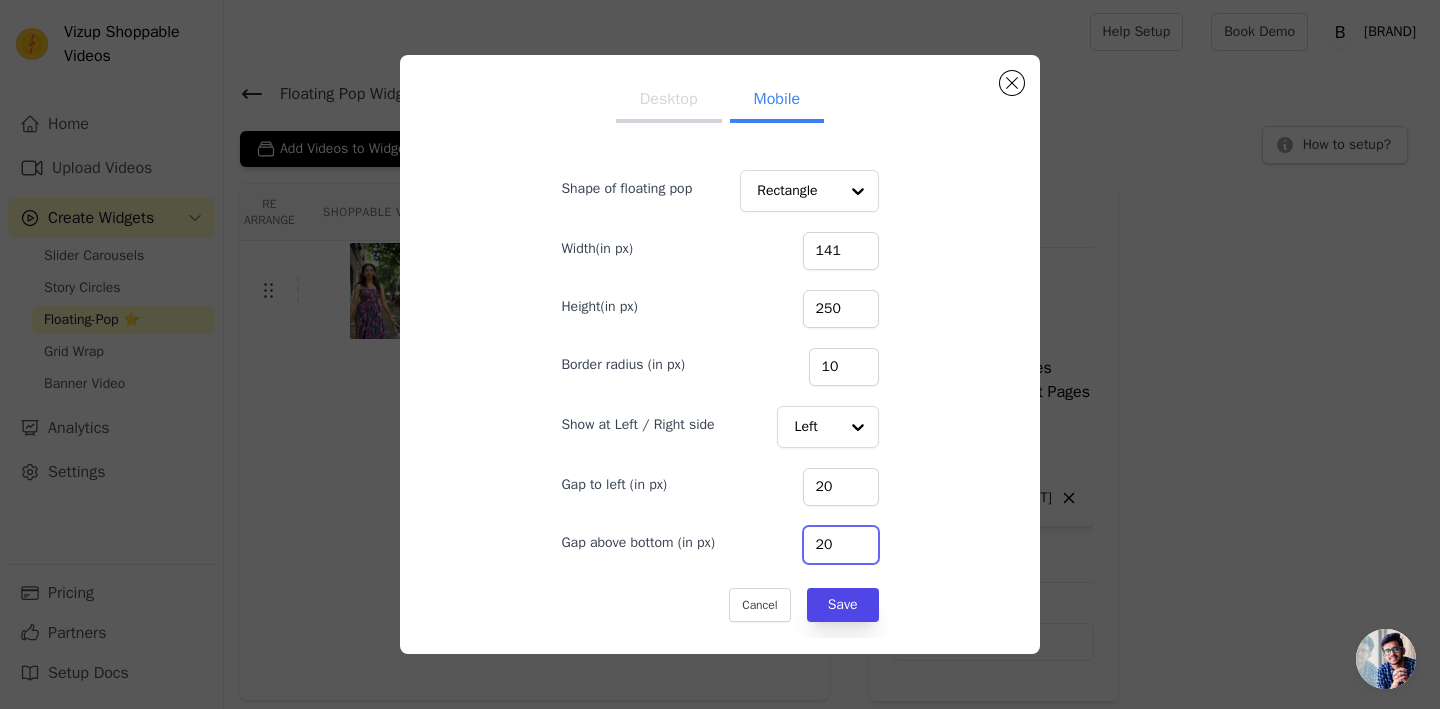 click on "20" at bounding box center (841, 545) 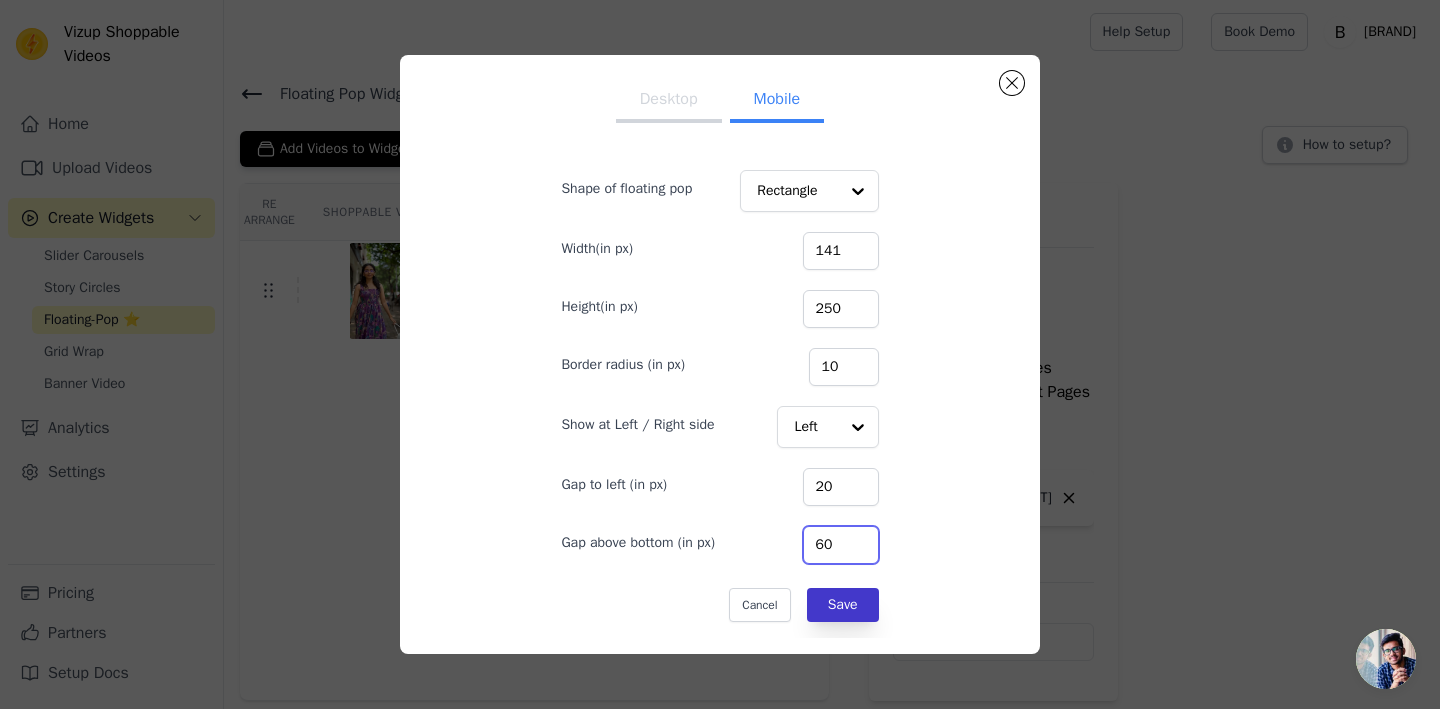 type on "60" 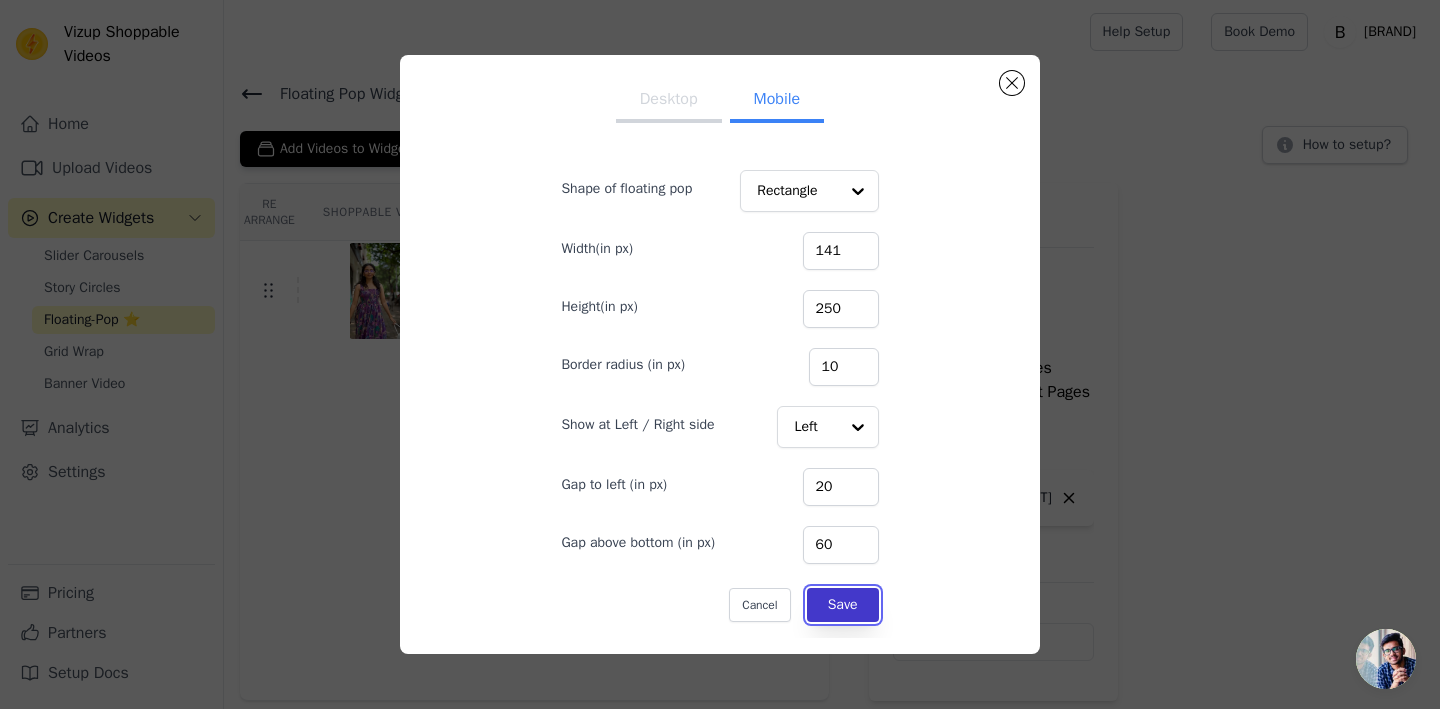 click on "Save" at bounding box center [843, 605] 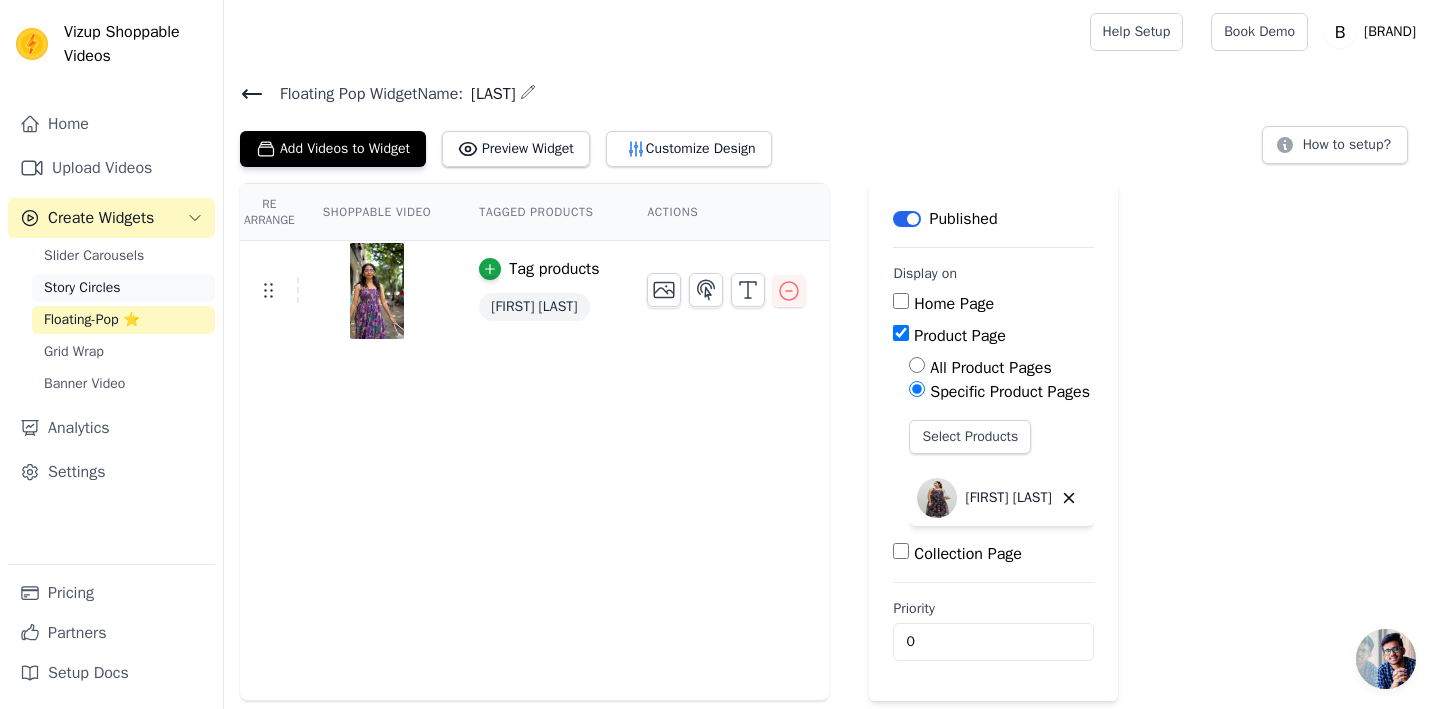 click on "Story Circles" at bounding box center [123, 288] 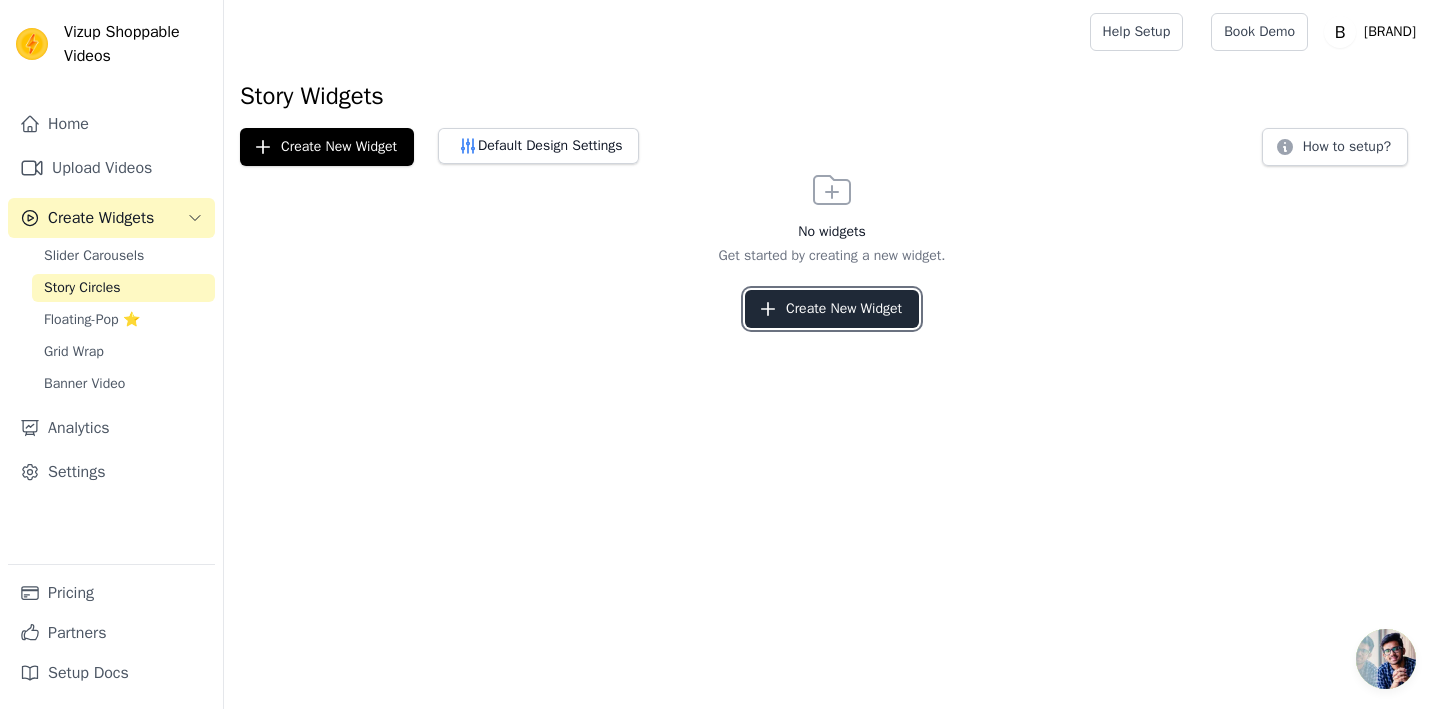 click on "Create New Widget" at bounding box center (832, 309) 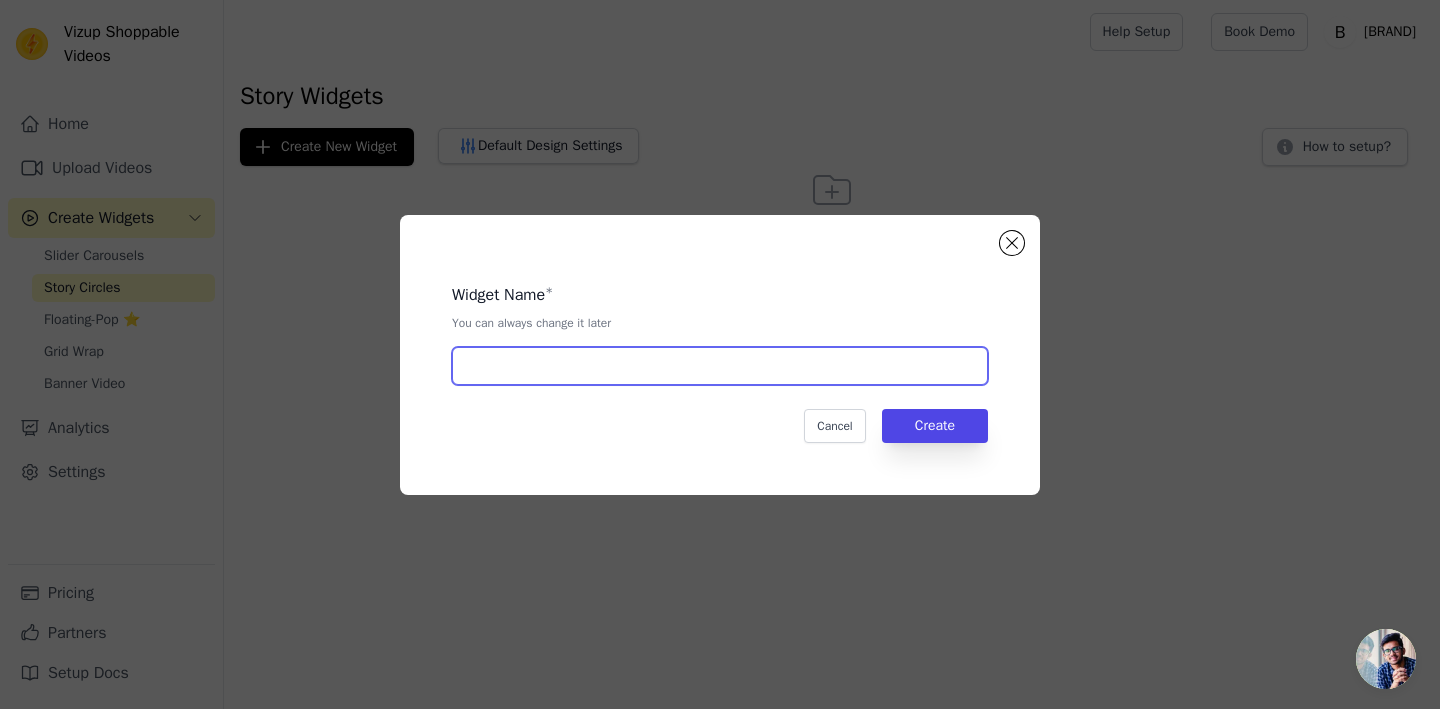 click at bounding box center (720, 366) 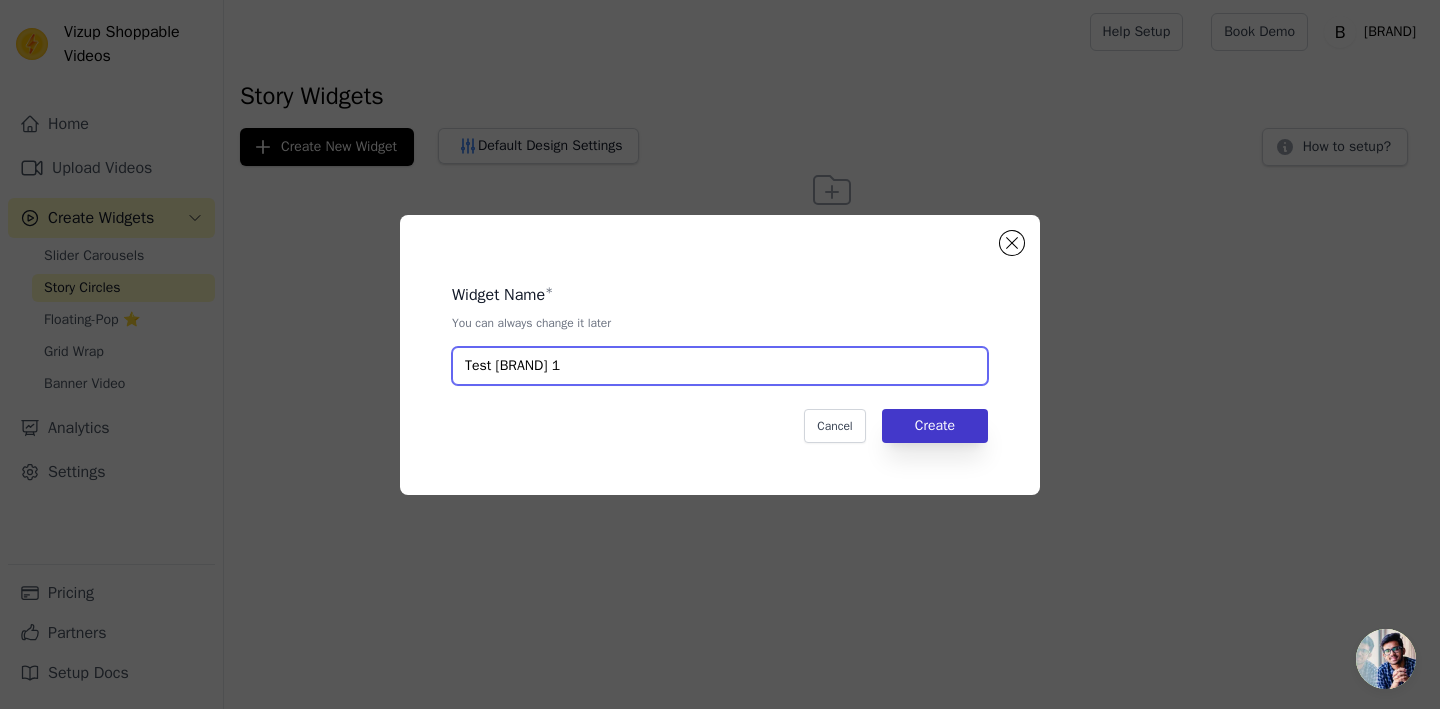 type on "Test STory 1" 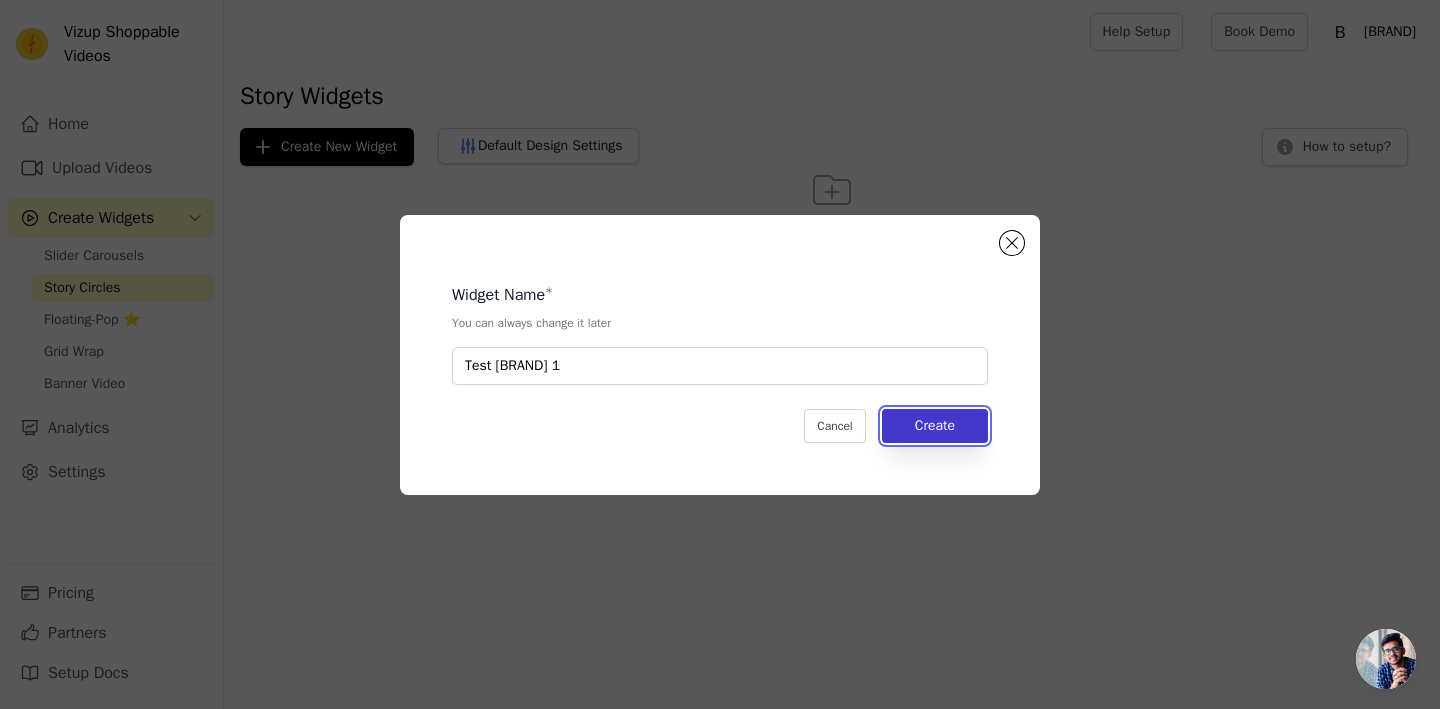 click on "Create" at bounding box center [935, 426] 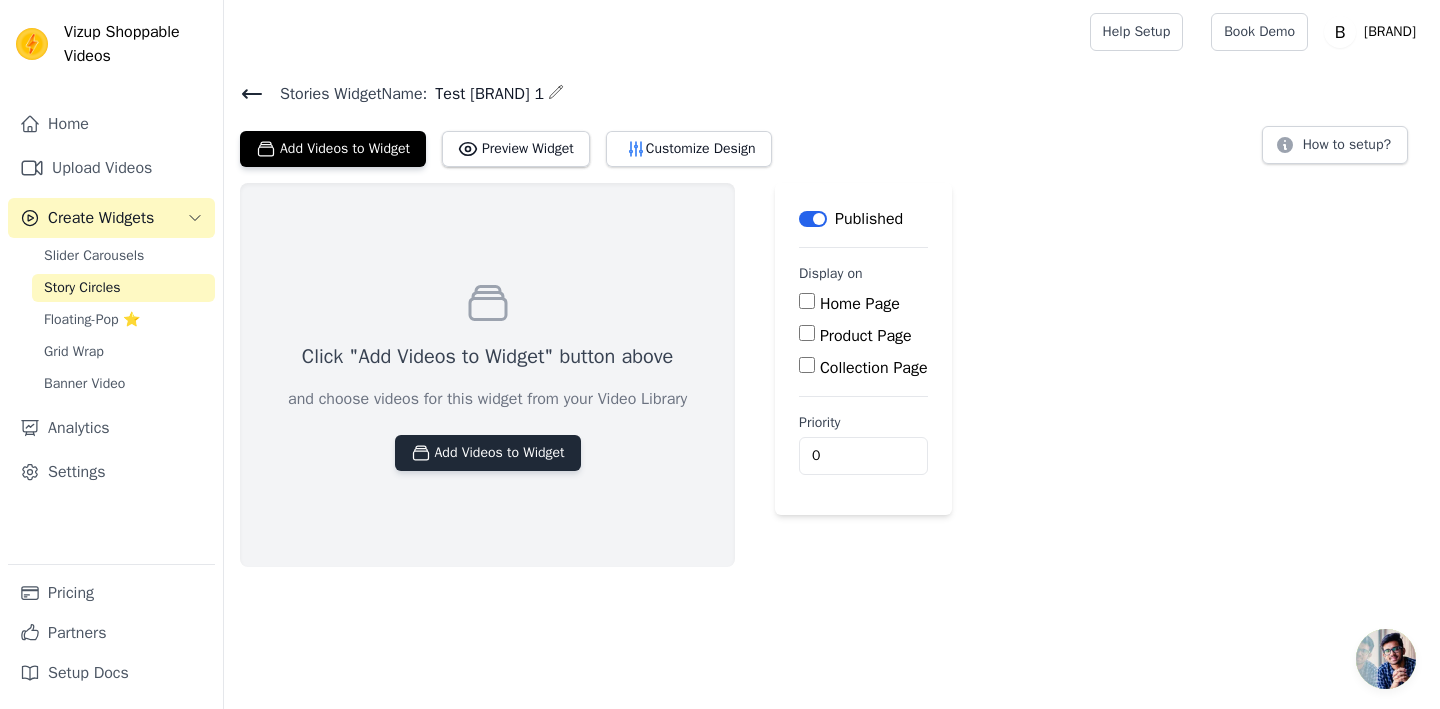 click on "Add Videos to Widget" at bounding box center (488, 453) 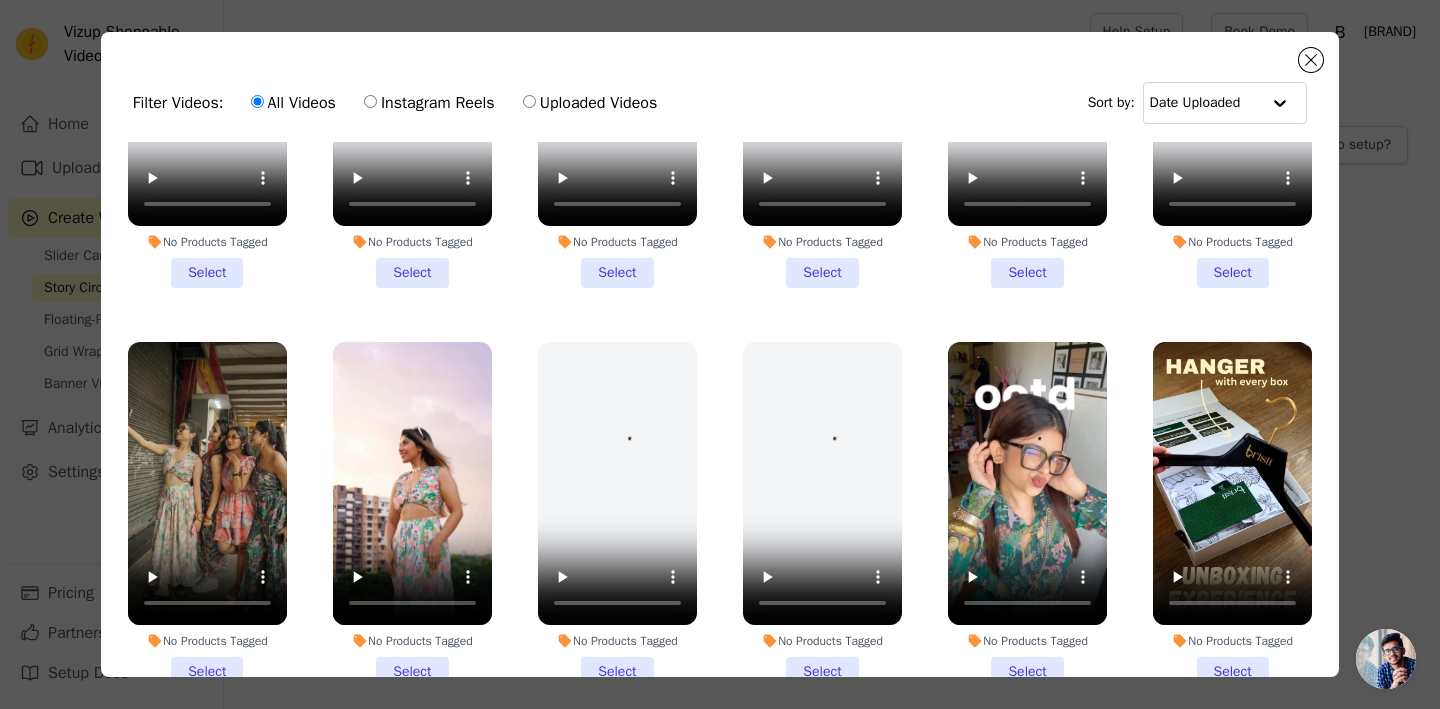 scroll, scrollTop: 324, scrollLeft: 0, axis: vertical 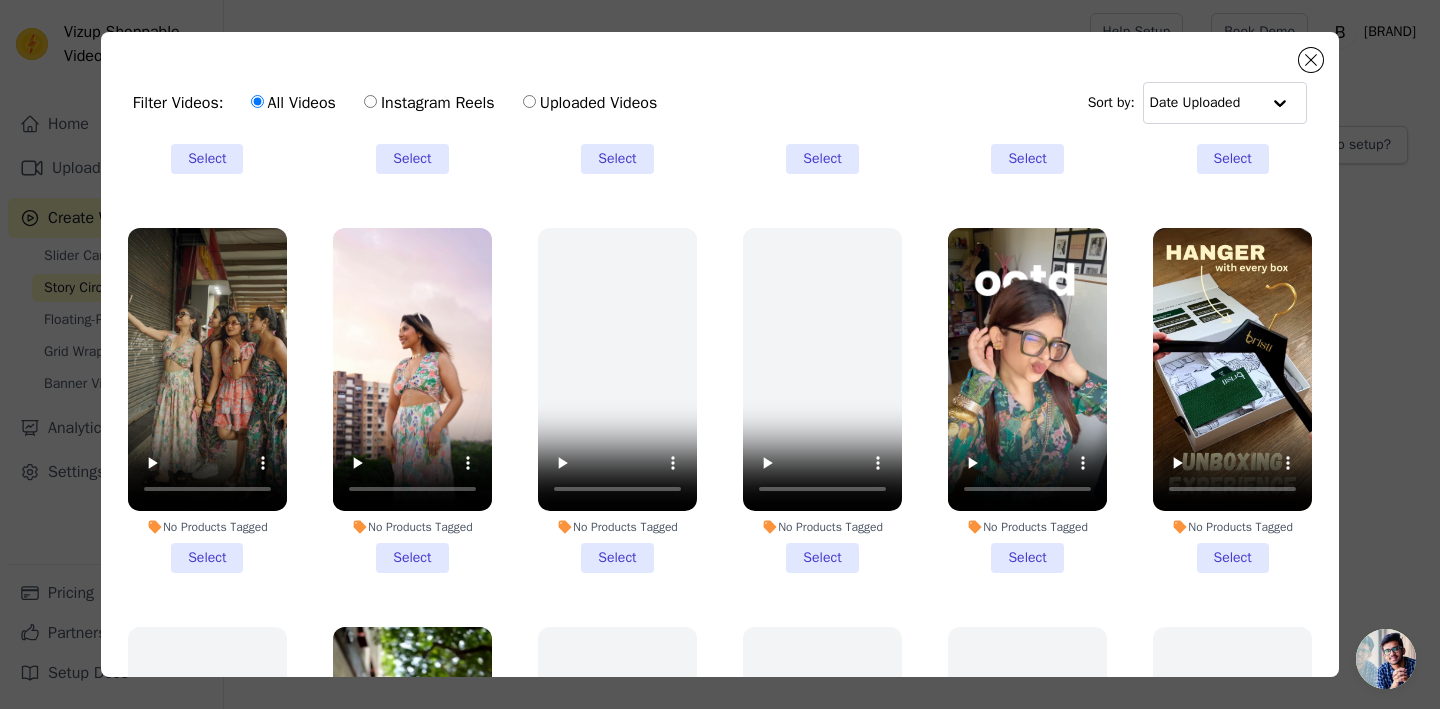 click on "No Products Tagged     Select" at bounding box center [1027, 400] 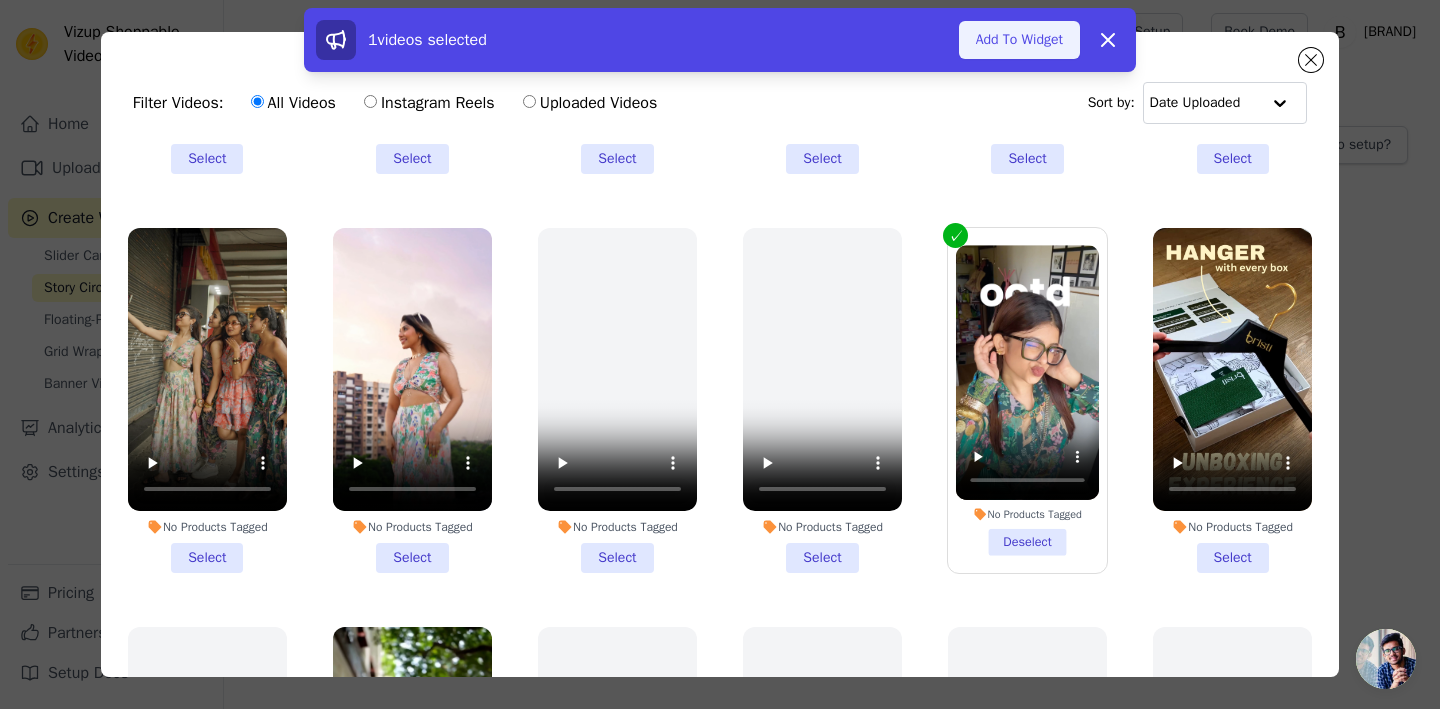 click on "Add To Widget" at bounding box center [1019, 40] 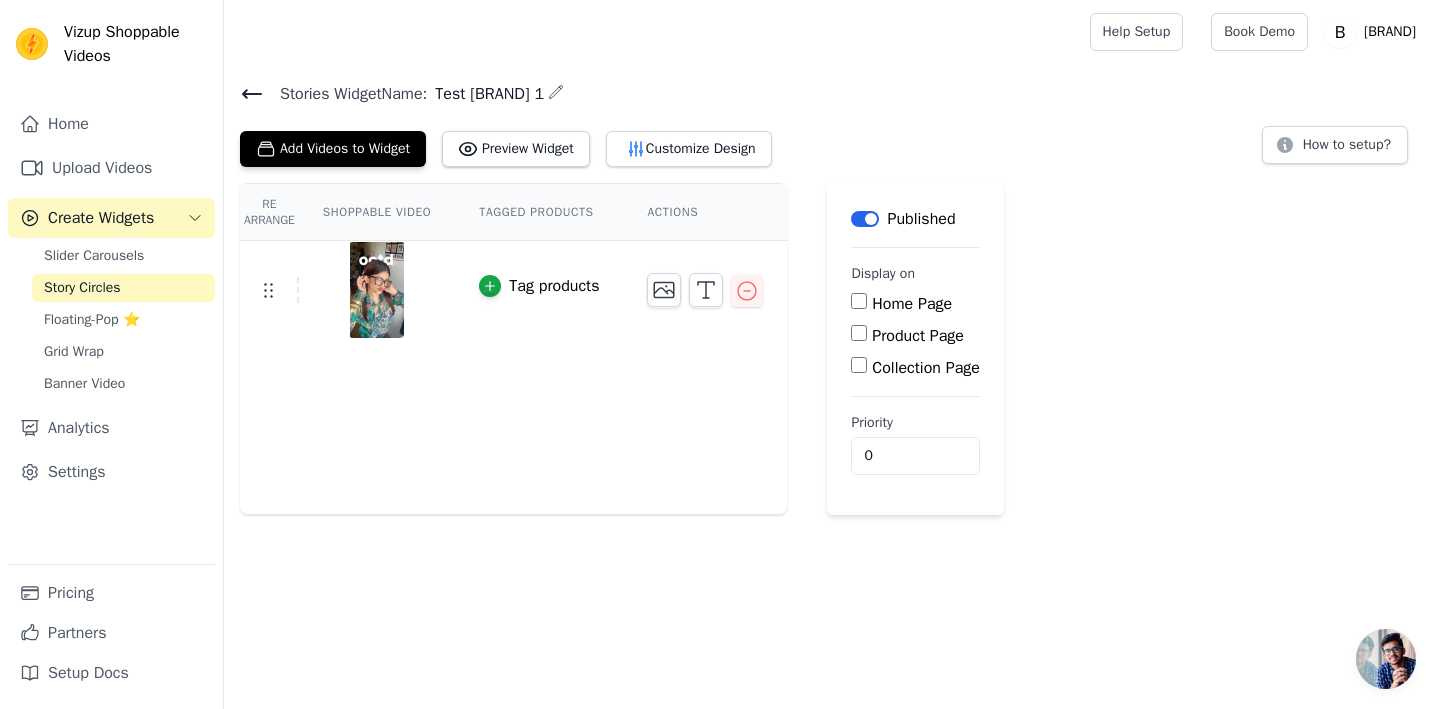 click on "Home Page" at bounding box center [859, 301] 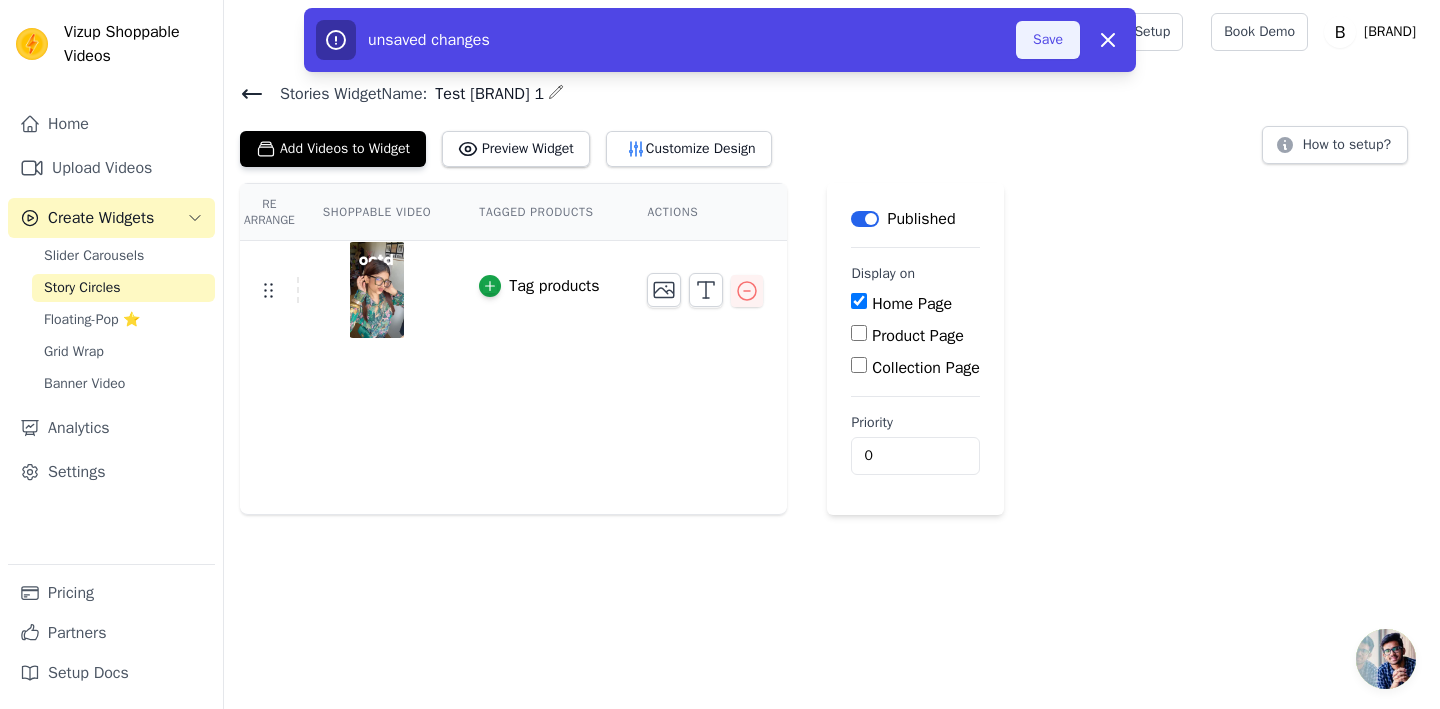 click on "Save" at bounding box center (1048, 40) 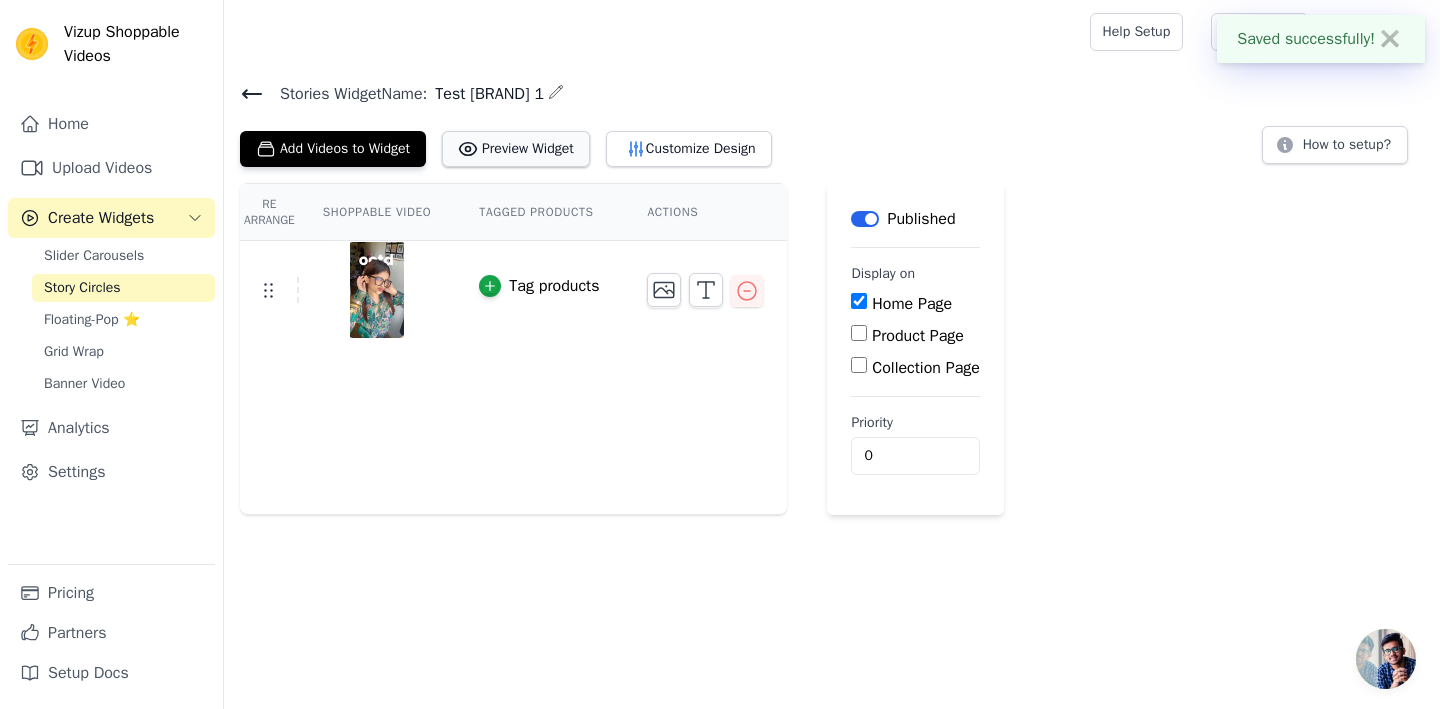 click on "Preview Widget" at bounding box center [516, 149] 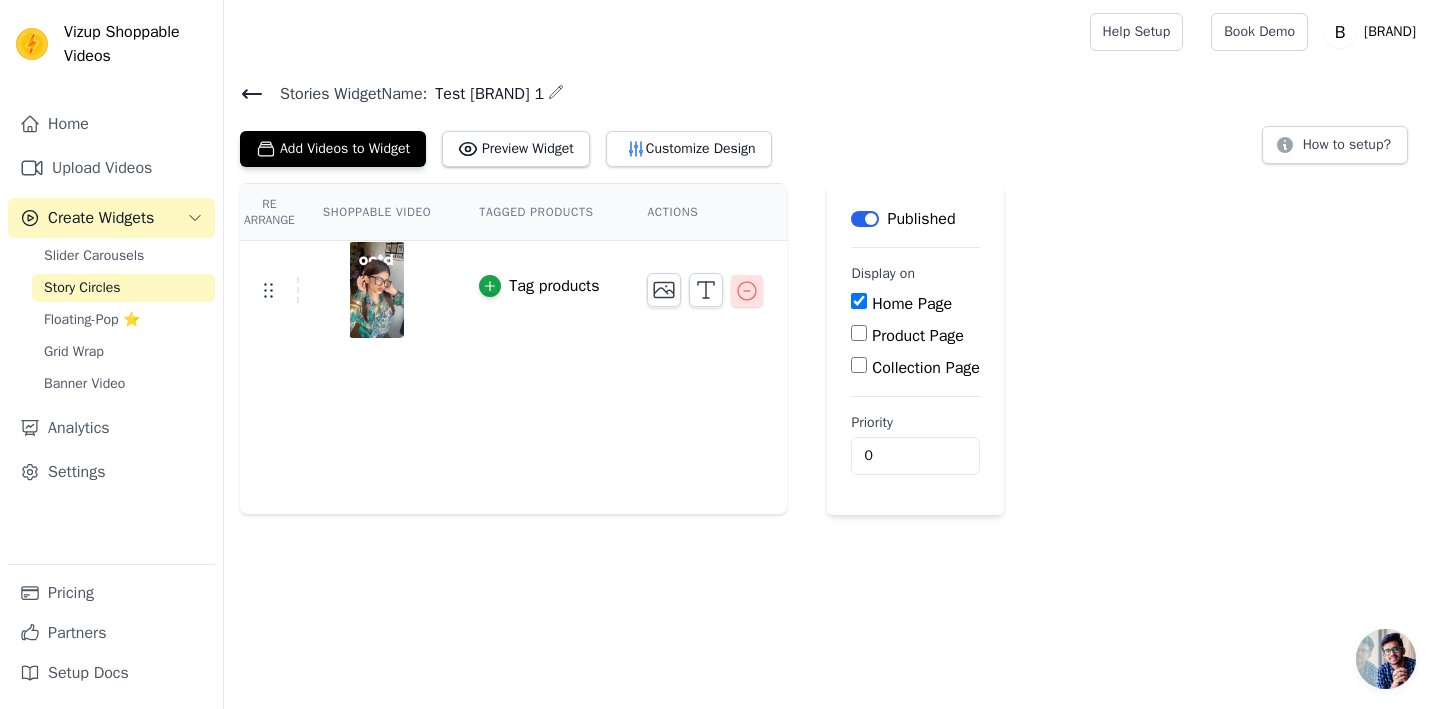 click 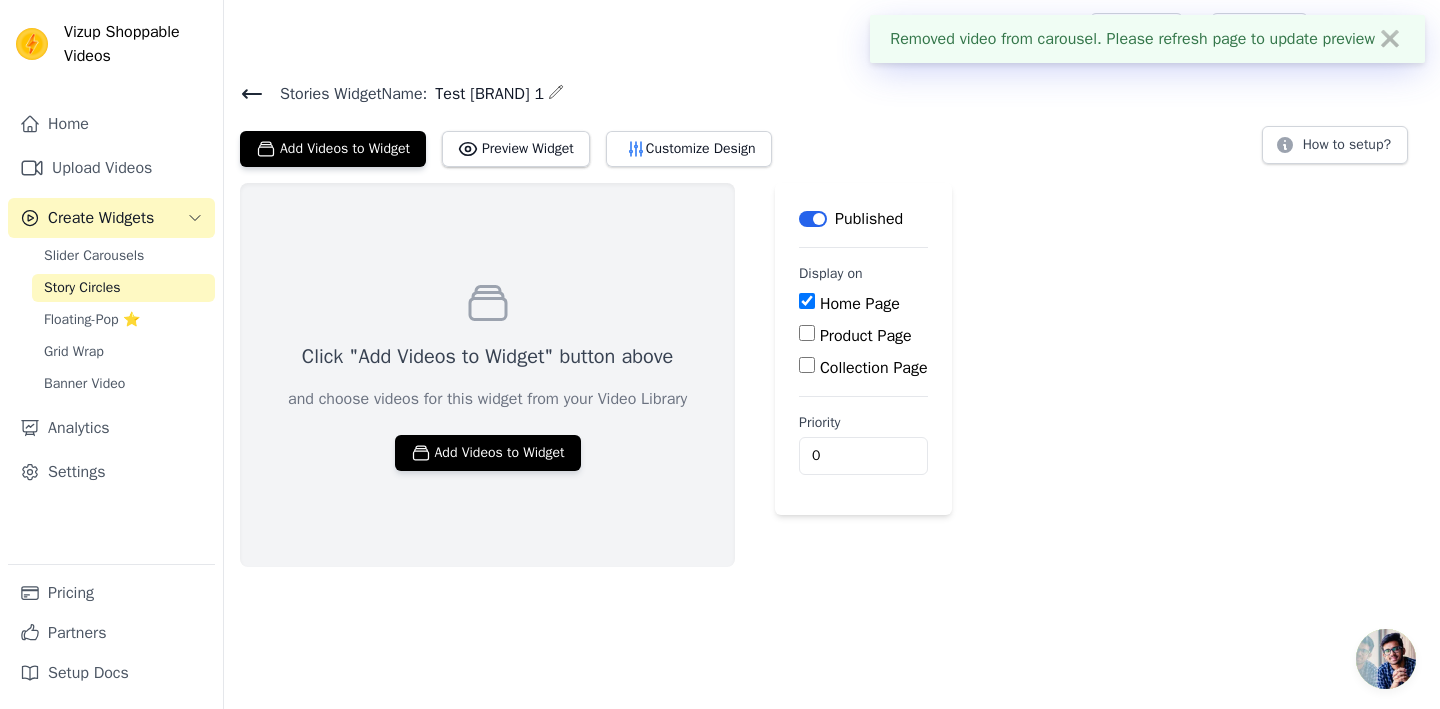 click 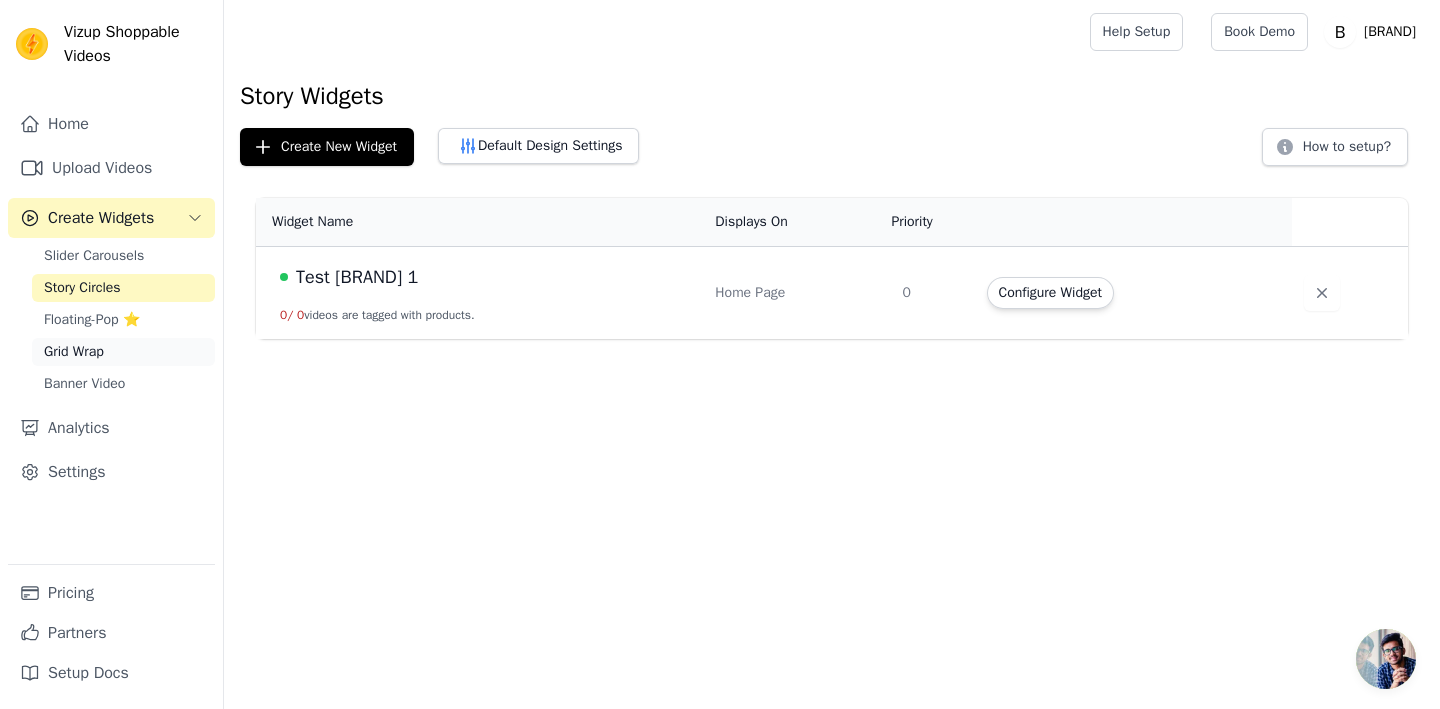 click on "Grid Wrap" at bounding box center (123, 352) 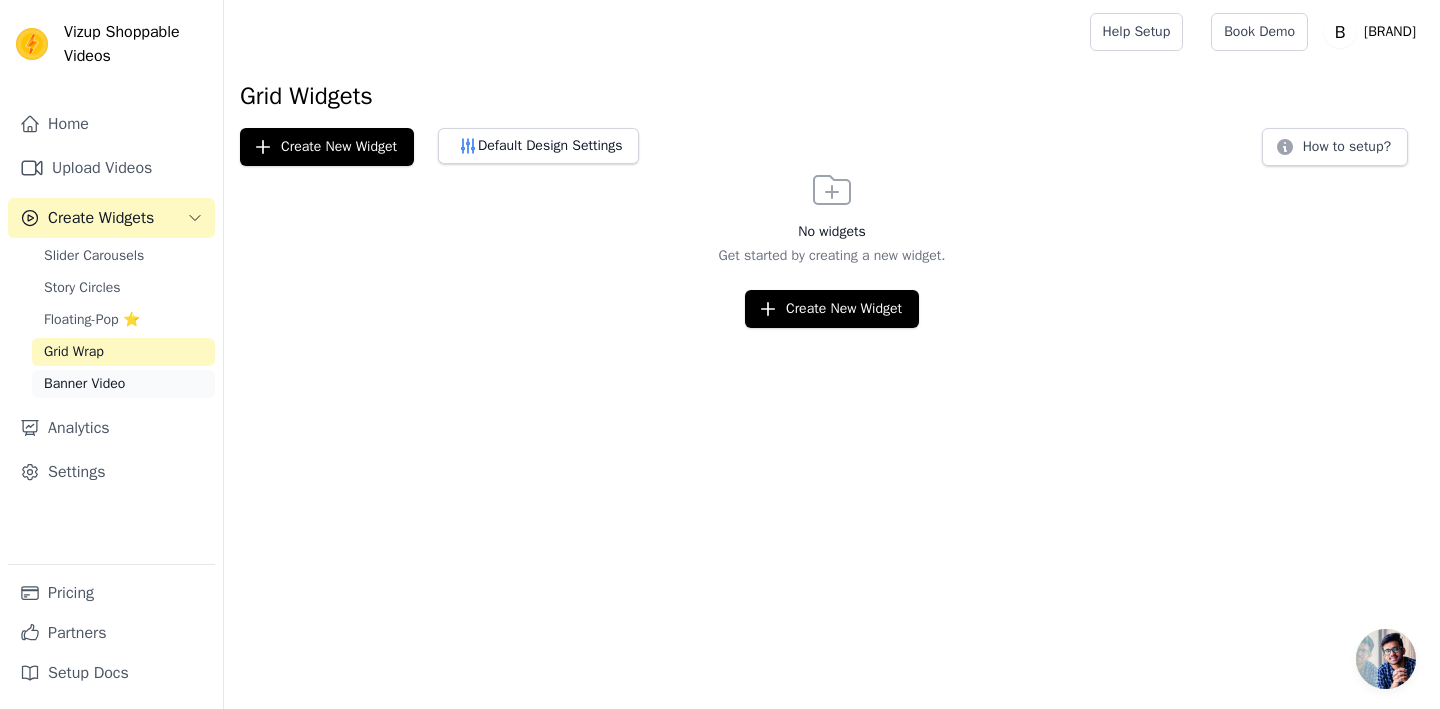 click on "Banner Video" at bounding box center [123, 384] 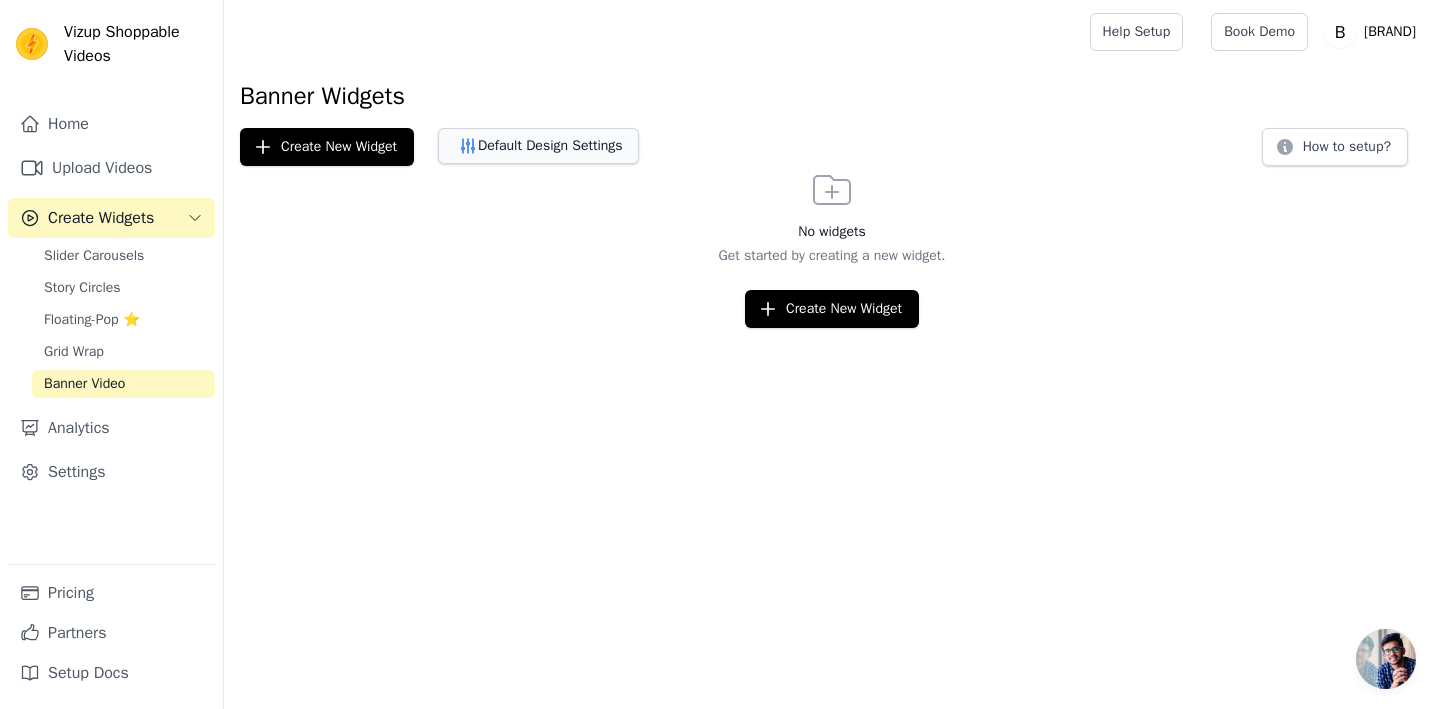 click on "Default Design Settings" at bounding box center [538, 146] 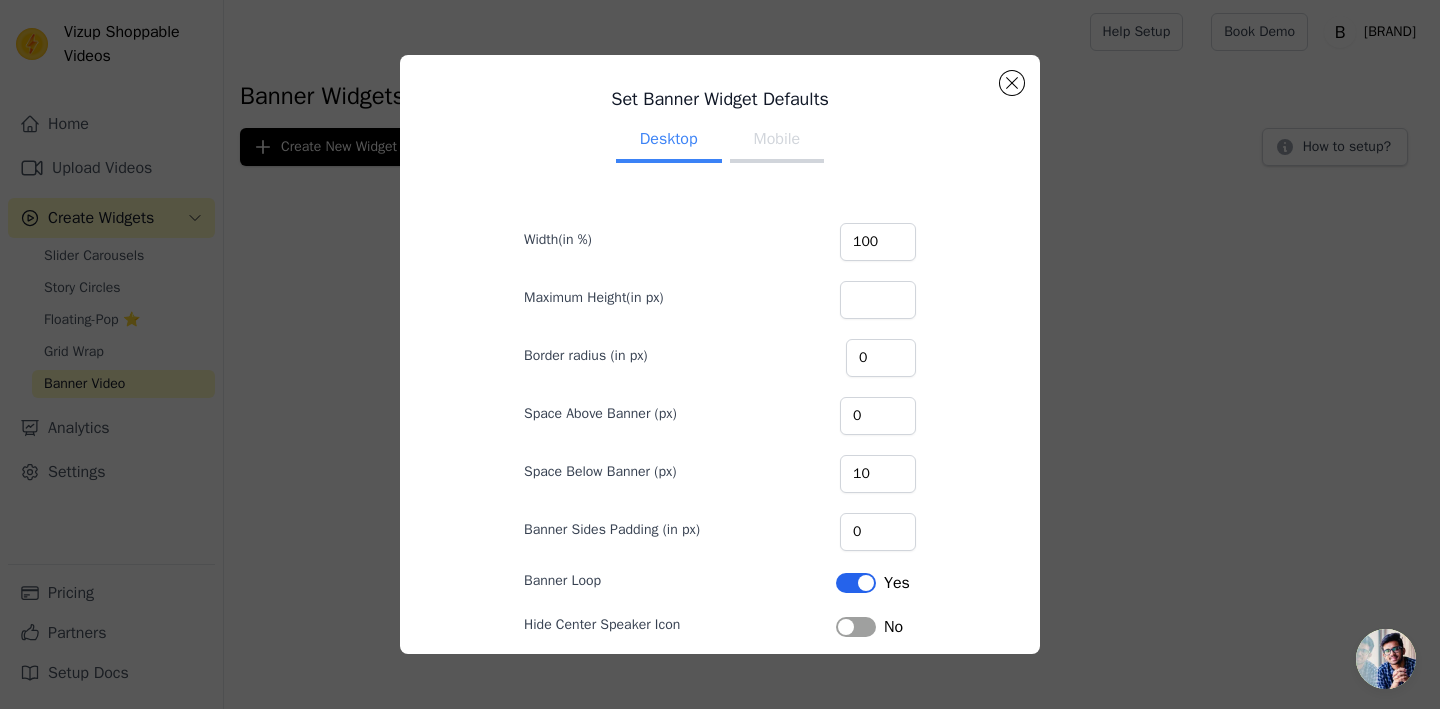 click on "Set Banner Widget Defaults   Desktop Mobile   Width(in %)   100   Maximum Height(in px)     Border radius (in px)   0   Space Above Banner (px)   0   Space Below Banner (px)   10   Banner Sides Padding (in px)   0   Banner Loop   Label     Yes   Hide Center Speaker Icon   Label     No   Cancel   Save" 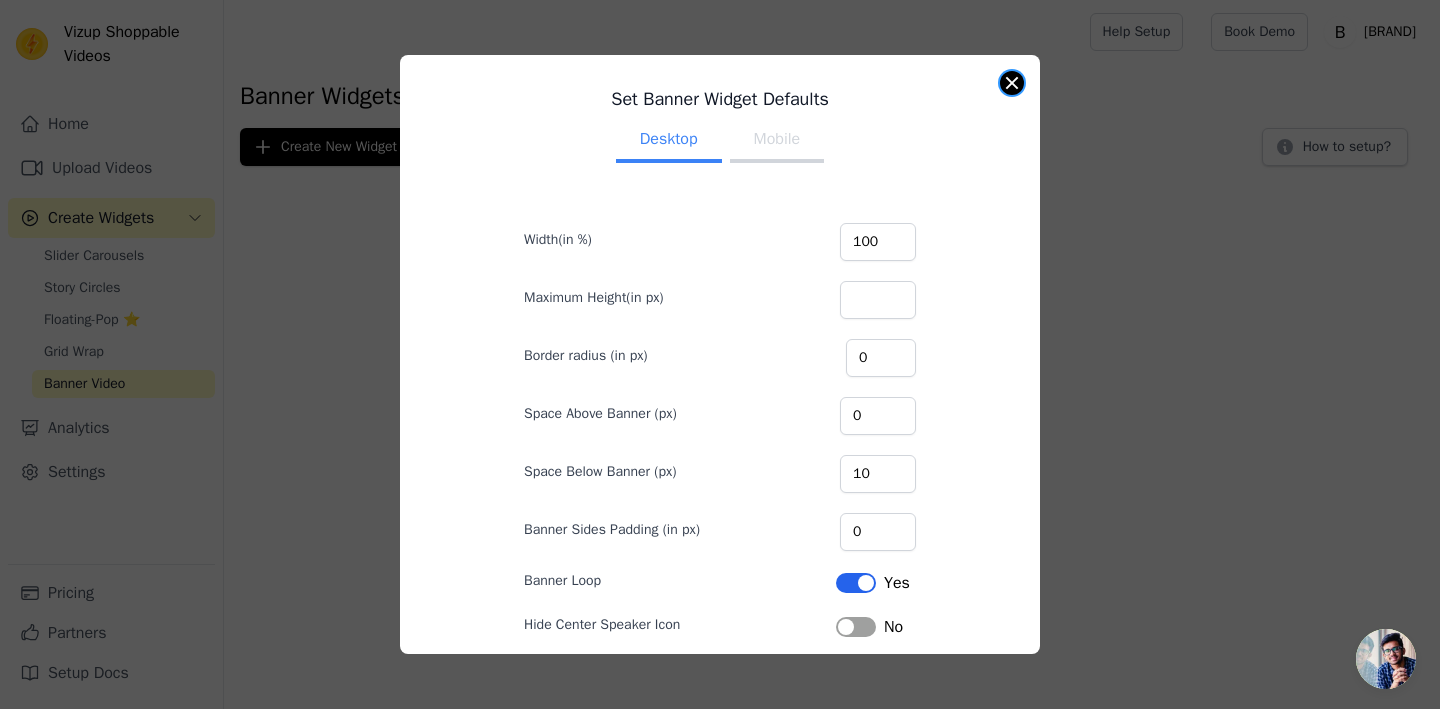 click at bounding box center (1012, 83) 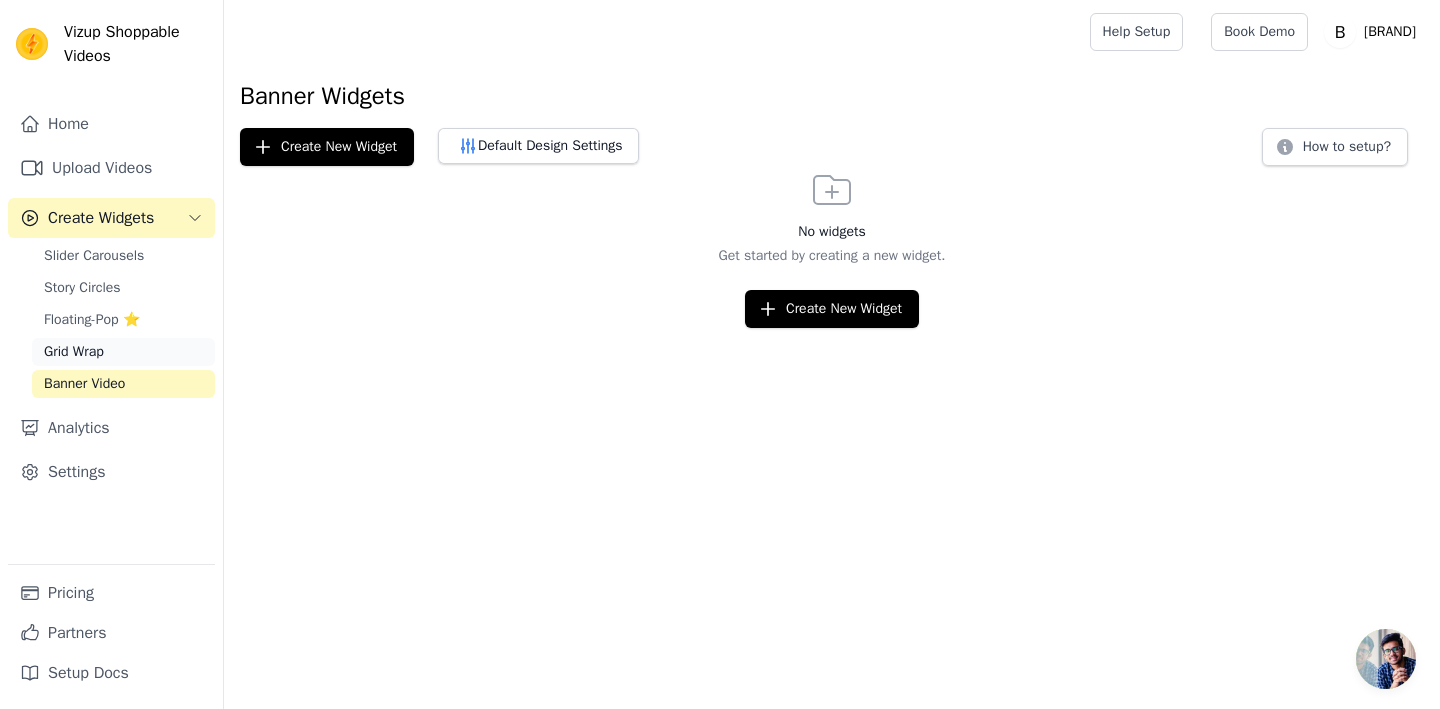 click on "Grid Wrap" at bounding box center [123, 352] 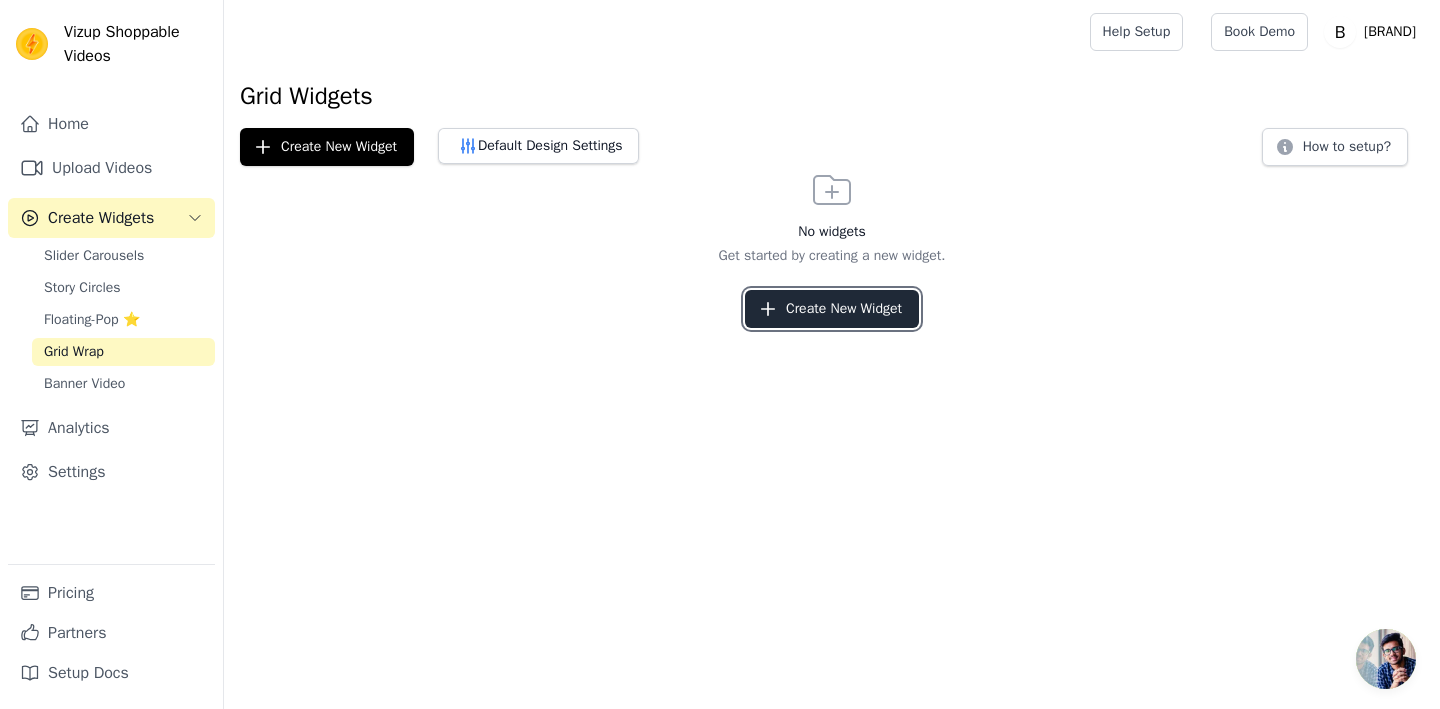 click on "Create New Widget" at bounding box center [832, 309] 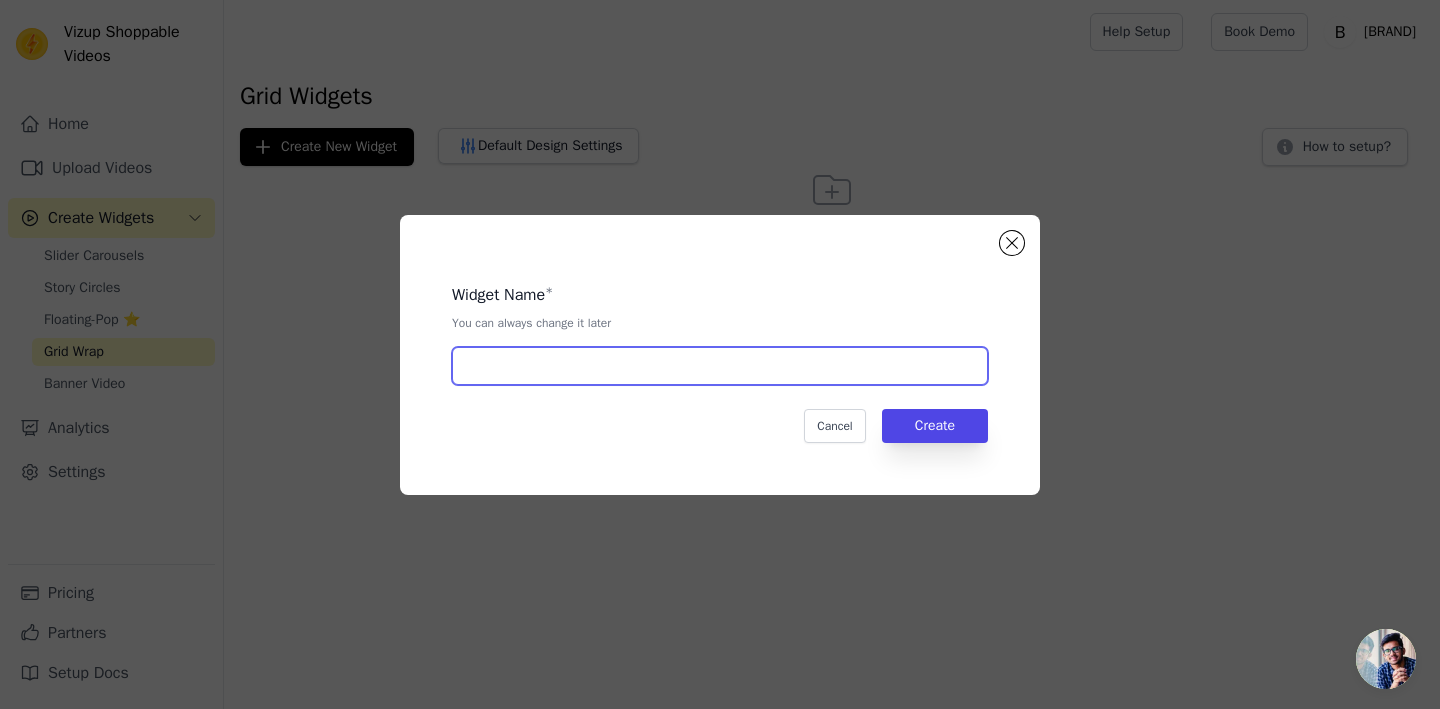 click at bounding box center (720, 366) 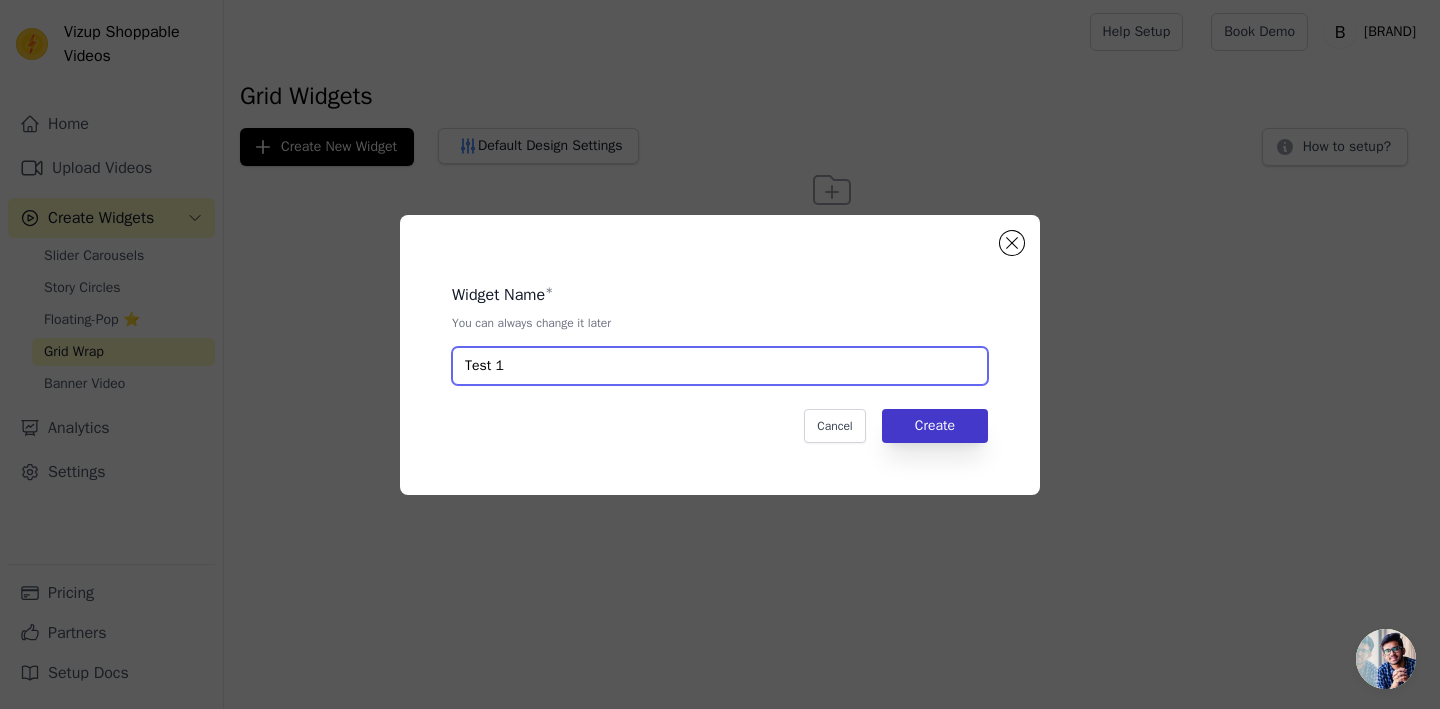 type on "Test 1" 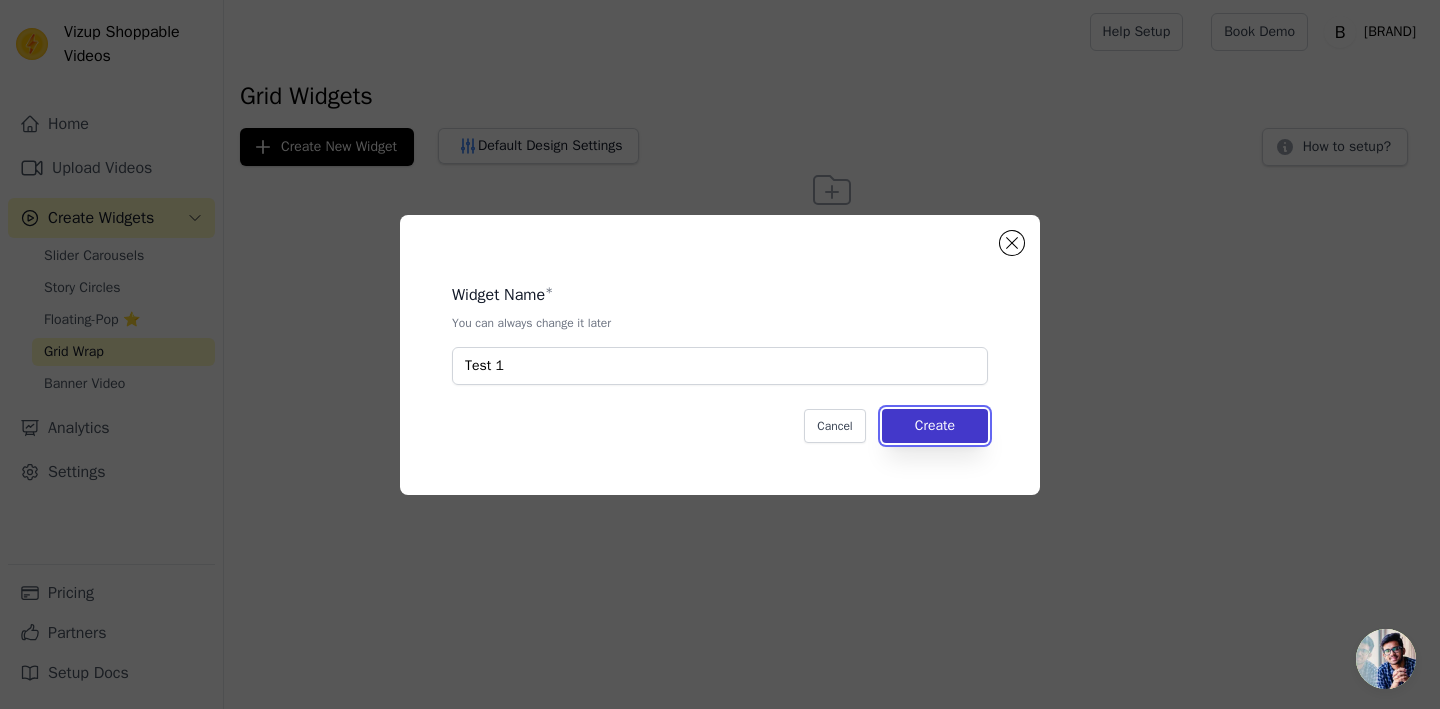 click on "Create" at bounding box center [935, 426] 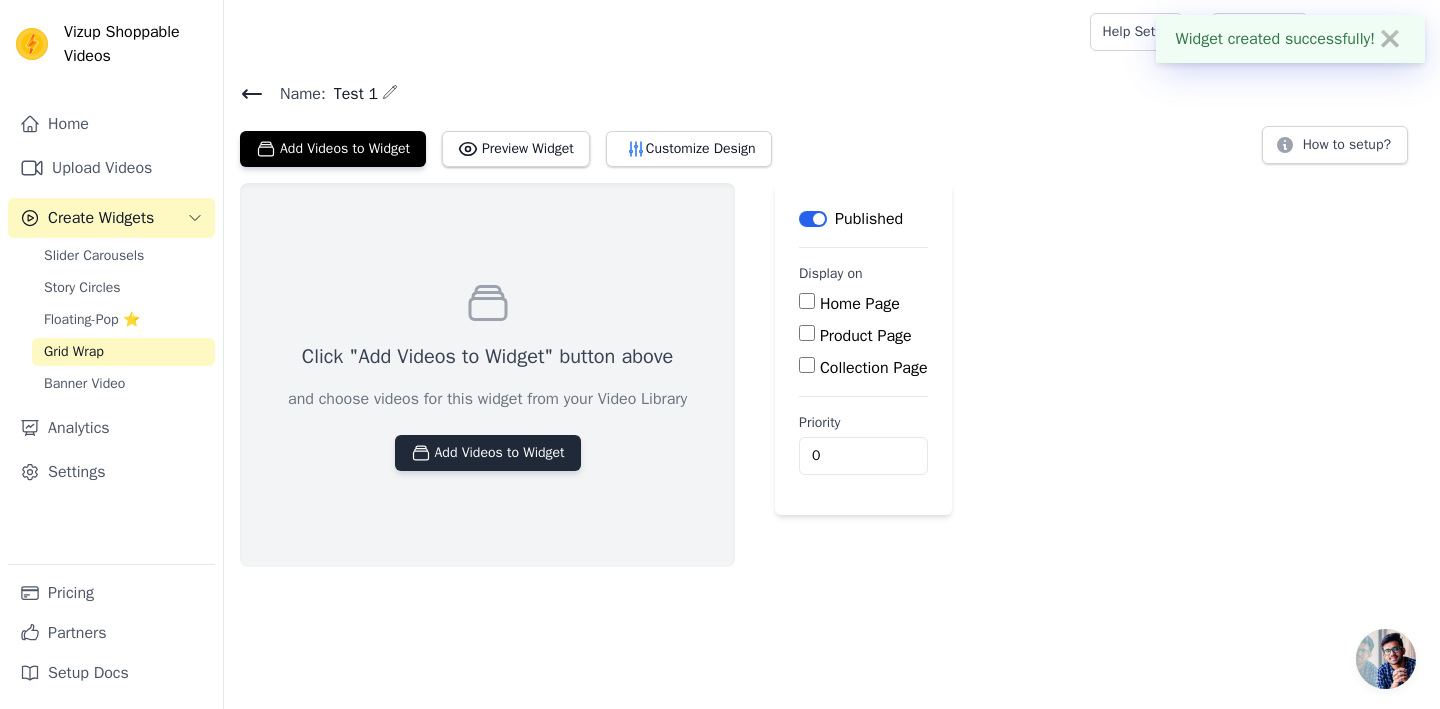 click on "Add Videos to Widget" at bounding box center (488, 453) 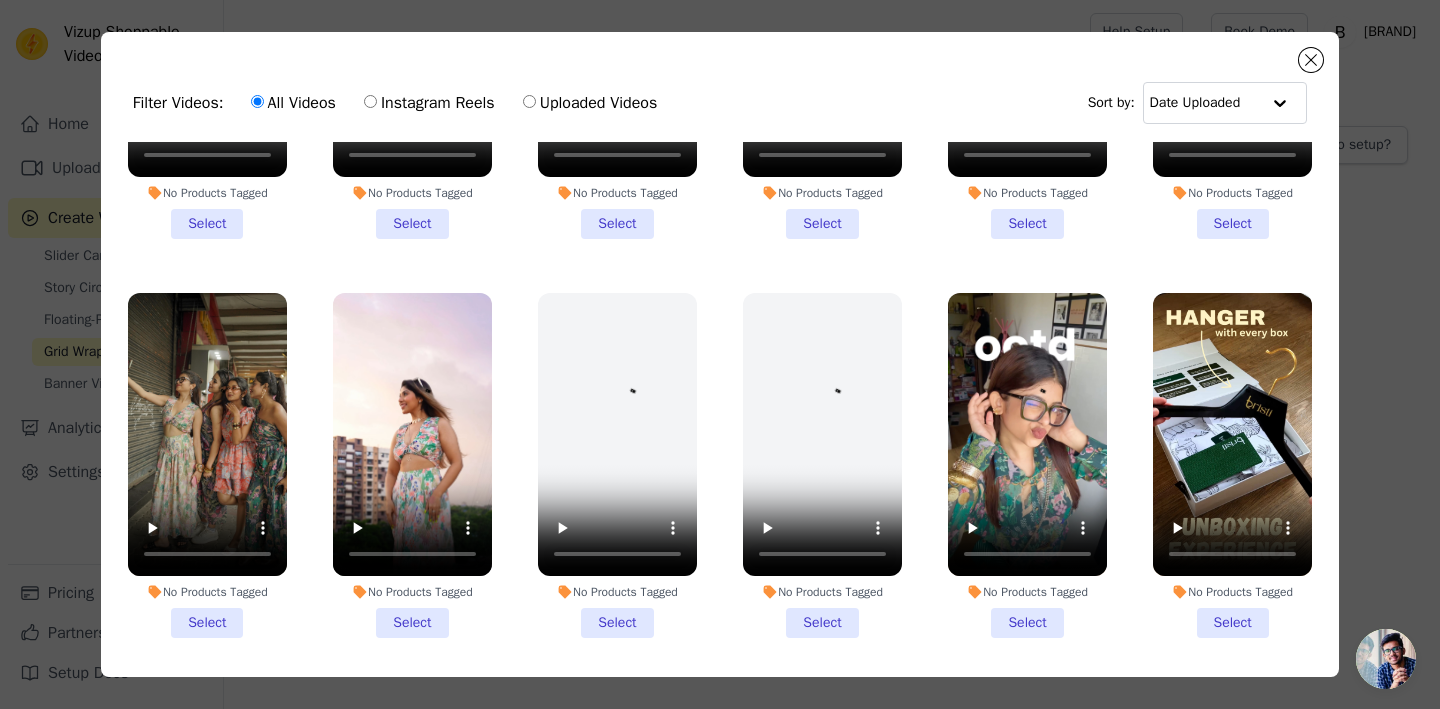 scroll, scrollTop: 262, scrollLeft: 0, axis: vertical 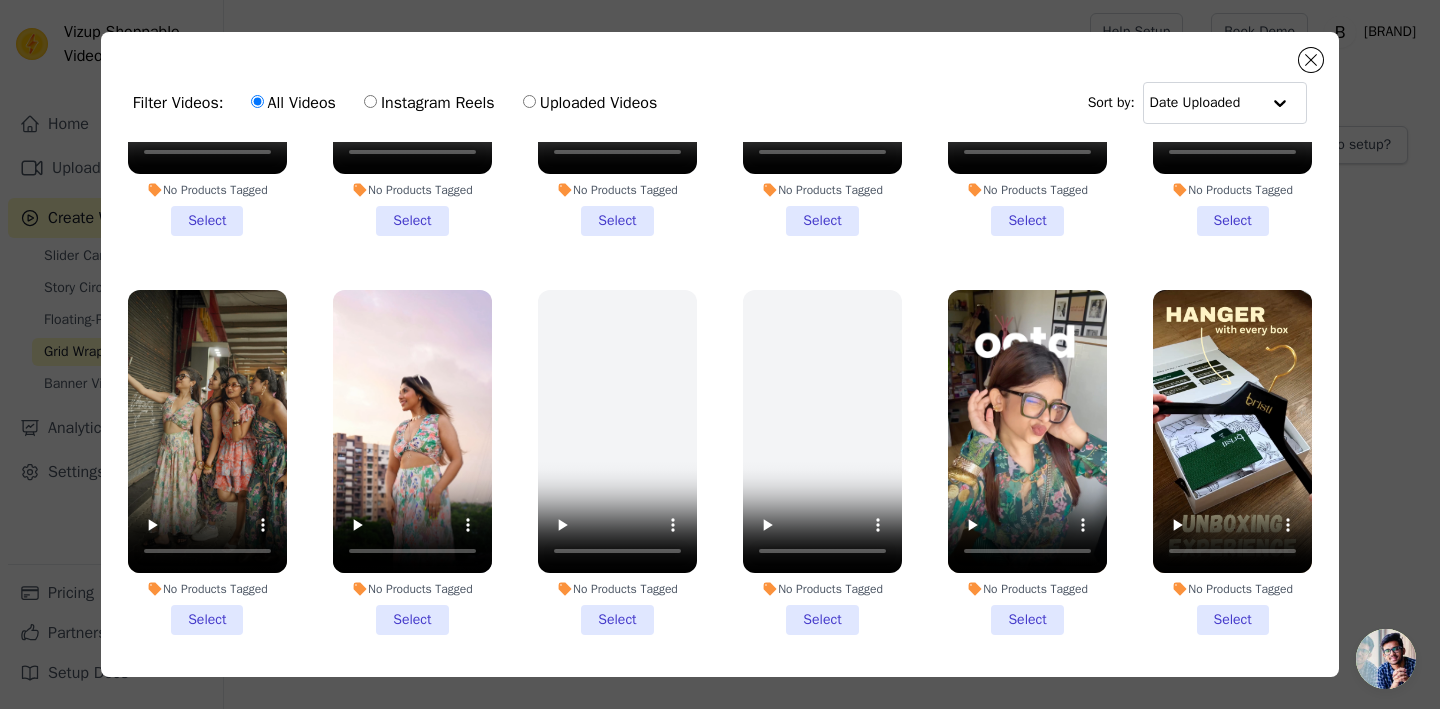 click on "No Products Tagged     Select" at bounding box center (412, 462) 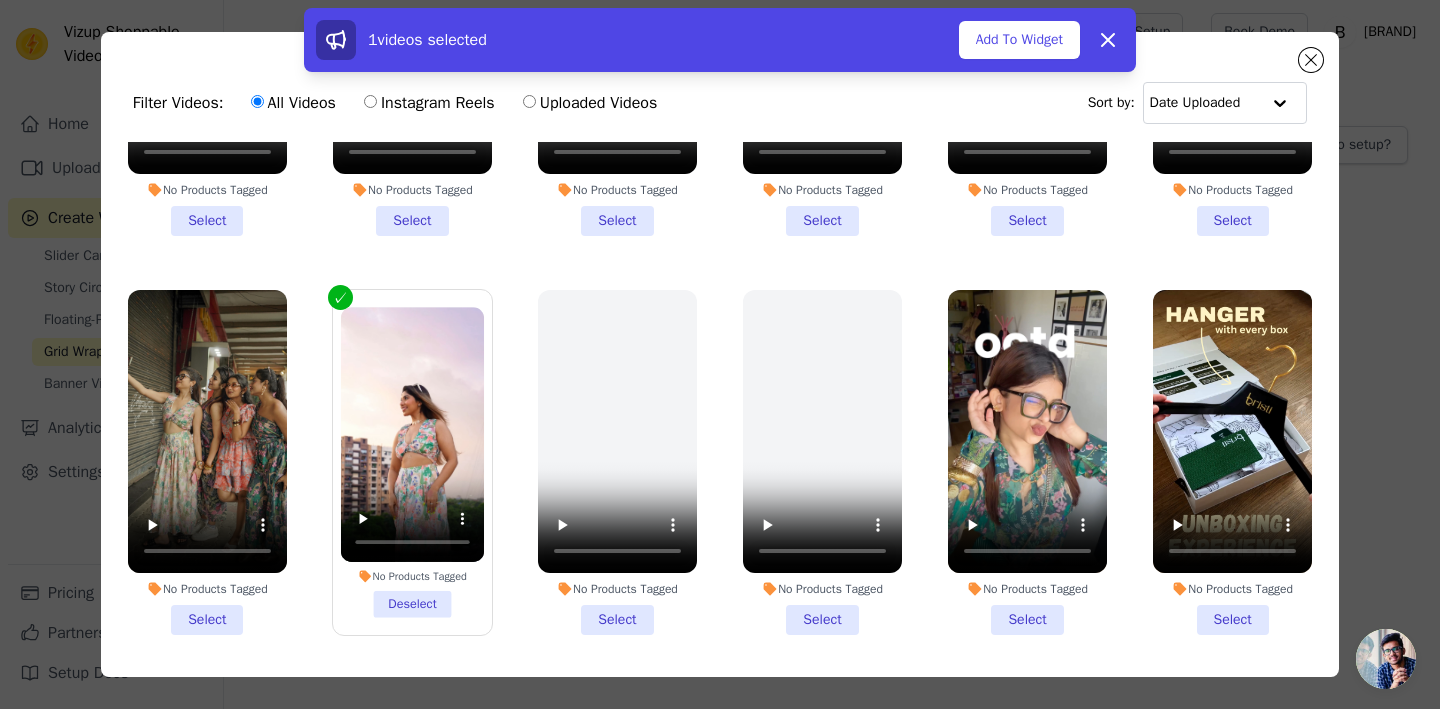 click on "No Products Tagged     Select" at bounding box center (207, 462) 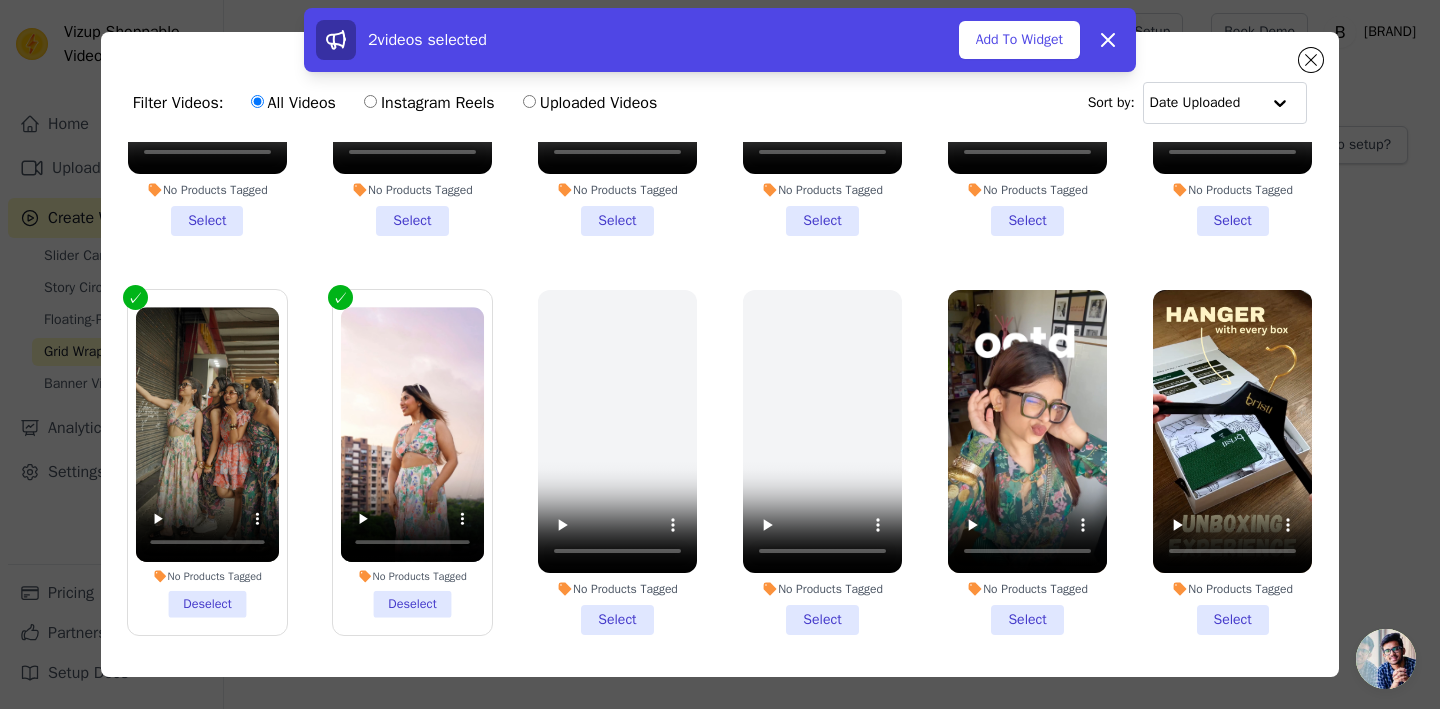 click on "No Products Tagged     Select" at bounding box center (1027, 462) 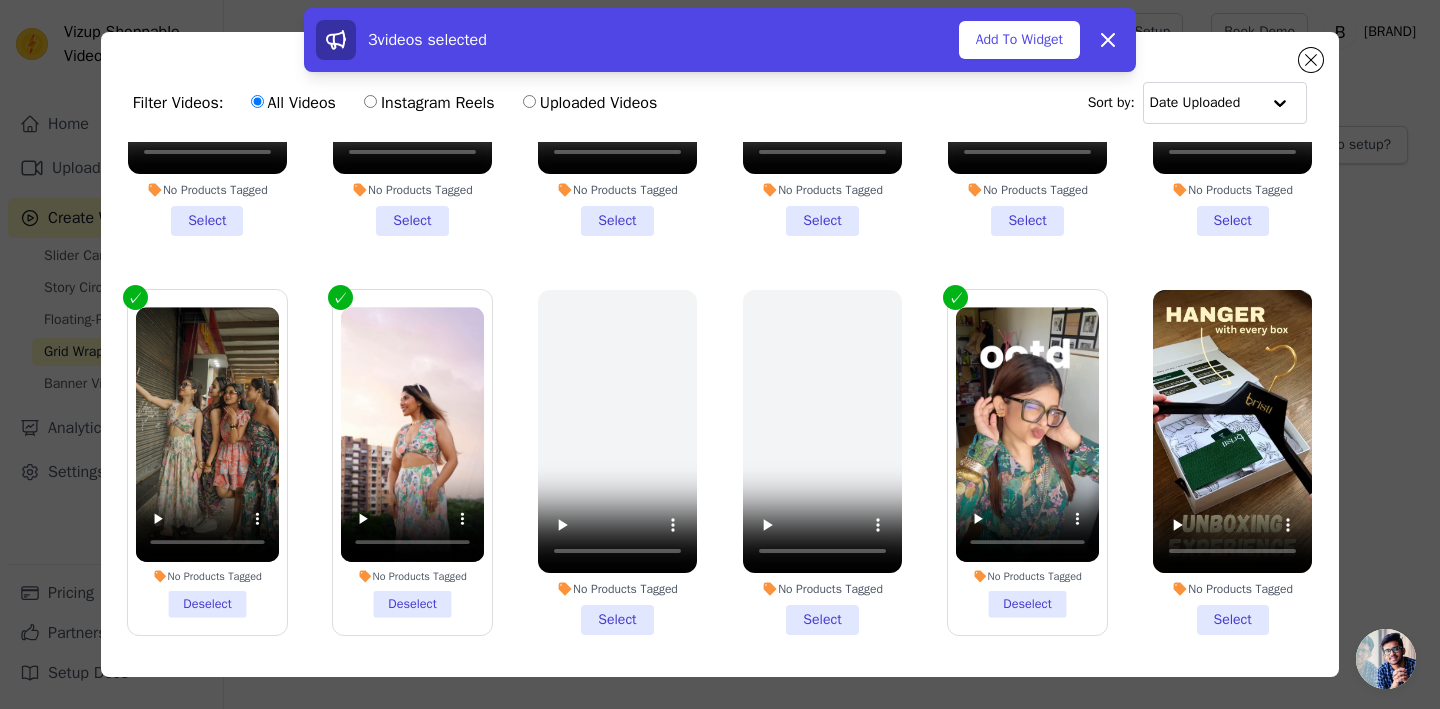 click on "No Products Tagged     Select" at bounding box center (1232, 462) 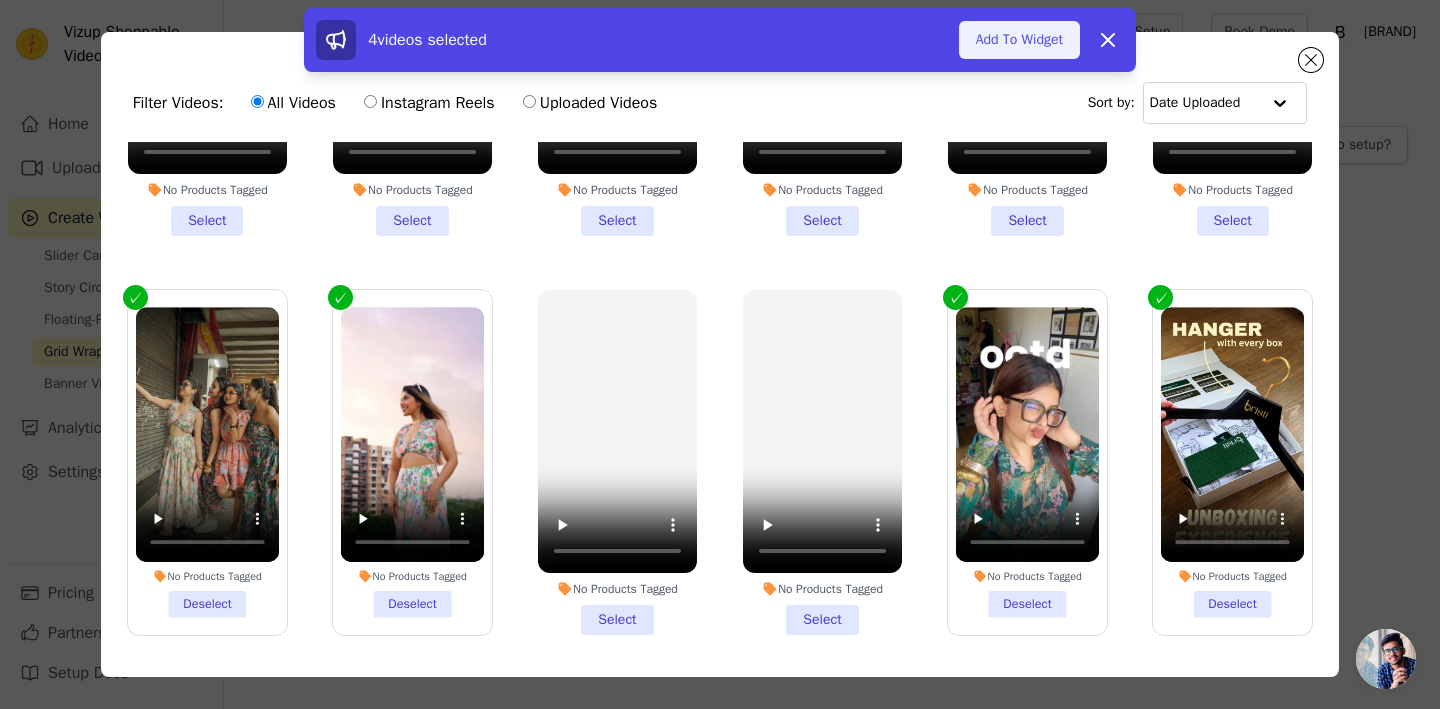 click on "Add To Widget" at bounding box center [1019, 40] 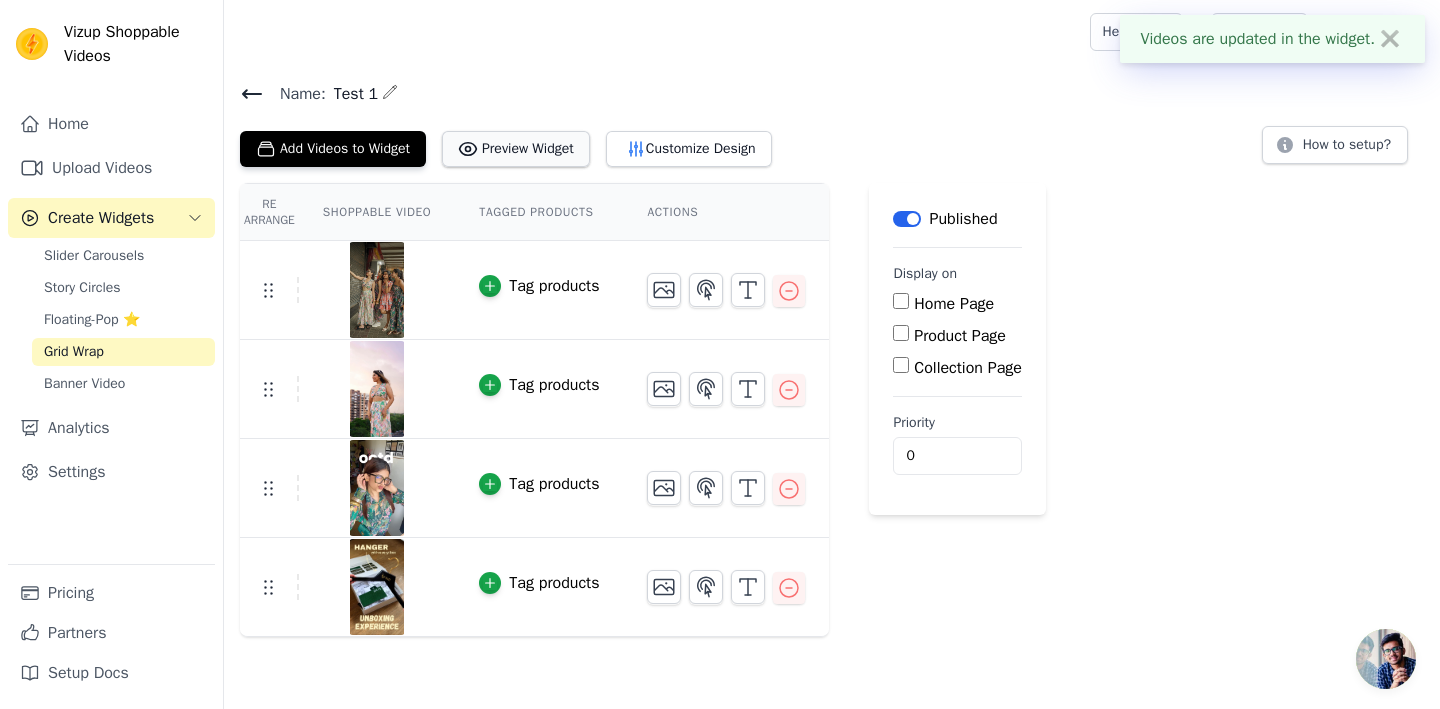 click on "Preview Widget" at bounding box center (516, 149) 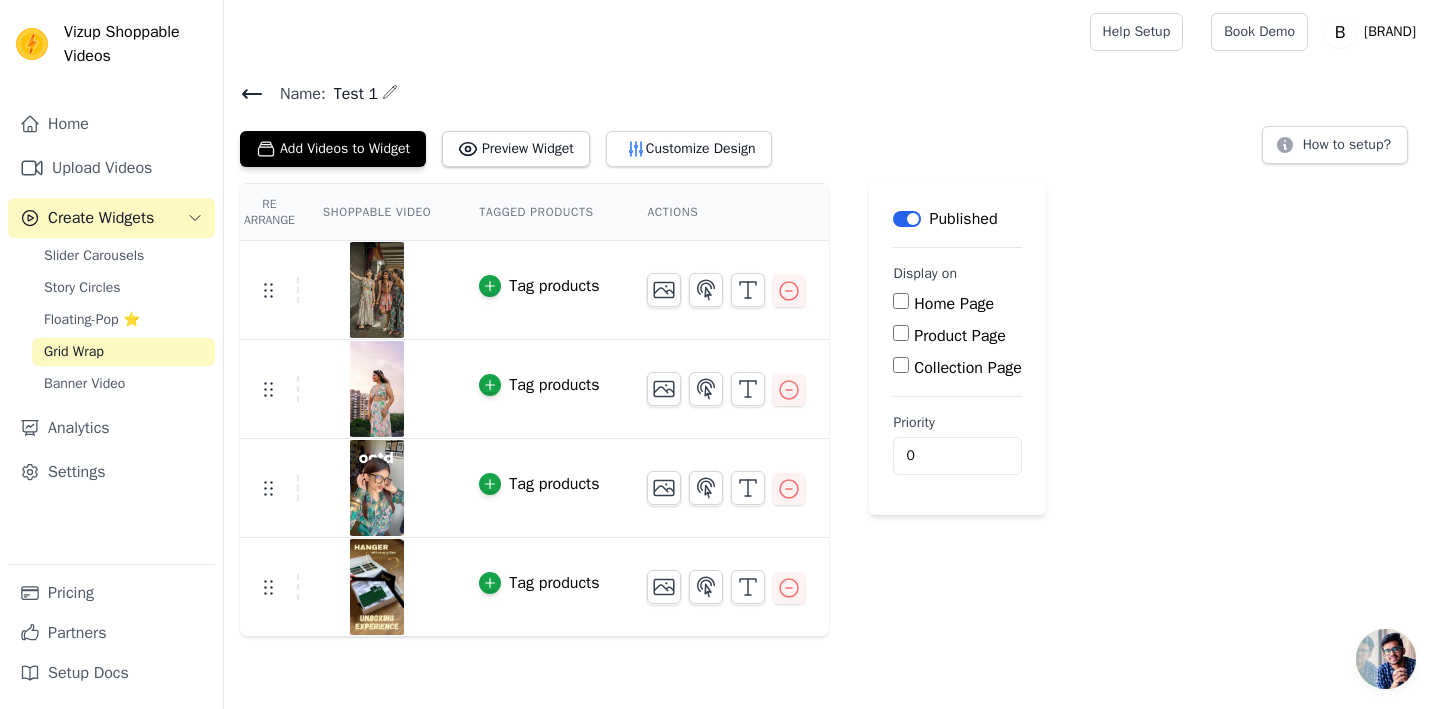 click 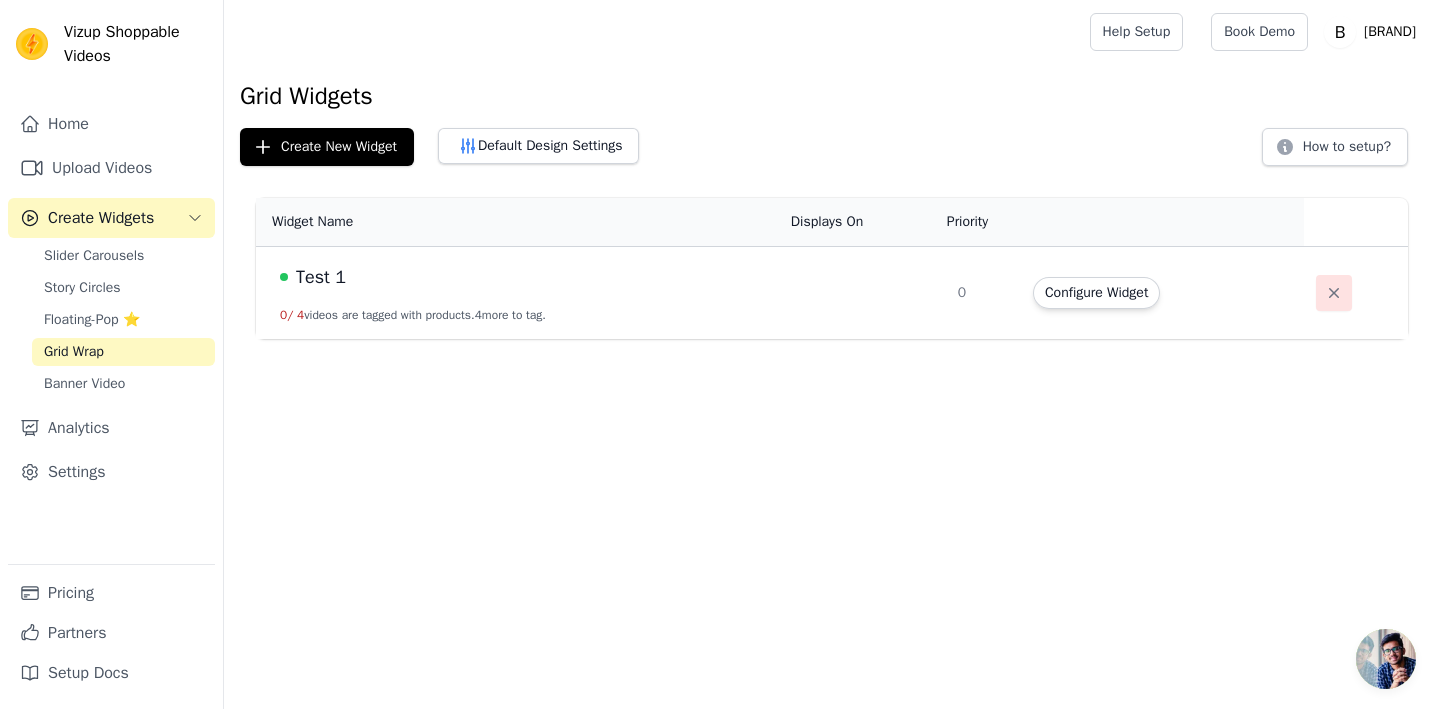 click 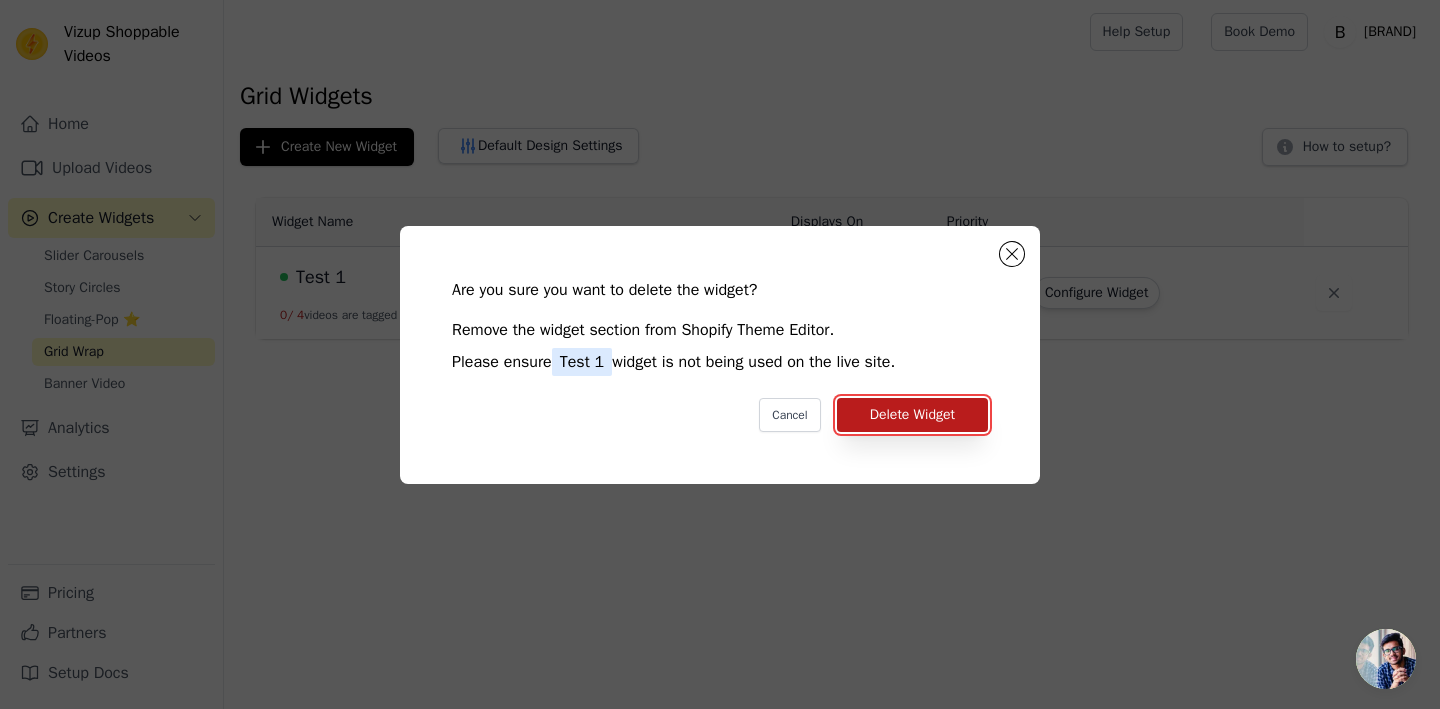 click on "Delete Widget" at bounding box center (912, 415) 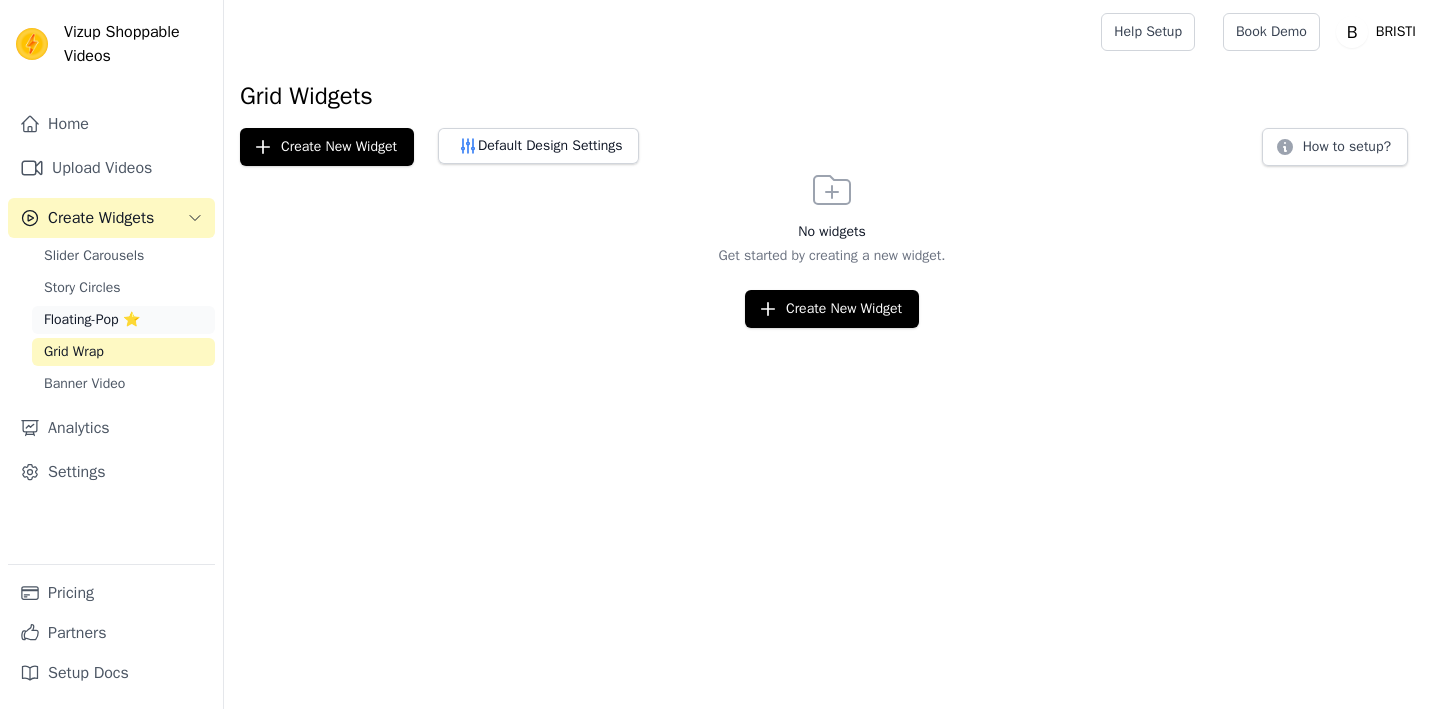 scroll, scrollTop: 0, scrollLeft: 0, axis: both 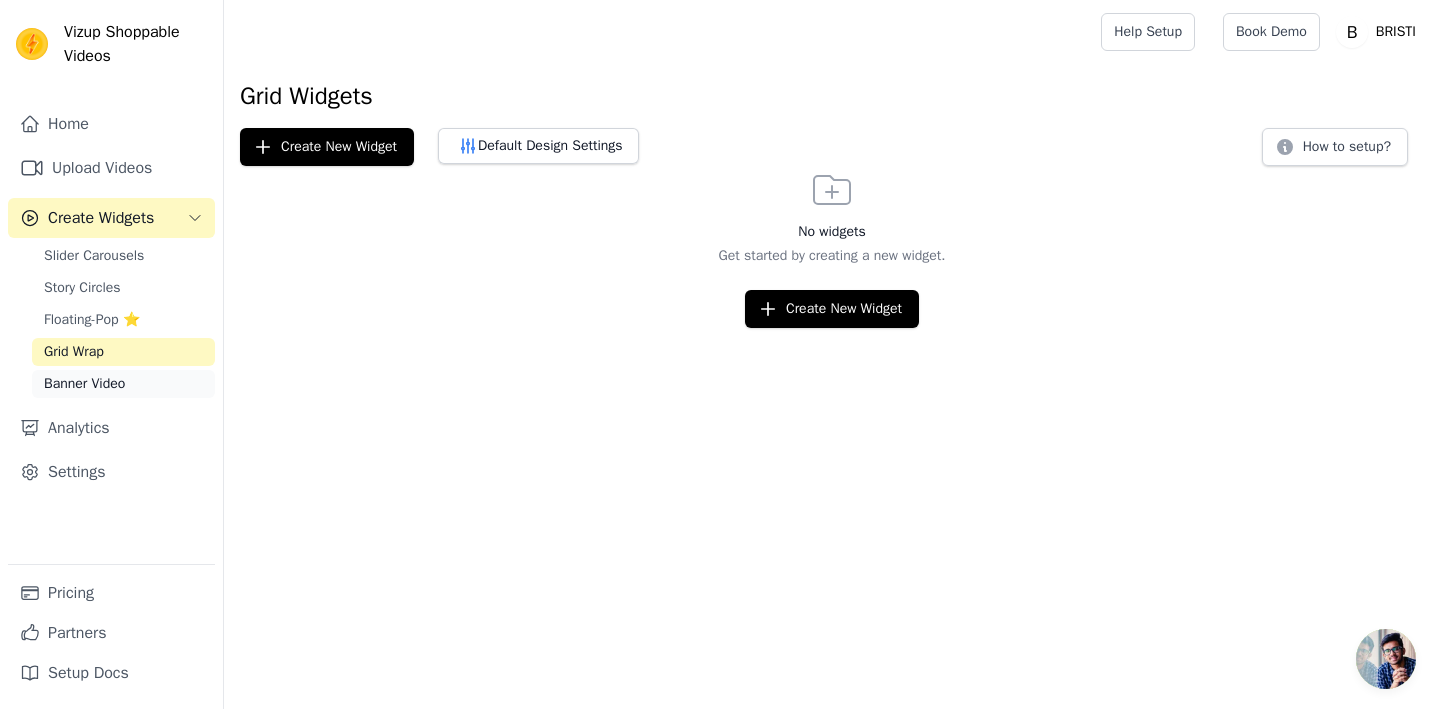 click on "Banner Video" at bounding box center [84, 384] 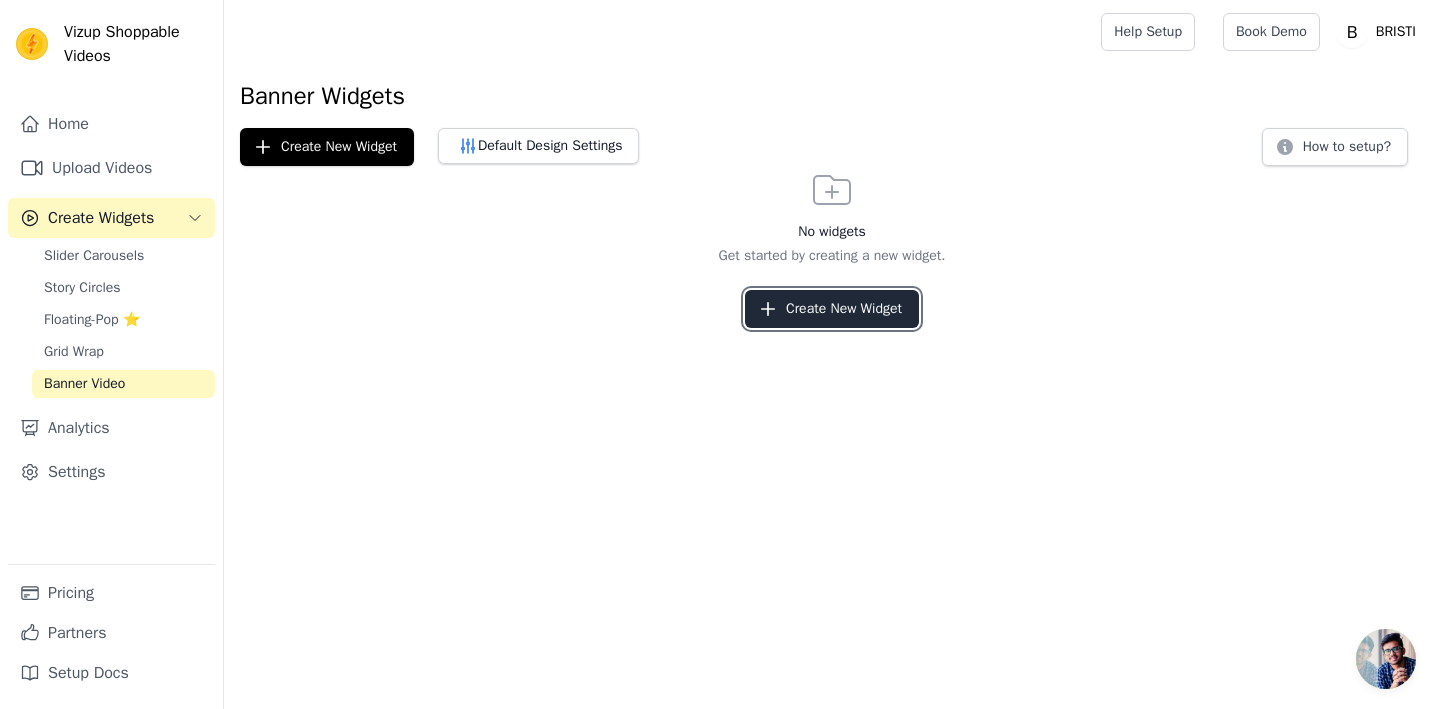 click on "Create New Widget" at bounding box center (832, 309) 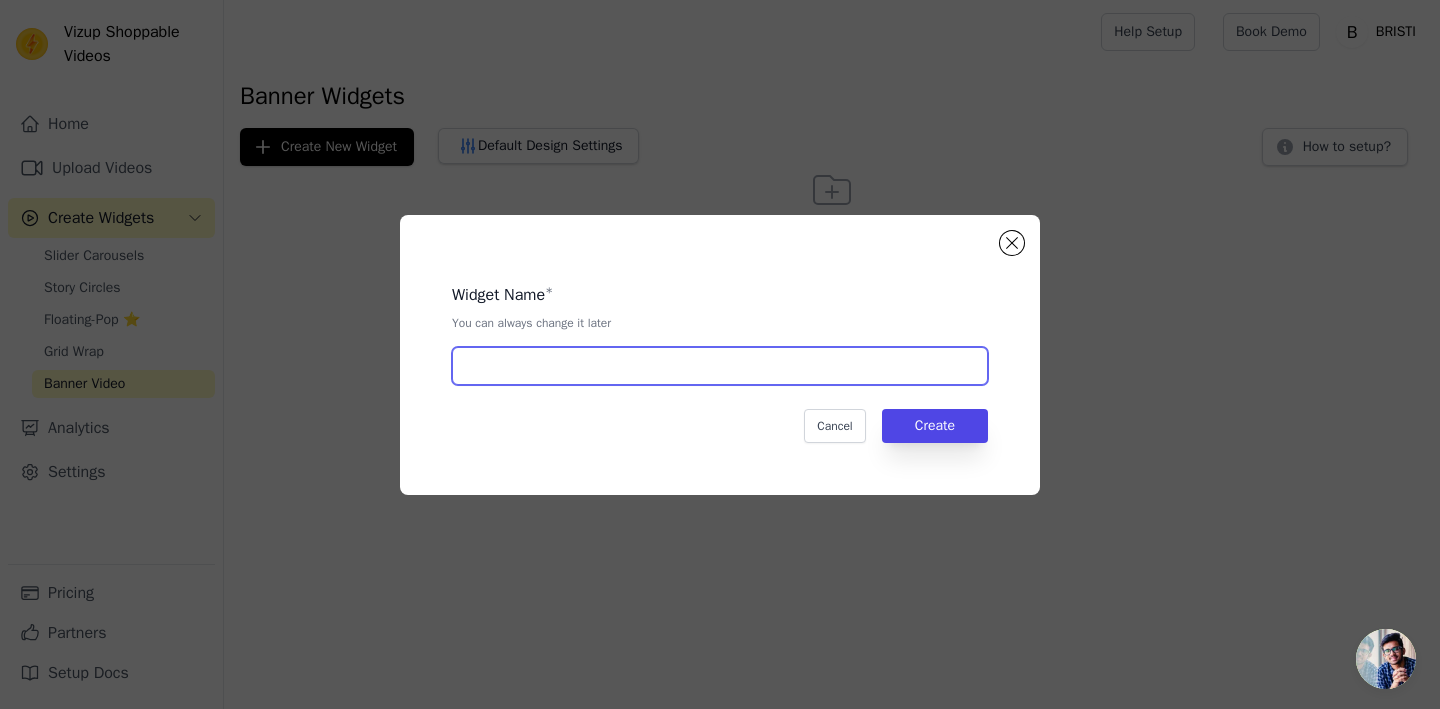 click at bounding box center [720, 366] 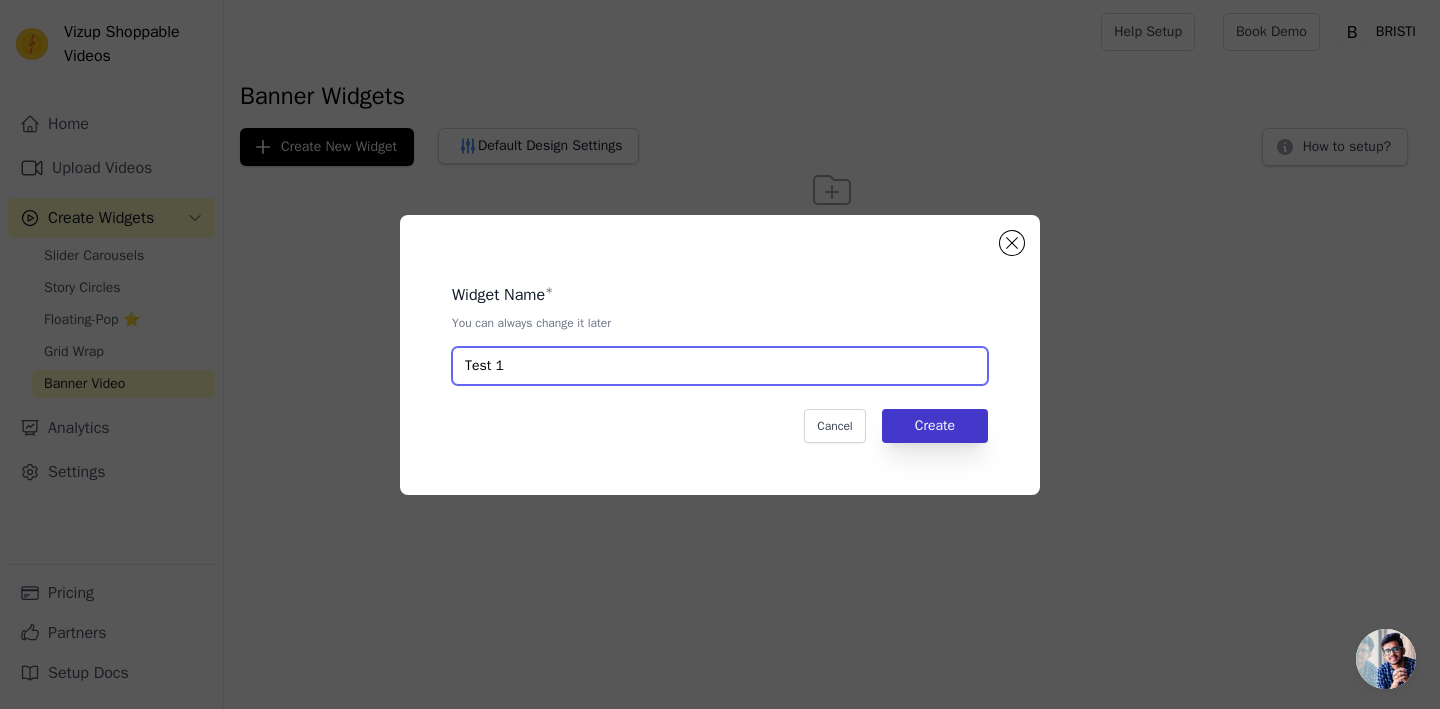 type on "Test 1" 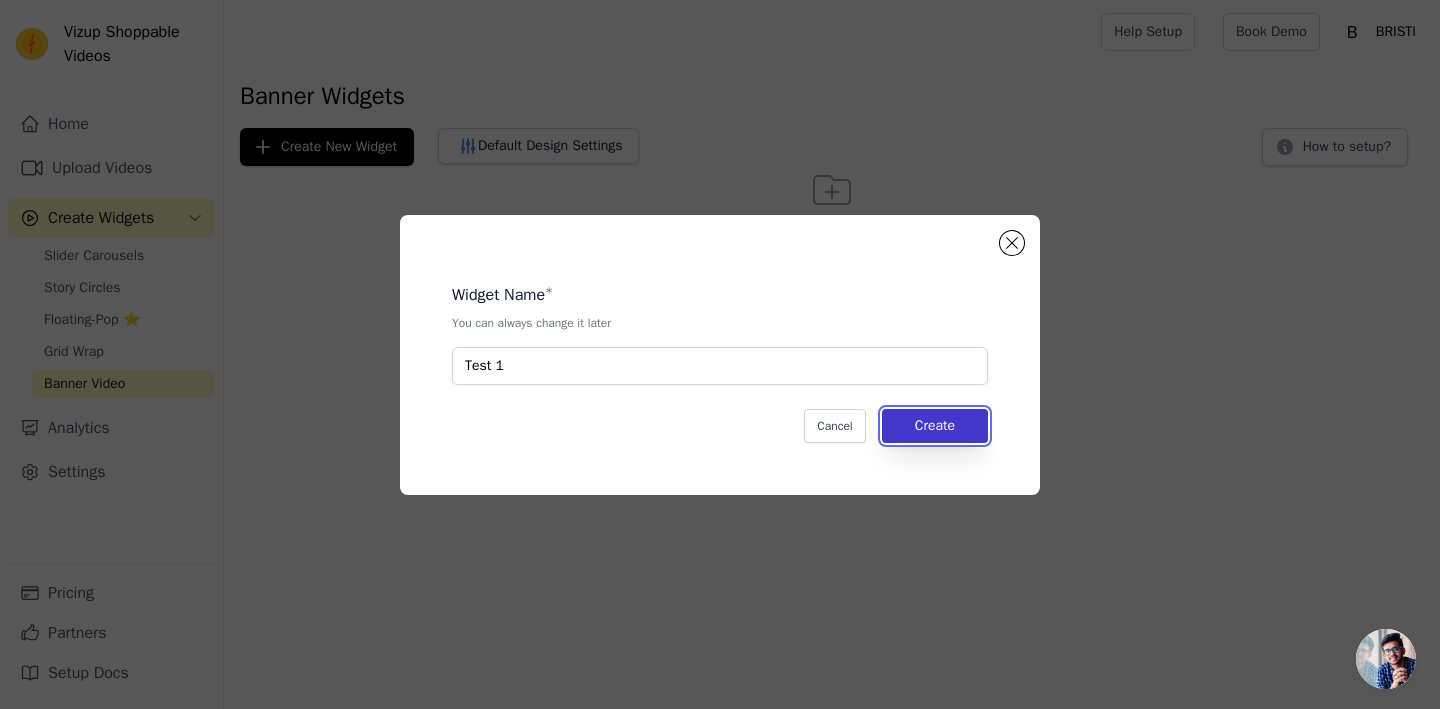 click on "Create" at bounding box center (935, 426) 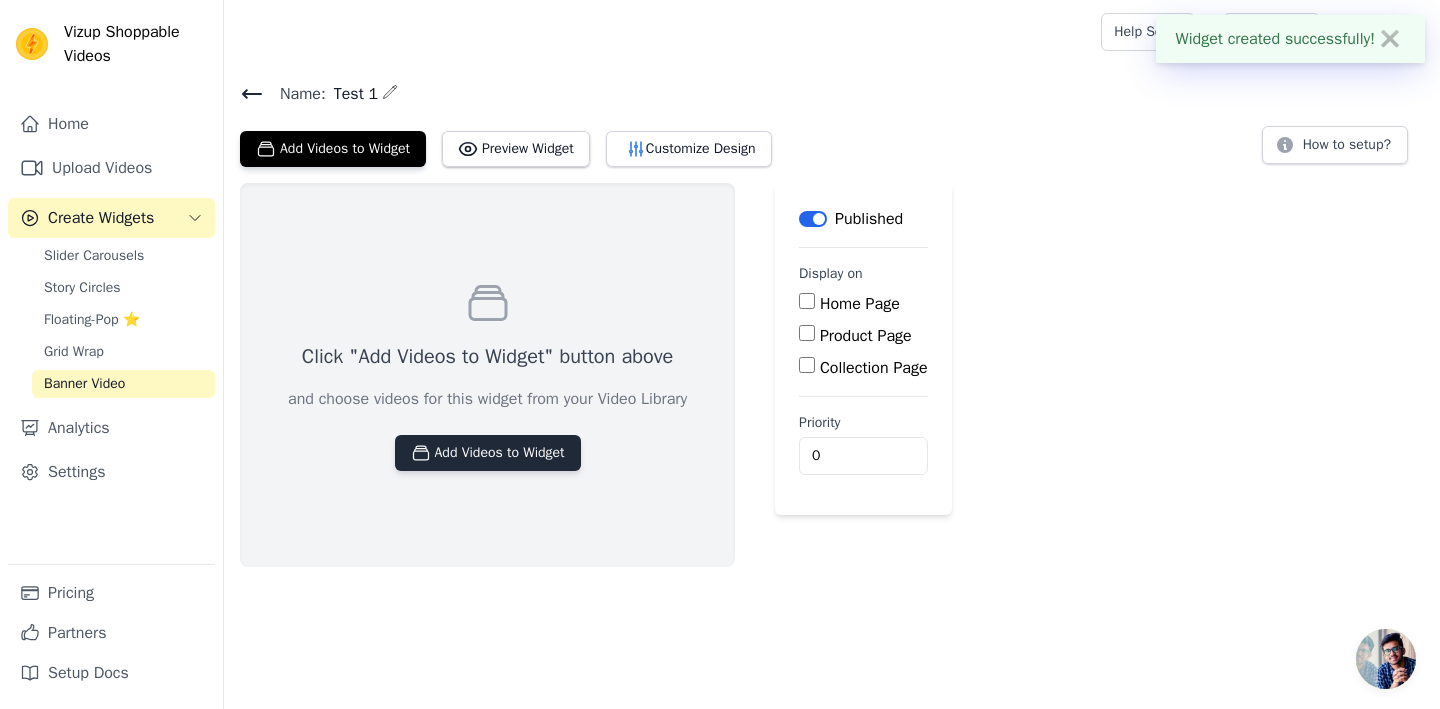 click on "Add Videos to Widget" at bounding box center (488, 453) 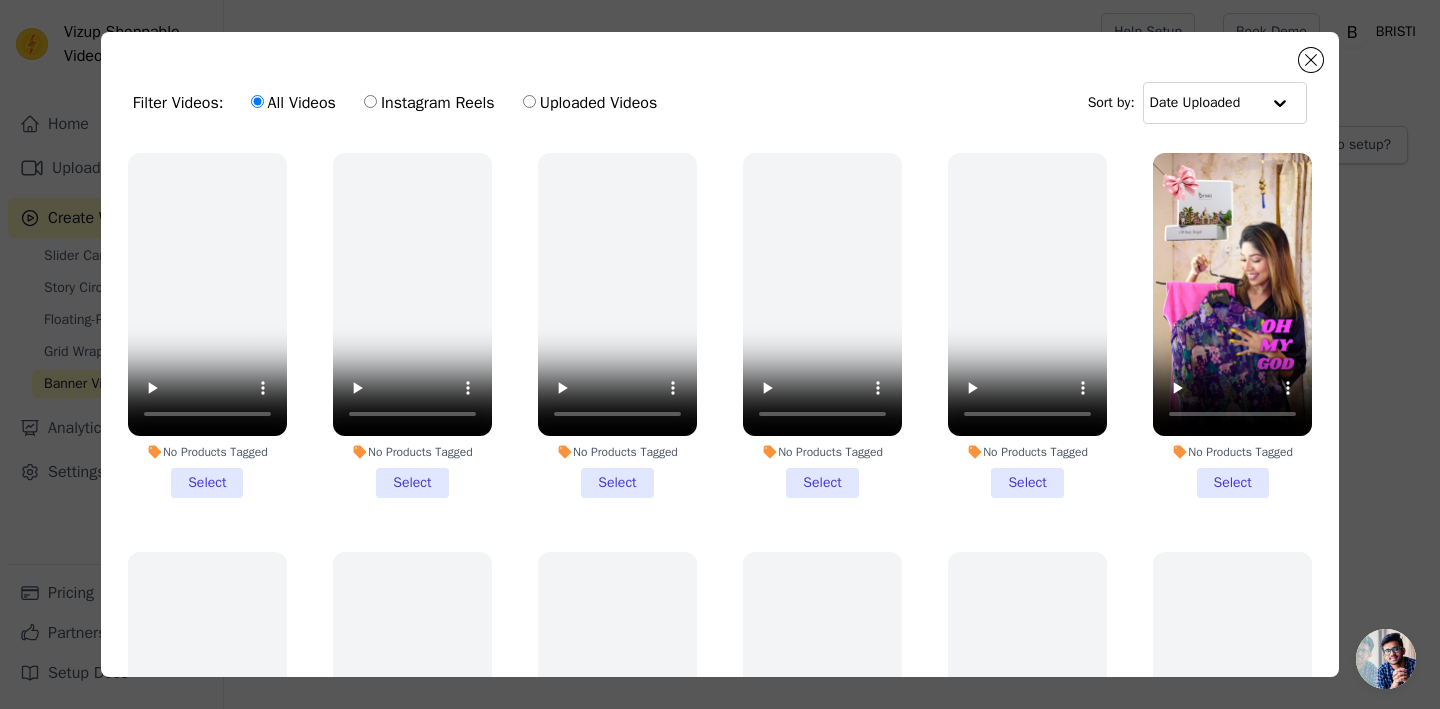 click on "No Products Tagged     Select" at bounding box center [1232, 325] 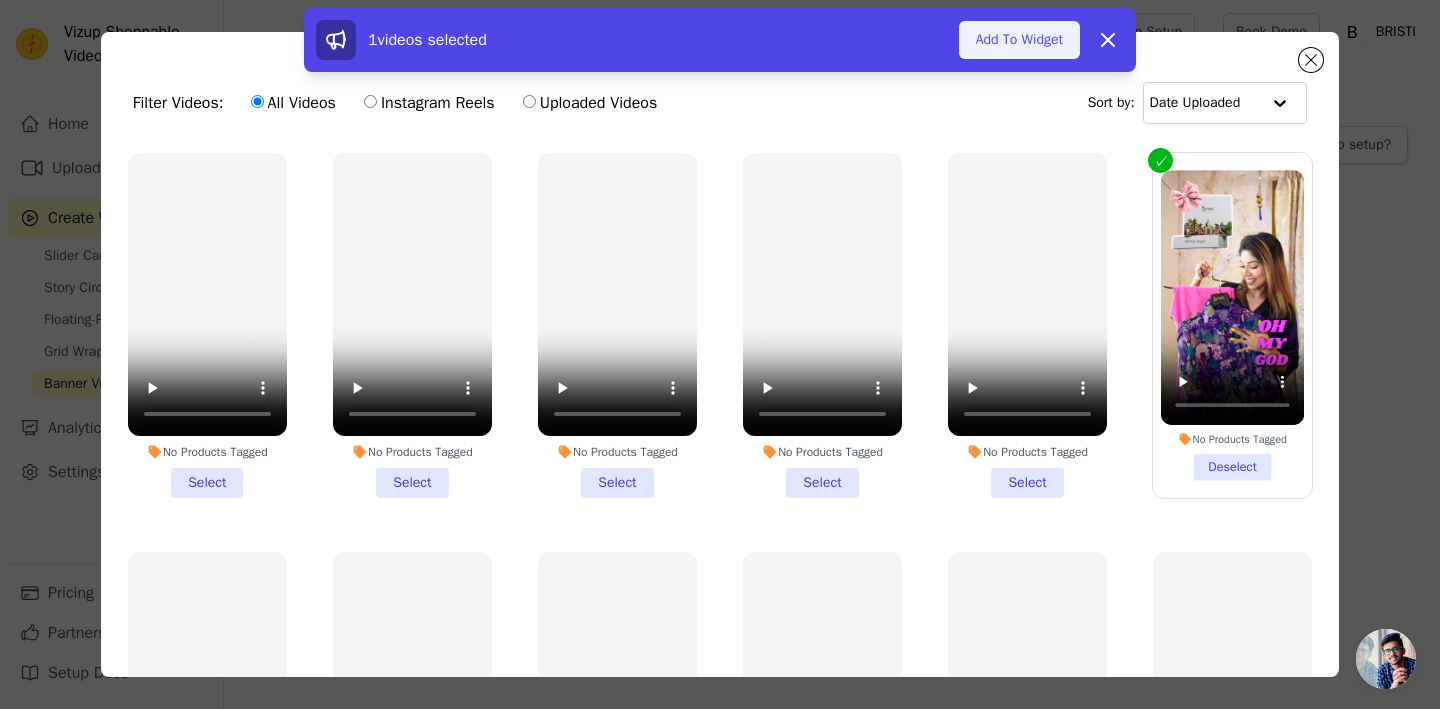 click on "Add To Widget" at bounding box center [1019, 40] 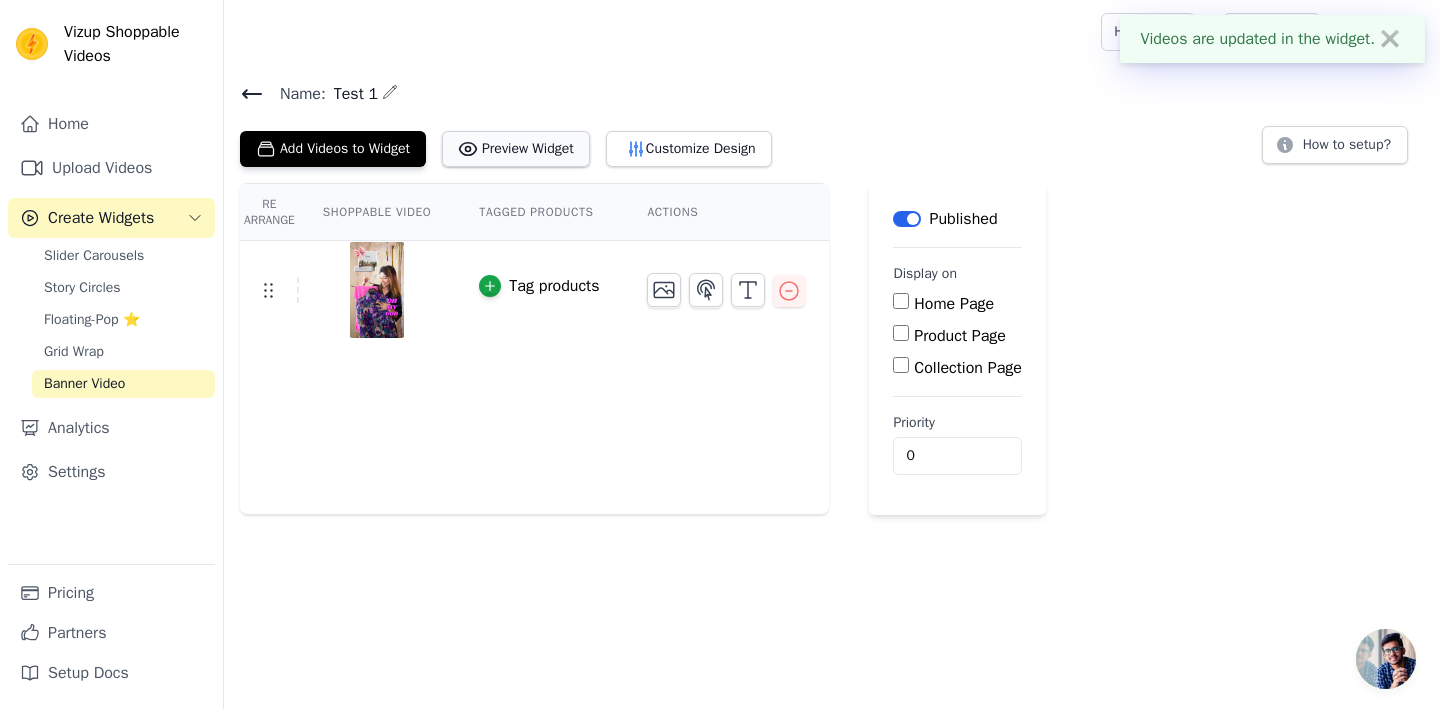 click on "Preview Widget" at bounding box center [516, 149] 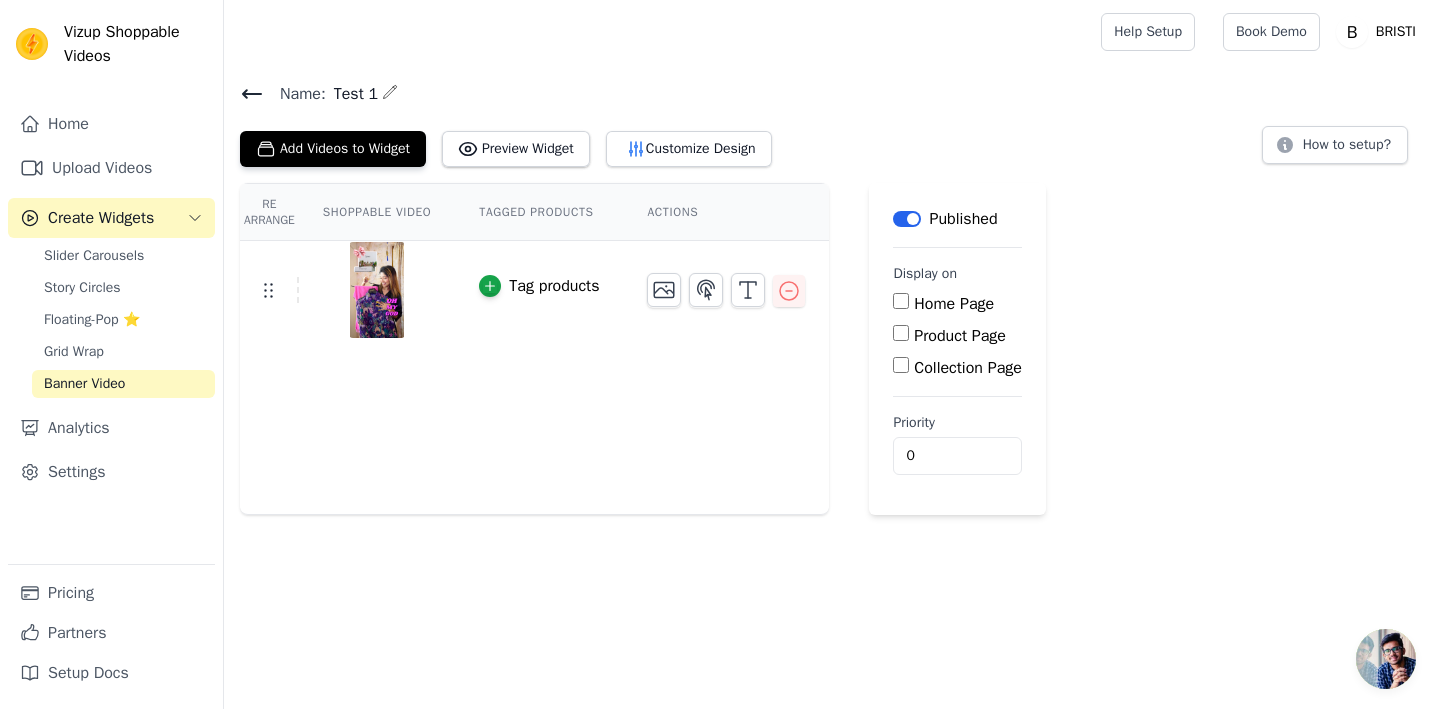 click 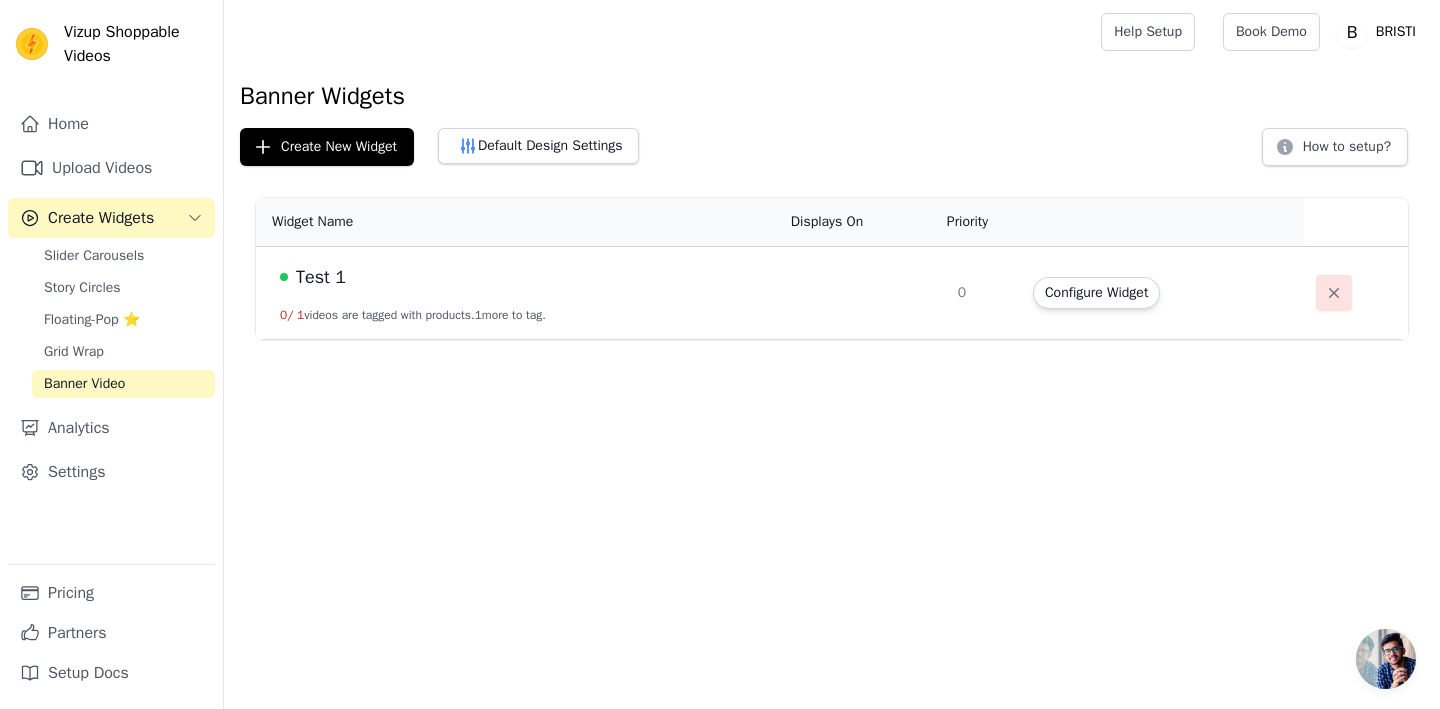 click at bounding box center (1356, 293) 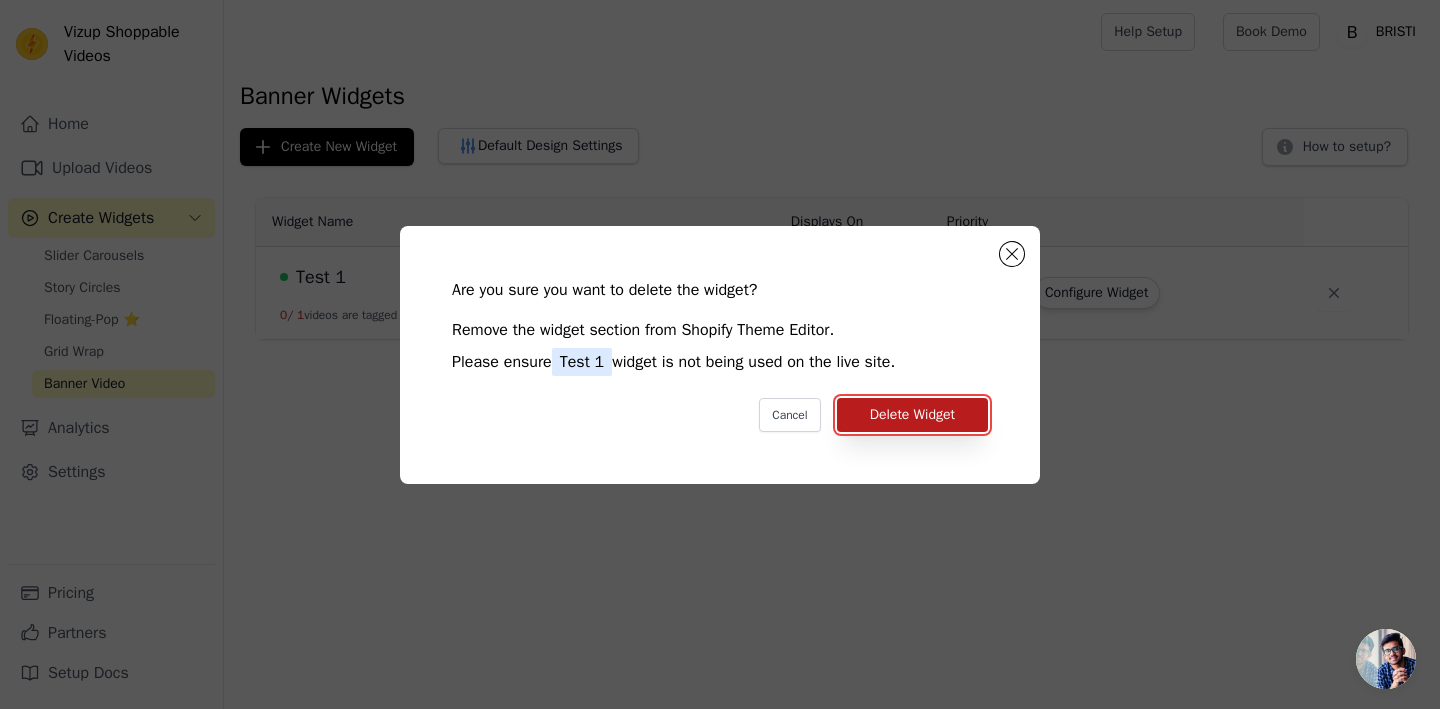 click on "Delete Widget" at bounding box center (912, 415) 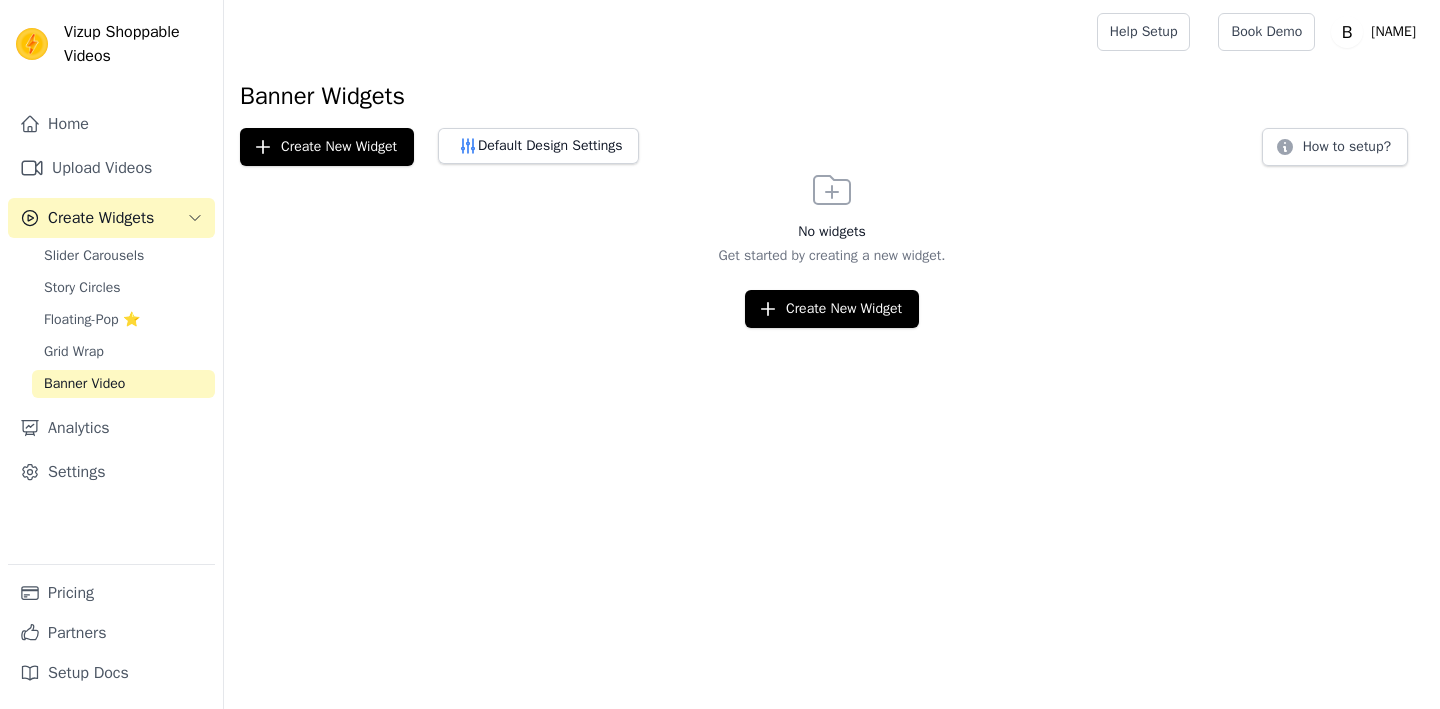 scroll, scrollTop: 0, scrollLeft: 0, axis: both 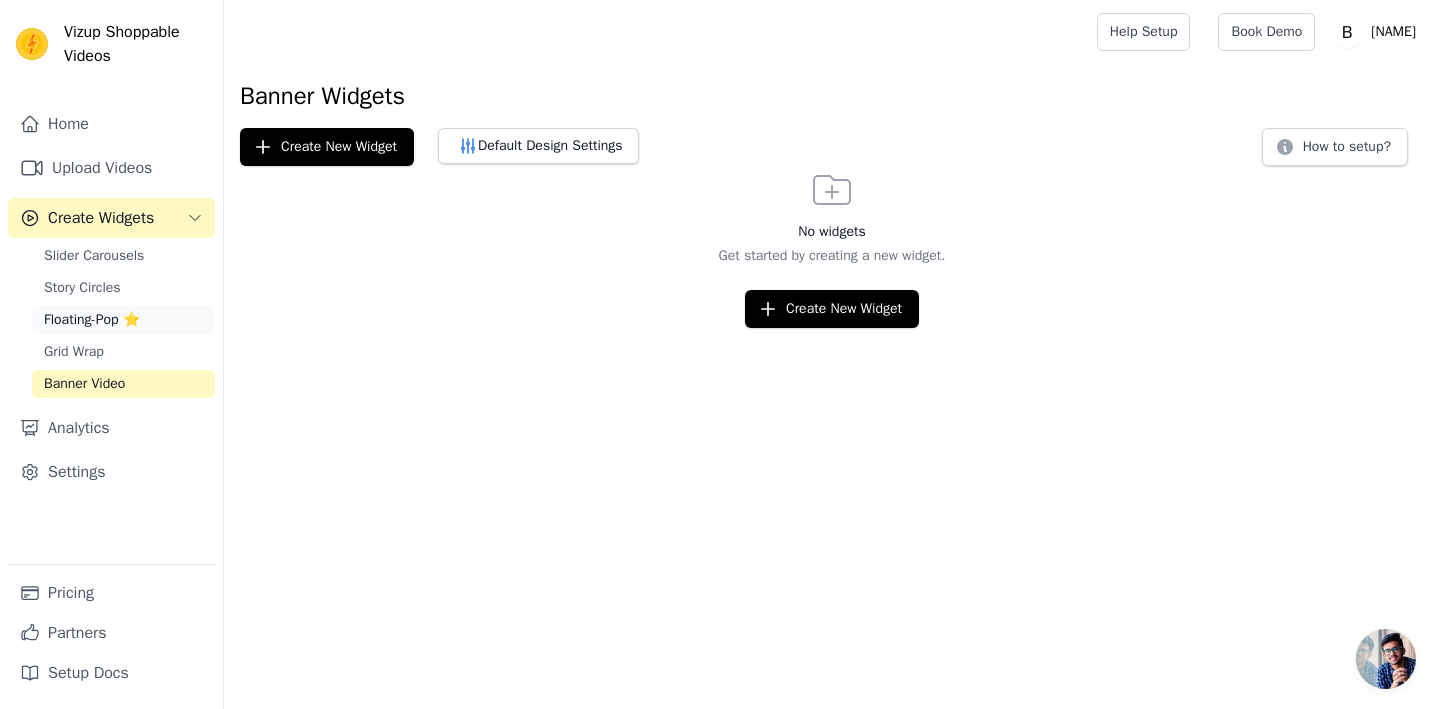 click on "Floating-Pop ⭐" at bounding box center [92, 320] 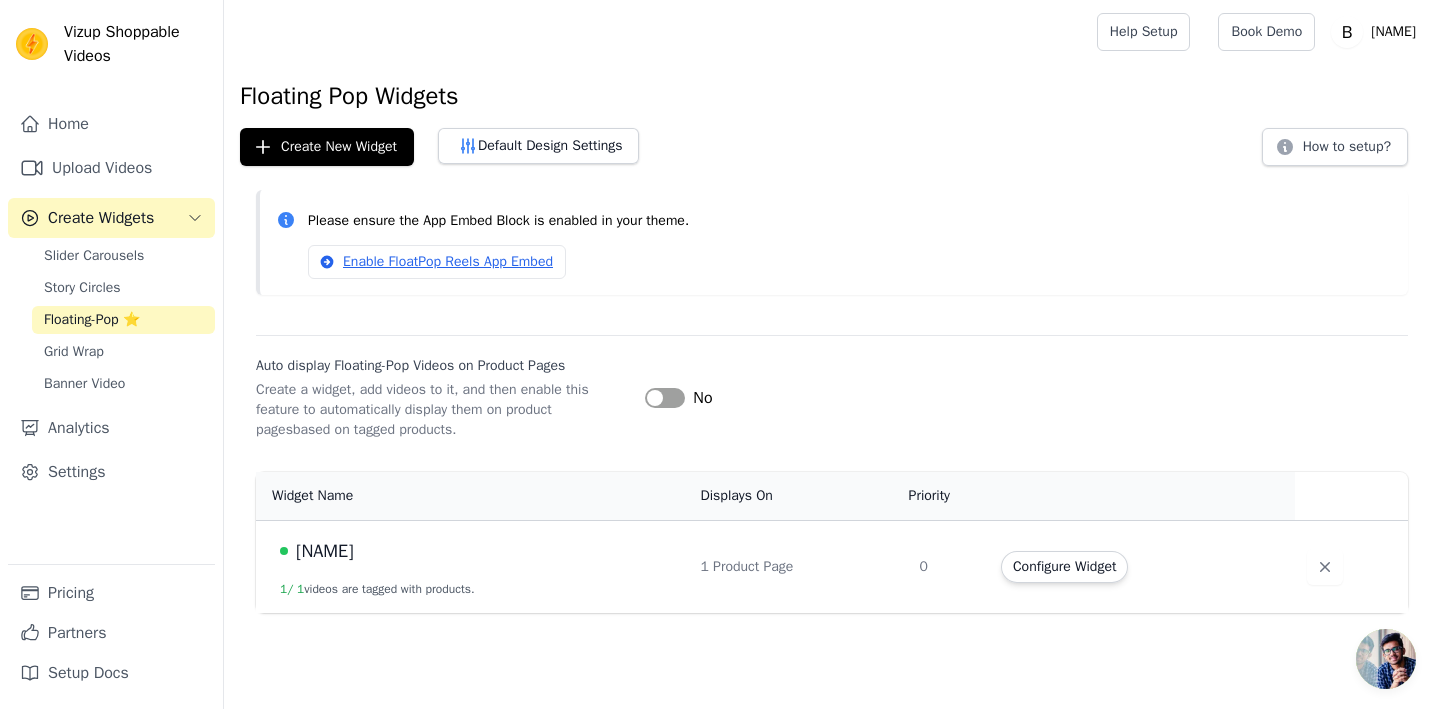 click on "Label" at bounding box center (665, 398) 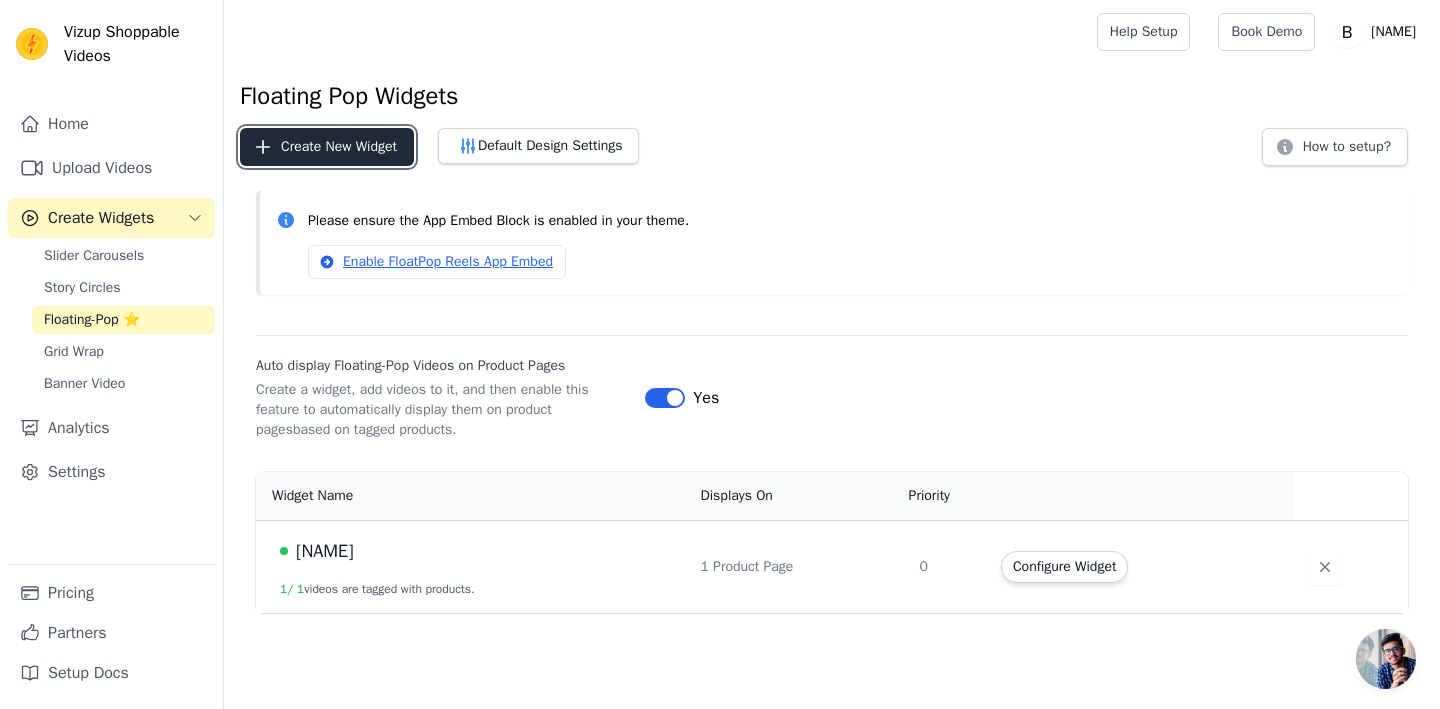 click on "Create New Widget" at bounding box center [327, 147] 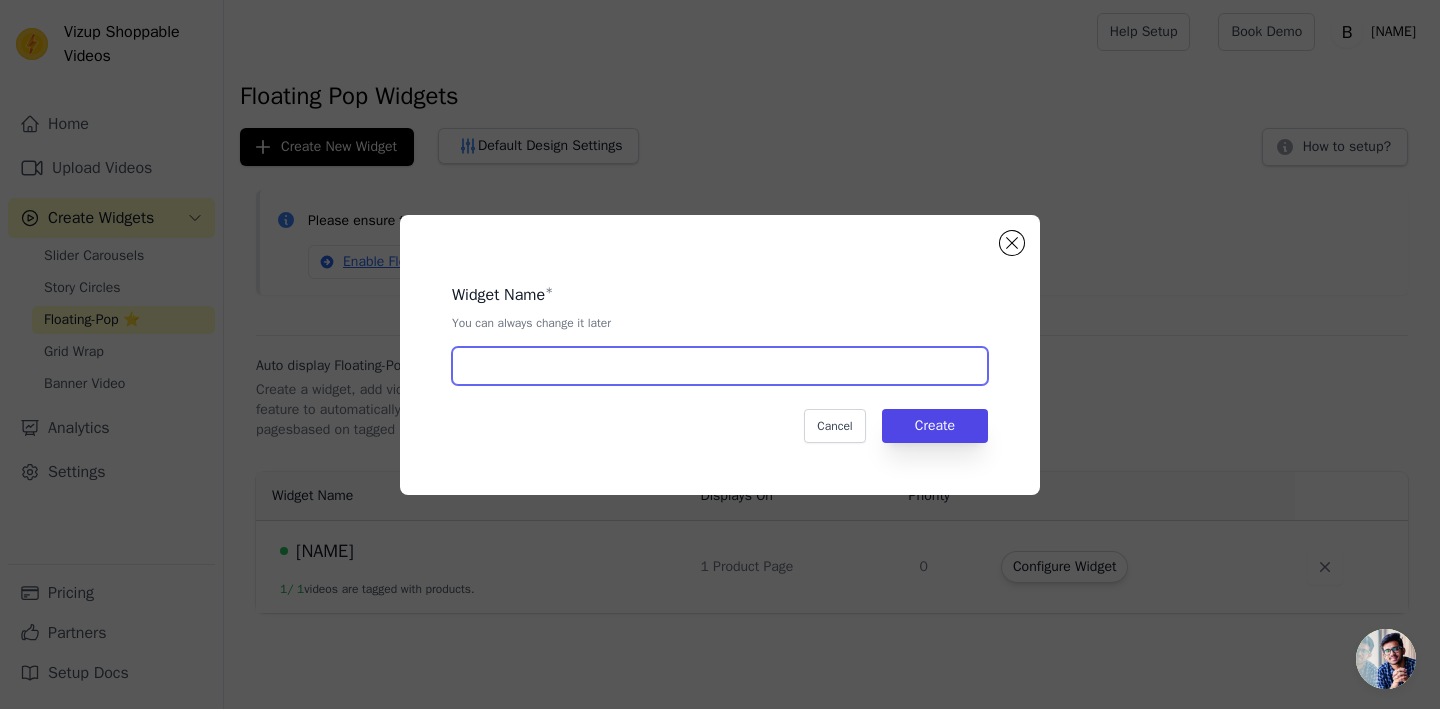 click at bounding box center [720, 366] 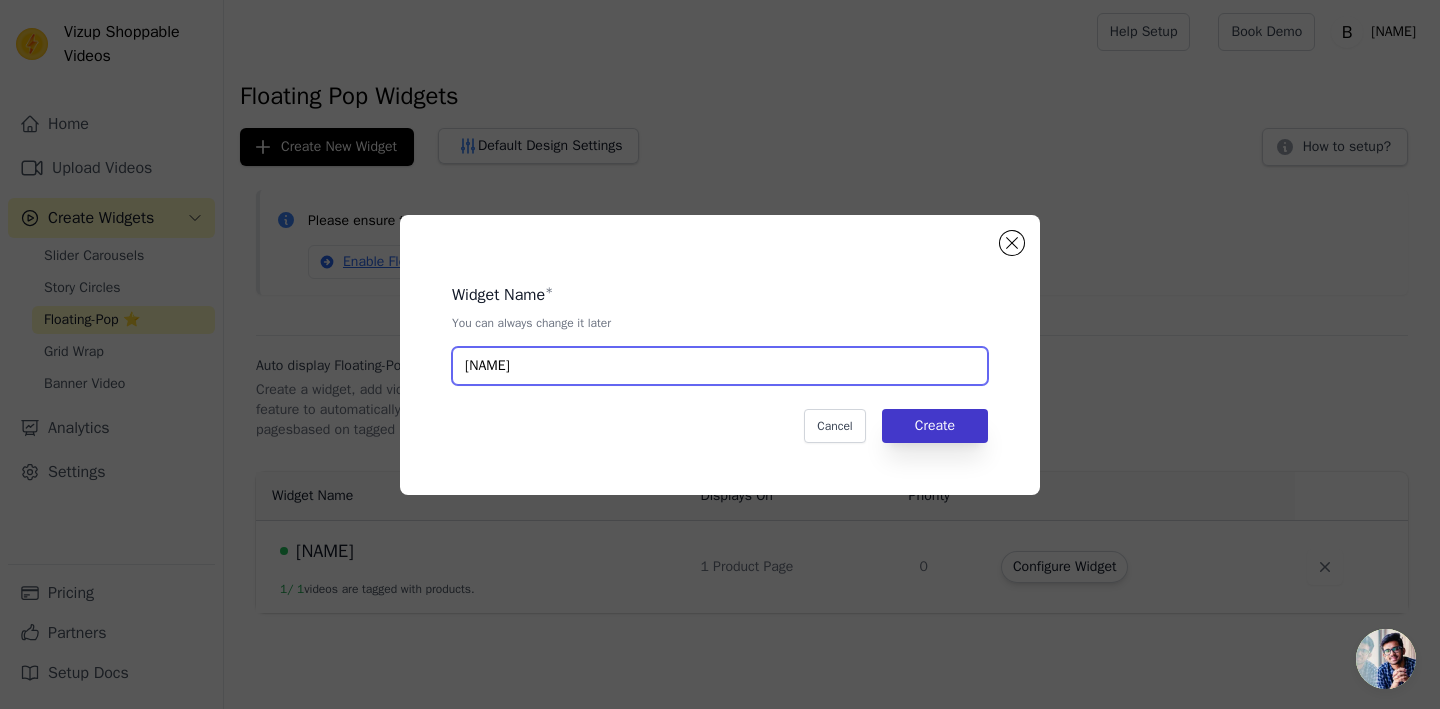 type on "Ruaa" 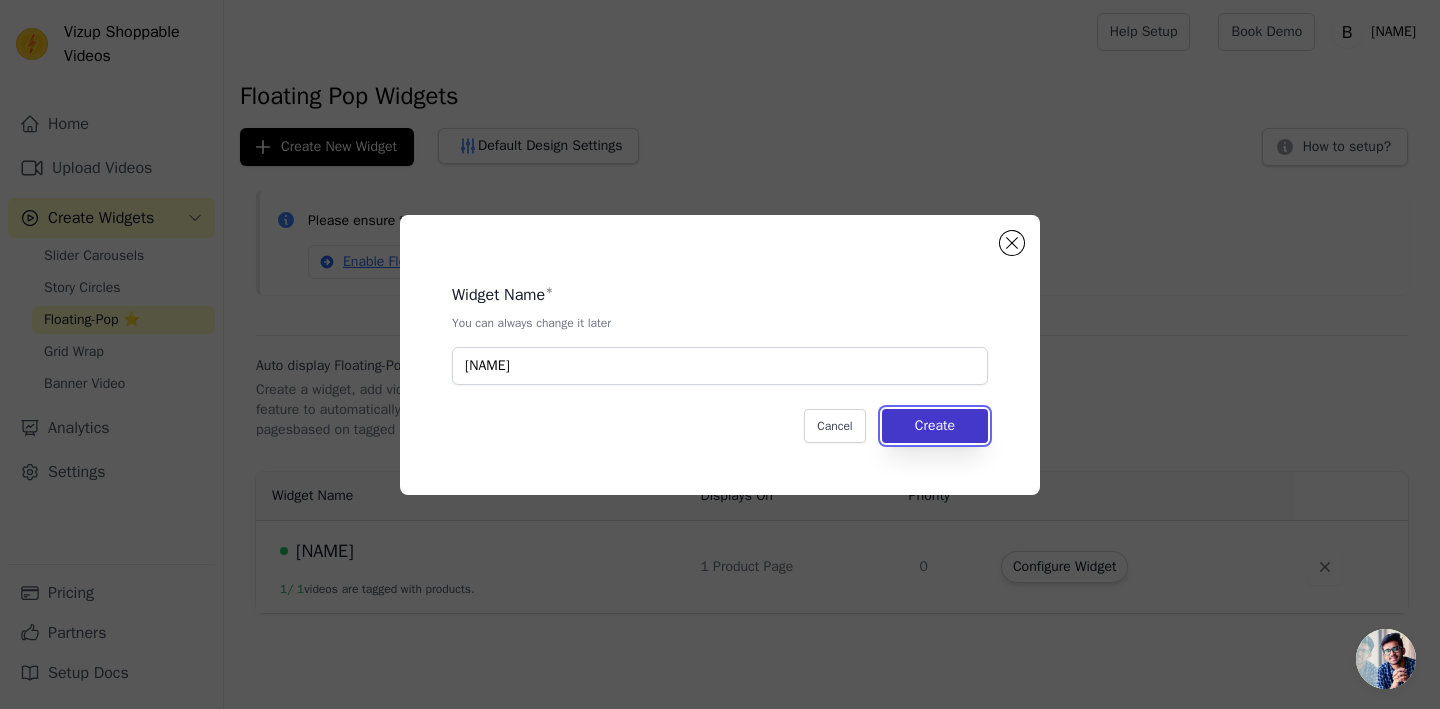 click on "Create" at bounding box center [935, 426] 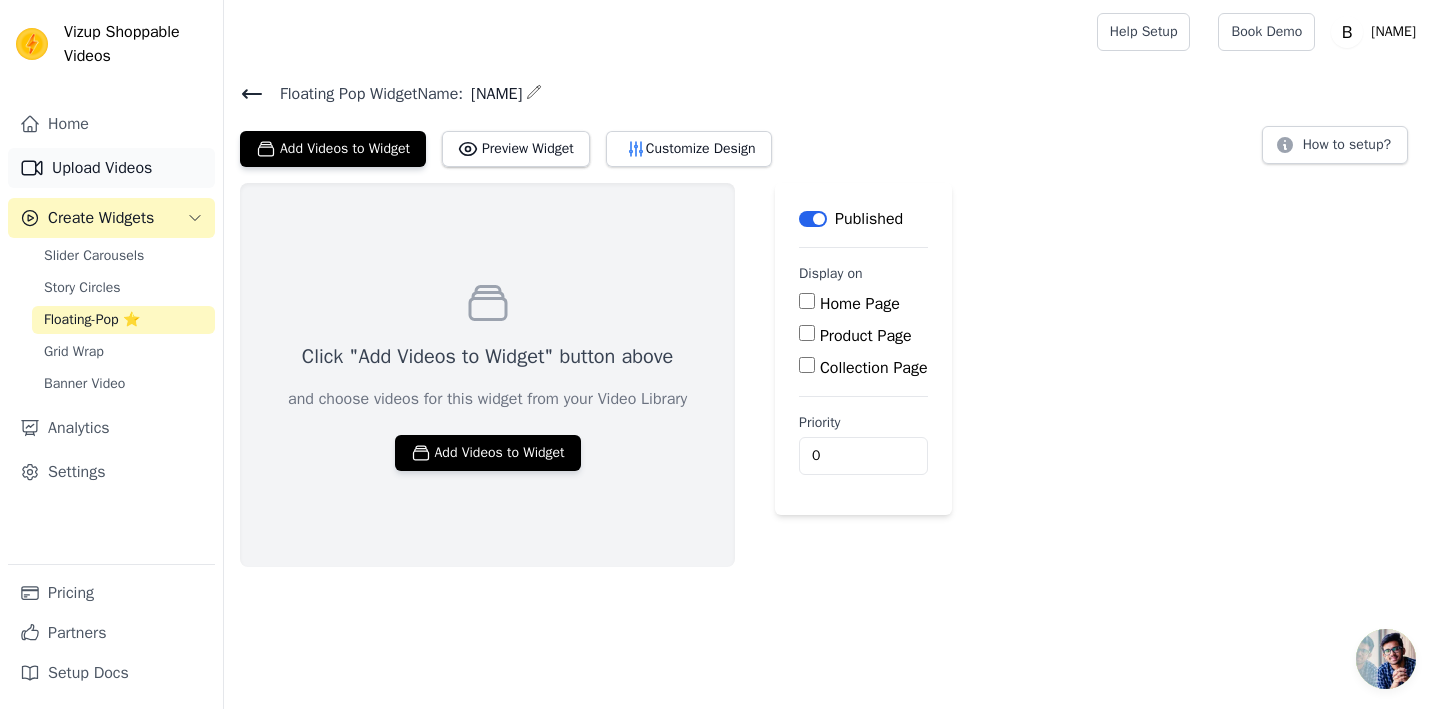 click on "Upload Videos" at bounding box center [111, 168] 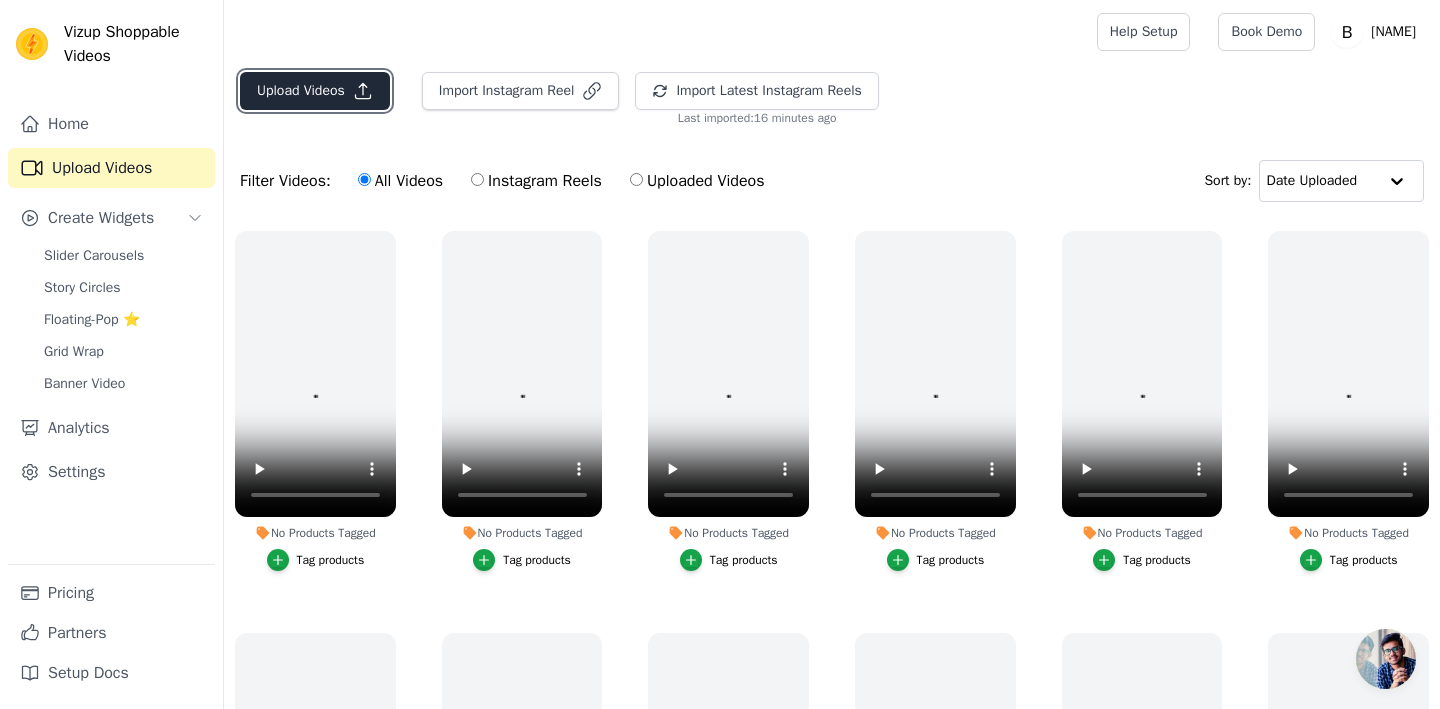 click on "Upload Videos" at bounding box center (315, 91) 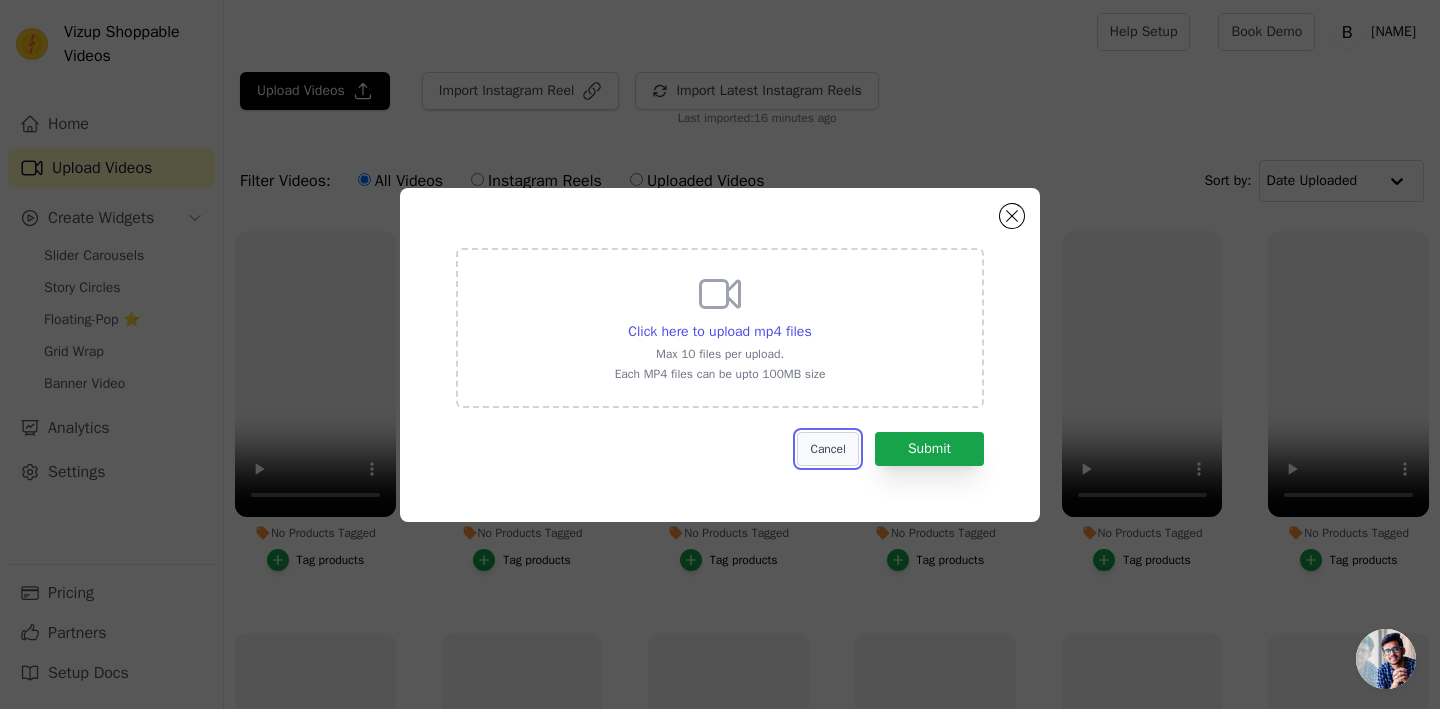 click on "Cancel" at bounding box center [827, 449] 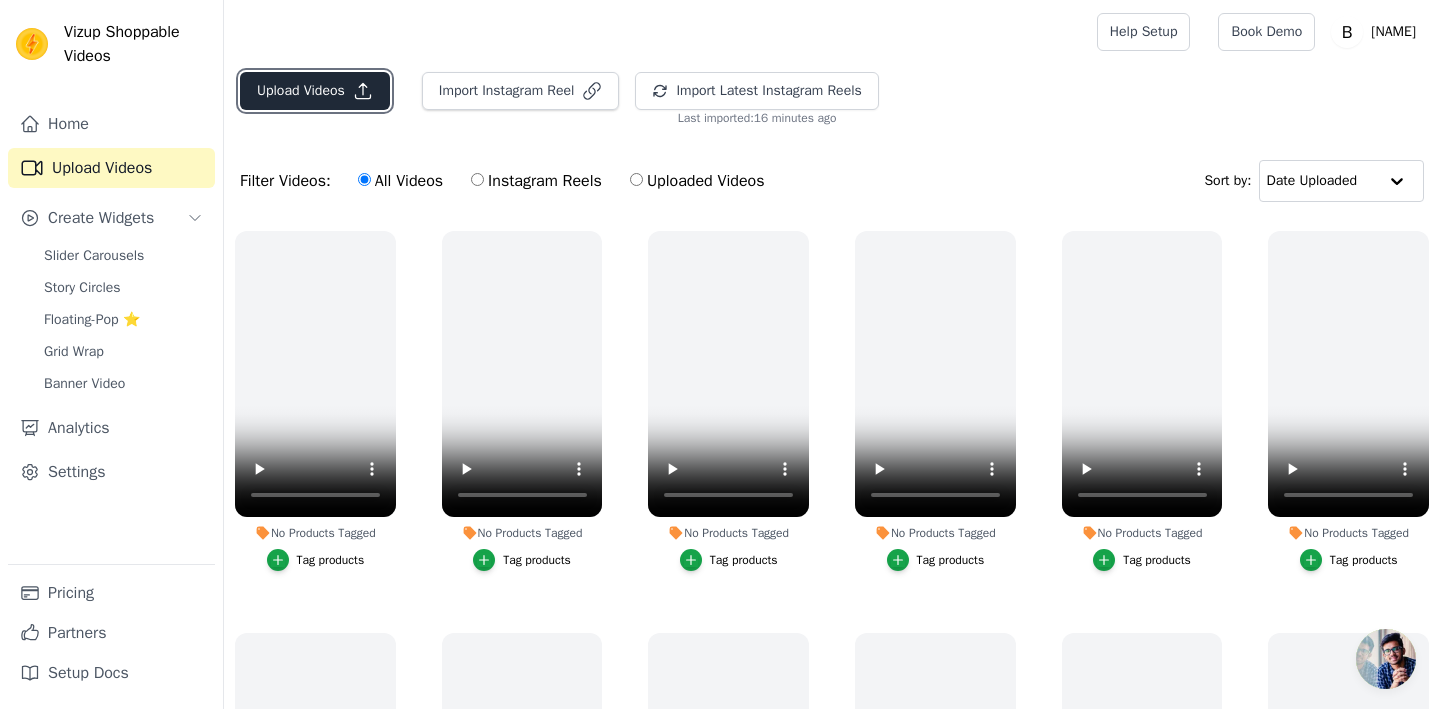 click on "Upload Videos" at bounding box center [315, 91] 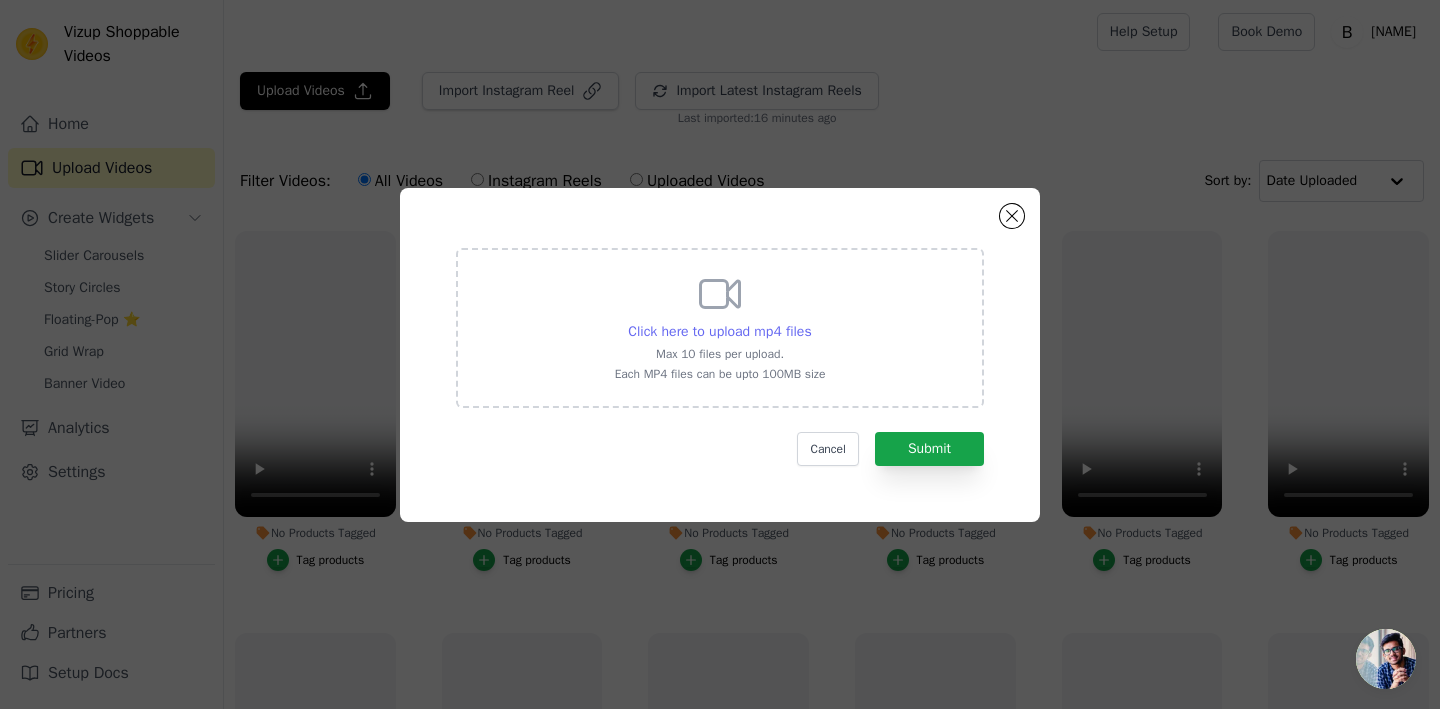 click on "Click here to upload mp4 files" at bounding box center [719, 331] 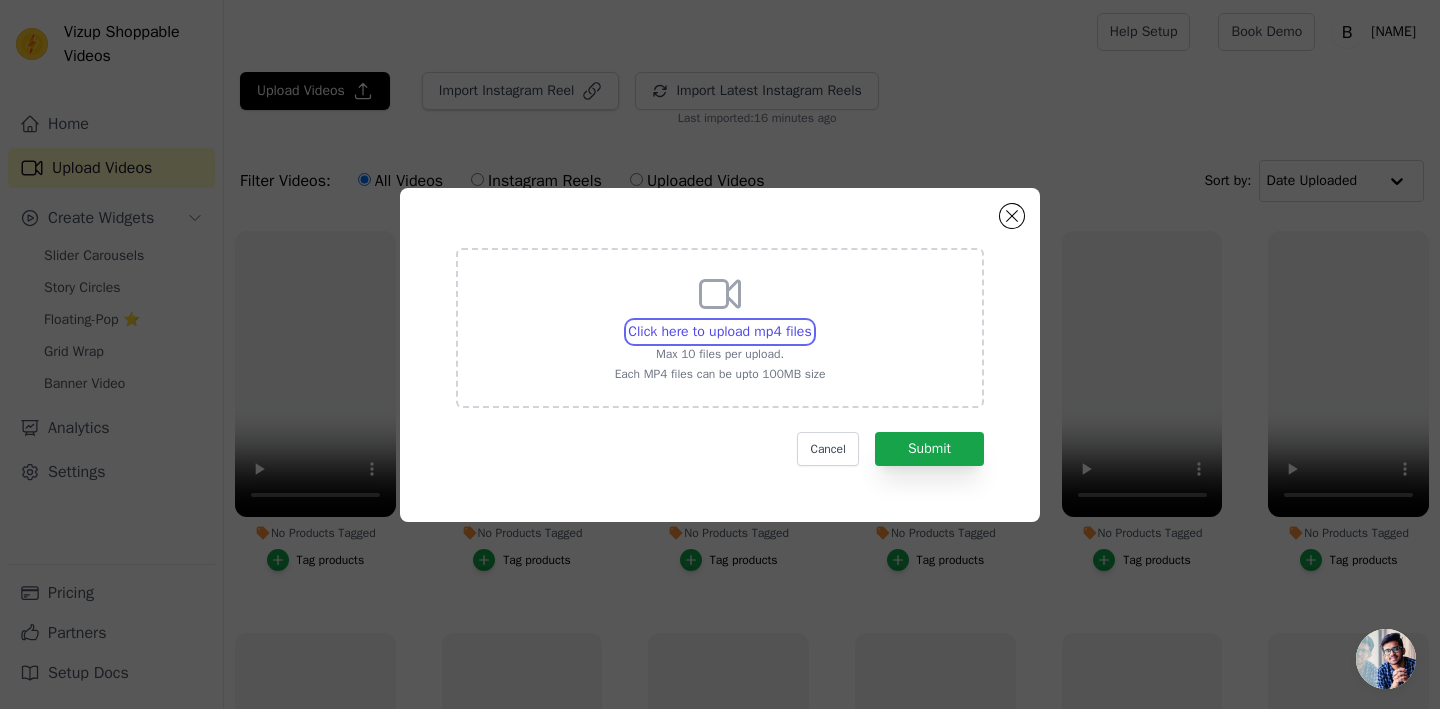 type on "C:\fakepath\ruaa pop-up site video.mp4" 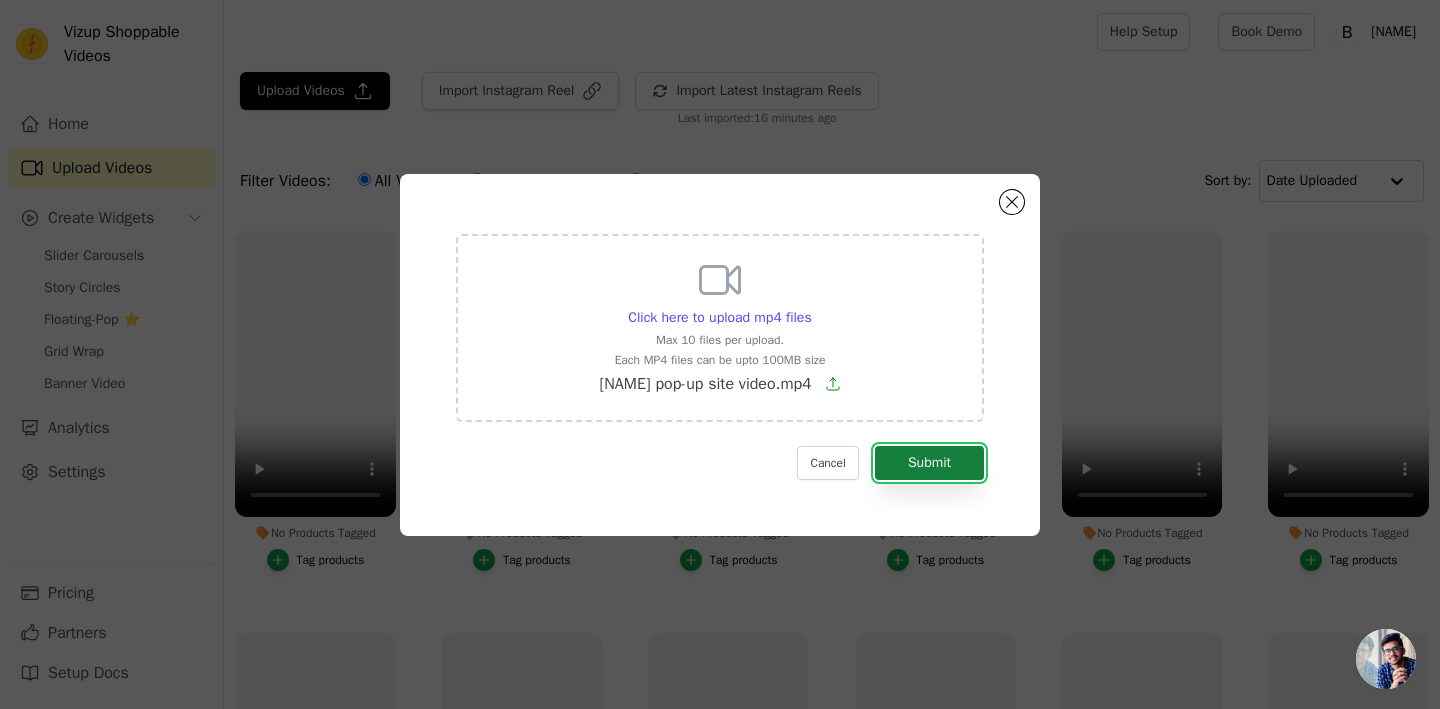 click on "Submit" at bounding box center (929, 463) 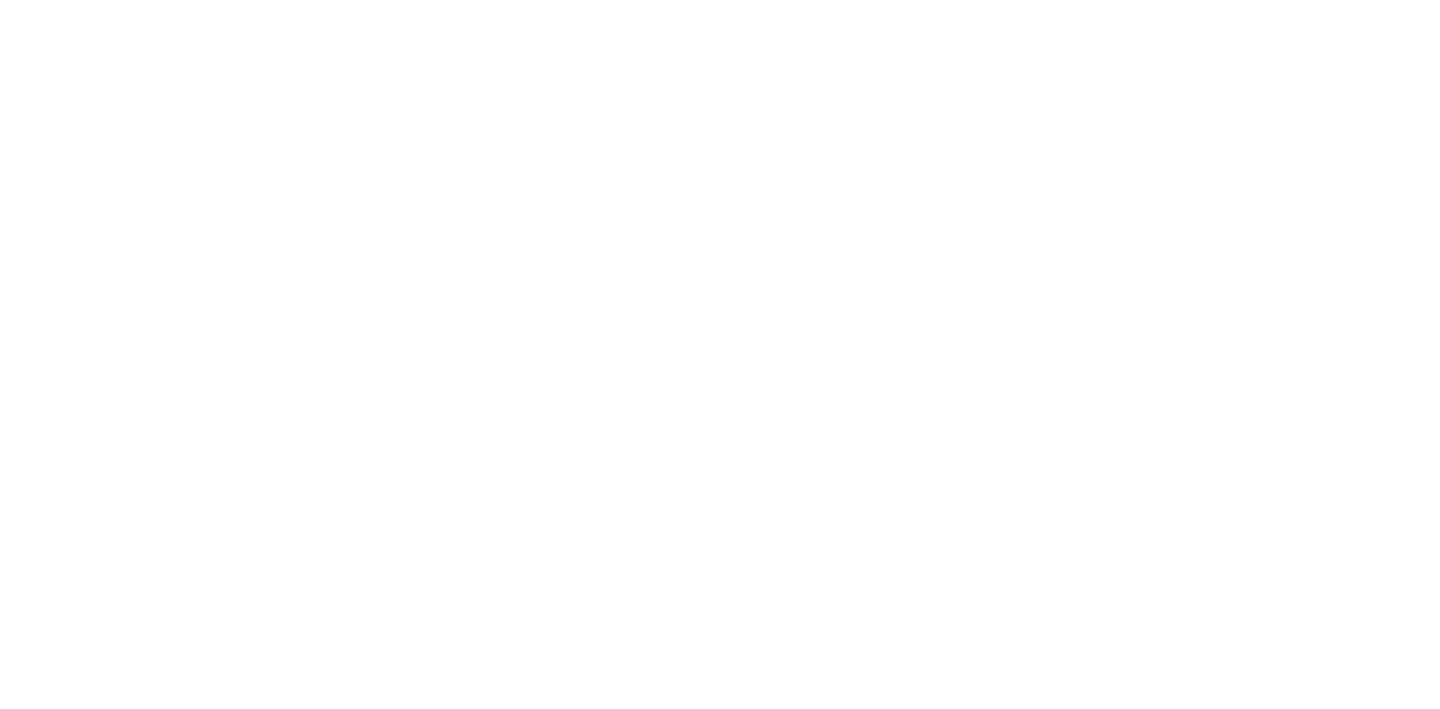 scroll, scrollTop: 0, scrollLeft: 0, axis: both 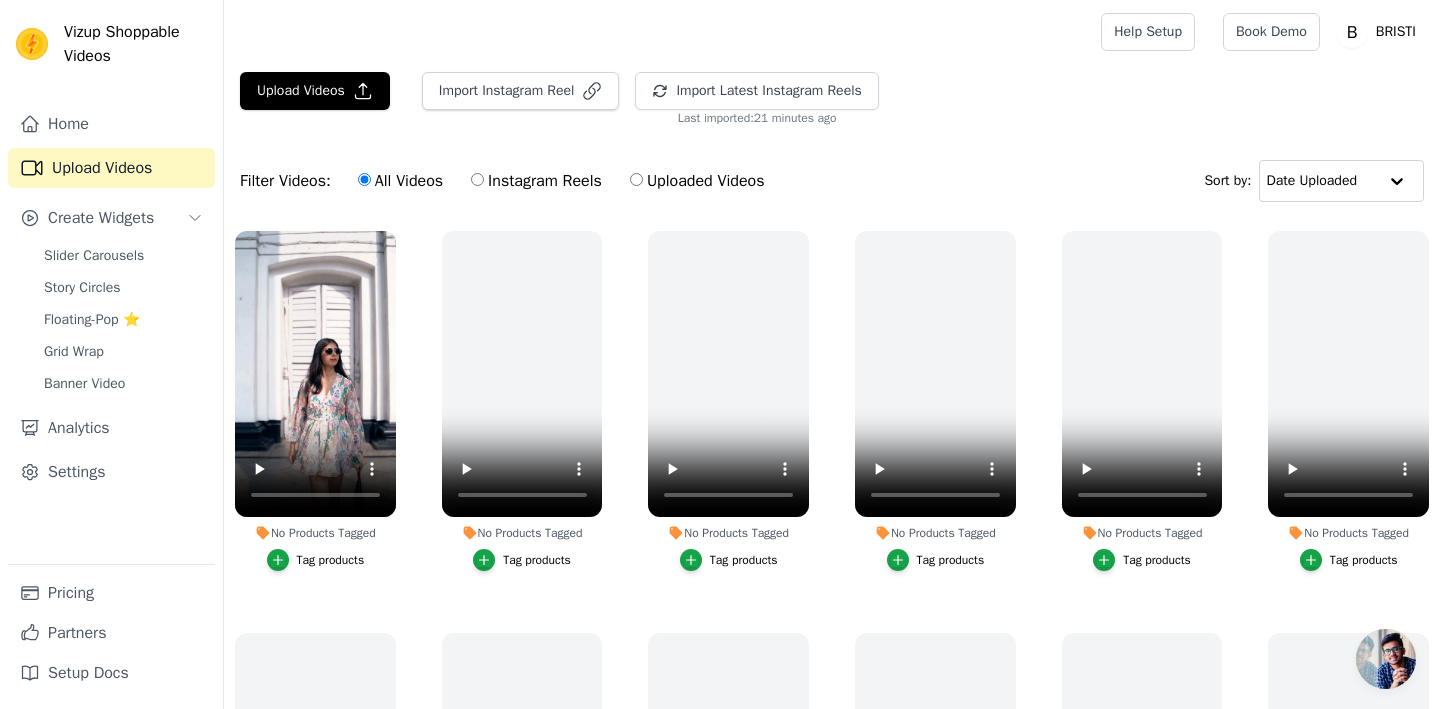 click on "Tag products" at bounding box center (331, 560) 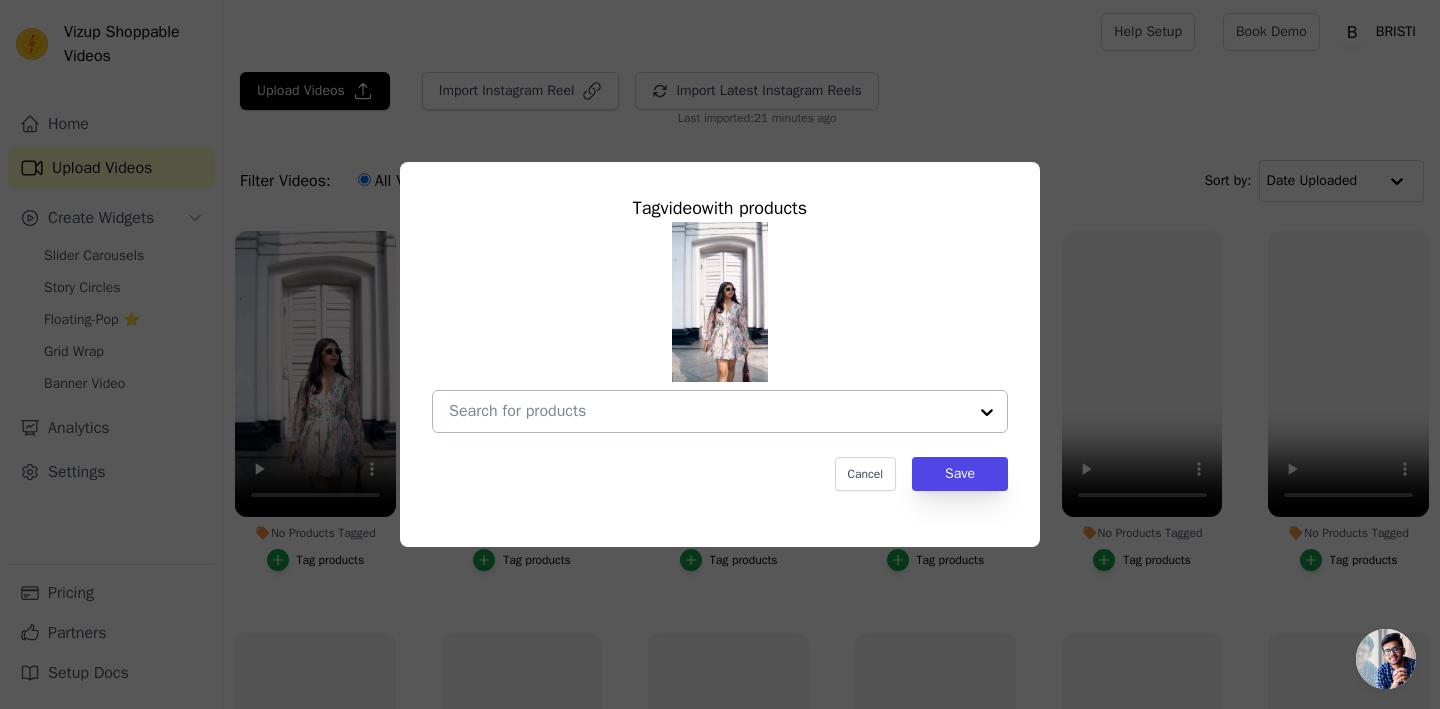 click at bounding box center [987, 411] 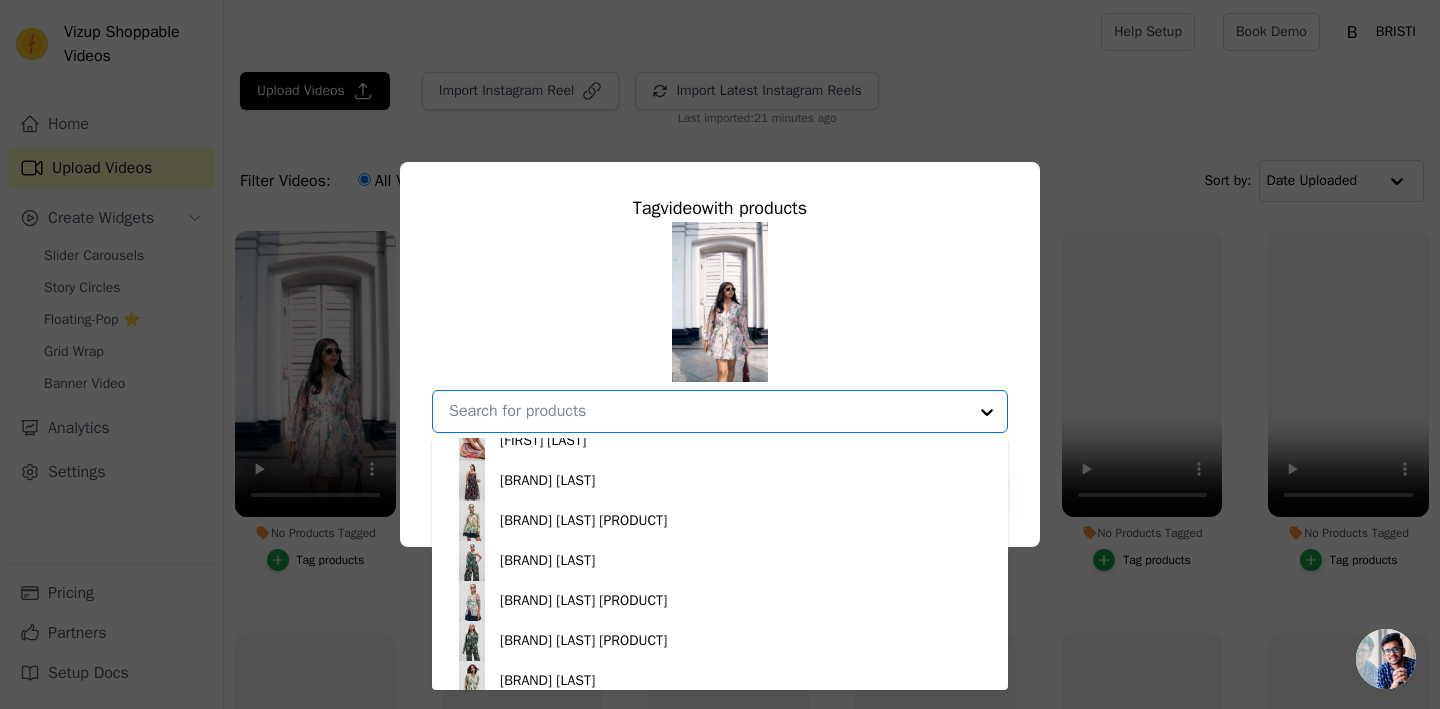 scroll, scrollTop: 193, scrollLeft: 0, axis: vertical 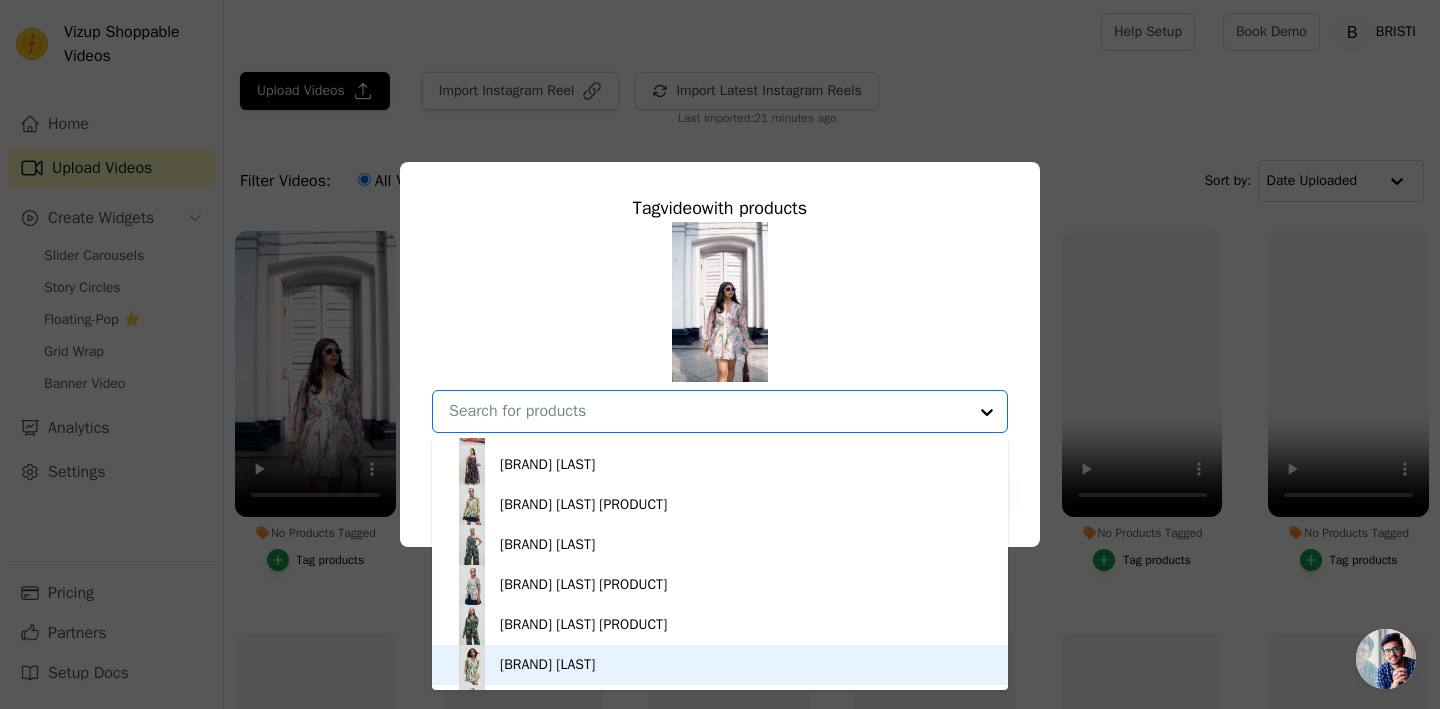 click on "[BRAND] [LAST]" at bounding box center [720, 665] 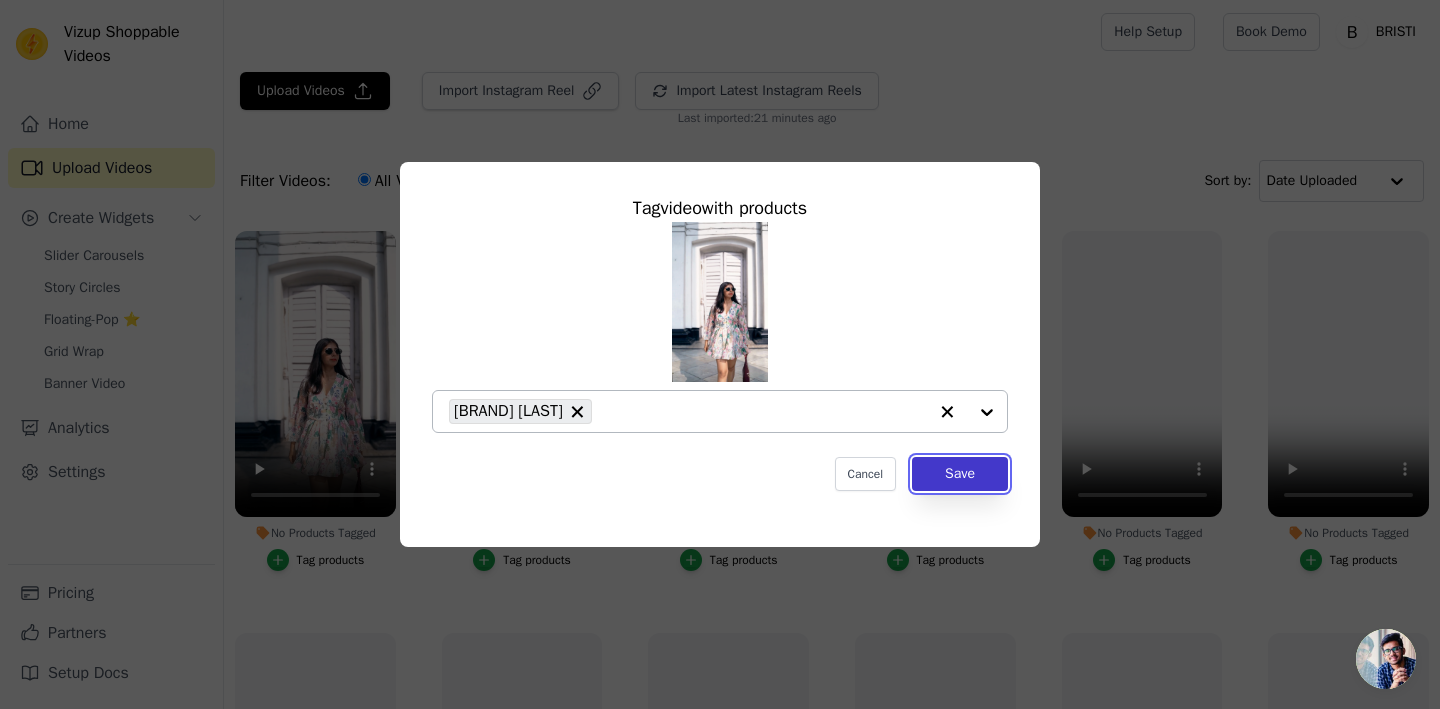 click on "Save" at bounding box center (960, 474) 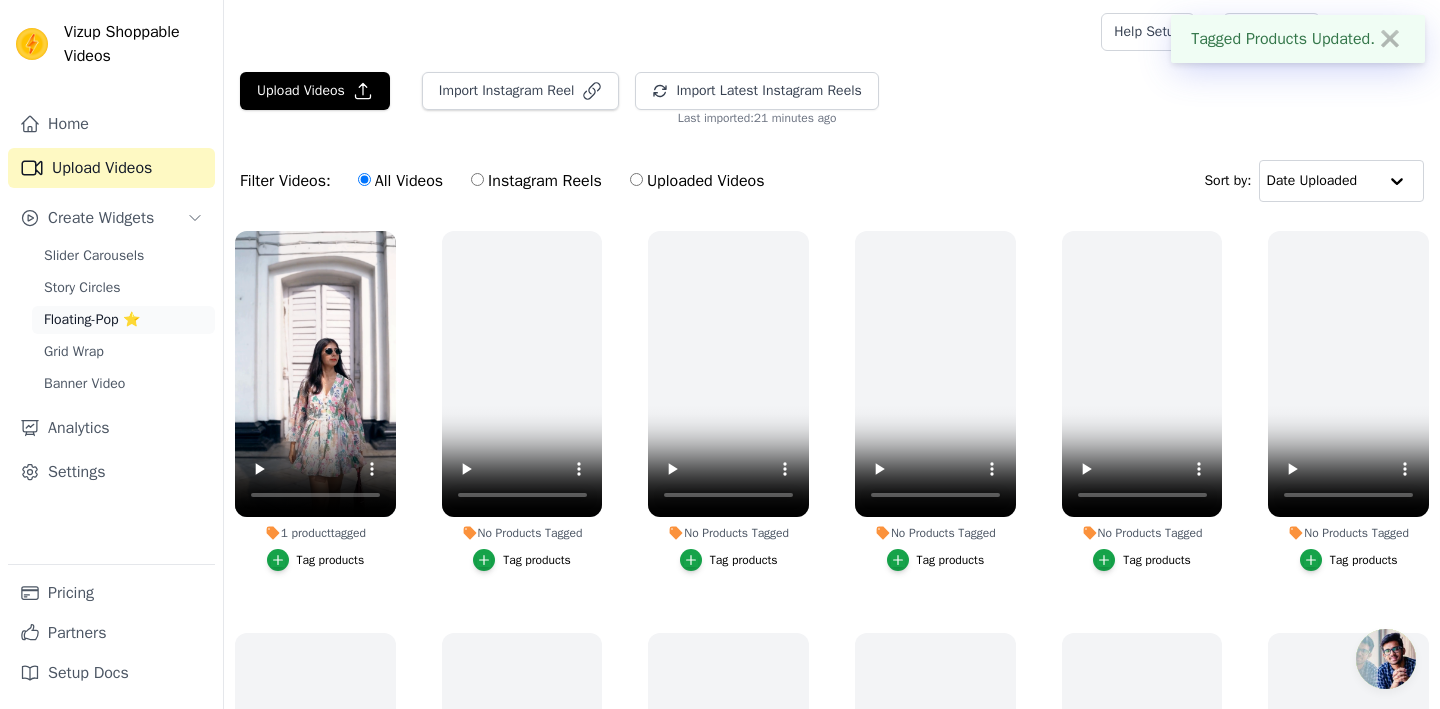 click on "Floating-Pop ⭐" at bounding box center [92, 320] 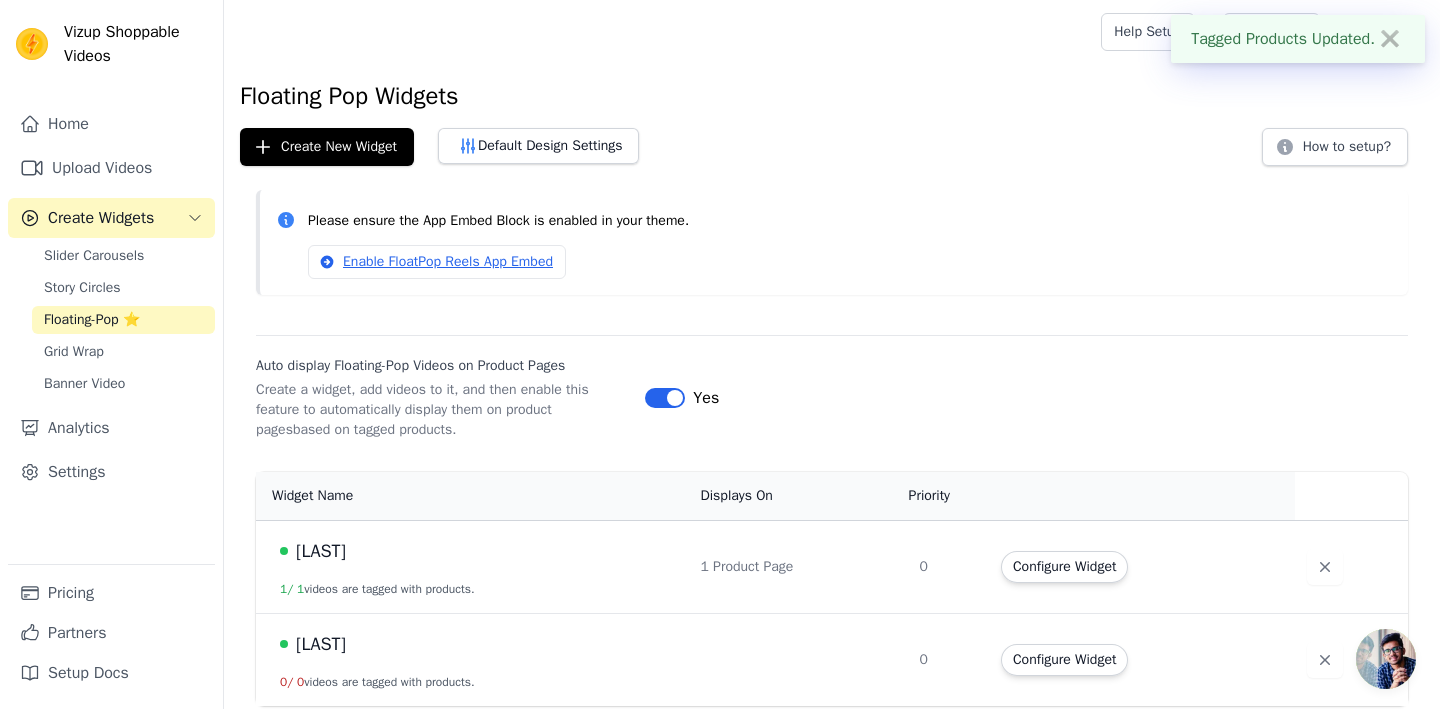 scroll, scrollTop: 5, scrollLeft: 0, axis: vertical 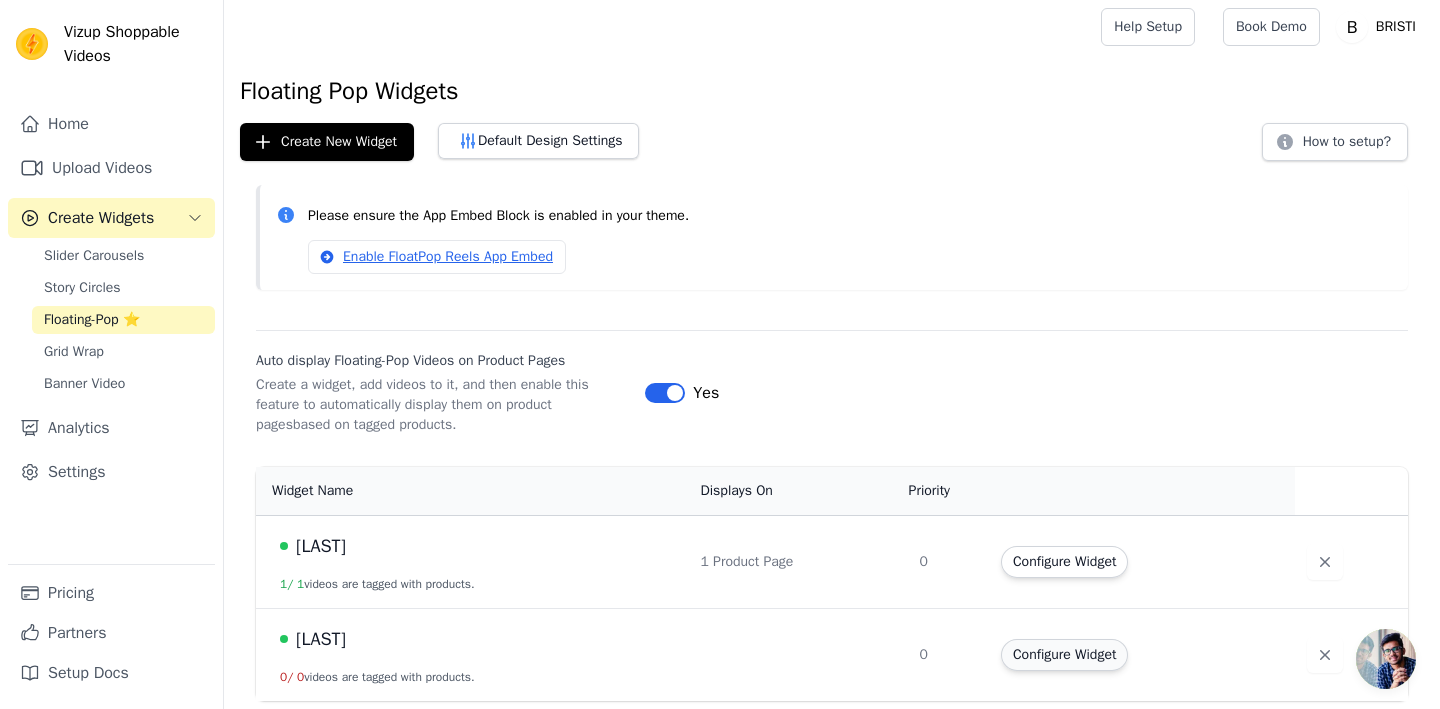click on "Configure Widget" at bounding box center [1064, 655] 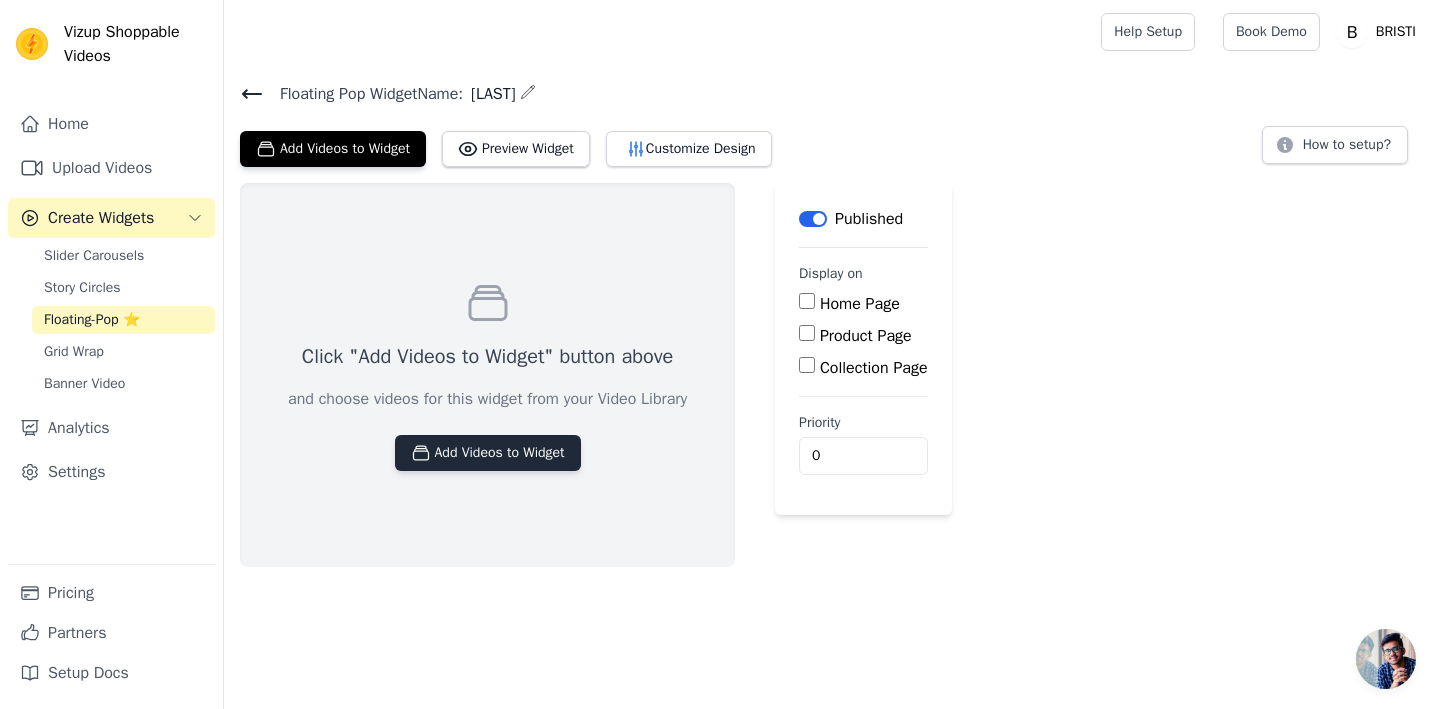 click on "Add Videos to Widget" at bounding box center (488, 453) 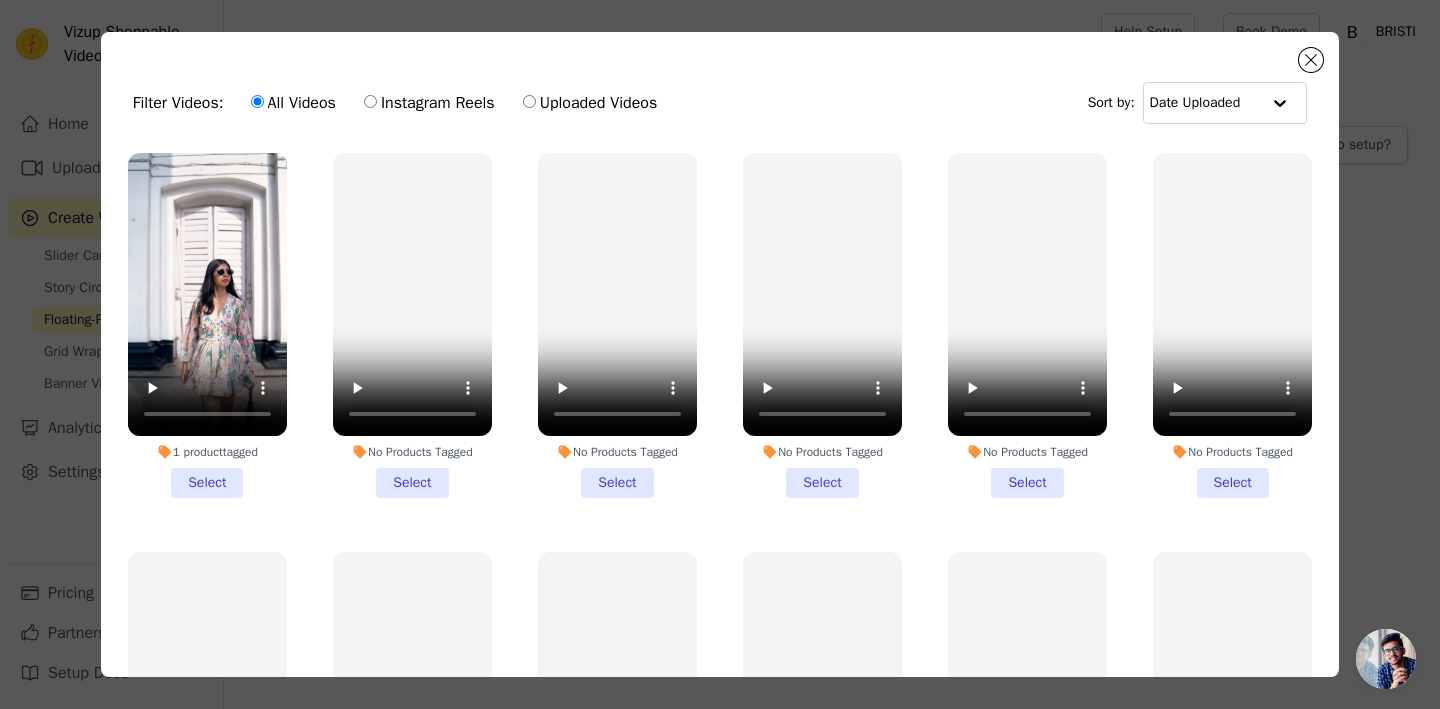 click on "1   product  tagged     Select" at bounding box center [207, 325] 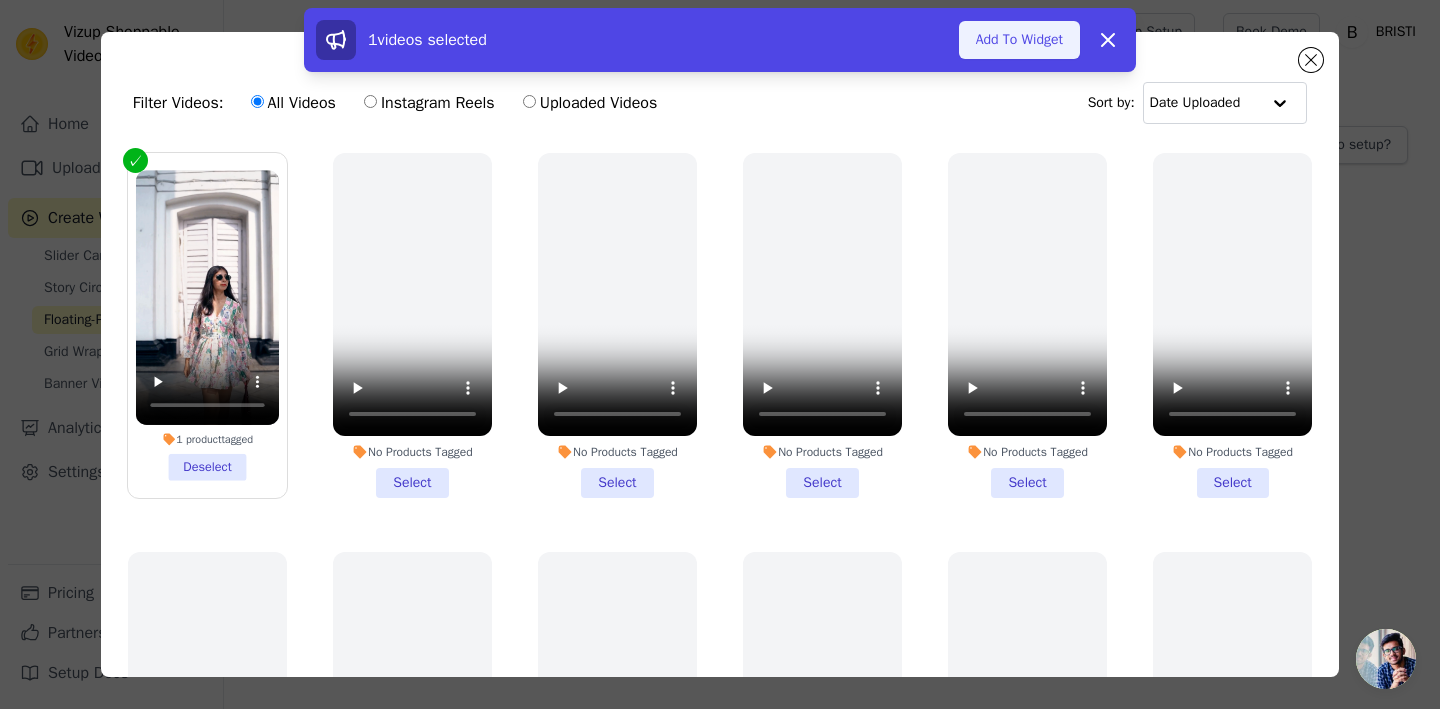 click on "Add To Widget" at bounding box center [1019, 40] 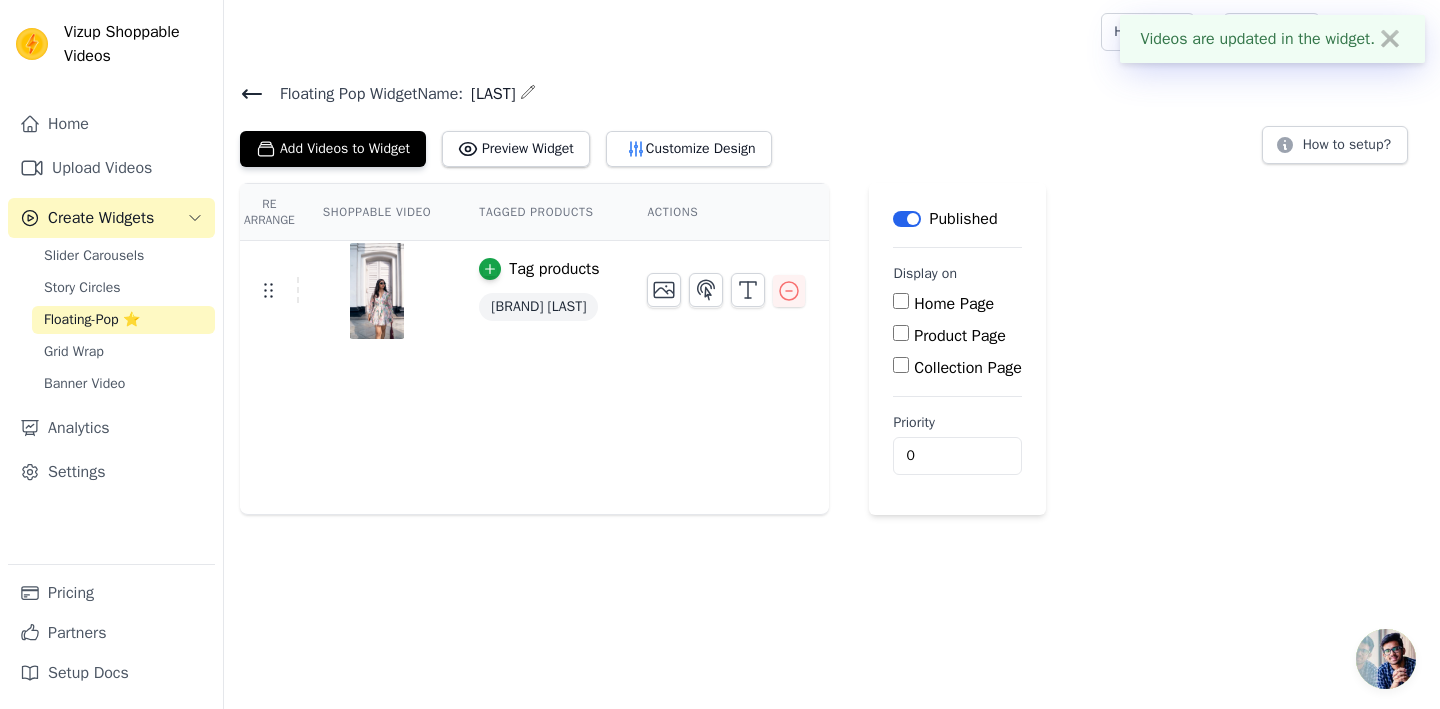 click on "Product Page" at bounding box center (901, 333) 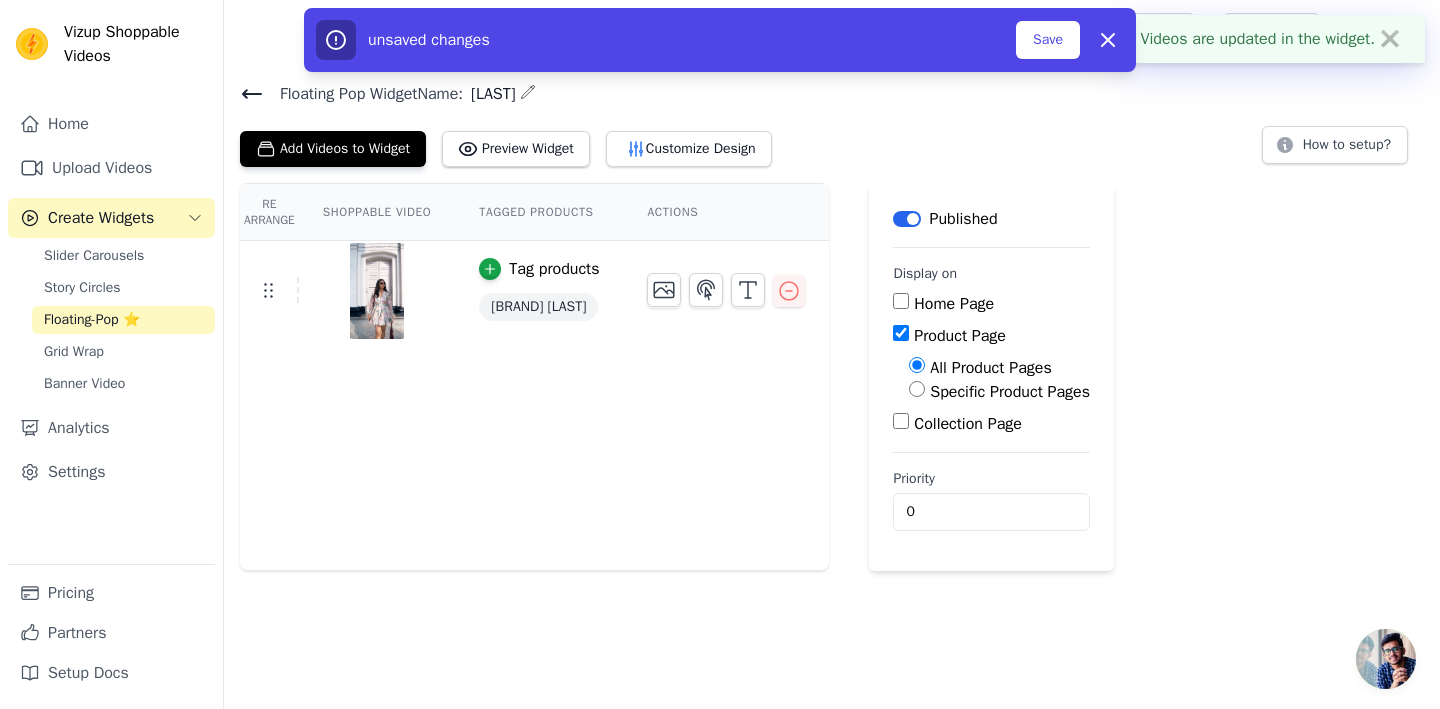 click on "Specific Product Pages" at bounding box center (917, 389) 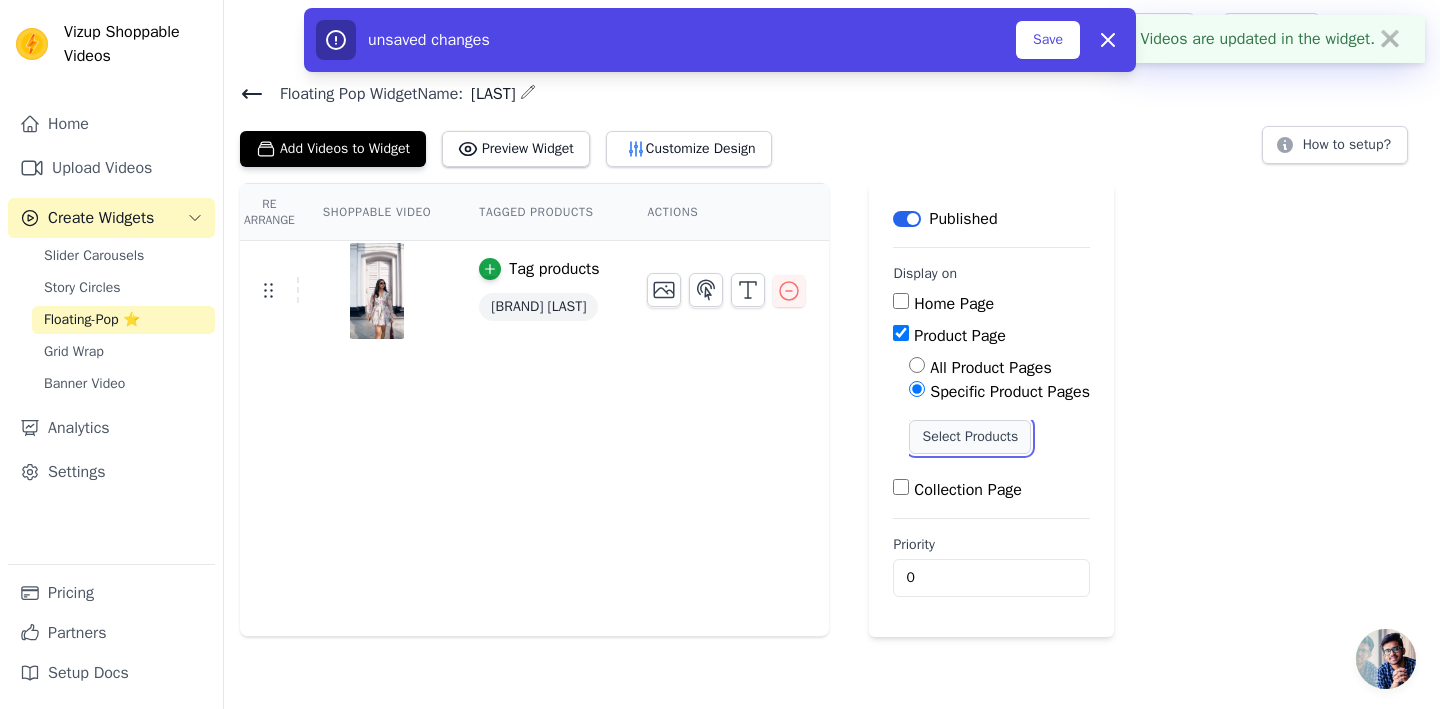 click on "Select Products" at bounding box center [970, 437] 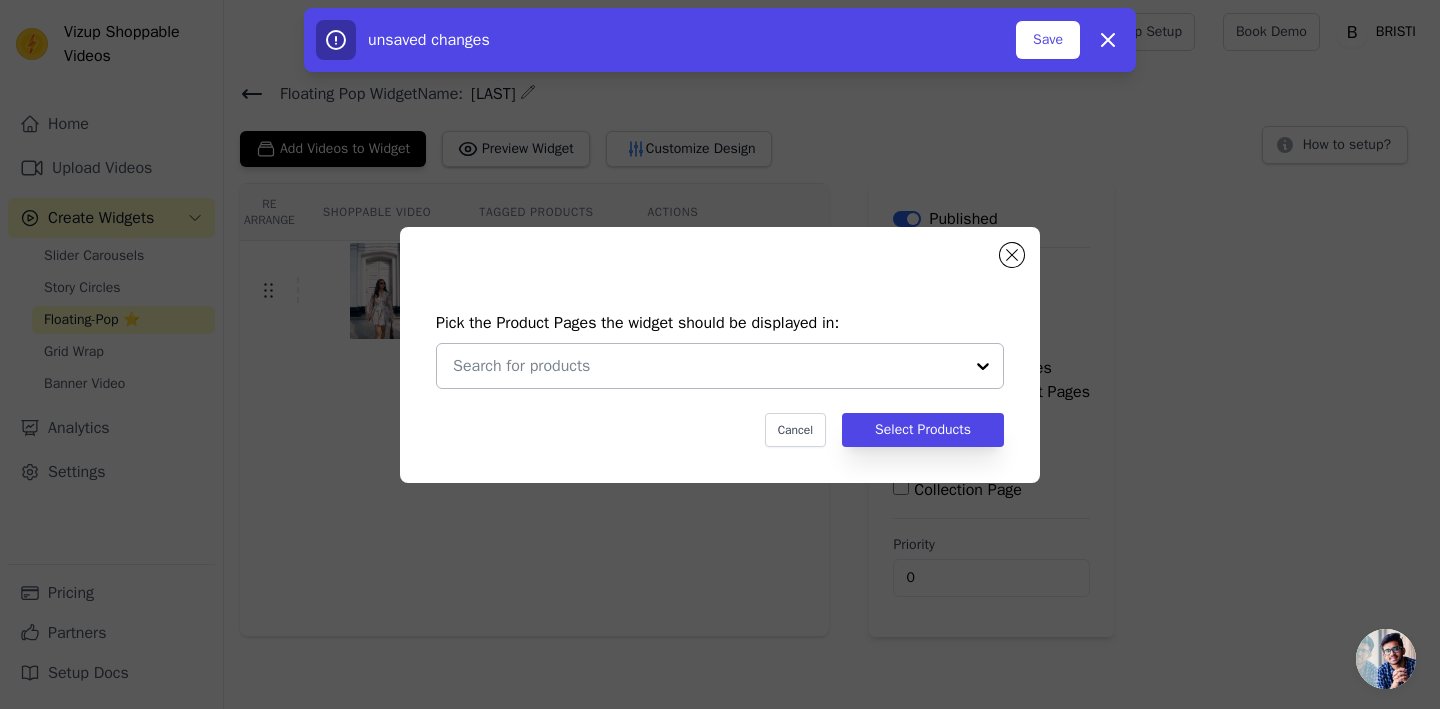 click at bounding box center [983, 366] 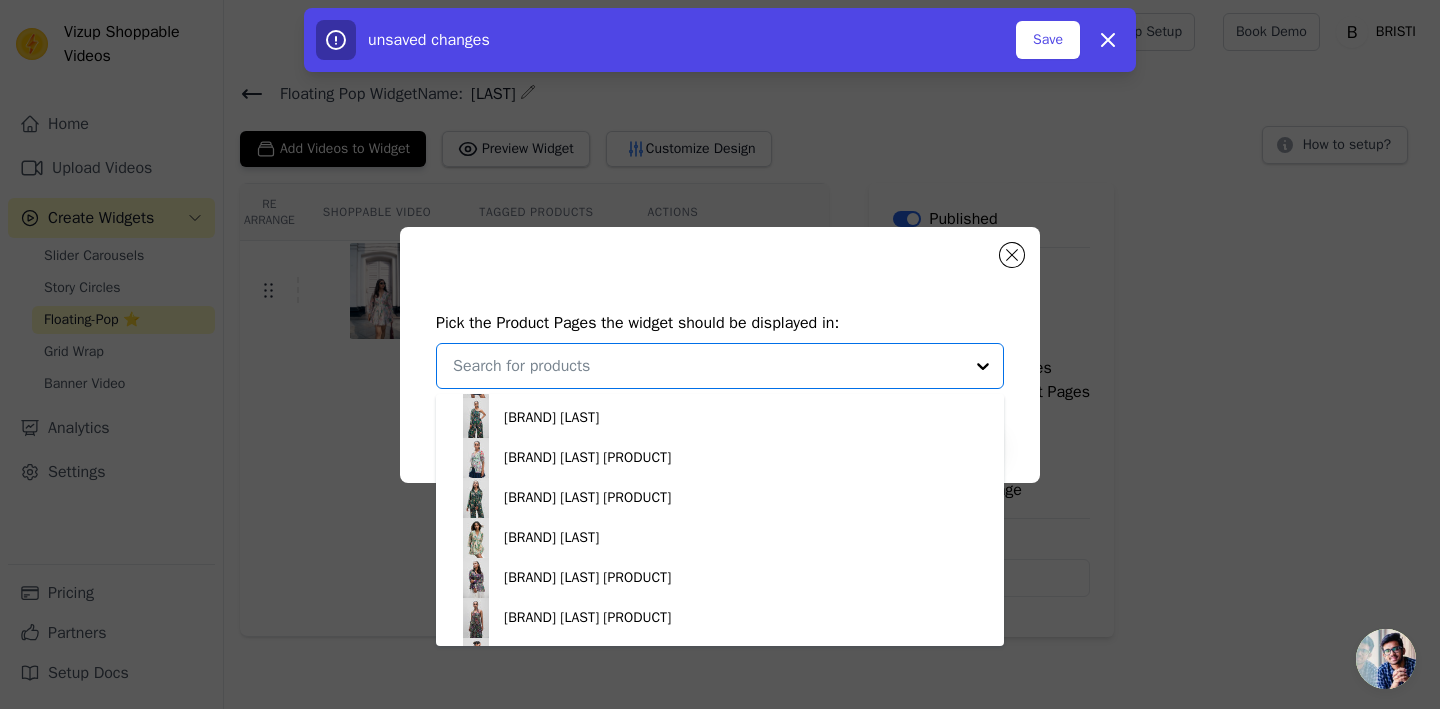 scroll, scrollTop: 277, scrollLeft: 0, axis: vertical 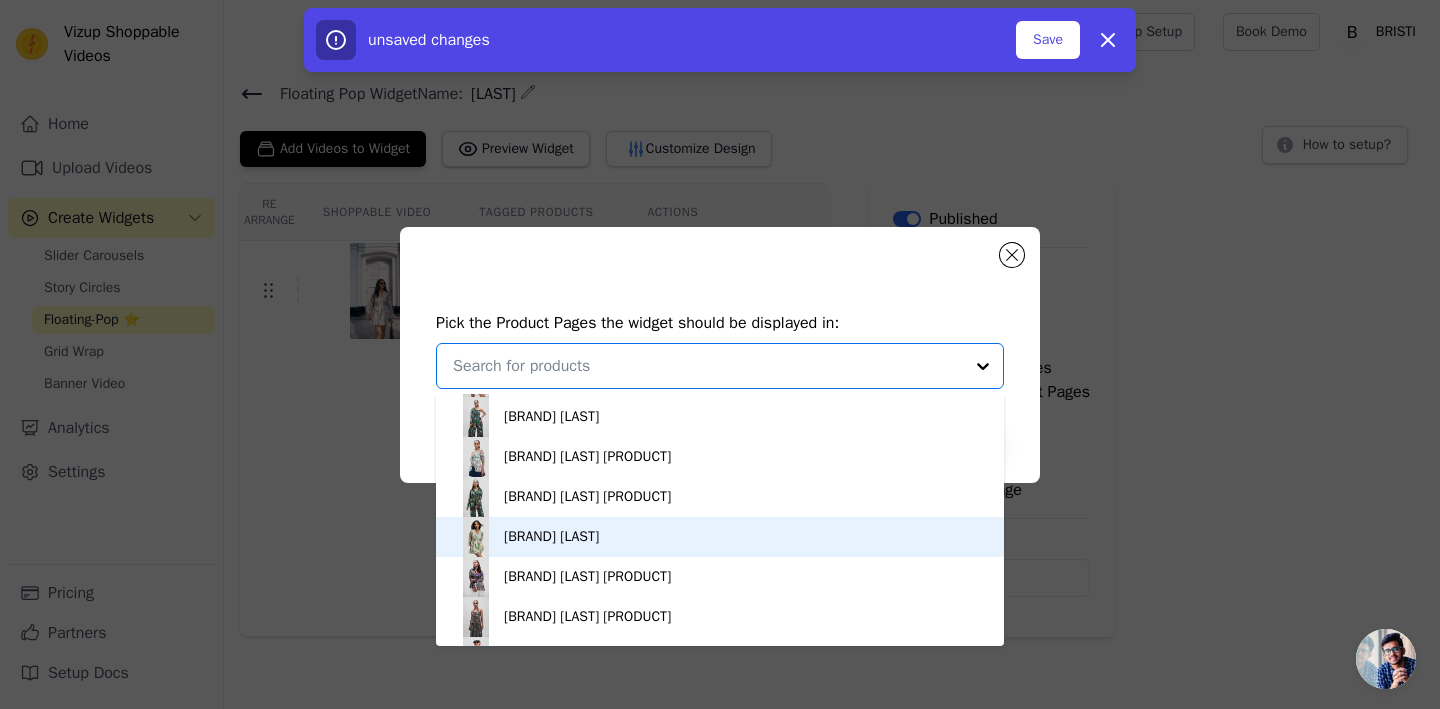 click on "BRISTI RUAA" at bounding box center (720, 537) 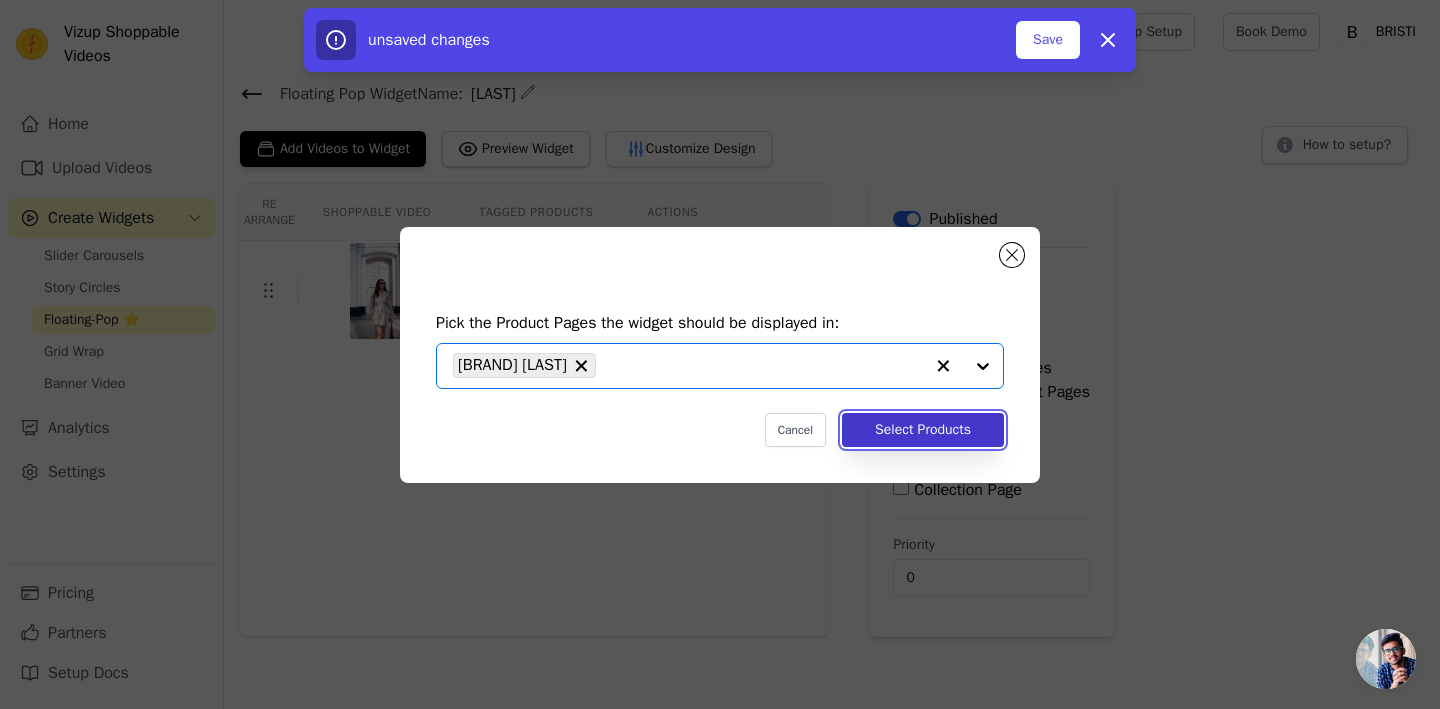 click on "Select Products" at bounding box center (923, 430) 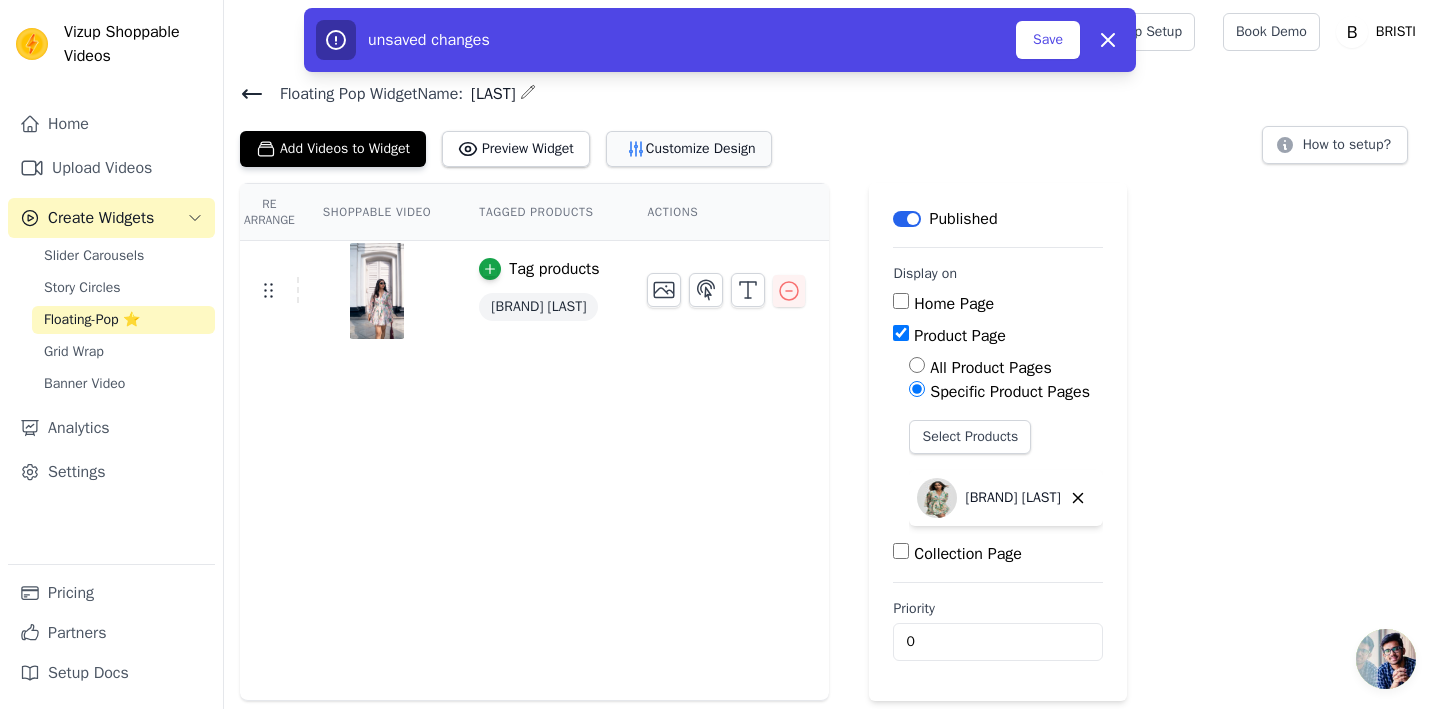click on "Customize Design" at bounding box center (689, 149) 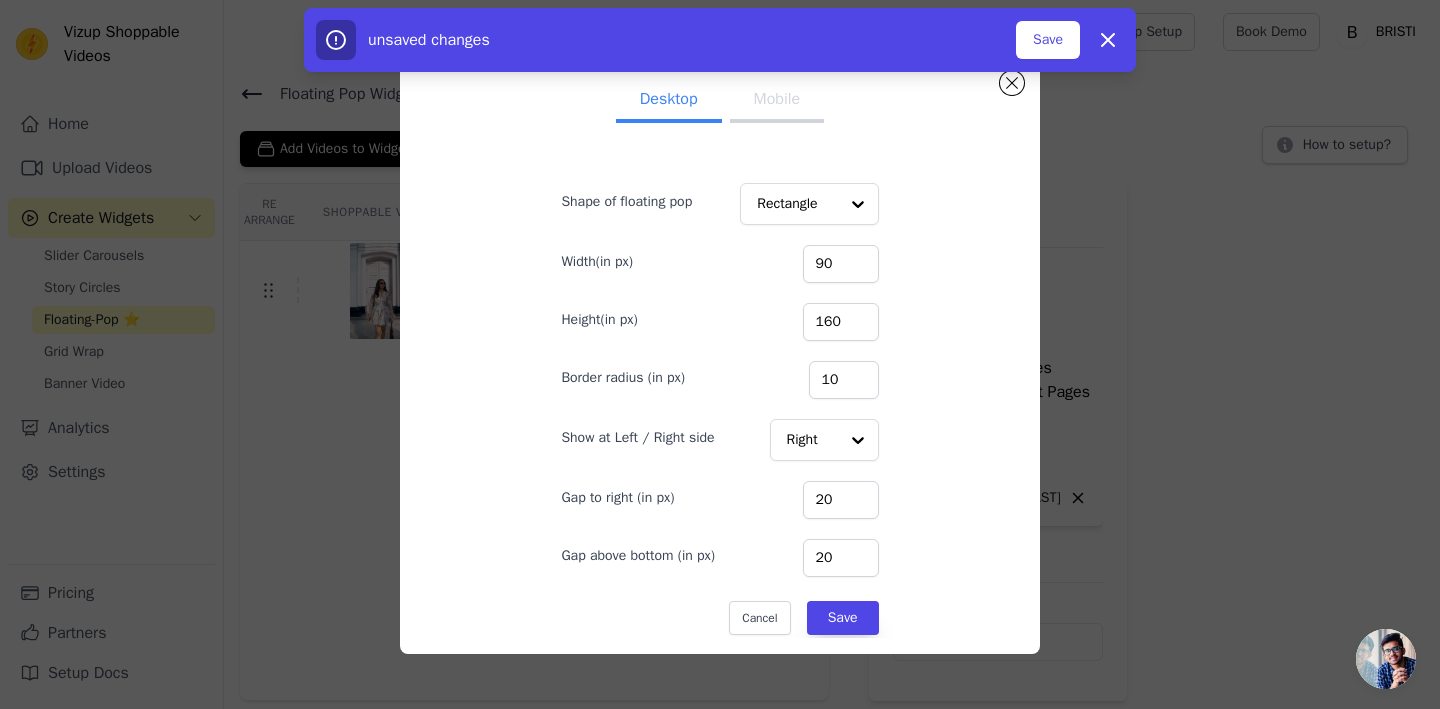 click on "Mobile" at bounding box center [777, 101] 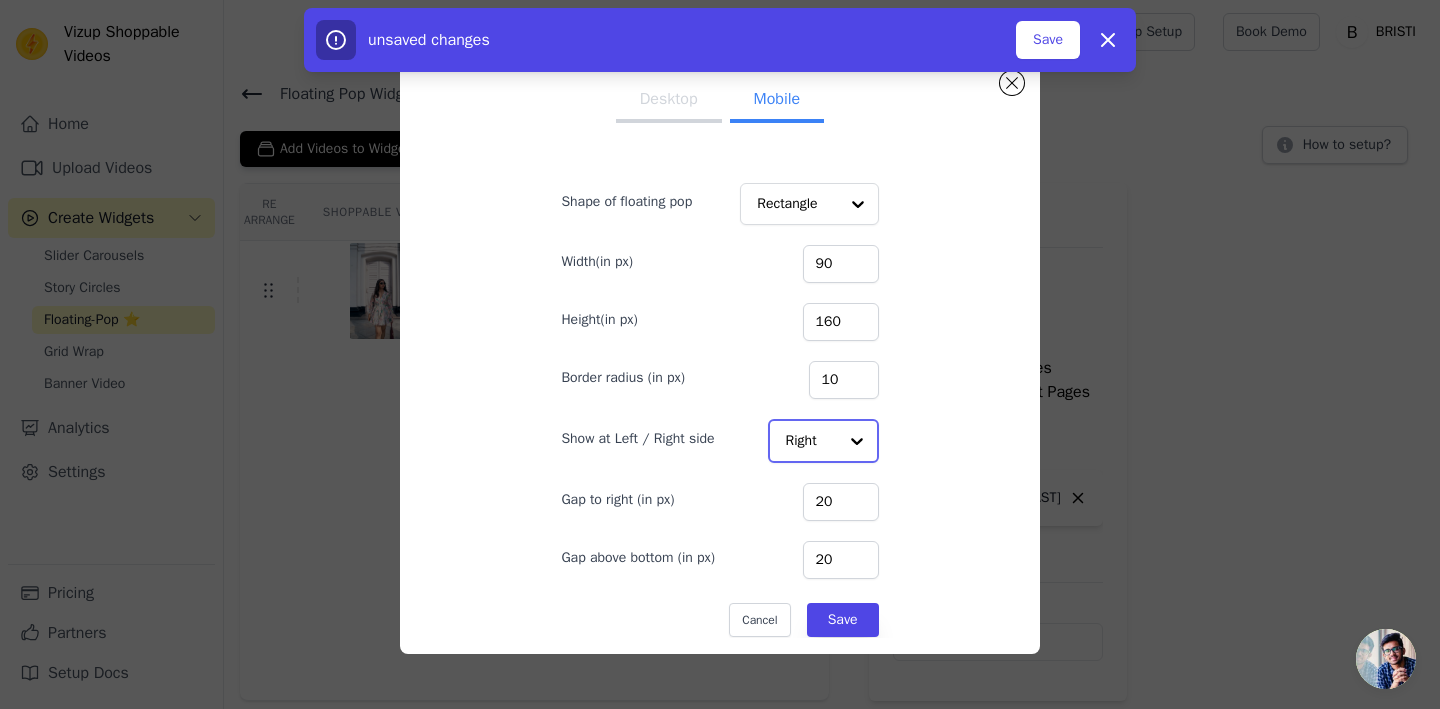 click at bounding box center [857, 441] 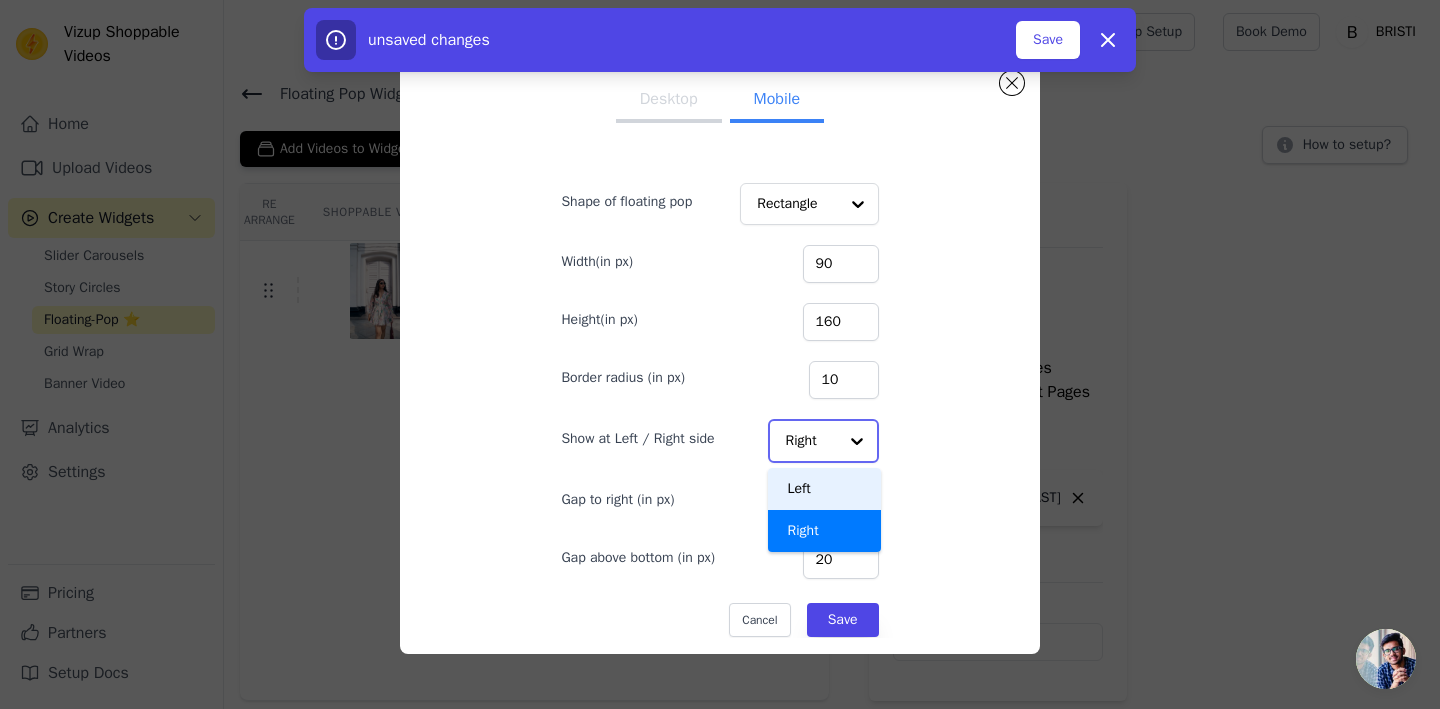 click on "Left" at bounding box center (825, 489) 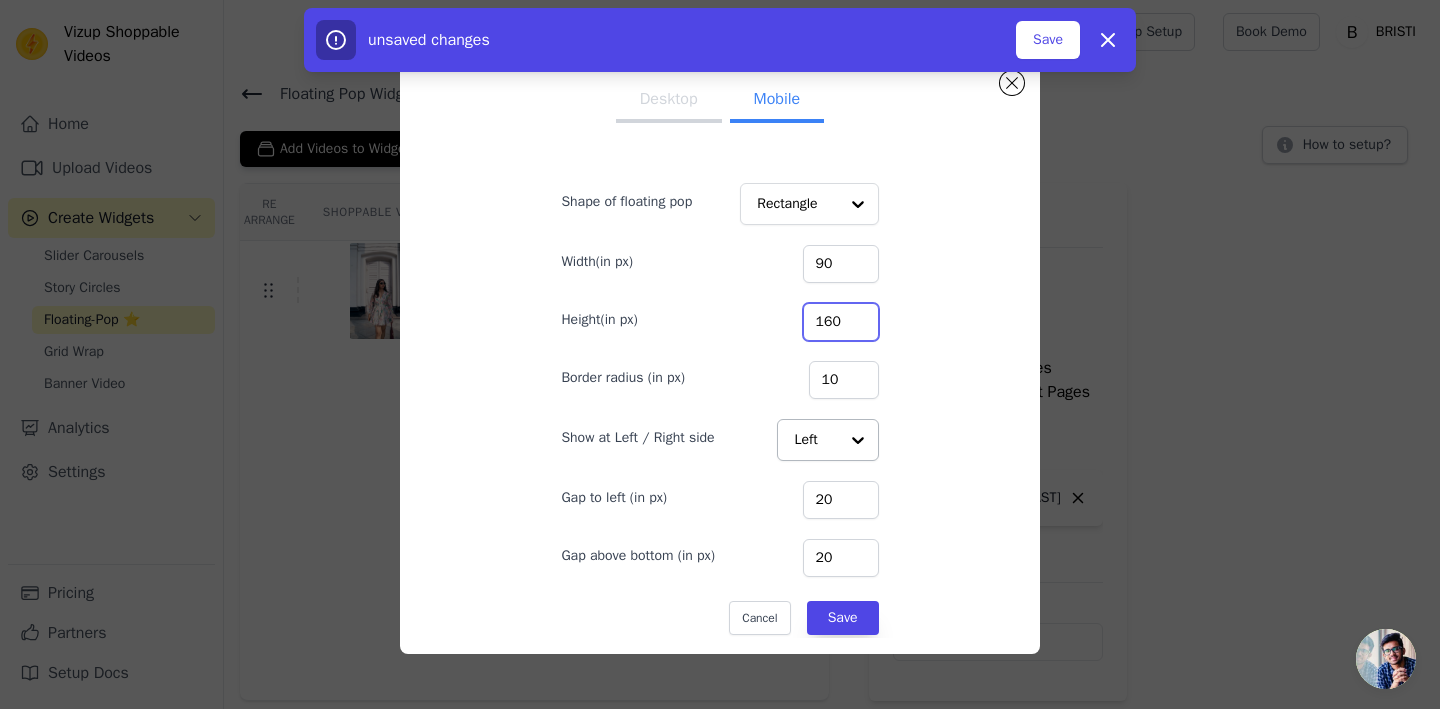 drag, startPoint x: 844, startPoint y: 323, endPoint x: 789, endPoint y: 316, distance: 55.443665 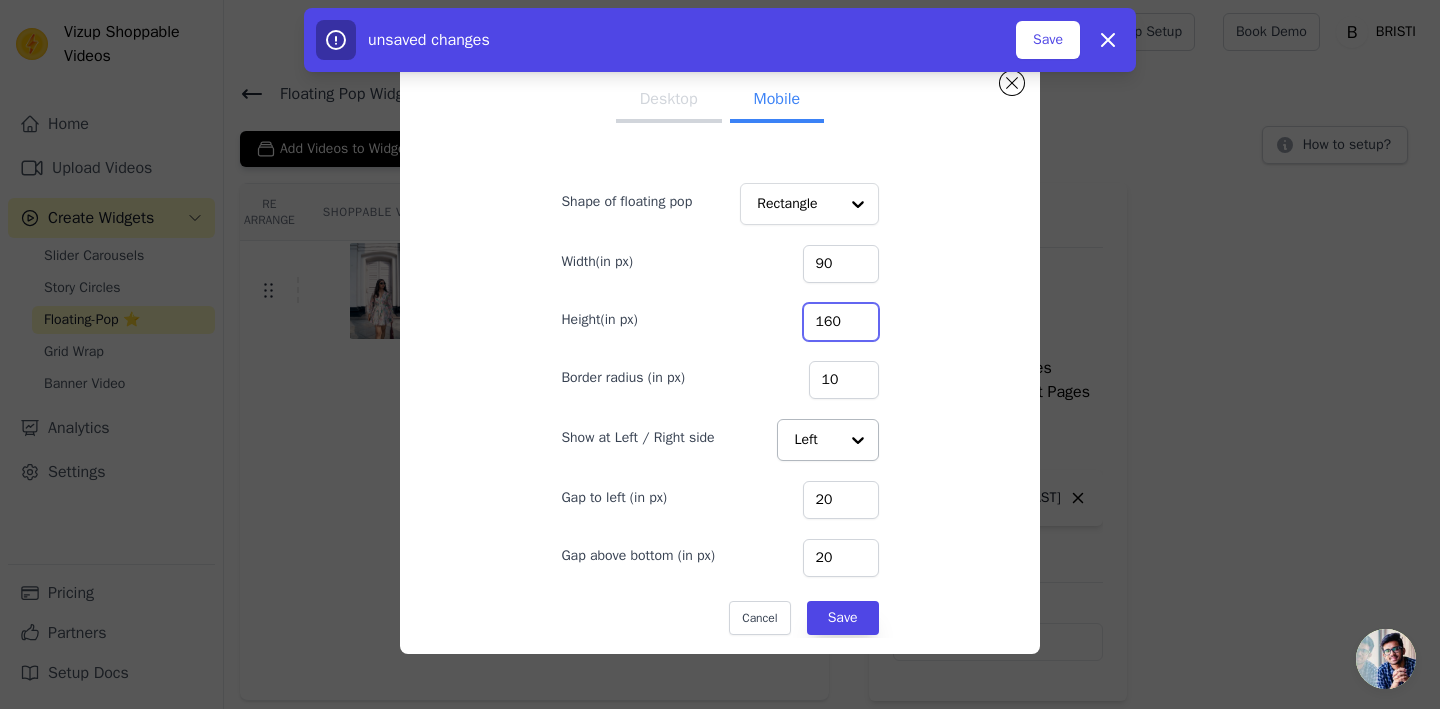 click on "Height(in px)   160" at bounding box center [719, 320] 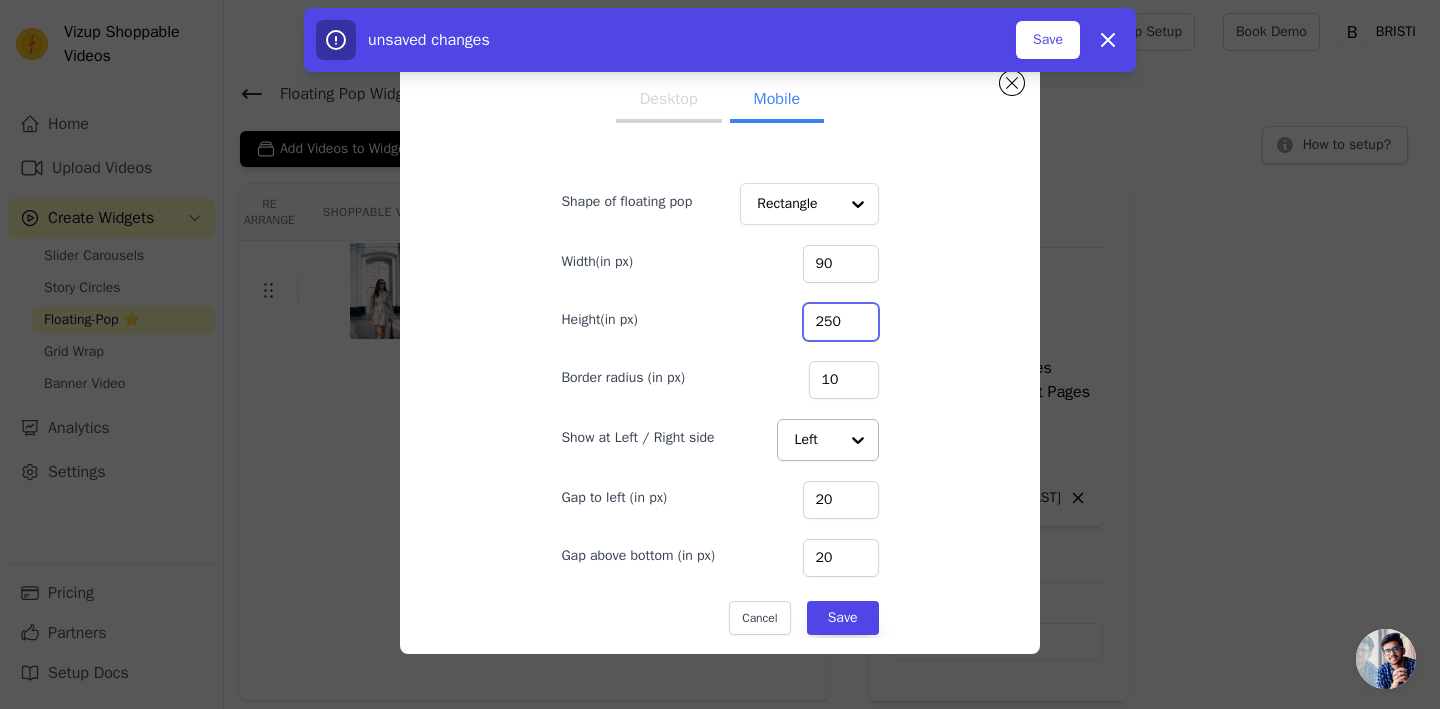 type on "250" 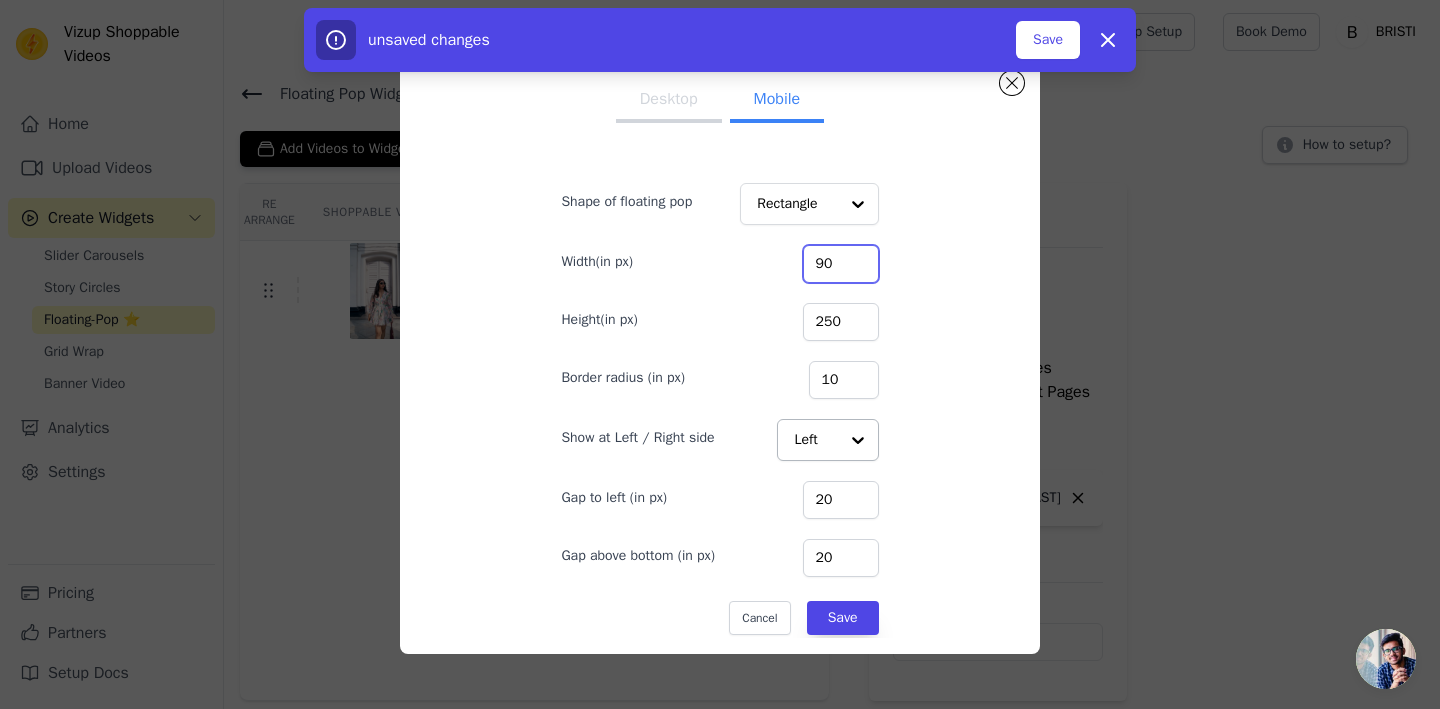 drag, startPoint x: 850, startPoint y: 269, endPoint x: 802, endPoint y: 269, distance: 48 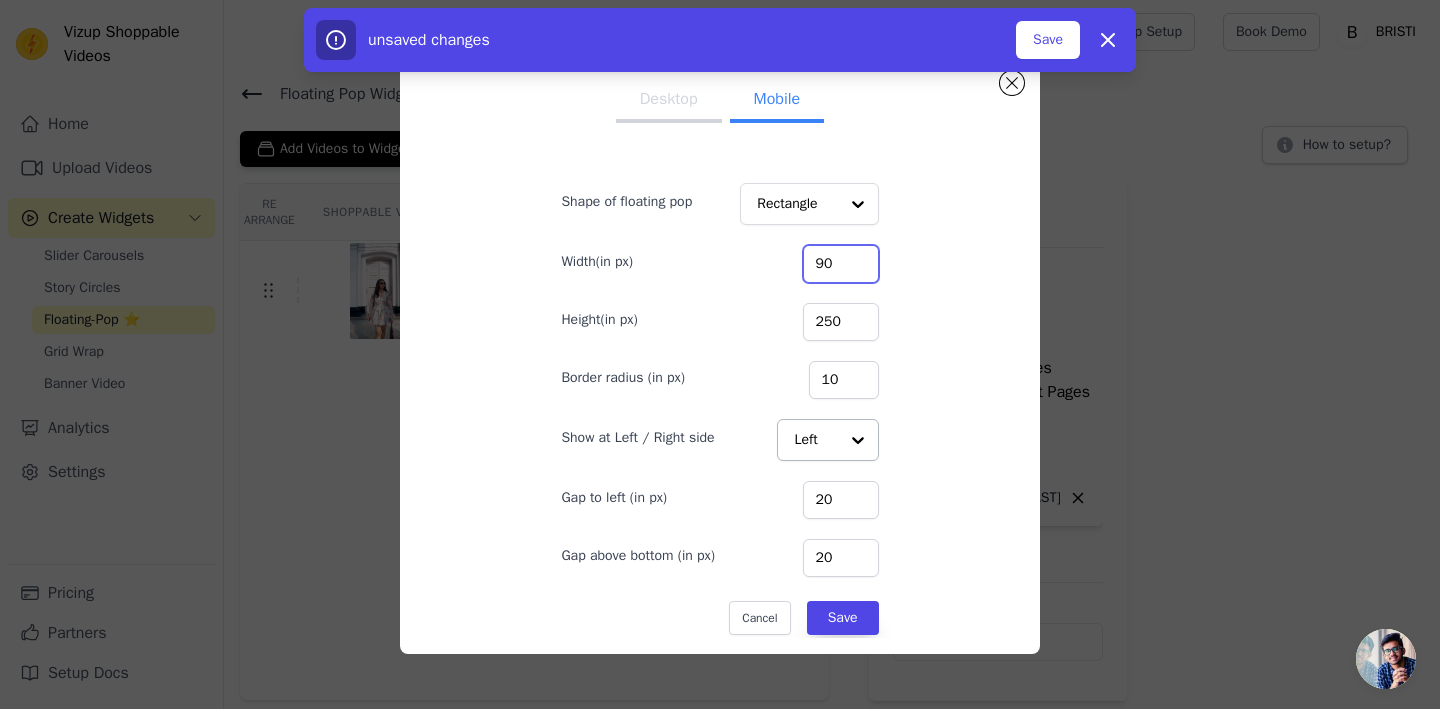 click on "Width(in px)   90" at bounding box center [719, 262] 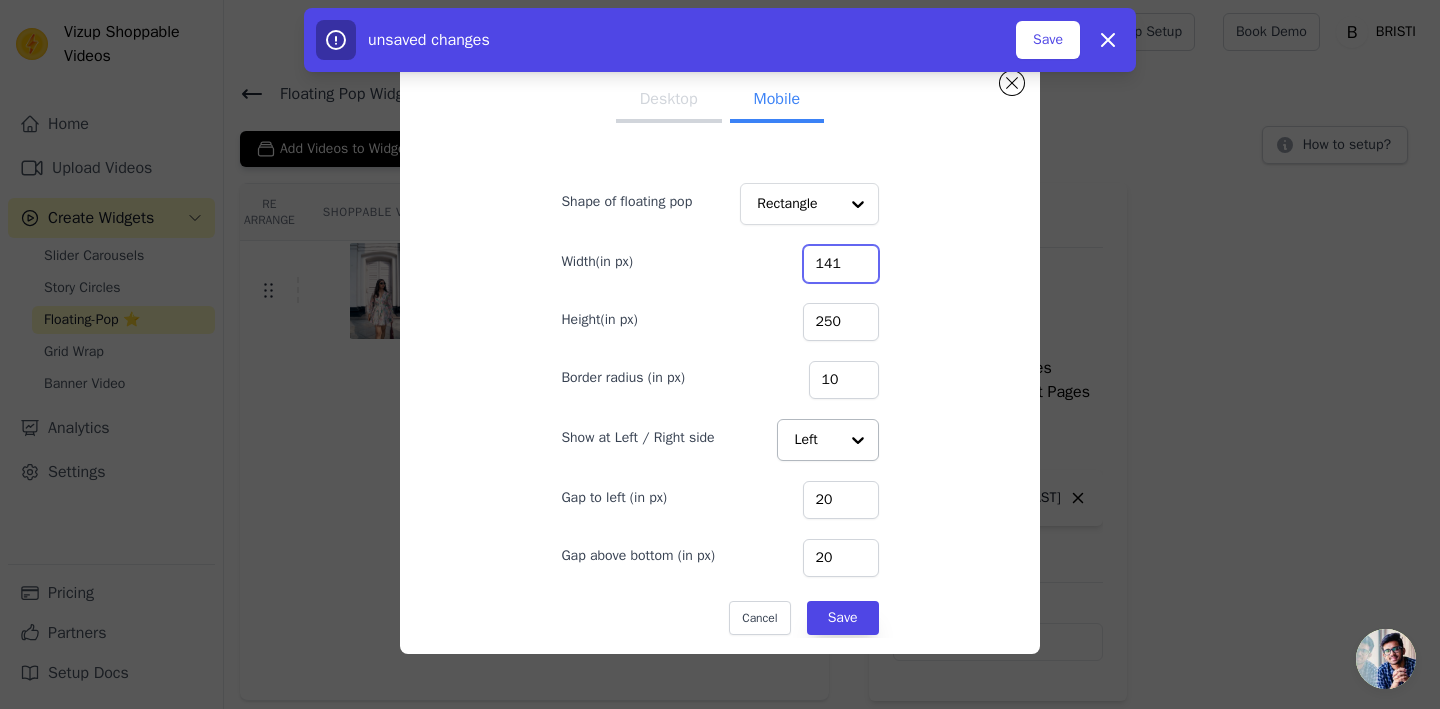 type on "141" 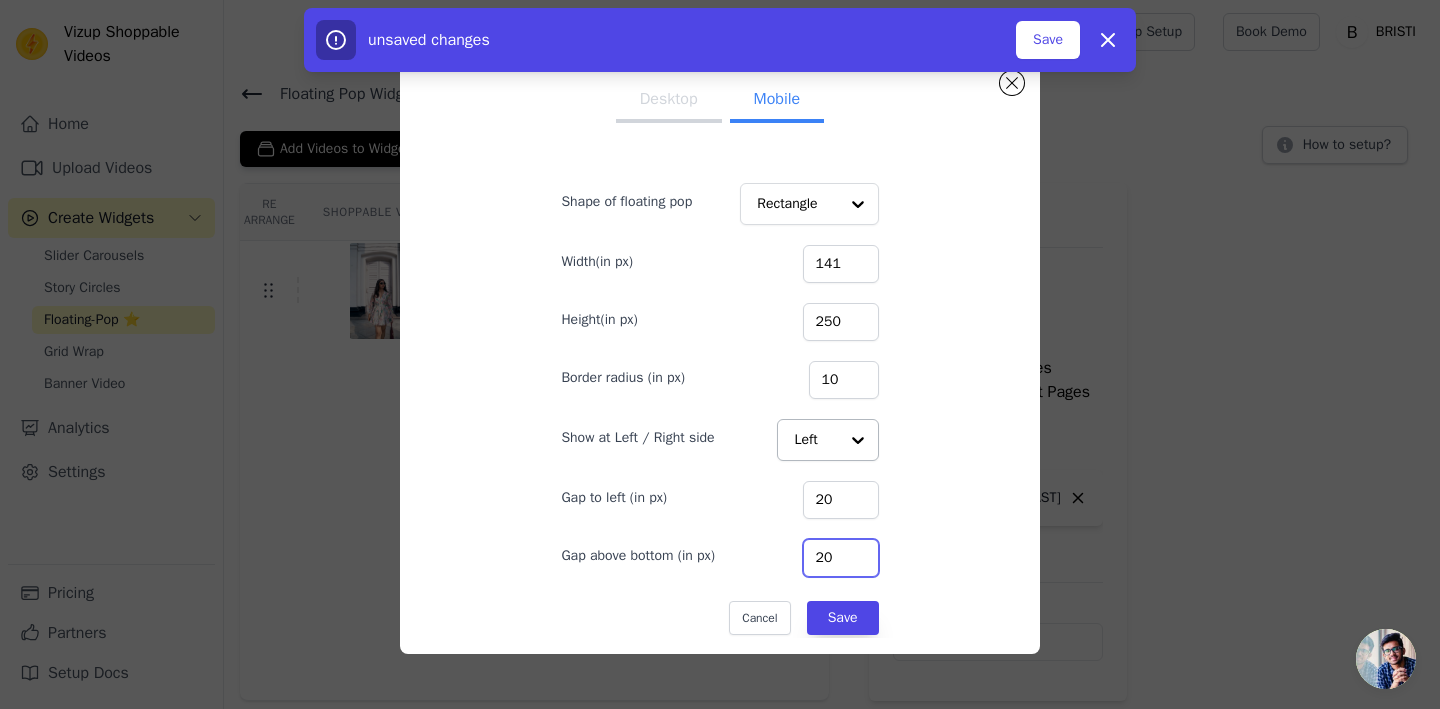 drag, startPoint x: 849, startPoint y: 561, endPoint x: 817, endPoint y: 560, distance: 32.01562 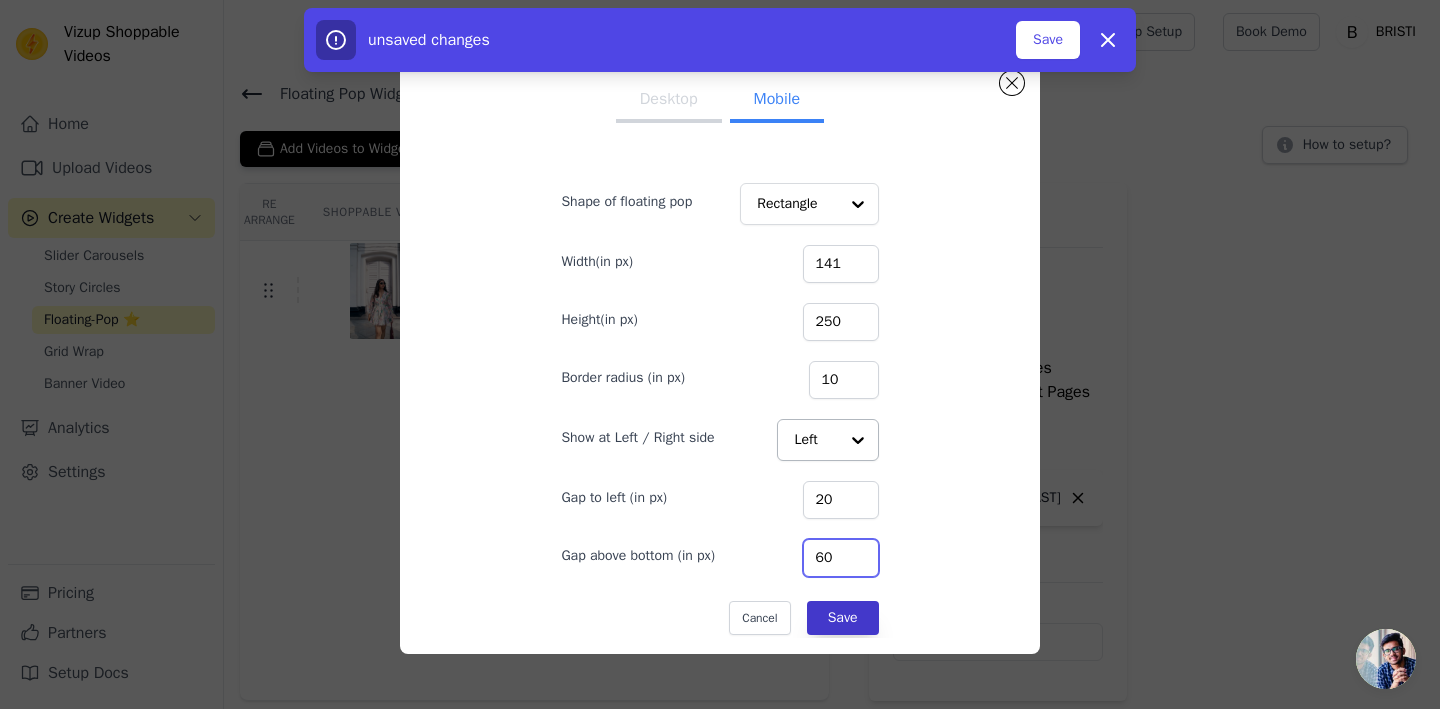 type on "60" 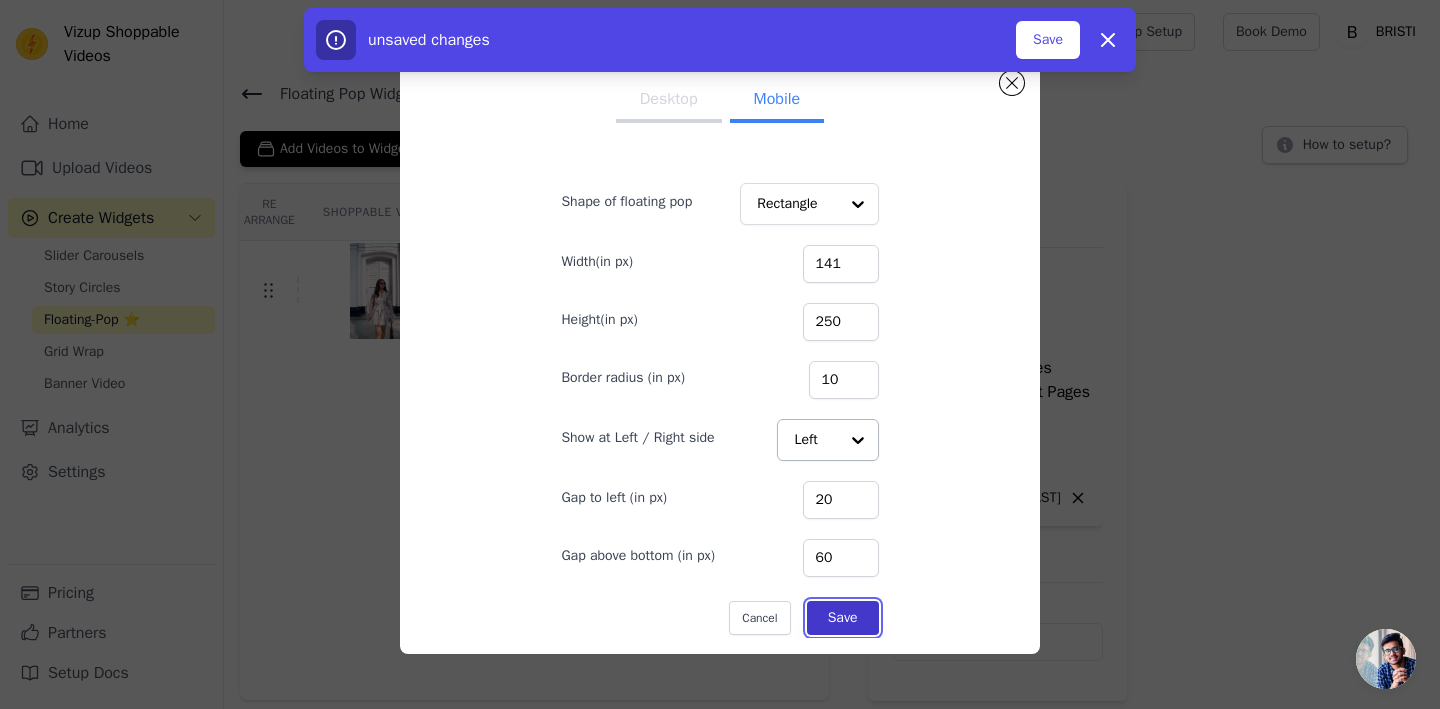 click on "Save" at bounding box center (843, 618) 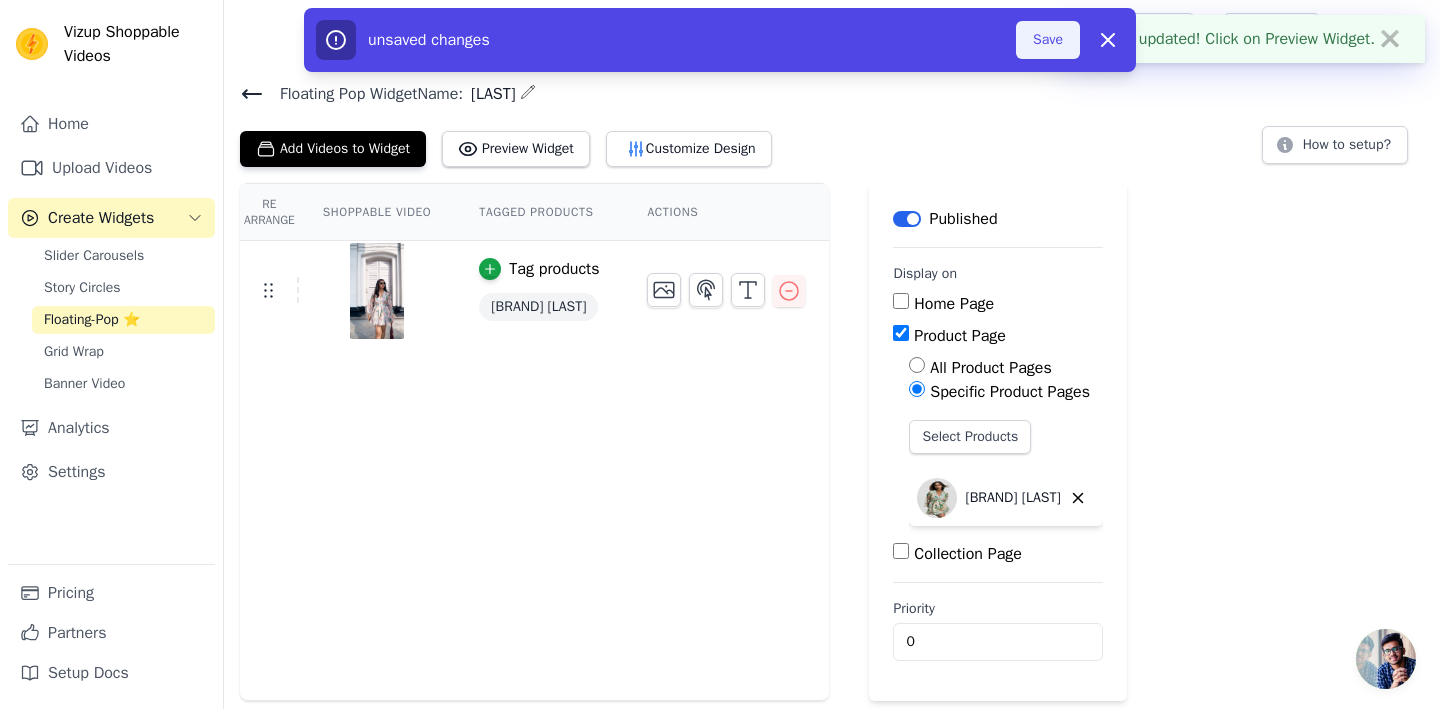 click on "Save" at bounding box center [1048, 40] 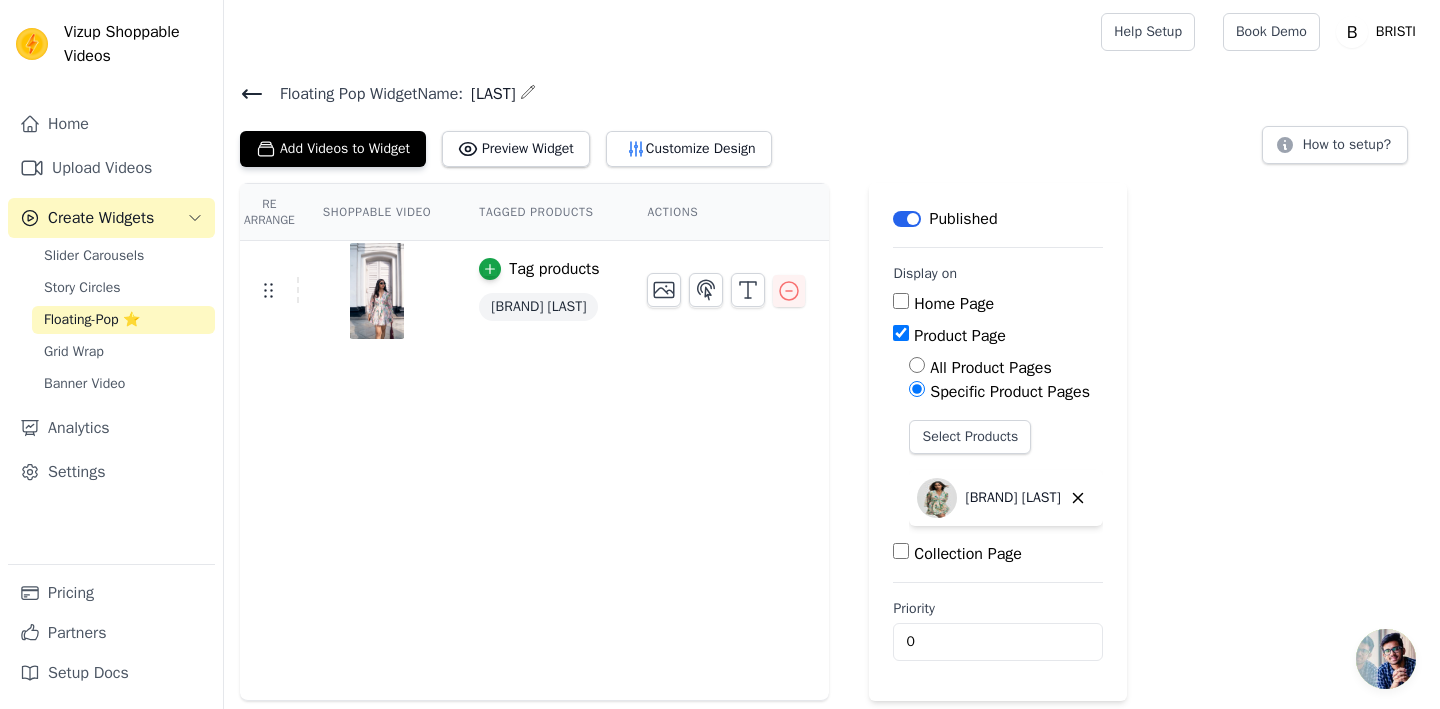 click 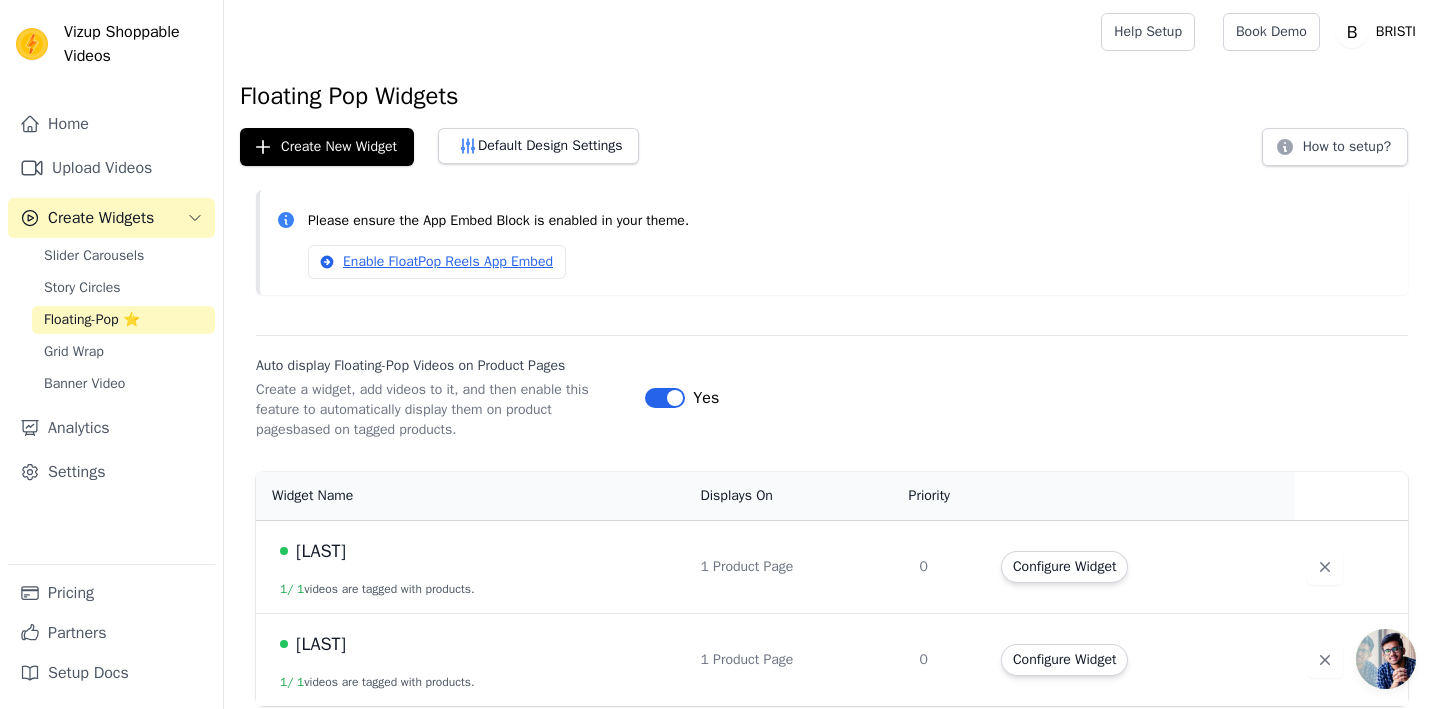 scroll, scrollTop: 5, scrollLeft: 0, axis: vertical 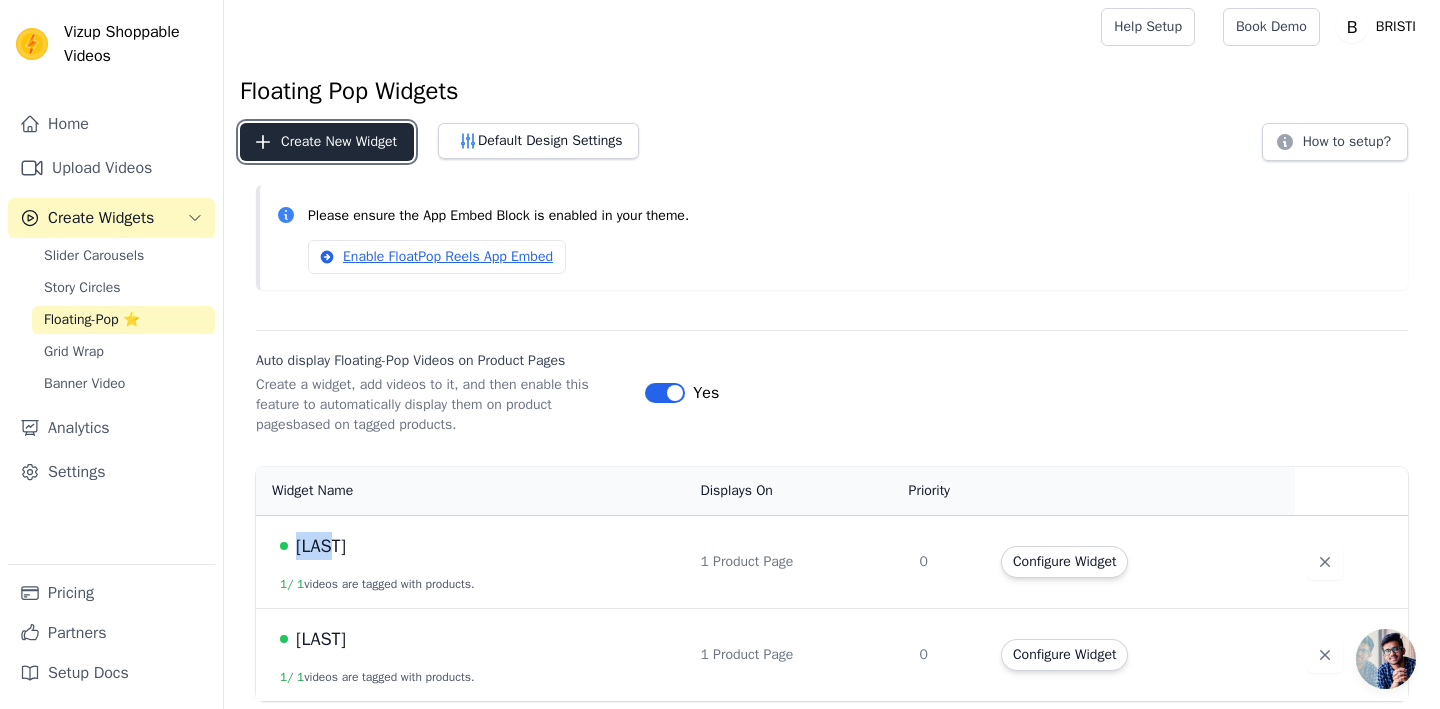 click on "Create New Widget" at bounding box center [327, 142] 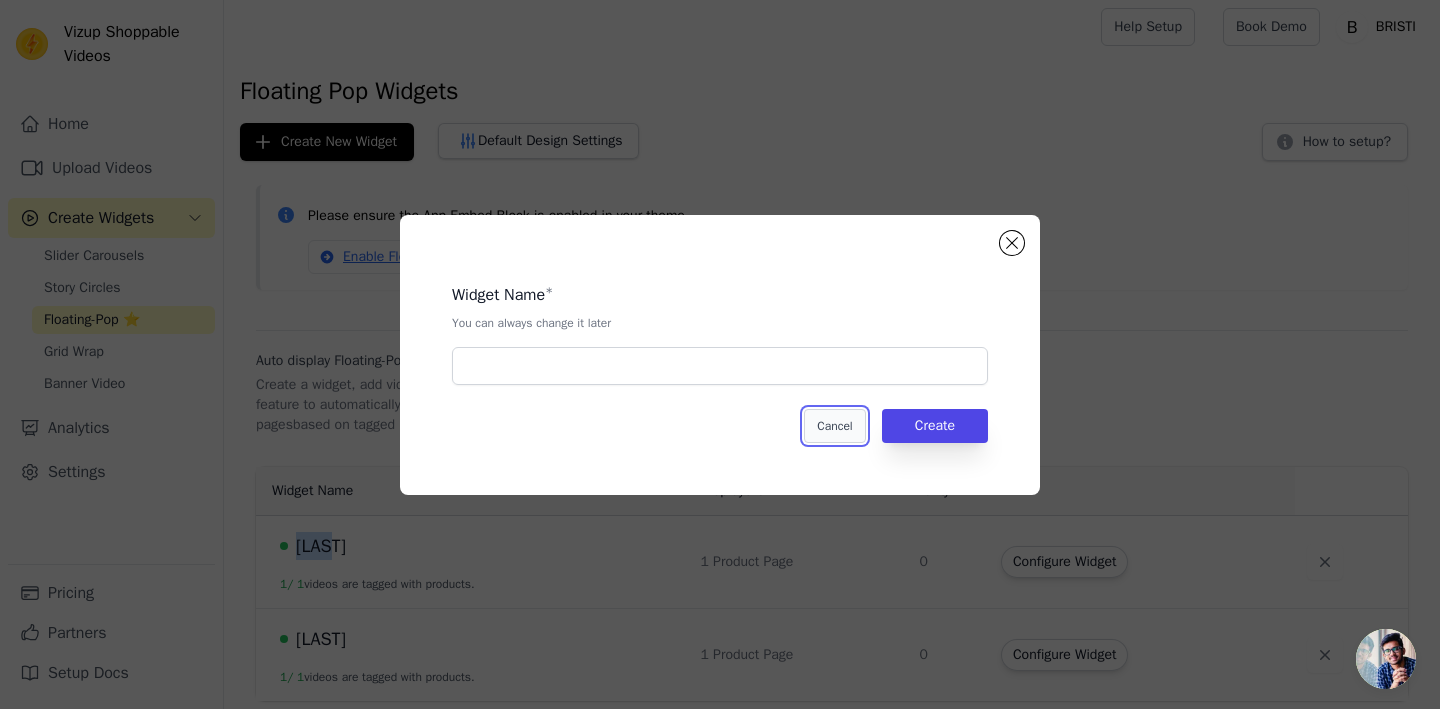 click on "Cancel" at bounding box center [834, 426] 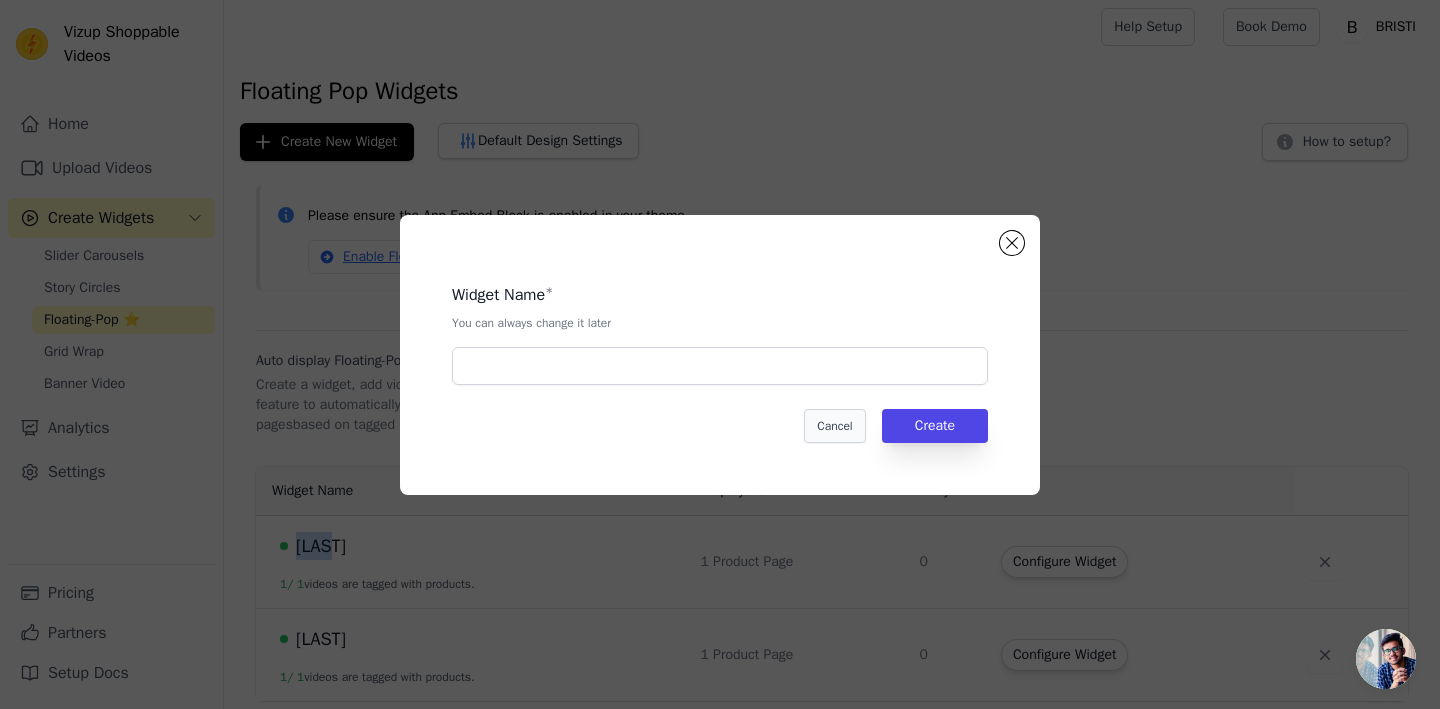 scroll, scrollTop: 5, scrollLeft: 0, axis: vertical 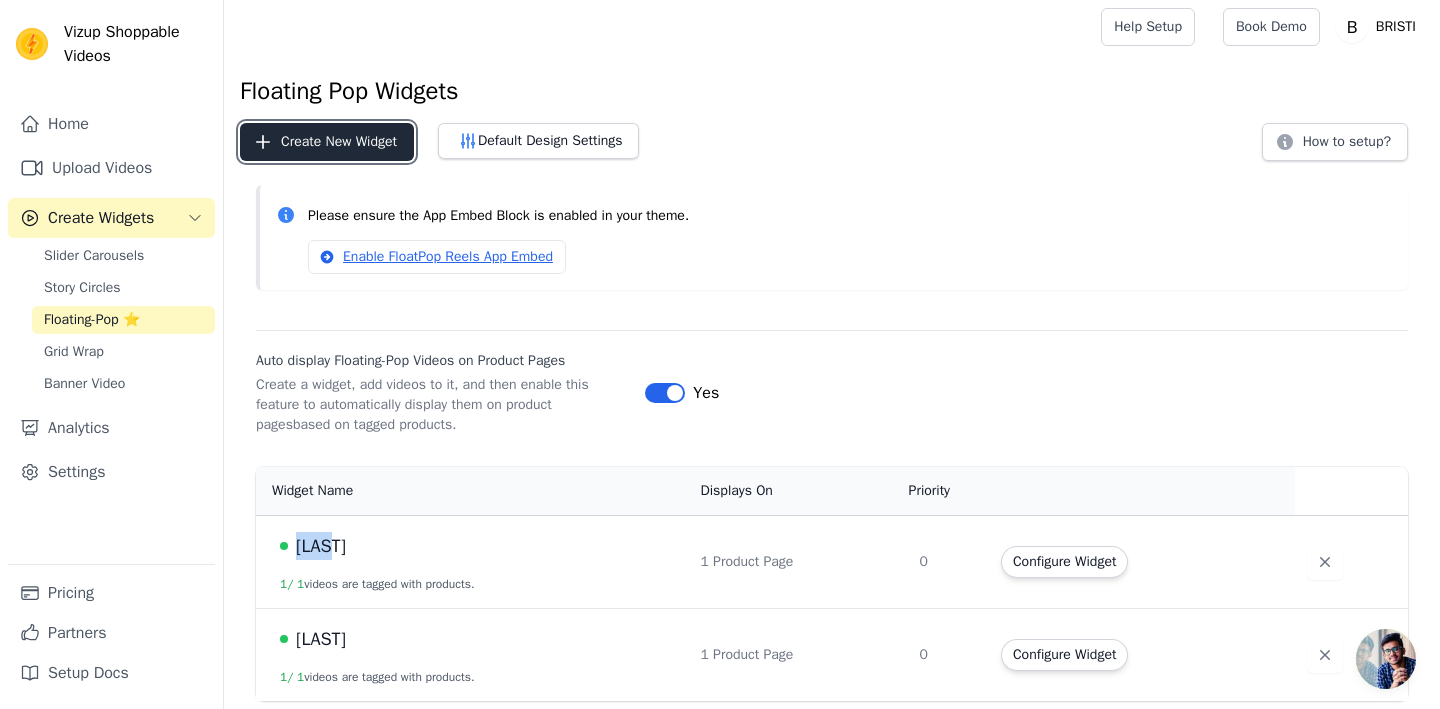 click on "Create New Widget" at bounding box center (327, 142) 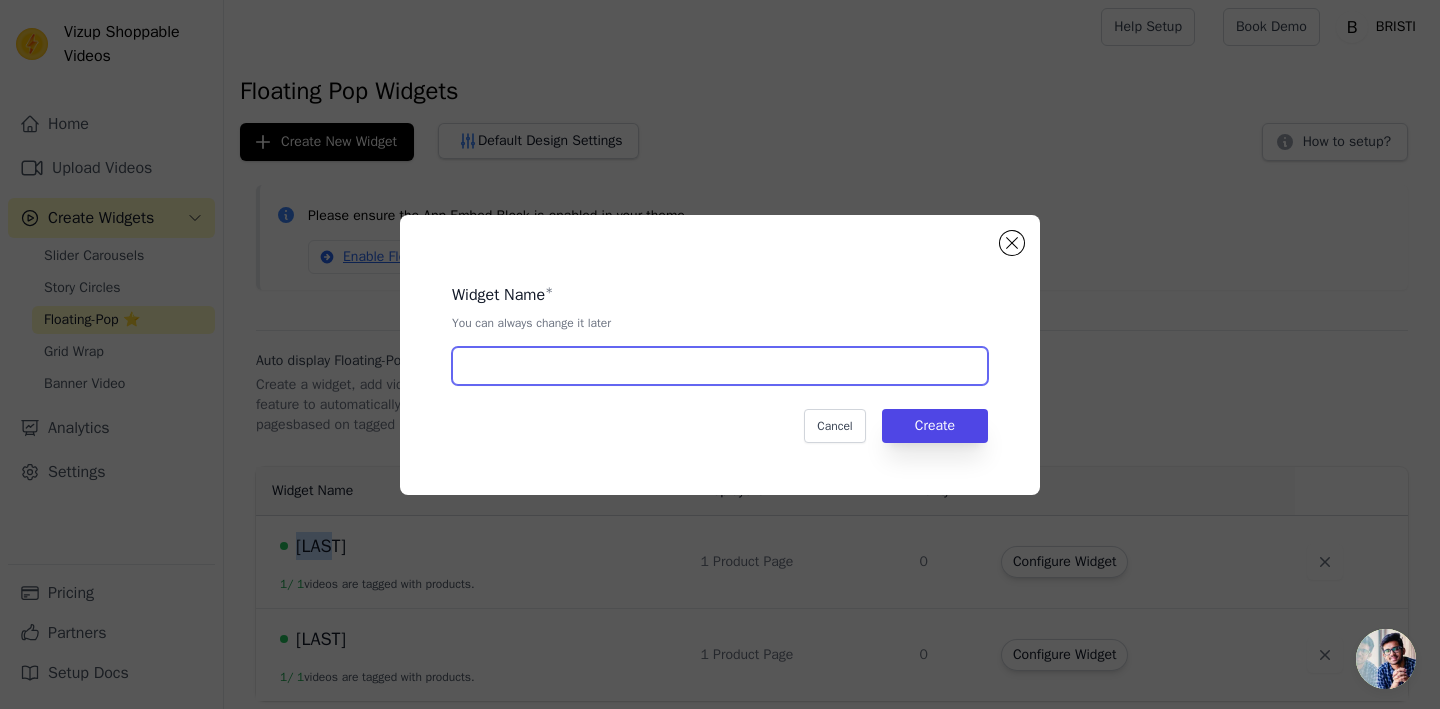 click at bounding box center [720, 366] 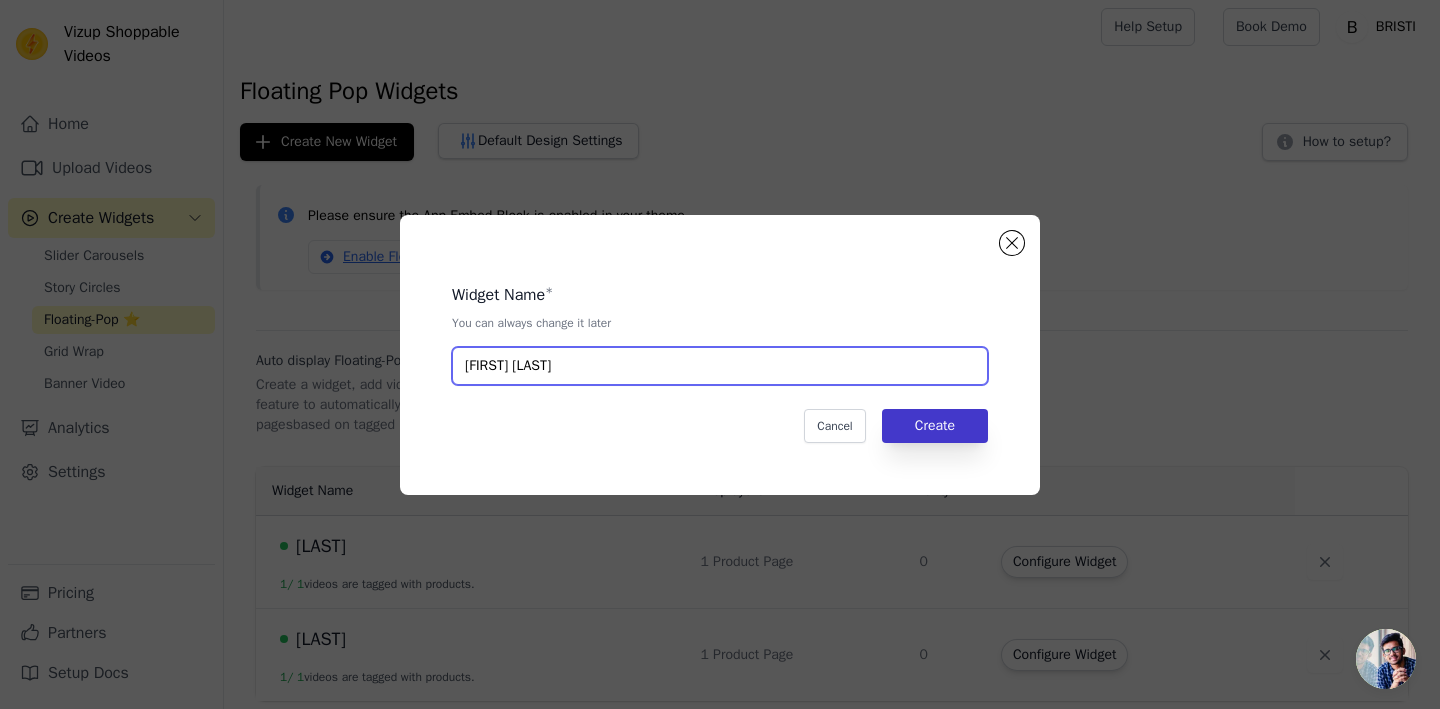 type on "Green Abha" 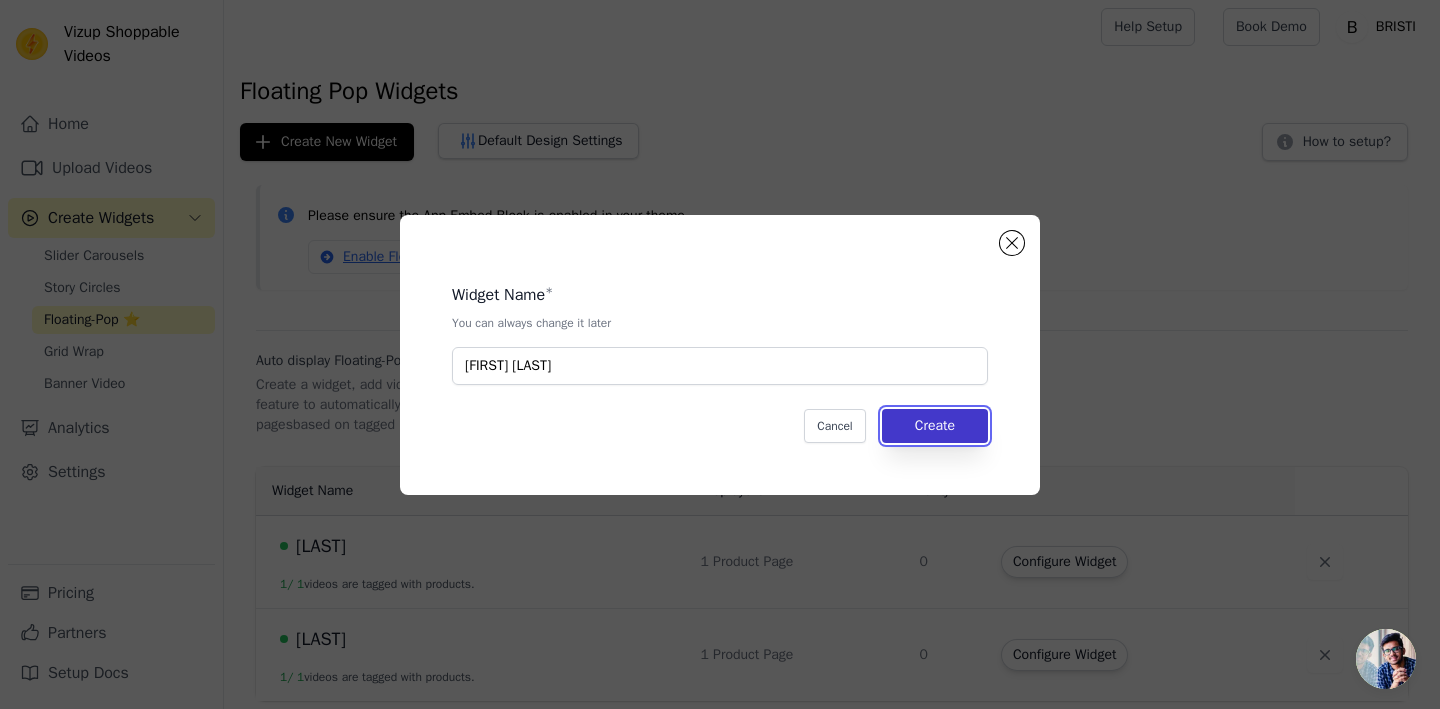 click on "Create" at bounding box center (935, 426) 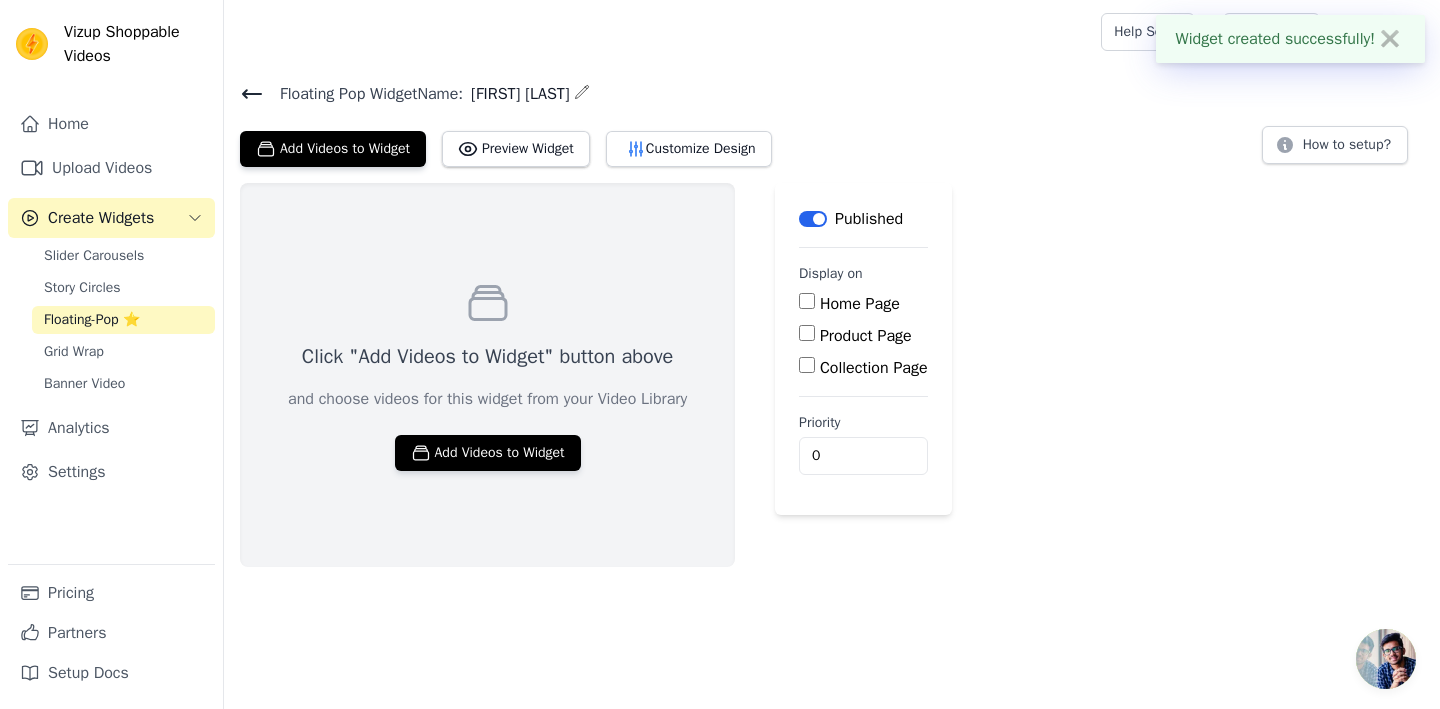 click on "Product Page" at bounding box center [863, 336] 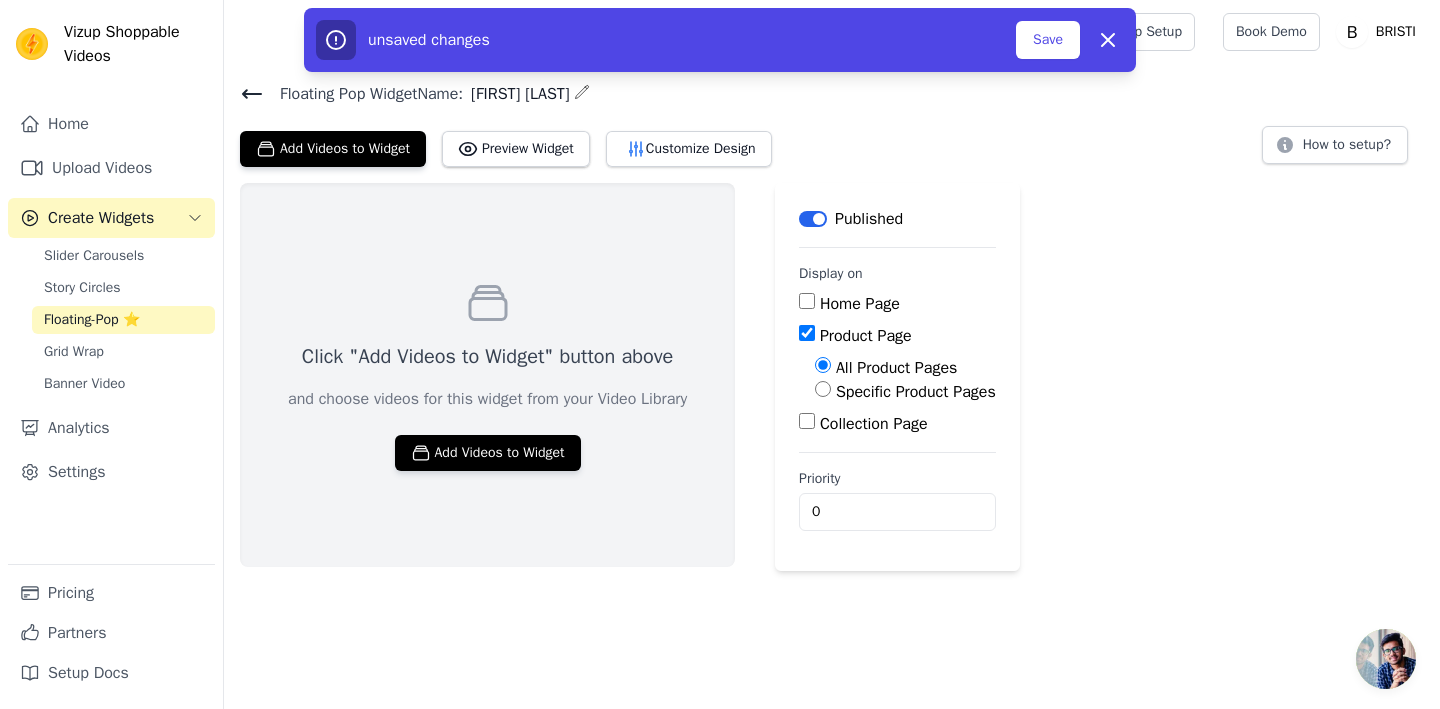 click on "Specific Product Pages" at bounding box center (823, 389) 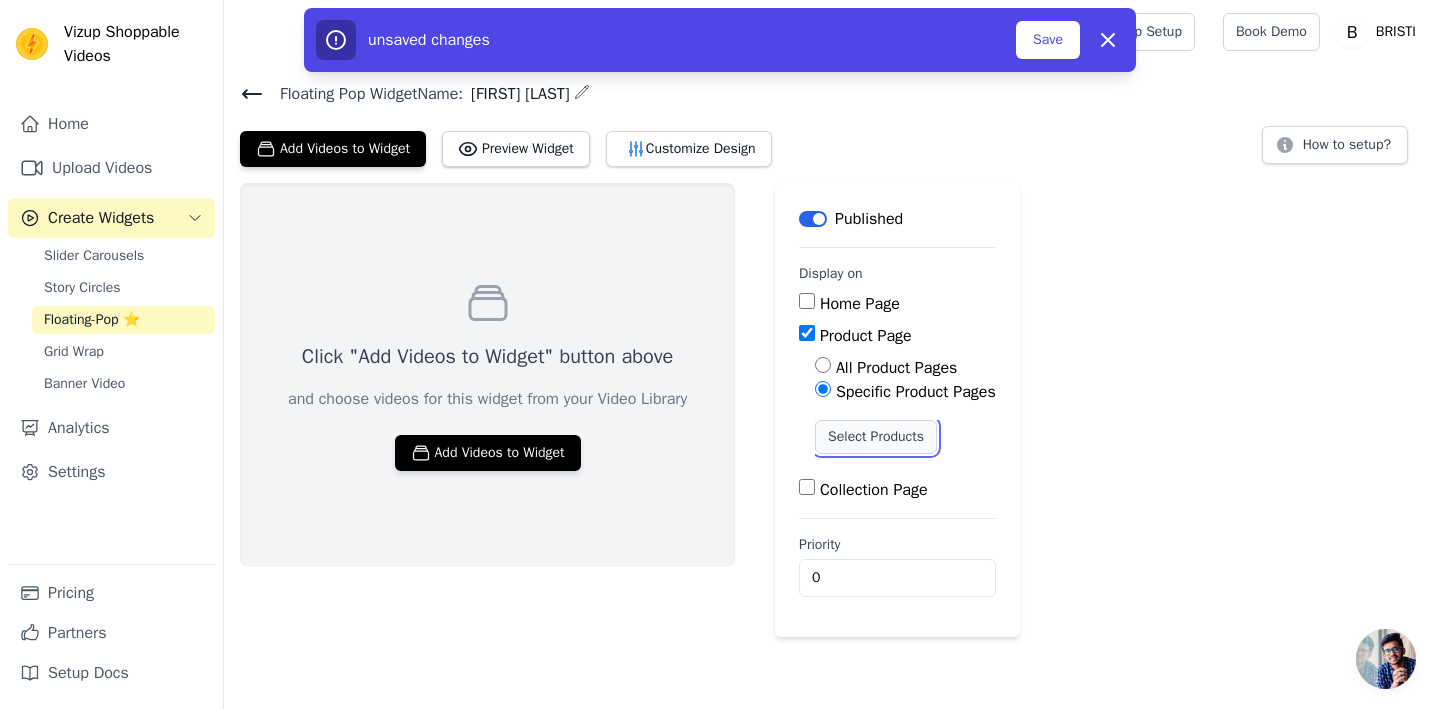 click on "Select Products" at bounding box center (876, 437) 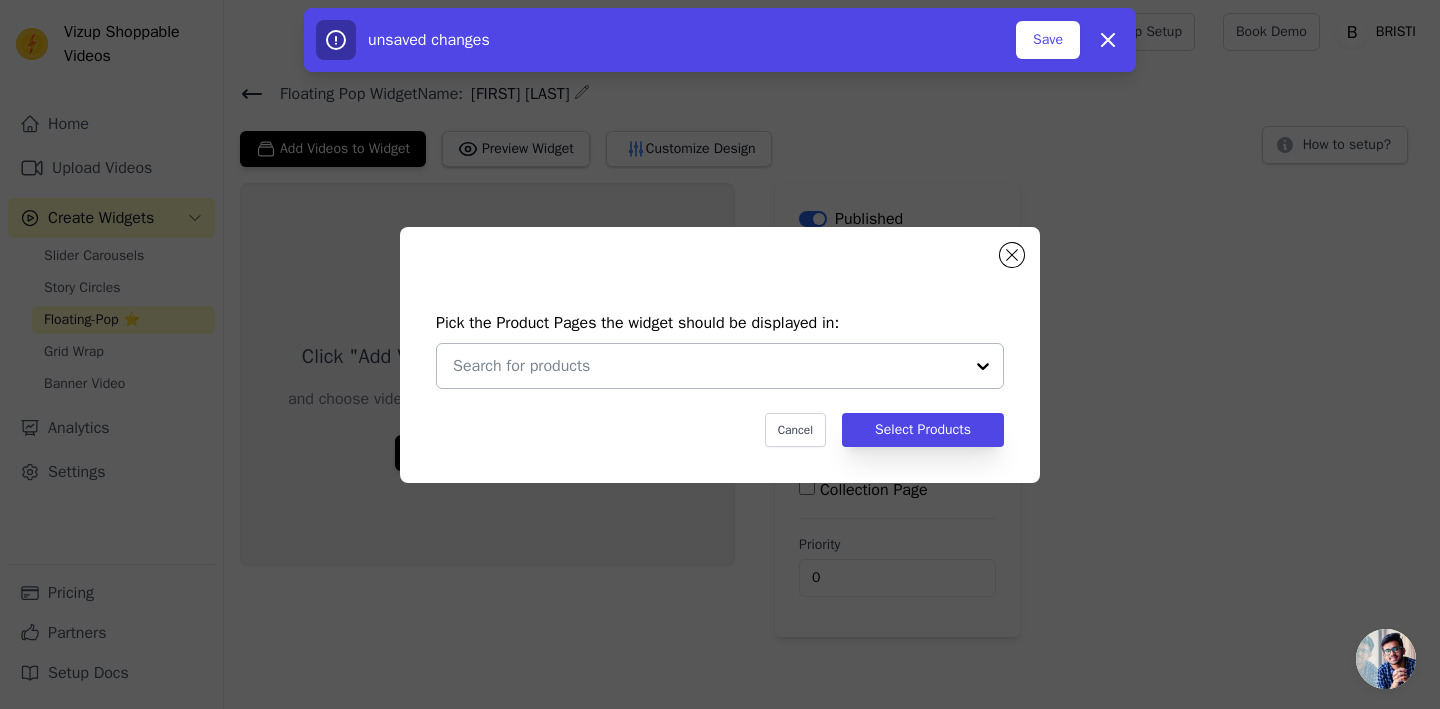 click at bounding box center (983, 366) 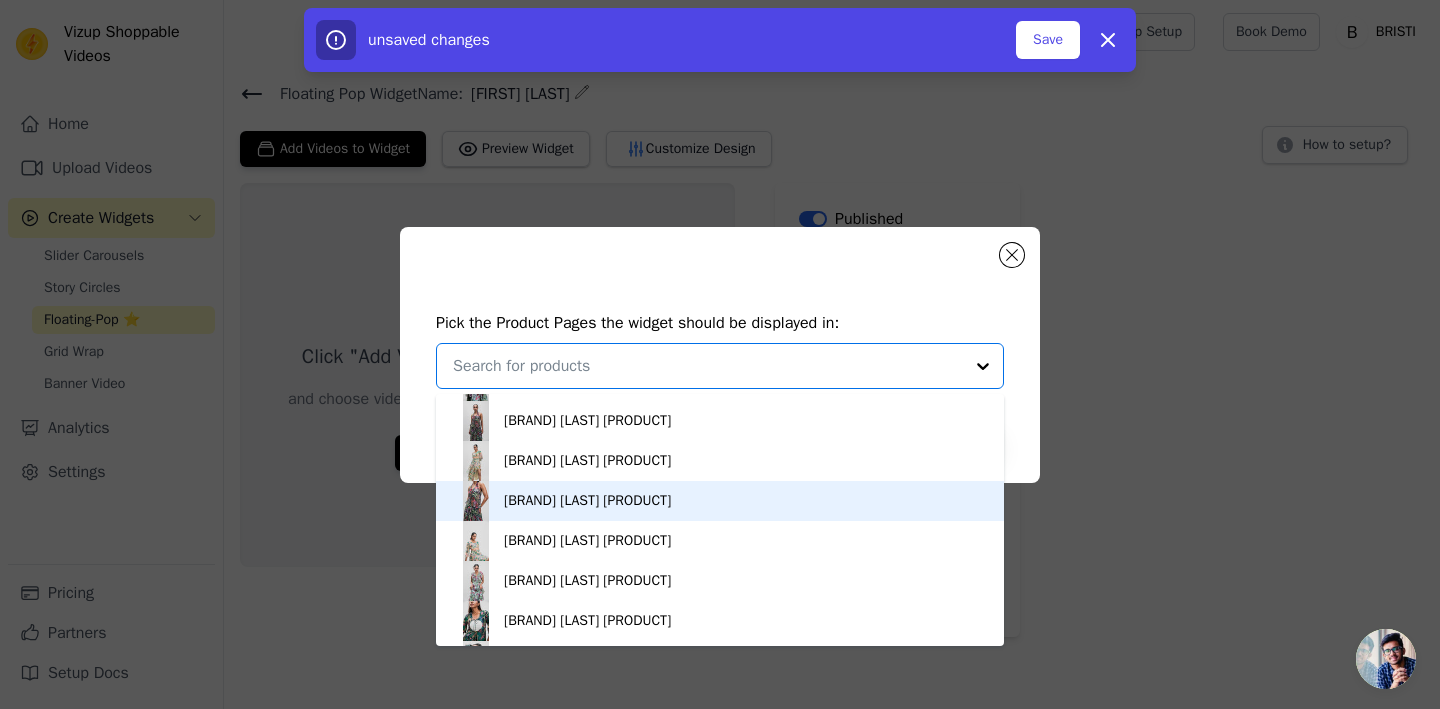 scroll, scrollTop: 674, scrollLeft: 0, axis: vertical 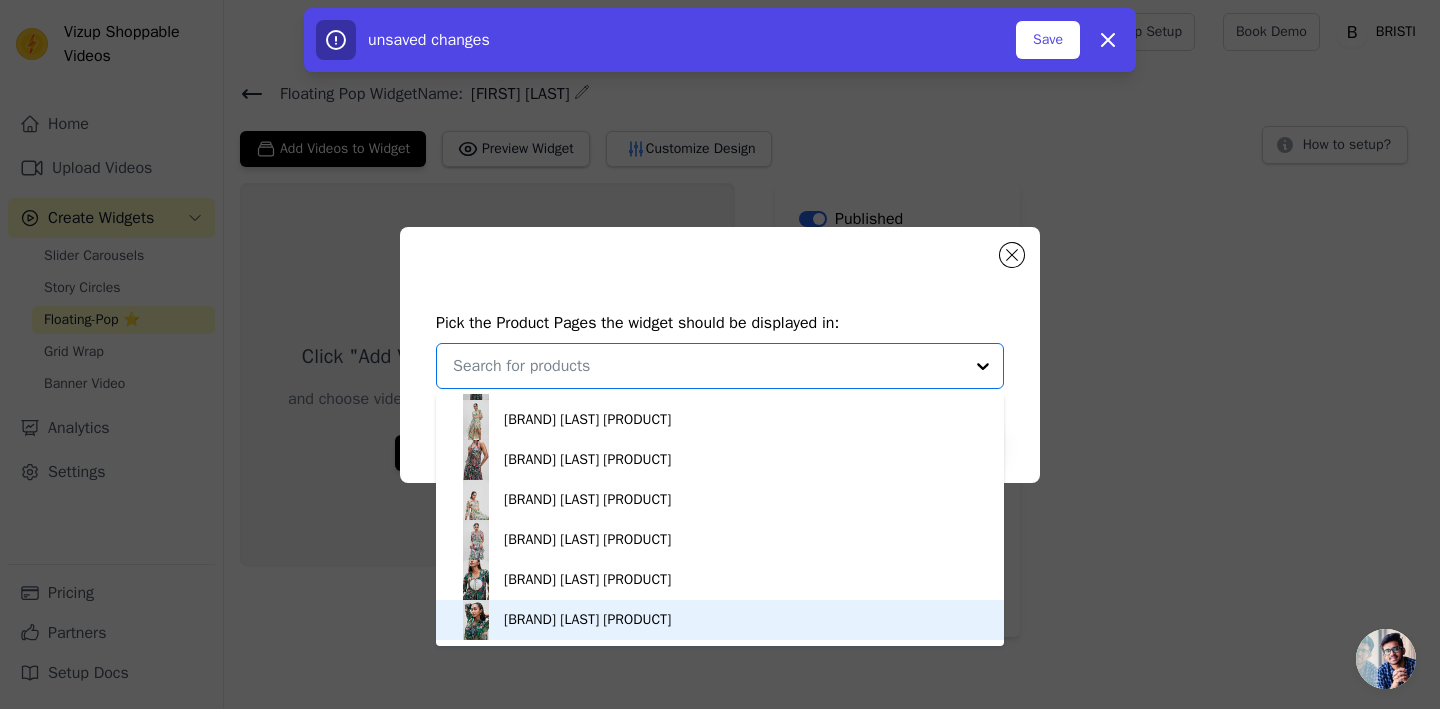 click on "BRISTI ABHA GREEN SHIRT" at bounding box center (720, 620) 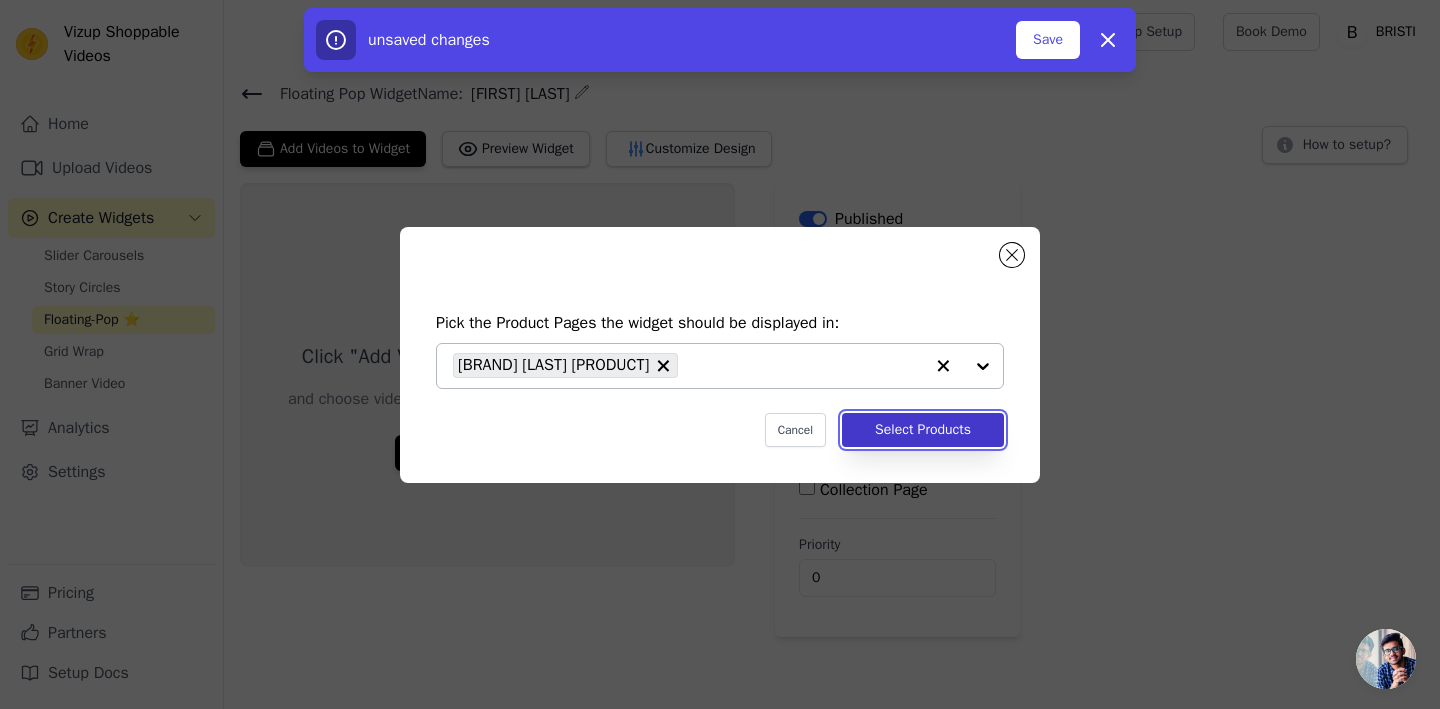 click on "Select Products" at bounding box center (923, 430) 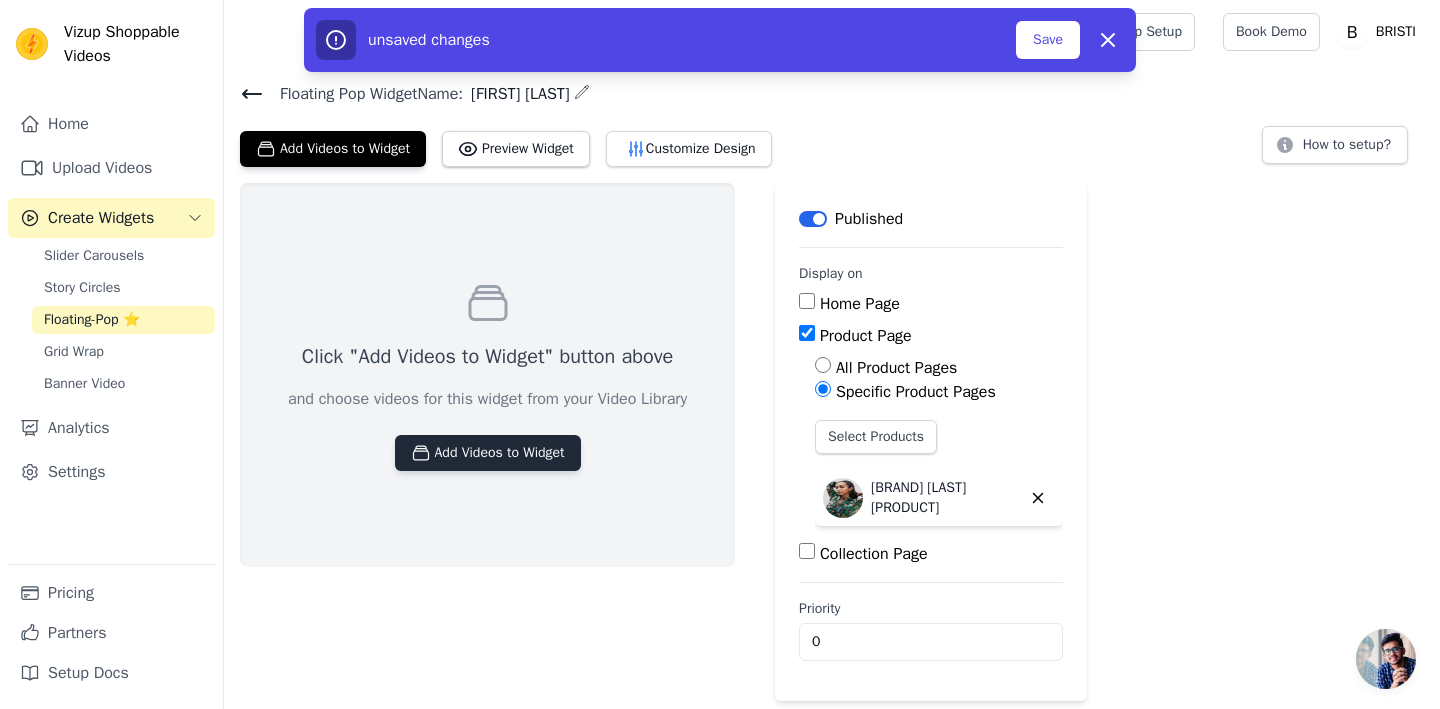 click on "Add Videos to Widget" at bounding box center [488, 453] 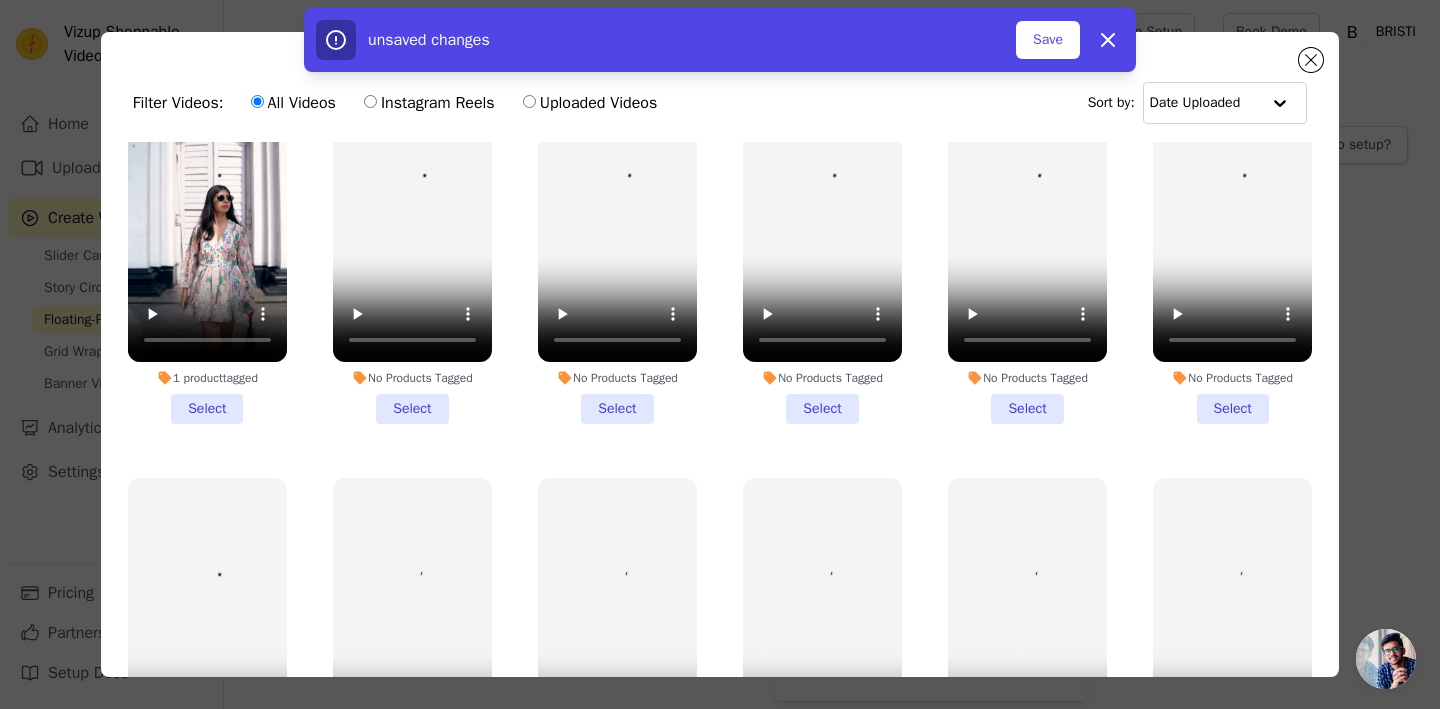 scroll, scrollTop: 0, scrollLeft: 0, axis: both 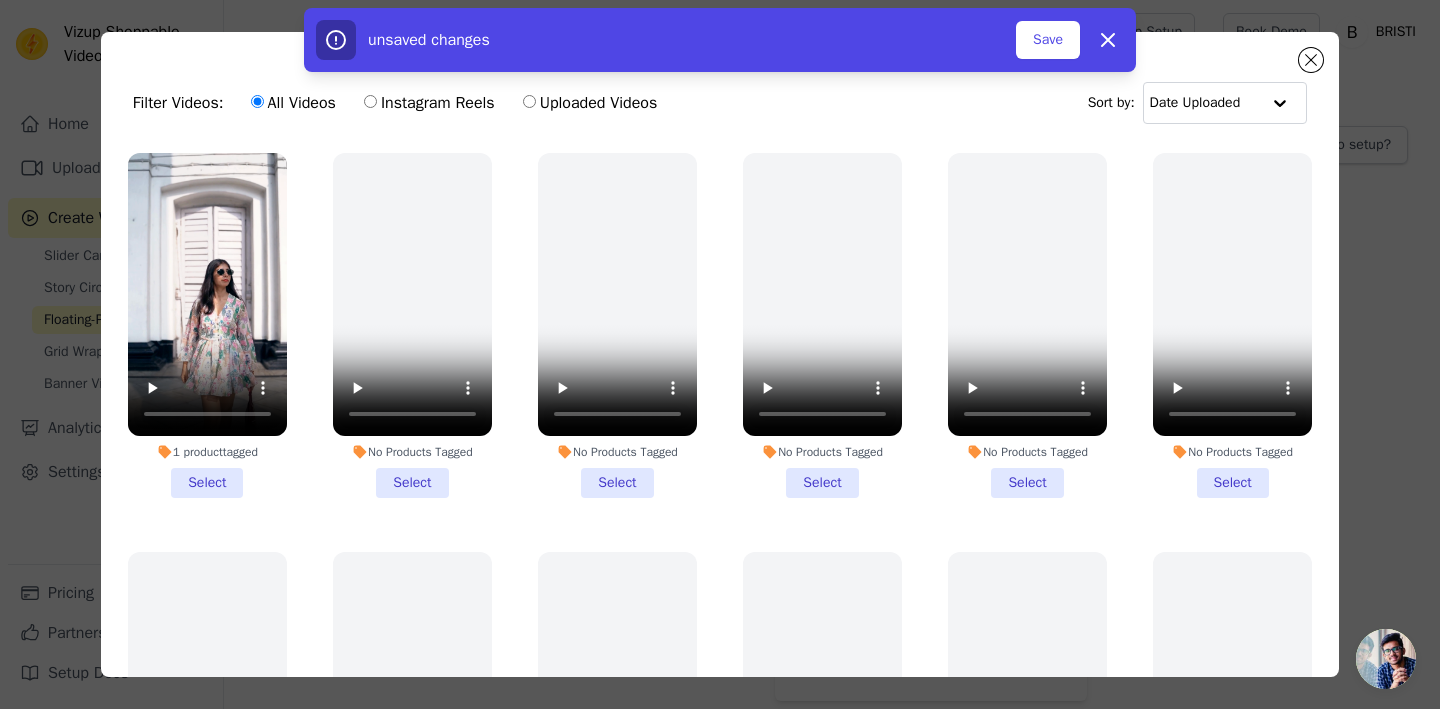 click on "unsaved changes   Save   Dismiss" at bounding box center [720, 40] 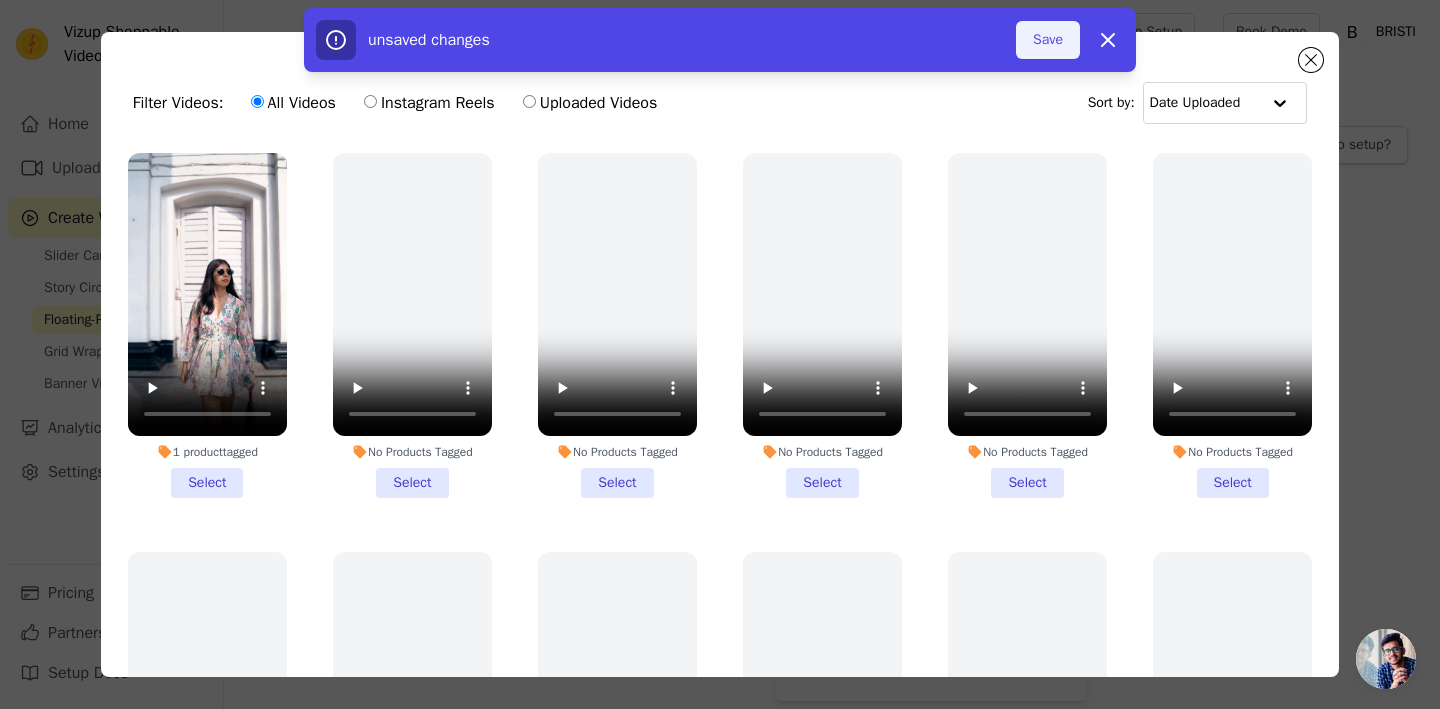 click on "Save" at bounding box center (1048, 40) 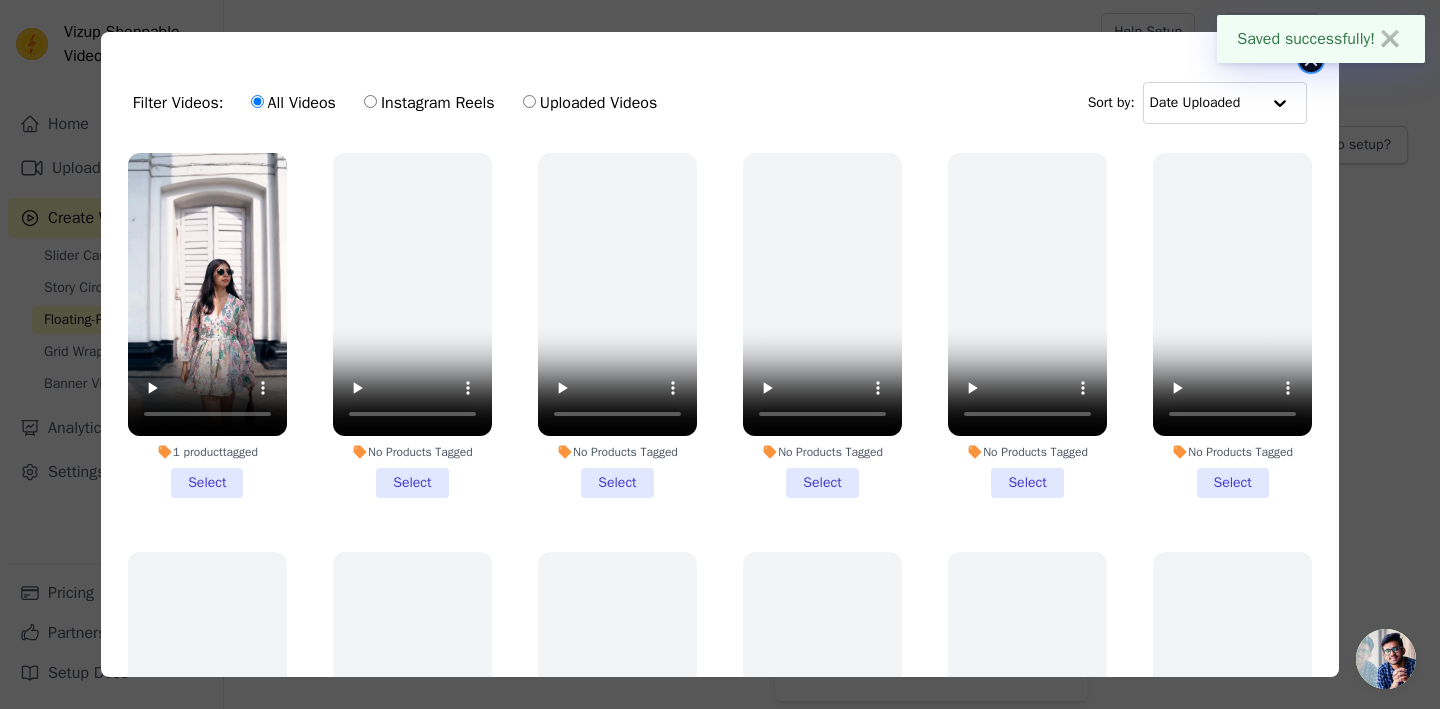 click at bounding box center (1311, 60) 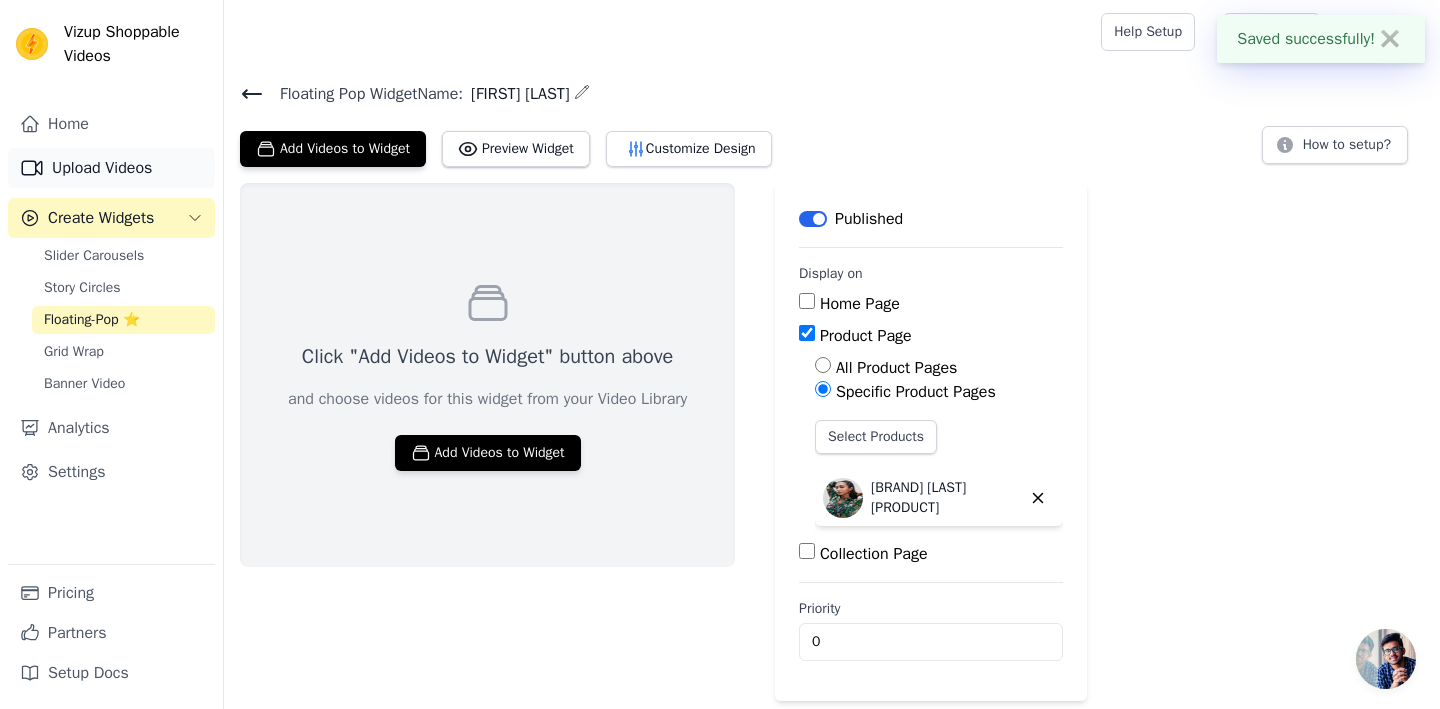 click on "Upload Videos" at bounding box center [111, 168] 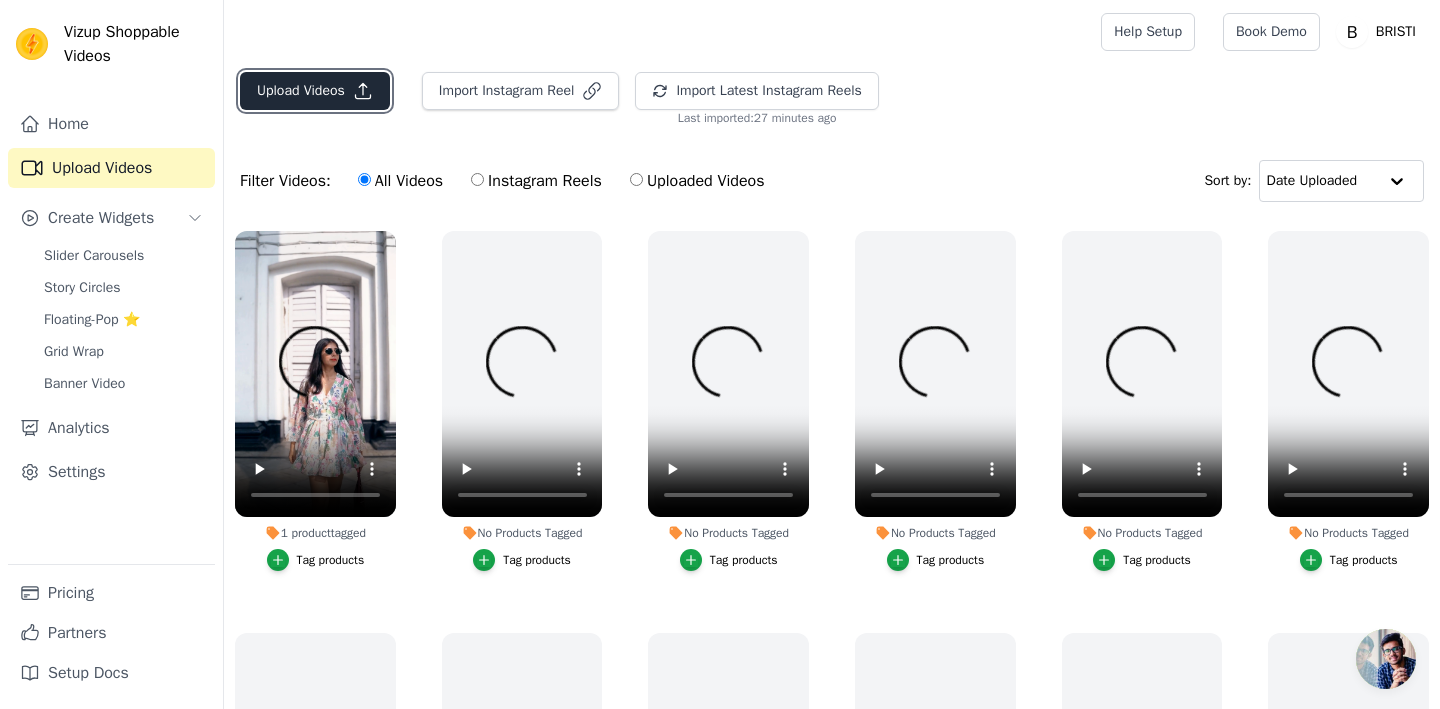 click on "Upload Videos" at bounding box center [315, 91] 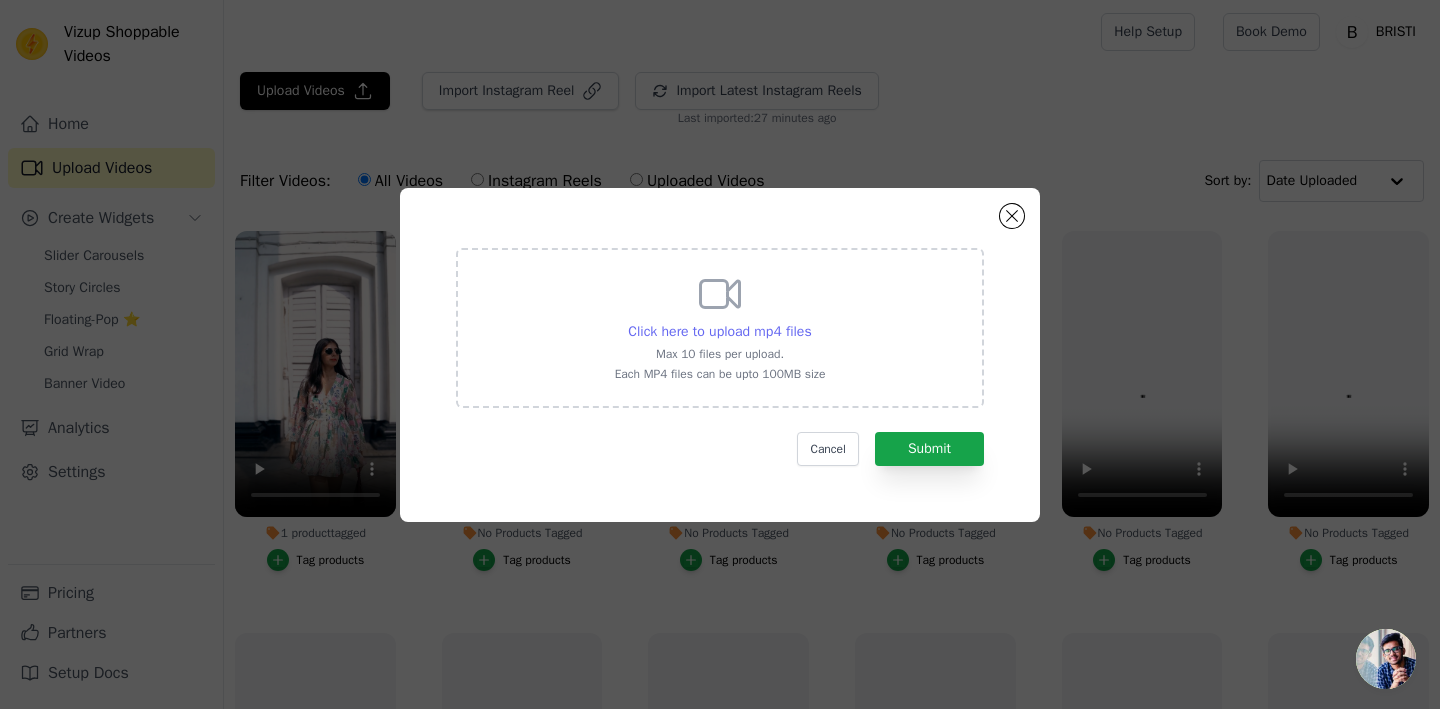 click on "Click here to upload mp4 files" at bounding box center [719, 331] 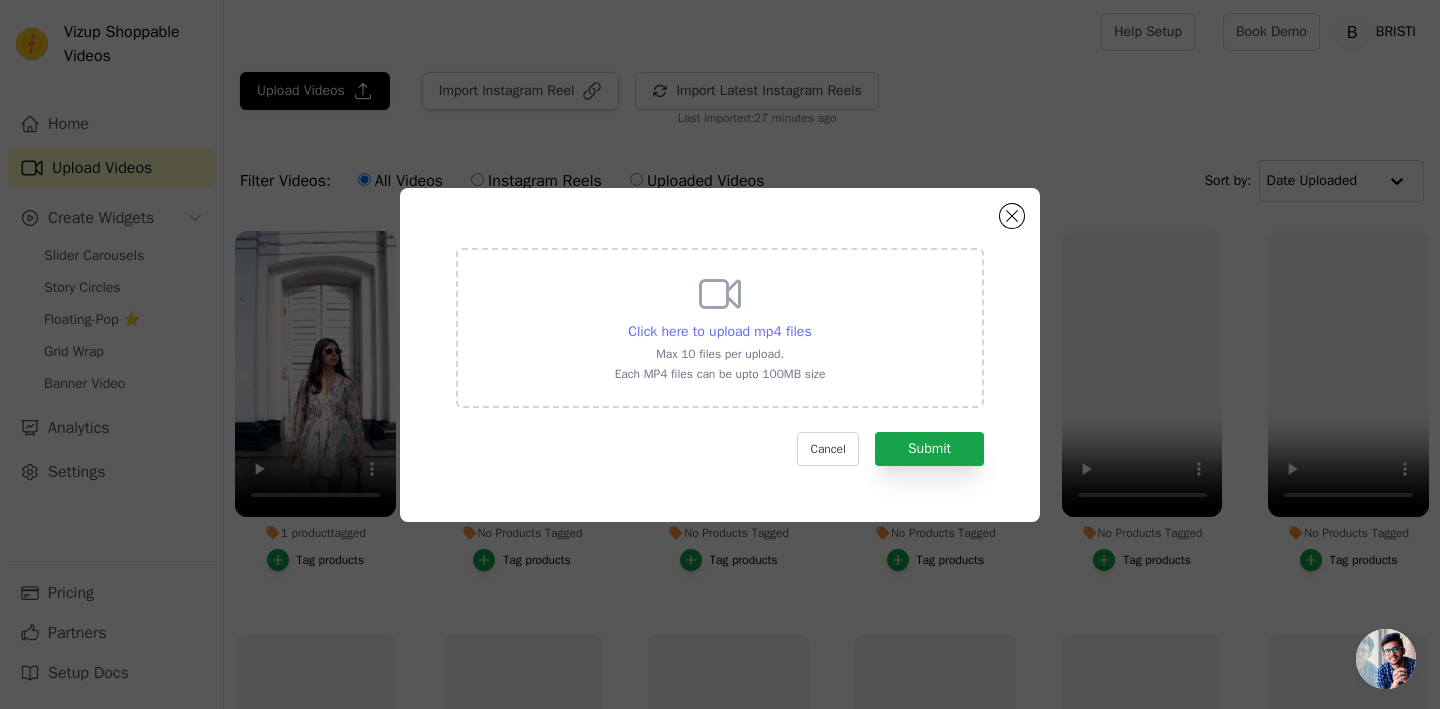 click on "Click here to upload mp4 files     Max 10 files per upload.   Each MP4 files can be upto 100MB size" at bounding box center (811, 321) 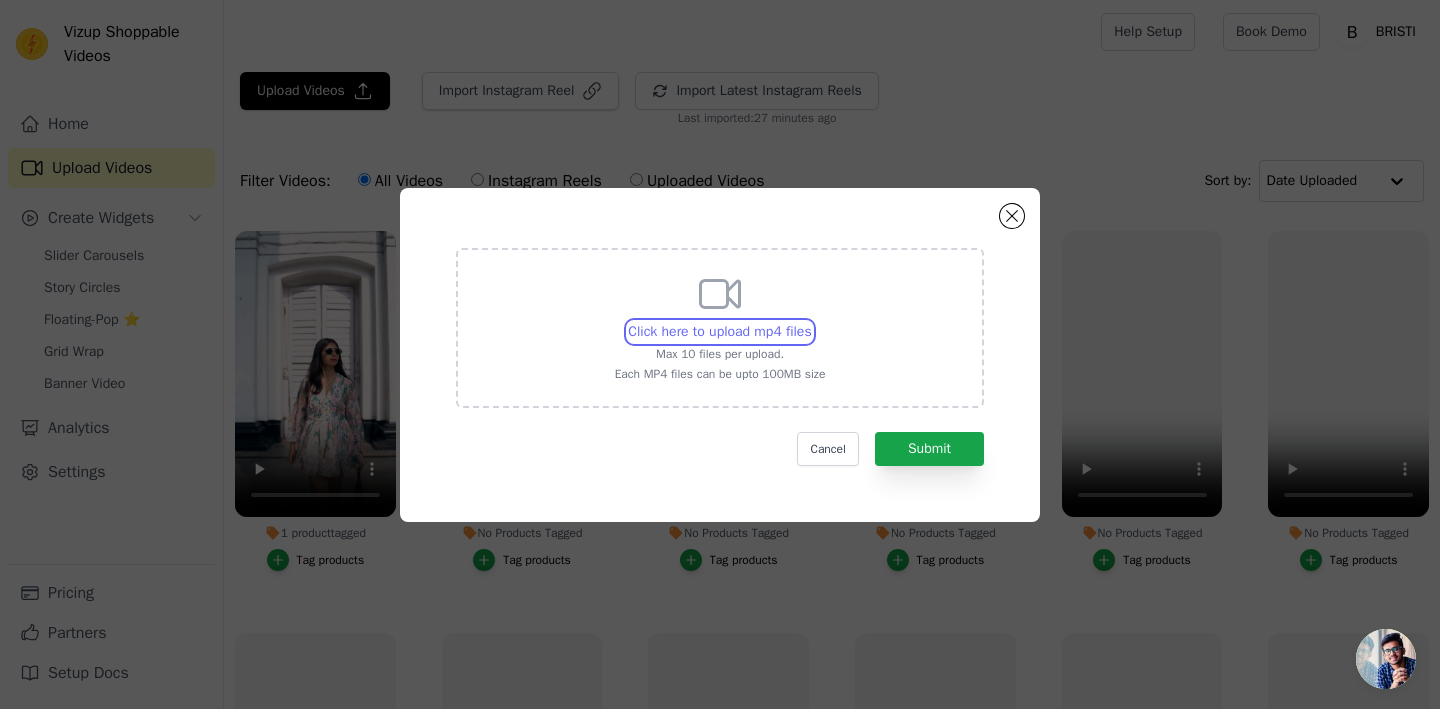type on "C:\fakepath\riyanka abha website video pop-up.mp4" 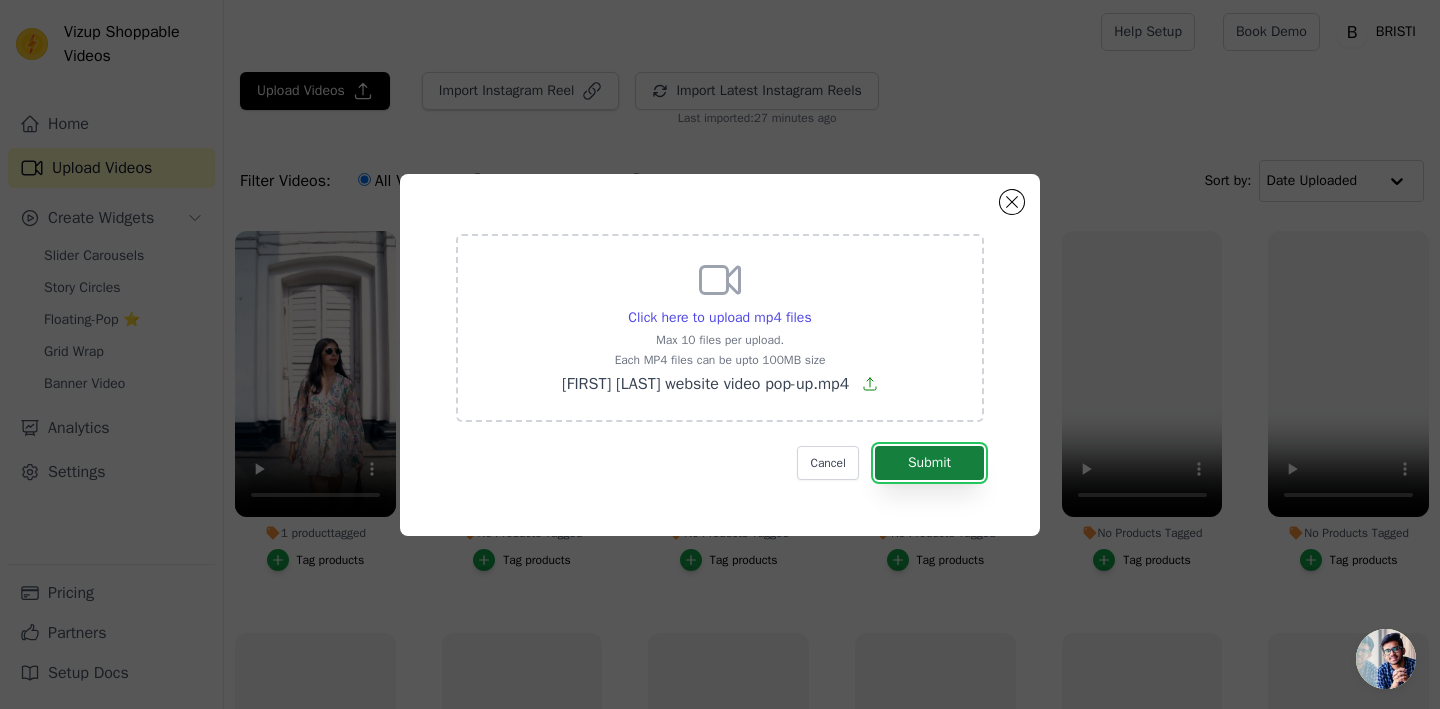click on "Submit" at bounding box center [929, 463] 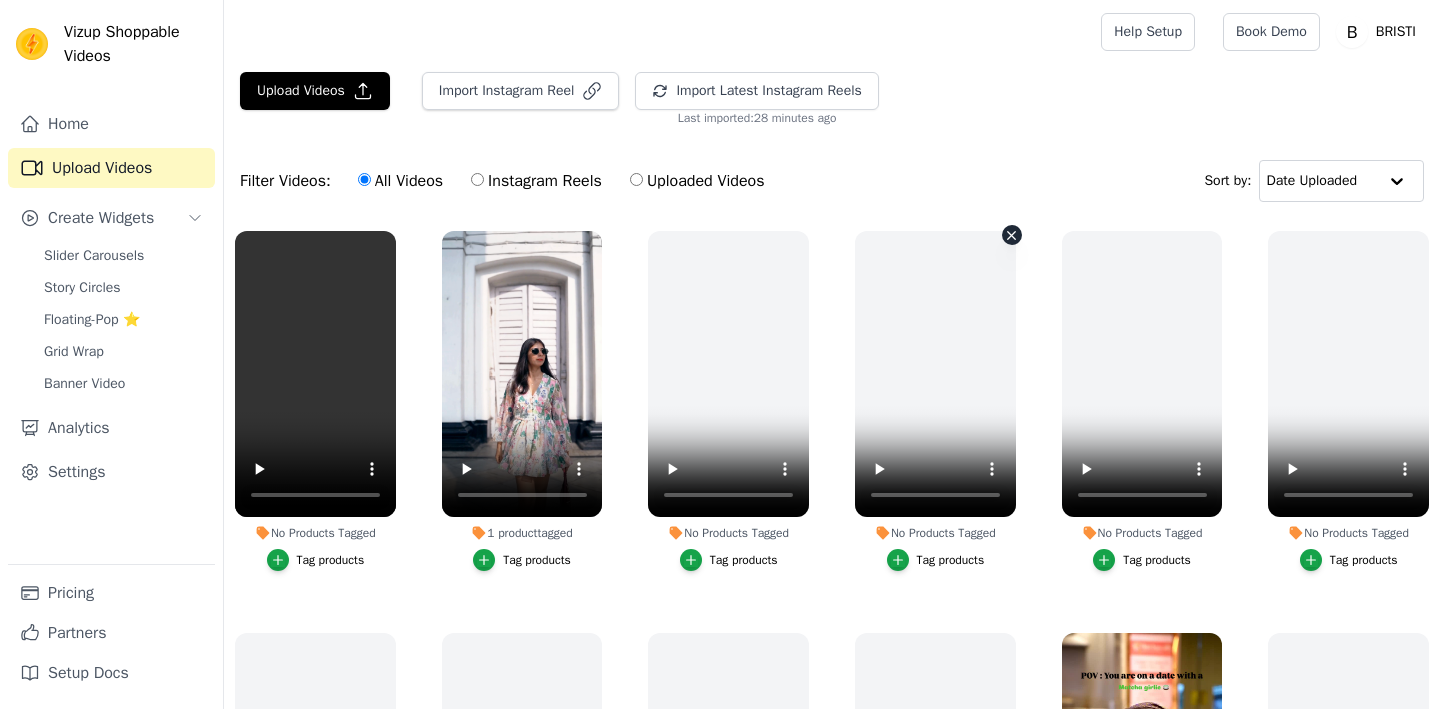 scroll, scrollTop: 0, scrollLeft: 0, axis: both 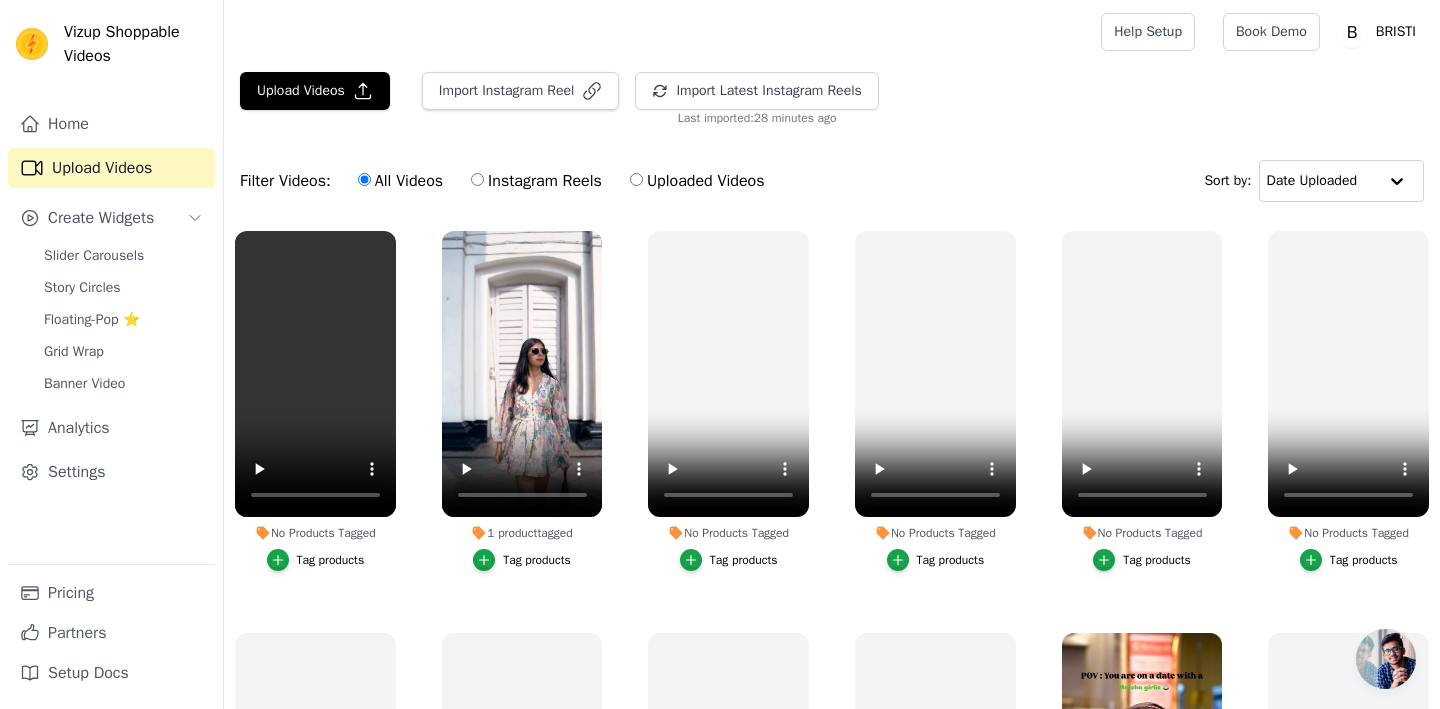 click on "Tag products" at bounding box center [331, 560] 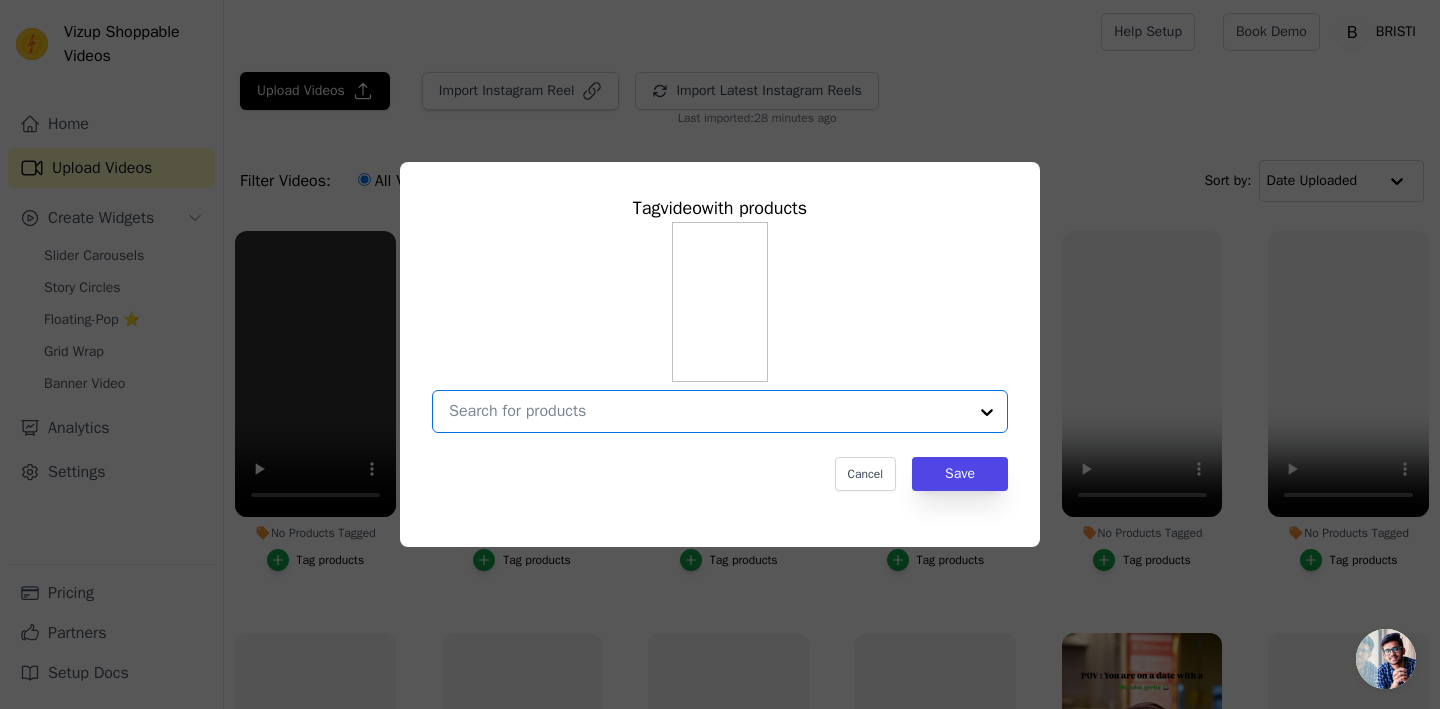 click on "No Products Tagged     Tag  video  with products       Option undefined, selected.   Select is focused, type to refine list, press down to open the menu.                   Cancel   Save     Tag products" at bounding box center [708, 411] 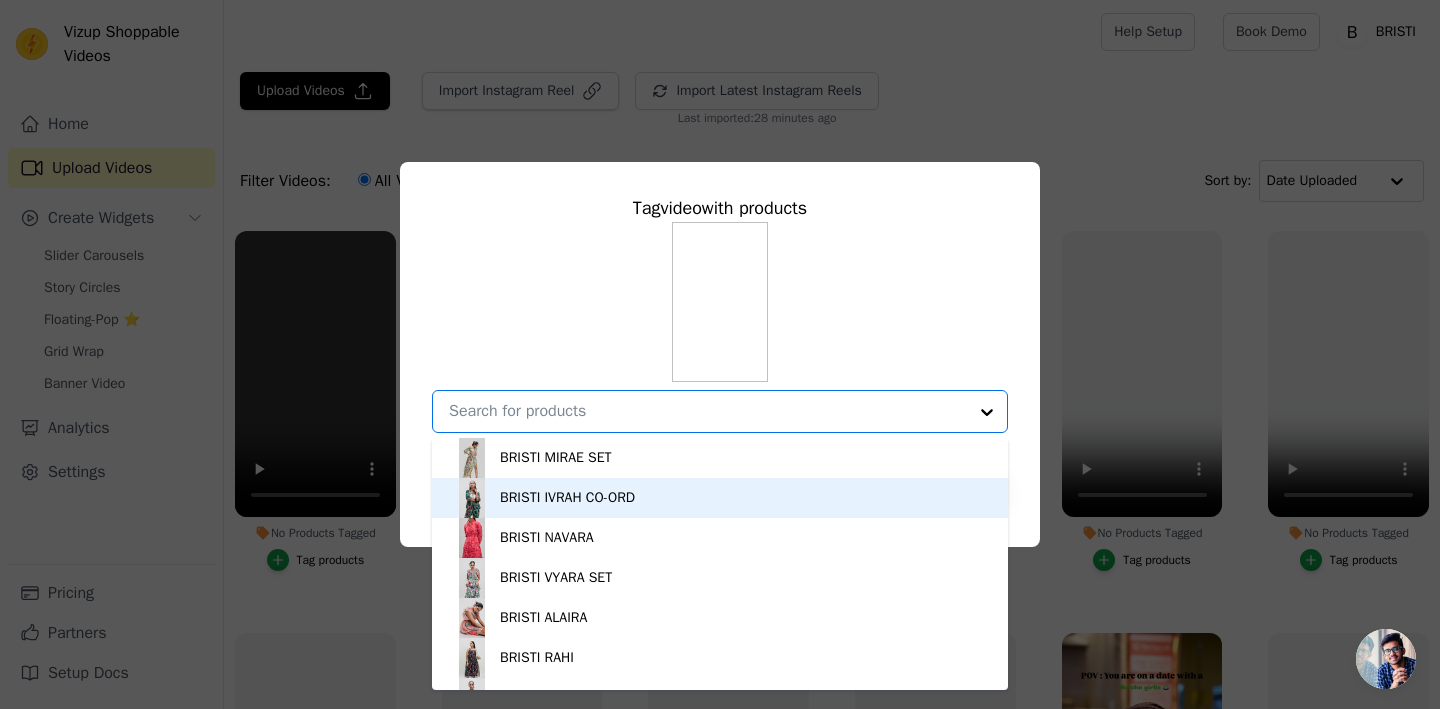 scroll, scrollTop: 668, scrollLeft: 0, axis: vertical 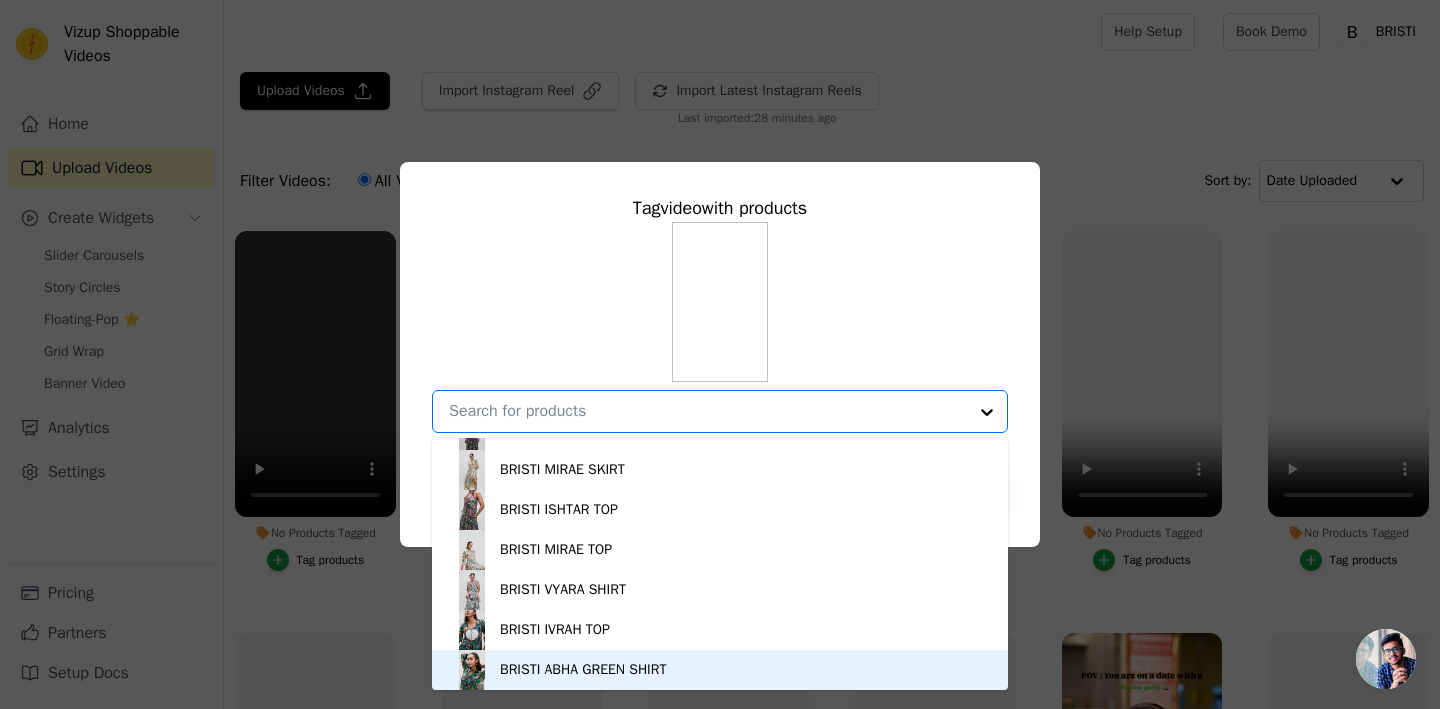 click on "BRISTI ABHA GREEN SHIRT" at bounding box center (720, 670) 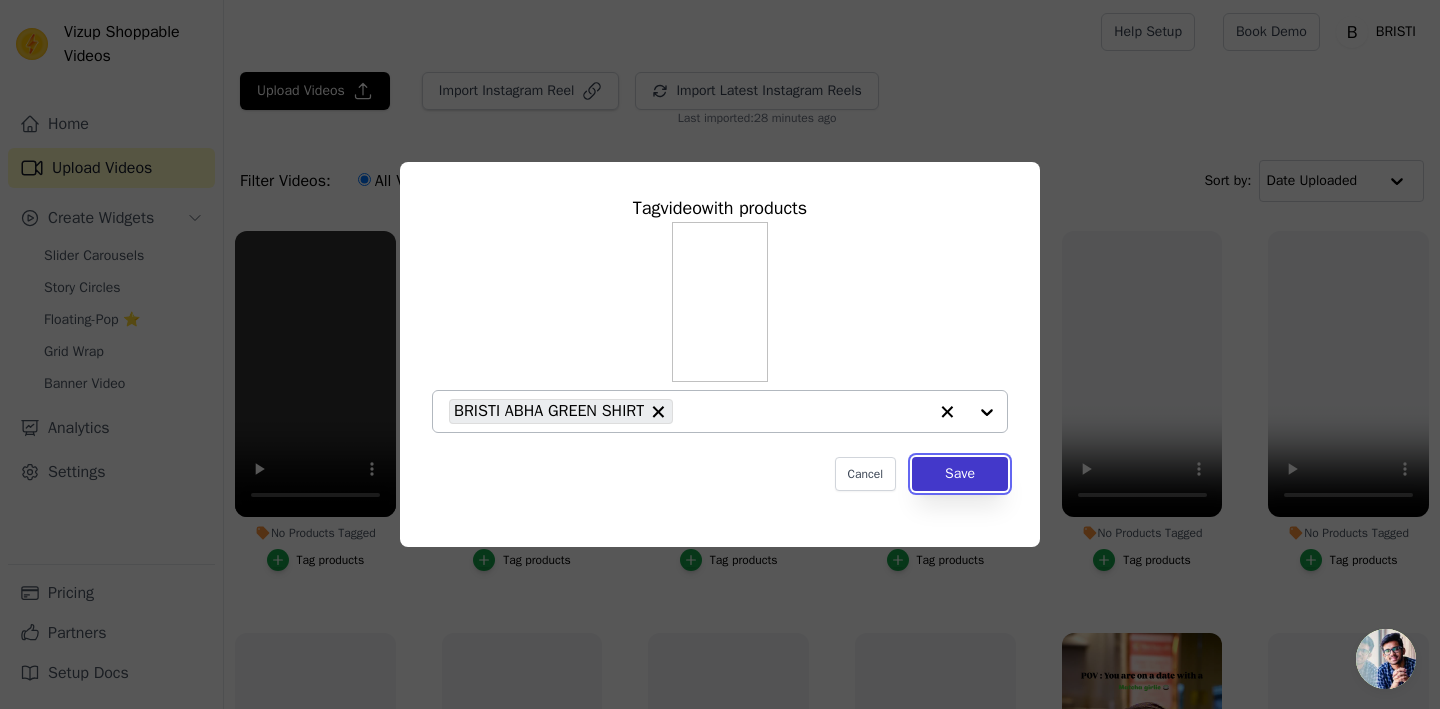 click on "Save" at bounding box center [960, 474] 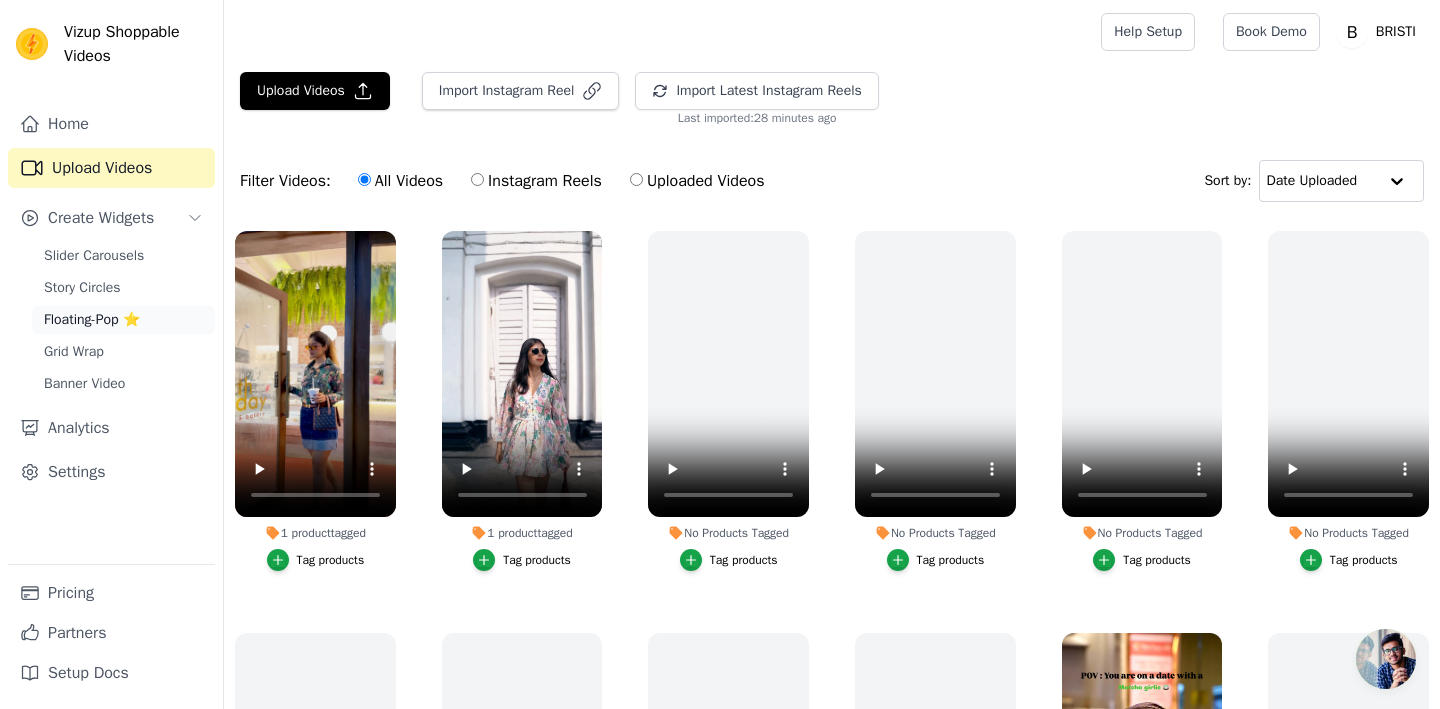 click on "Floating-Pop ⭐" at bounding box center [92, 320] 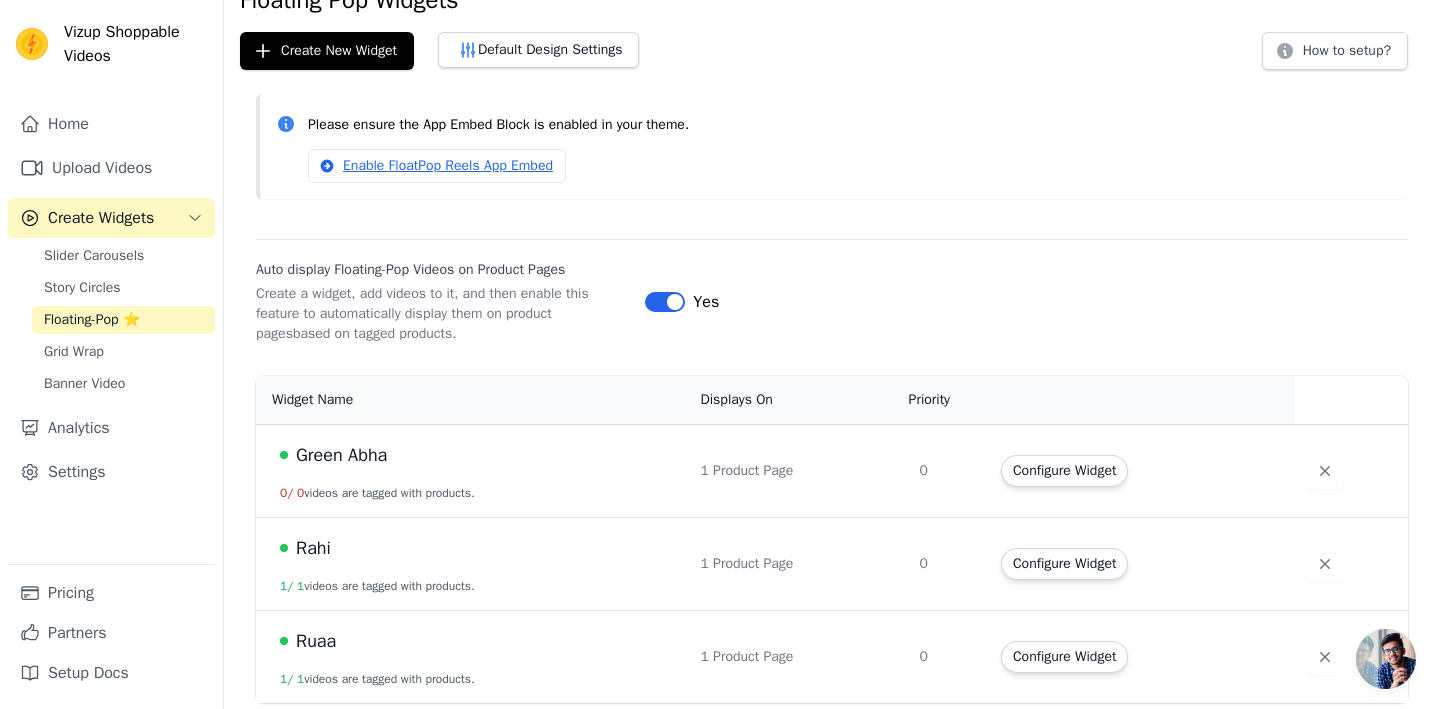 scroll, scrollTop: 98, scrollLeft: 0, axis: vertical 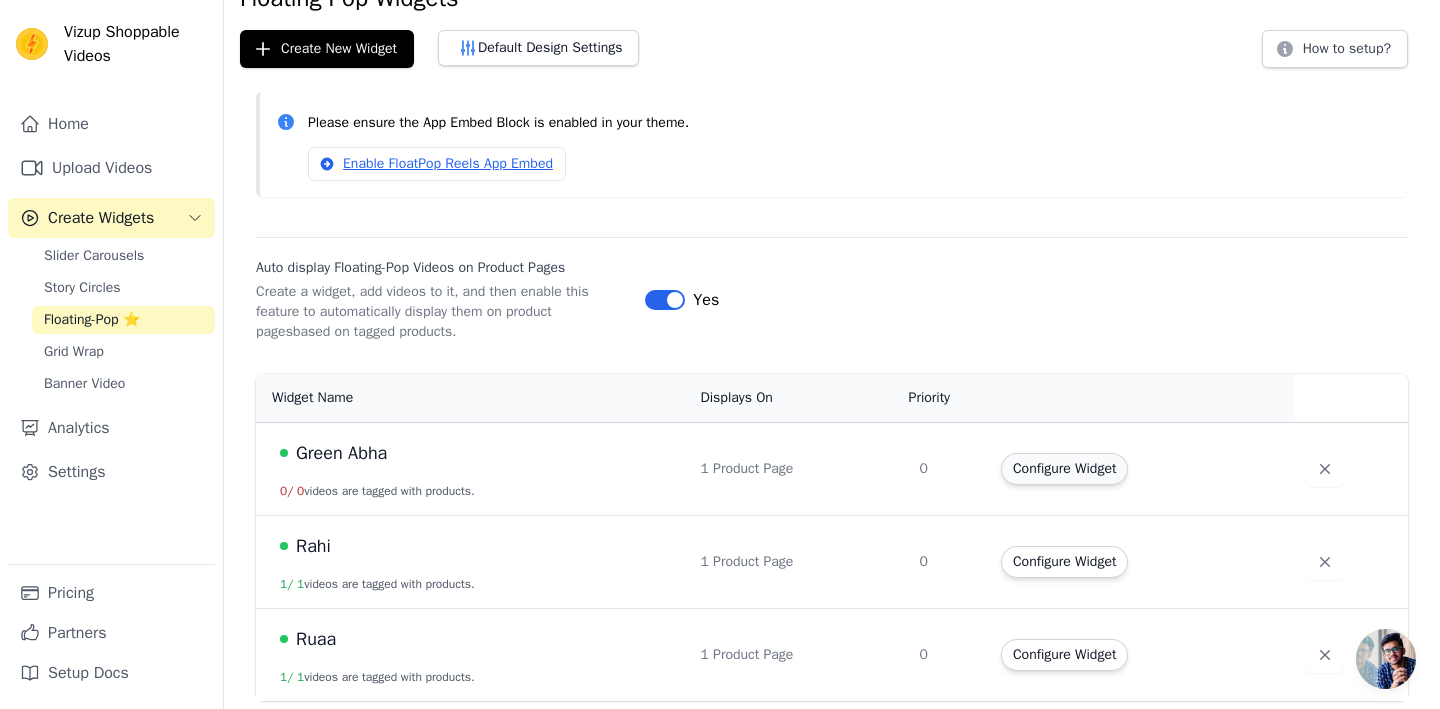 click on "Configure Widget" at bounding box center (1064, 469) 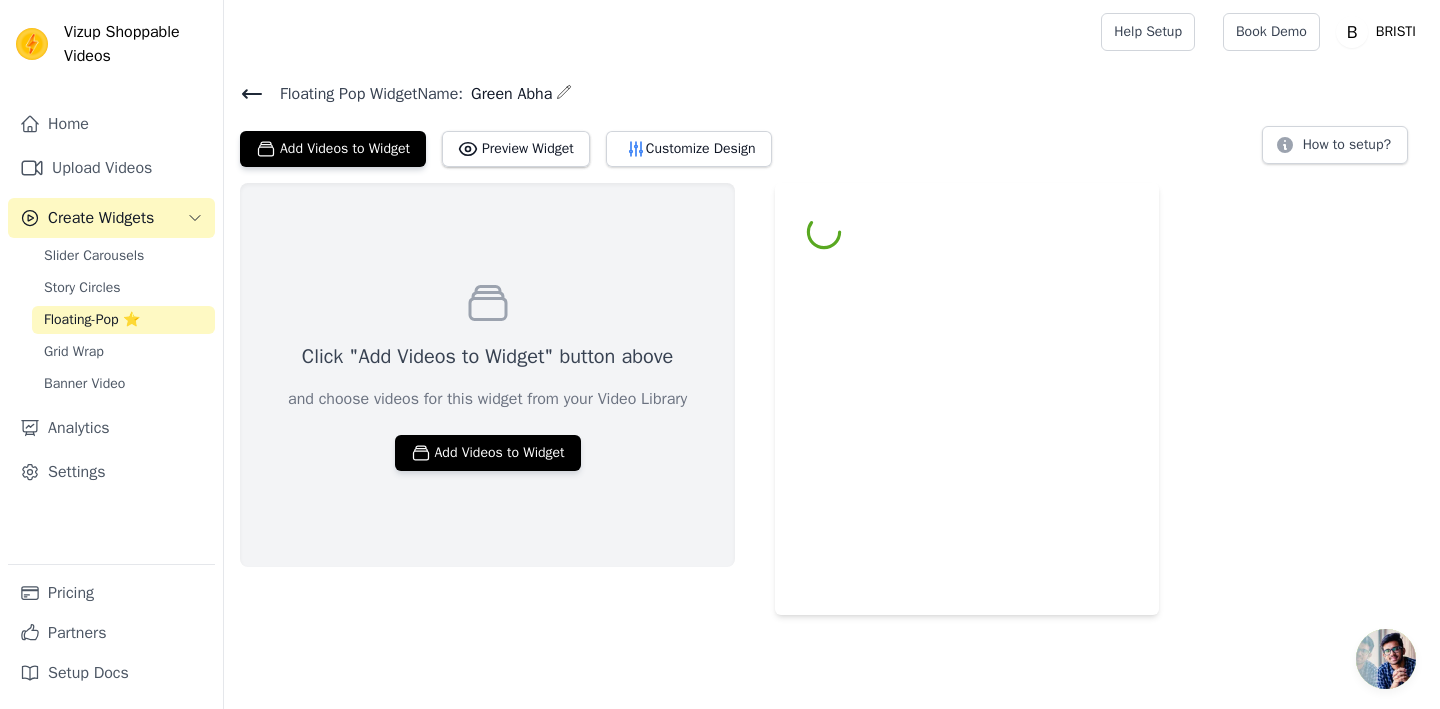 scroll, scrollTop: 0, scrollLeft: 0, axis: both 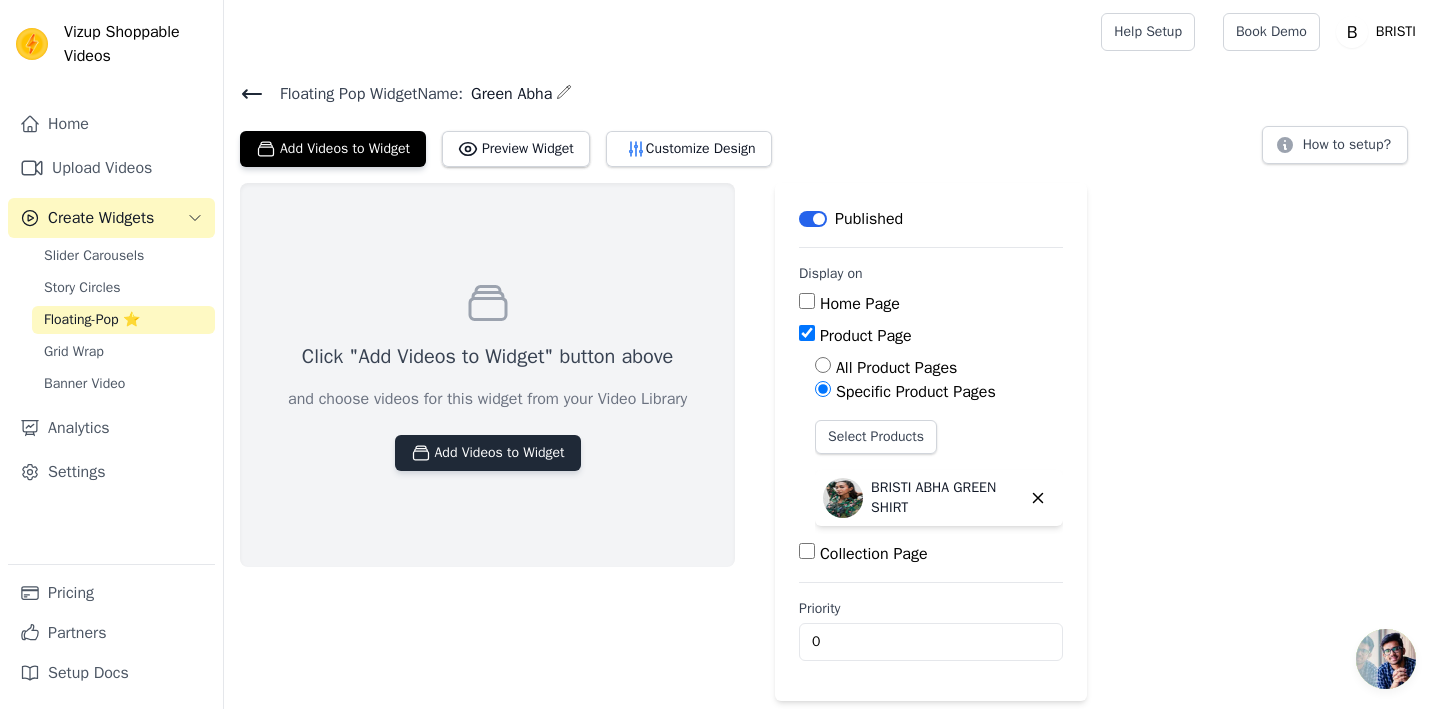 click on "Add Videos to Widget" at bounding box center [488, 453] 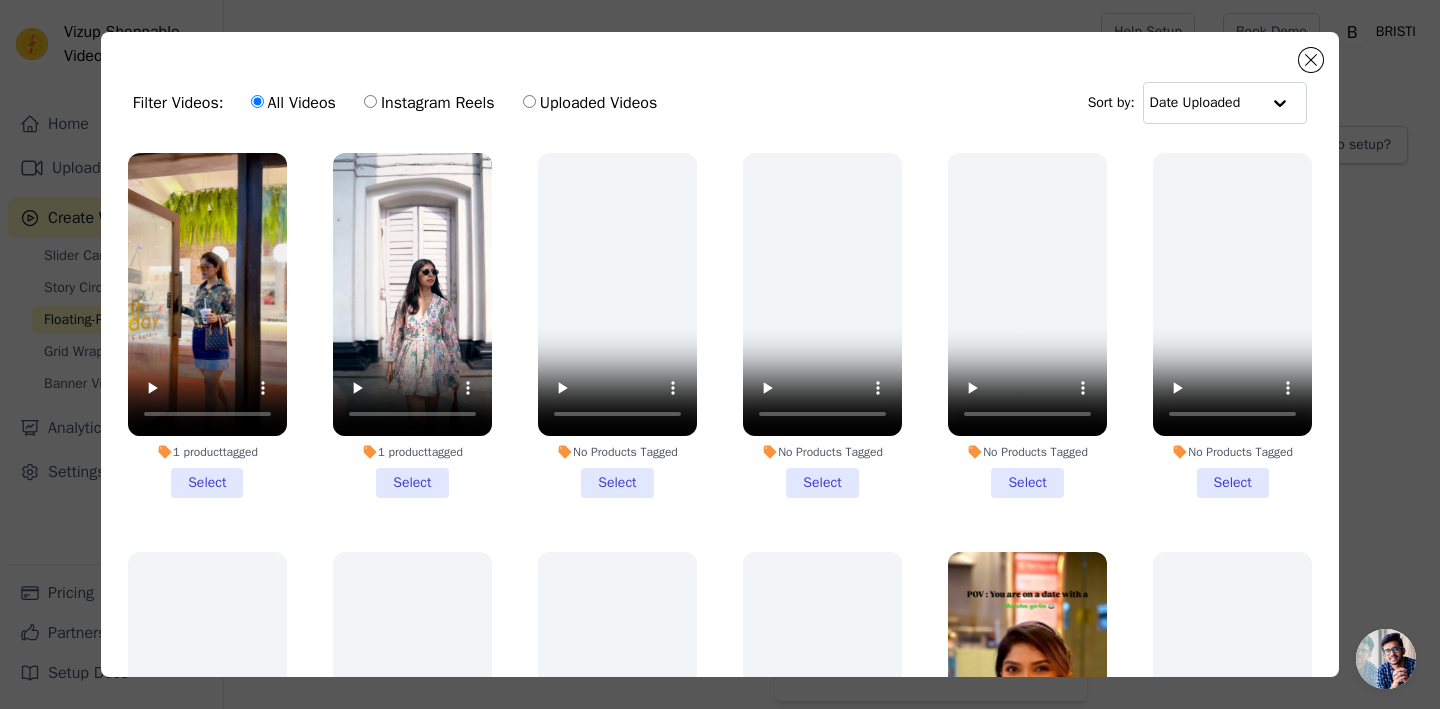 click on "1   product  tagged     Select" at bounding box center [207, 325] 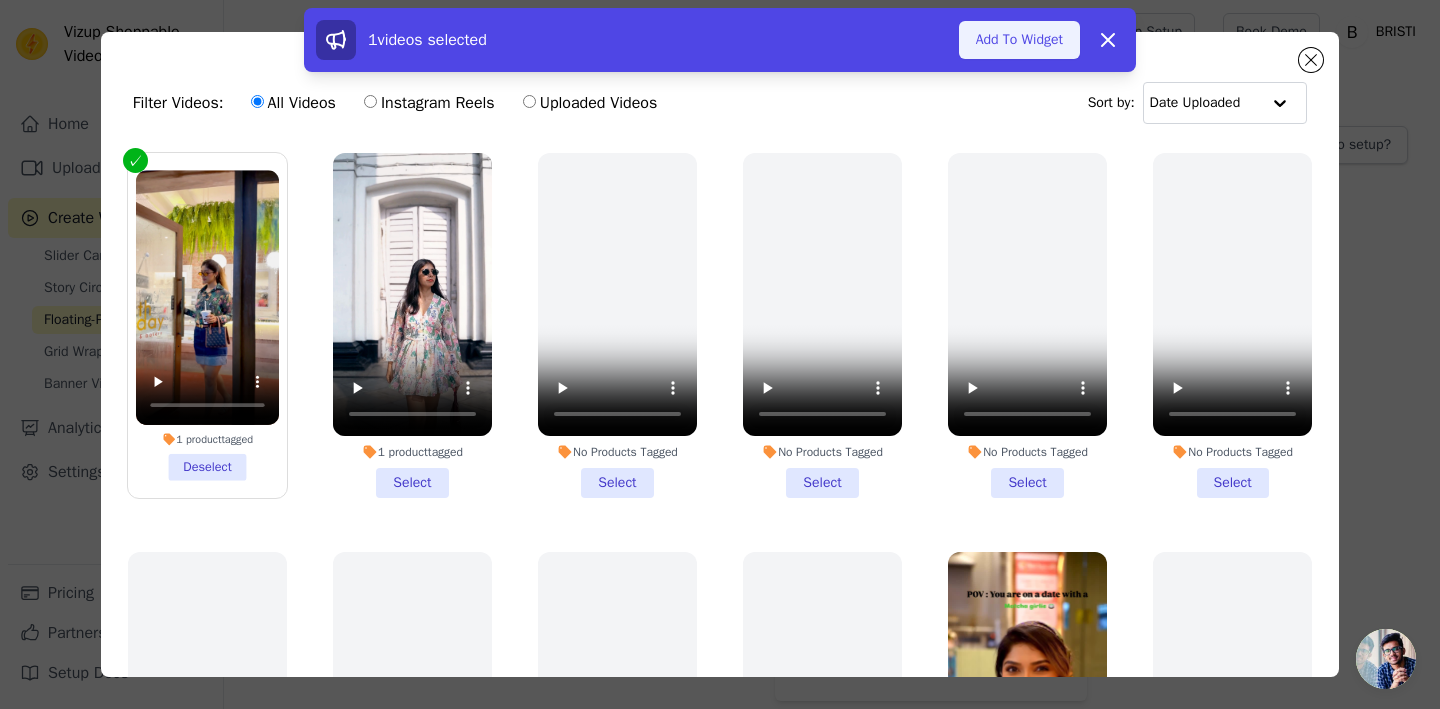 click on "Add To Widget" at bounding box center [1019, 40] 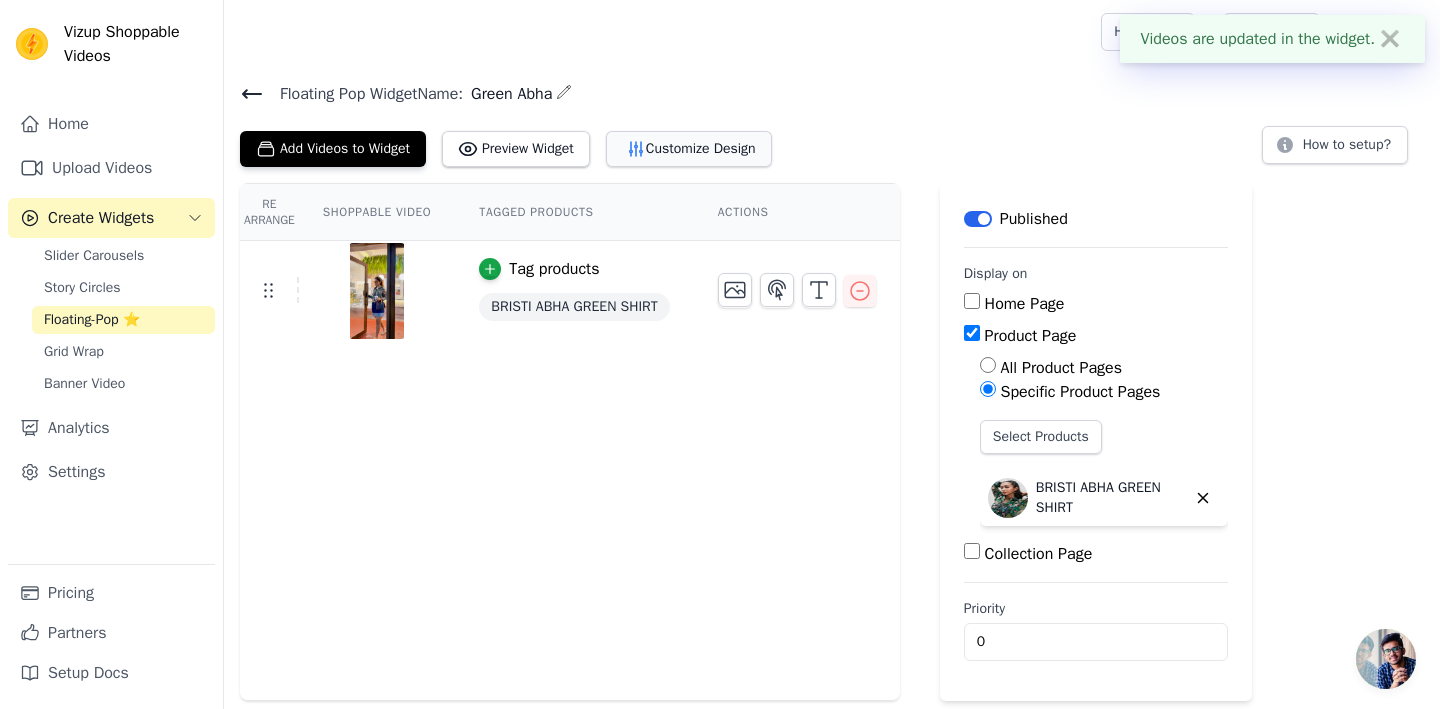 click on "Customize Design" at bounding box center [689, 149] 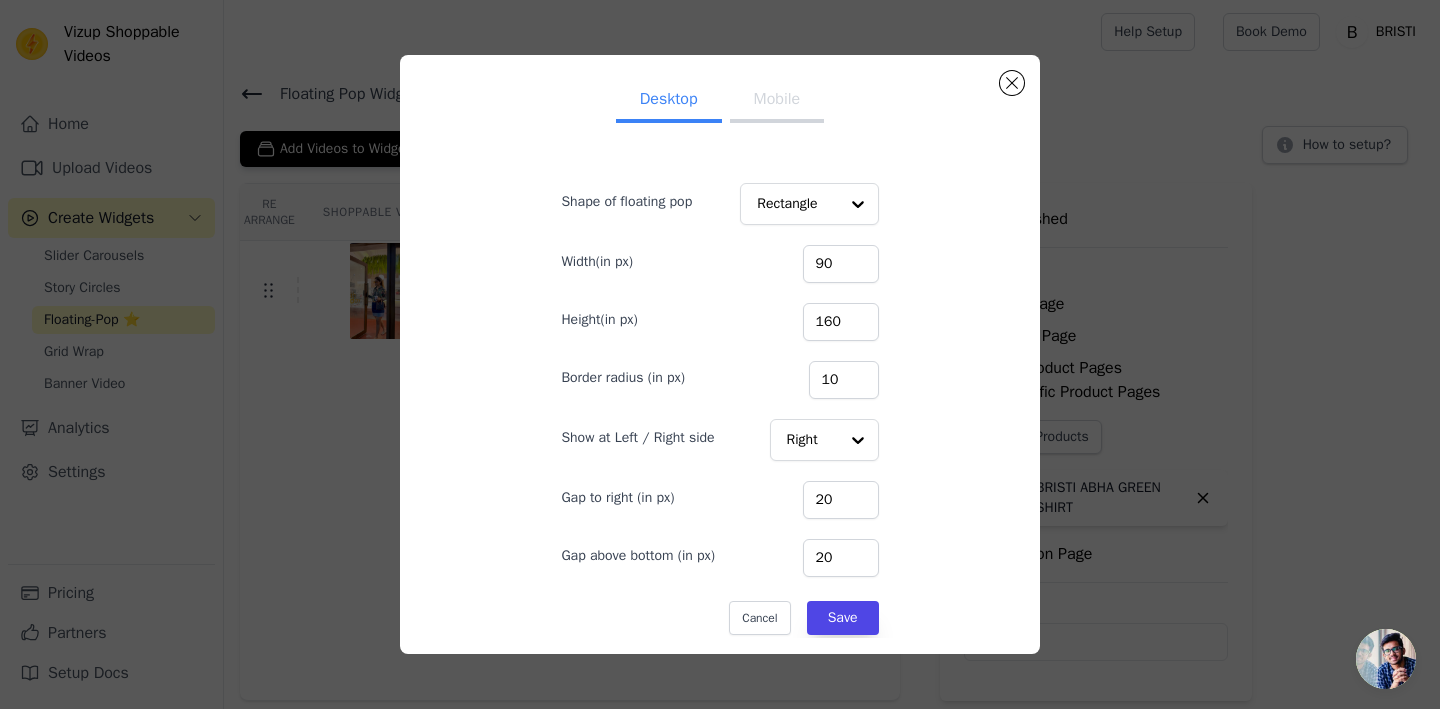 click on "Mobile" at bounding box center (777, 101) 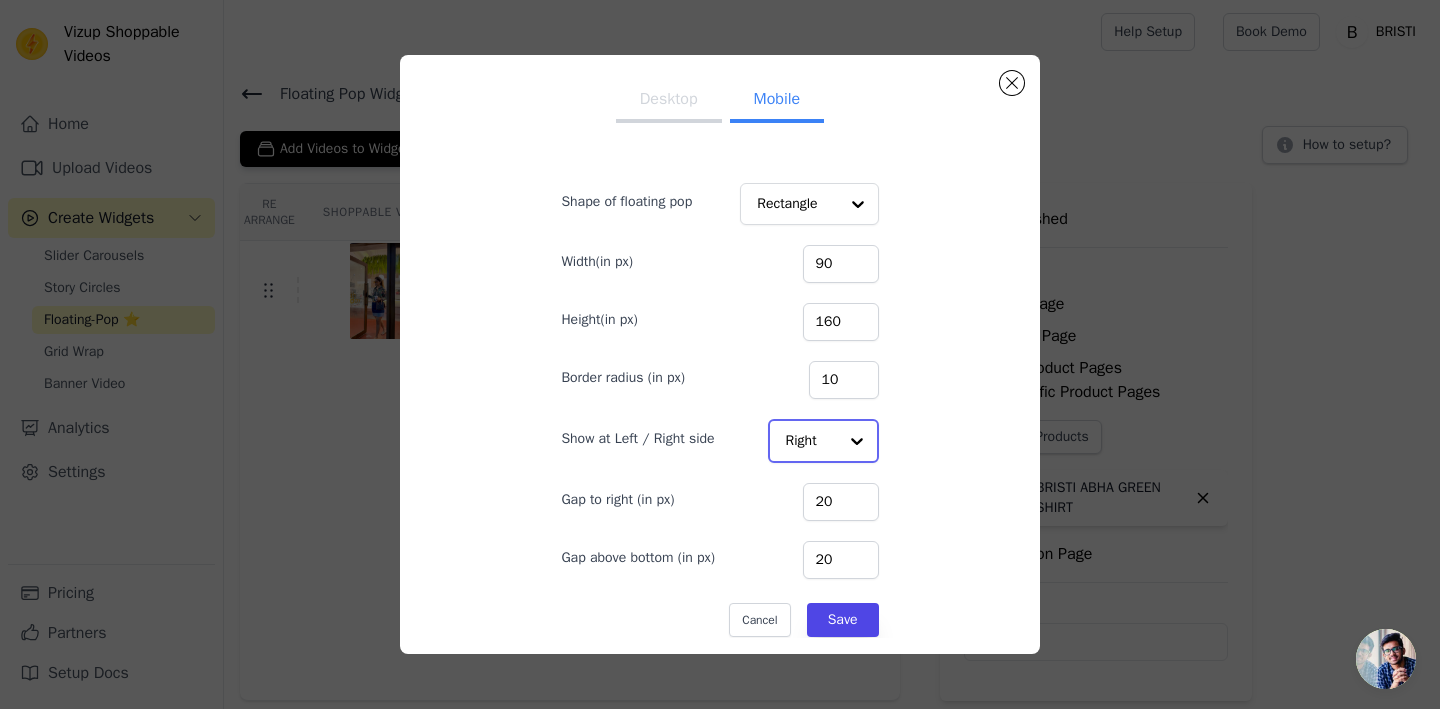 click on "Show at Left / Right side" 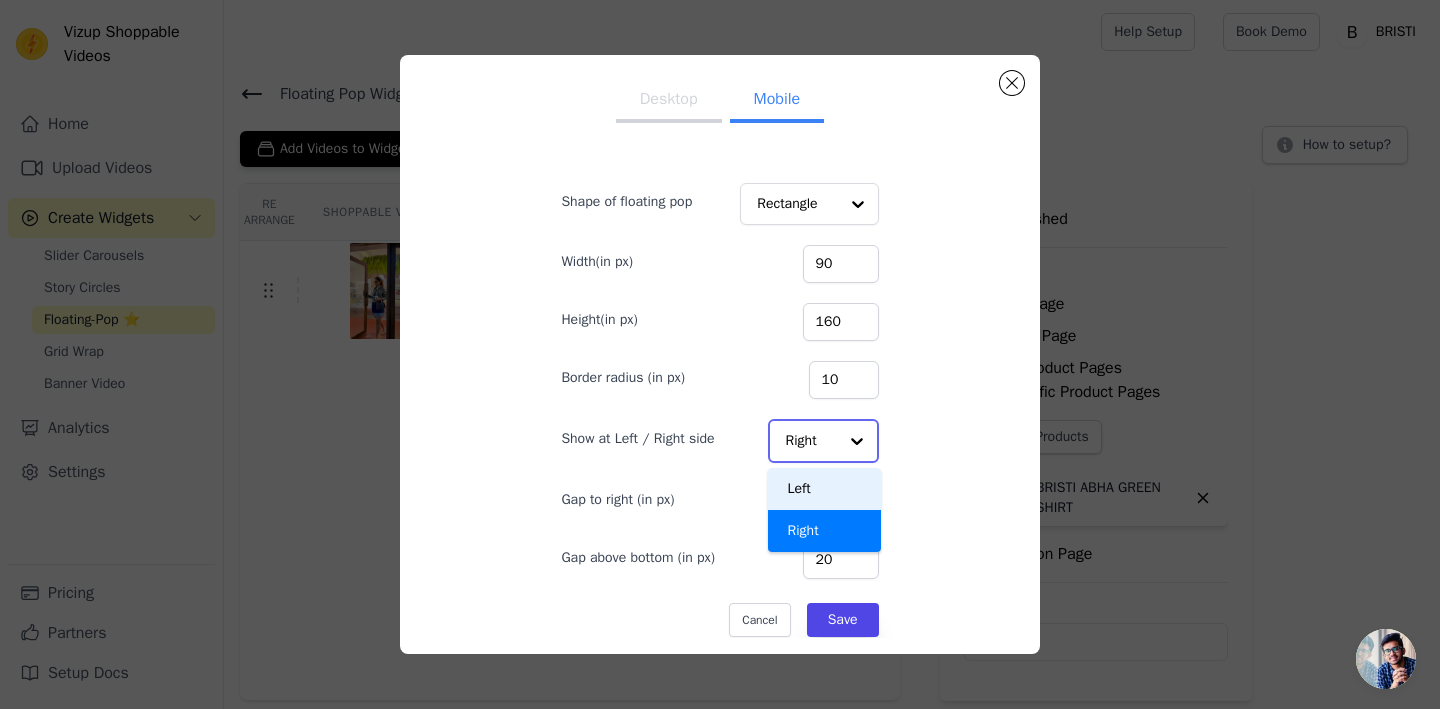 click on "Left" at bounding box center [825, 489] 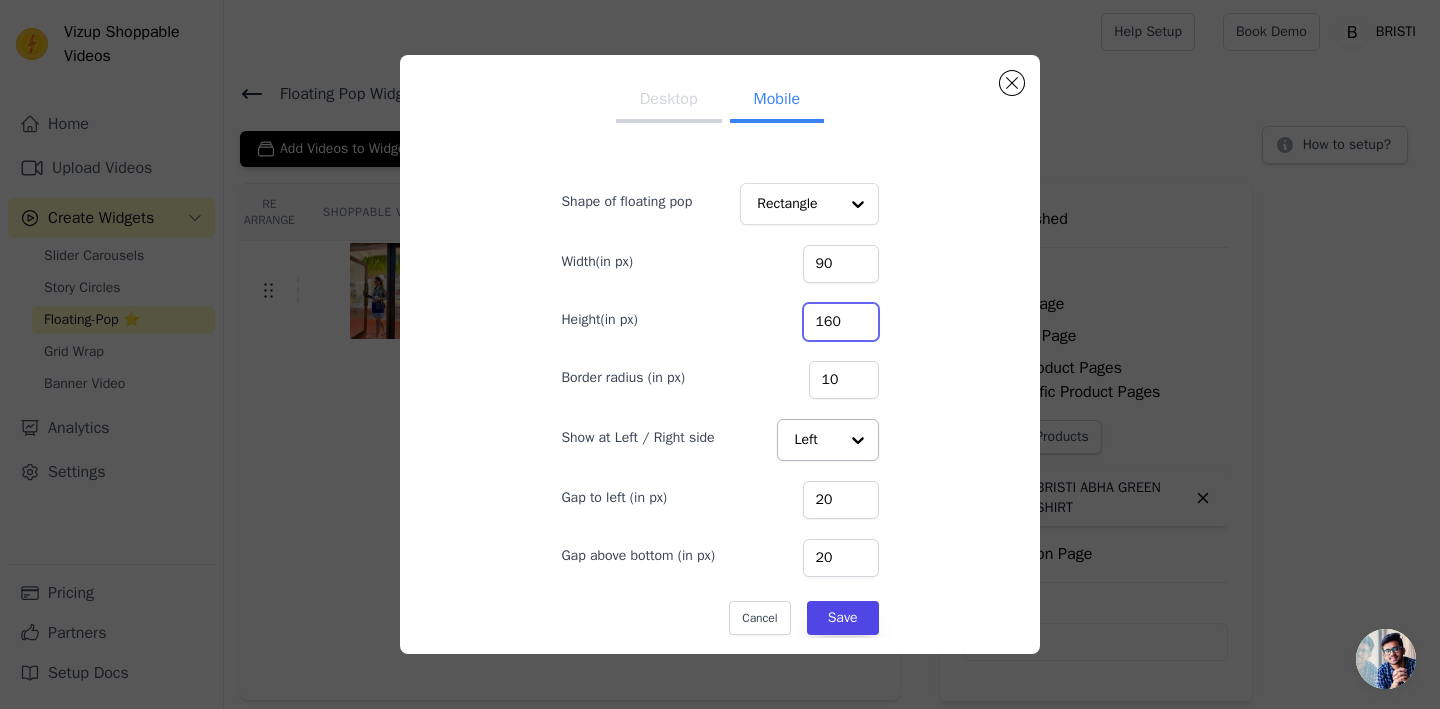 drag, startPoint x: 855, startPoint y: 332, endPoint x: 727, endPoint y: 309, distance: 130.04999 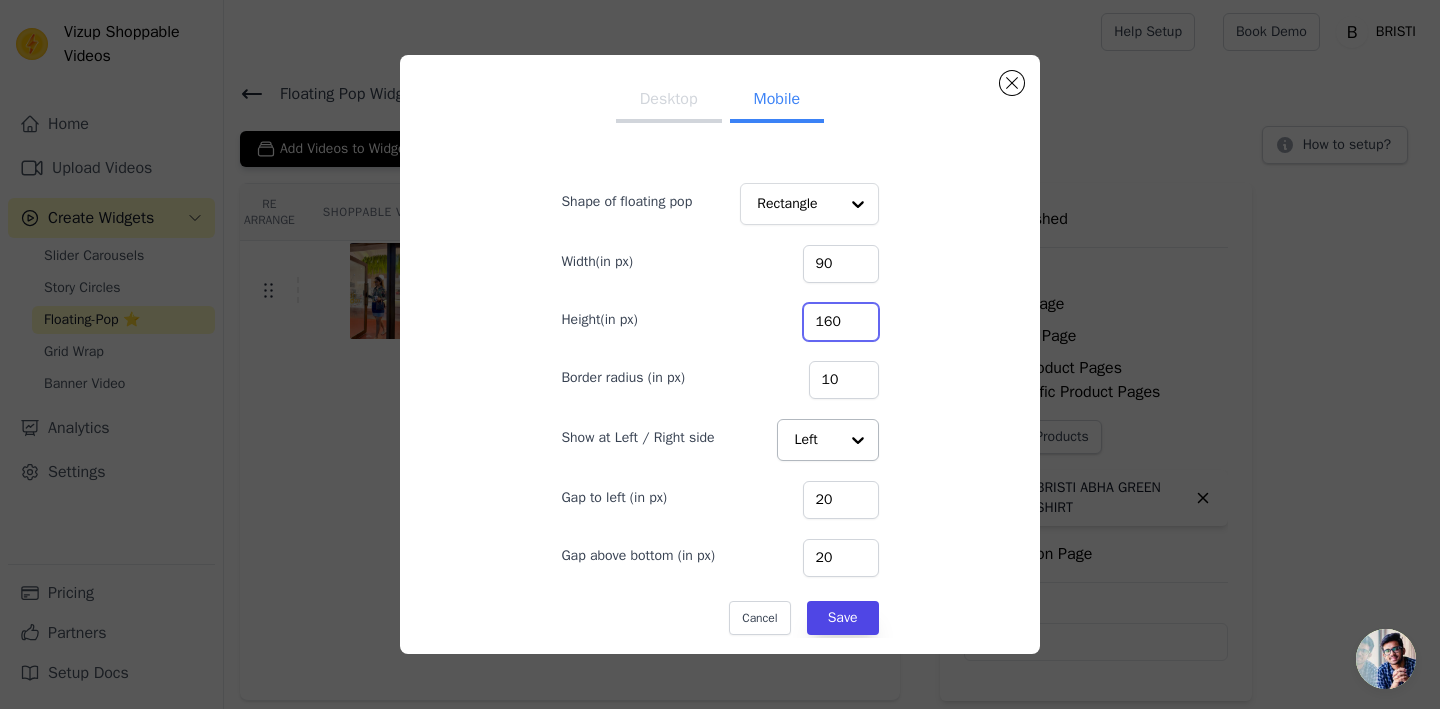 click on "Height(in px)   160" at bounding box center (719, 320) 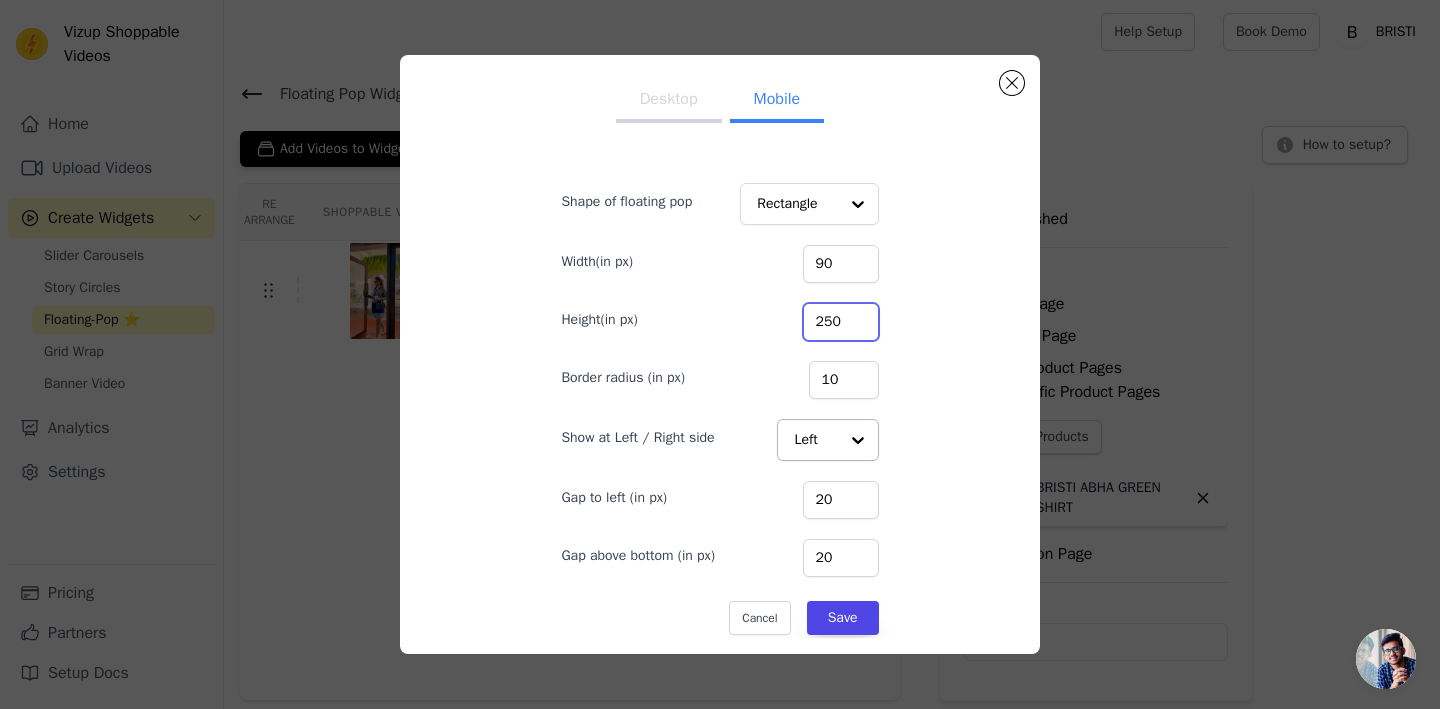 type on "250" 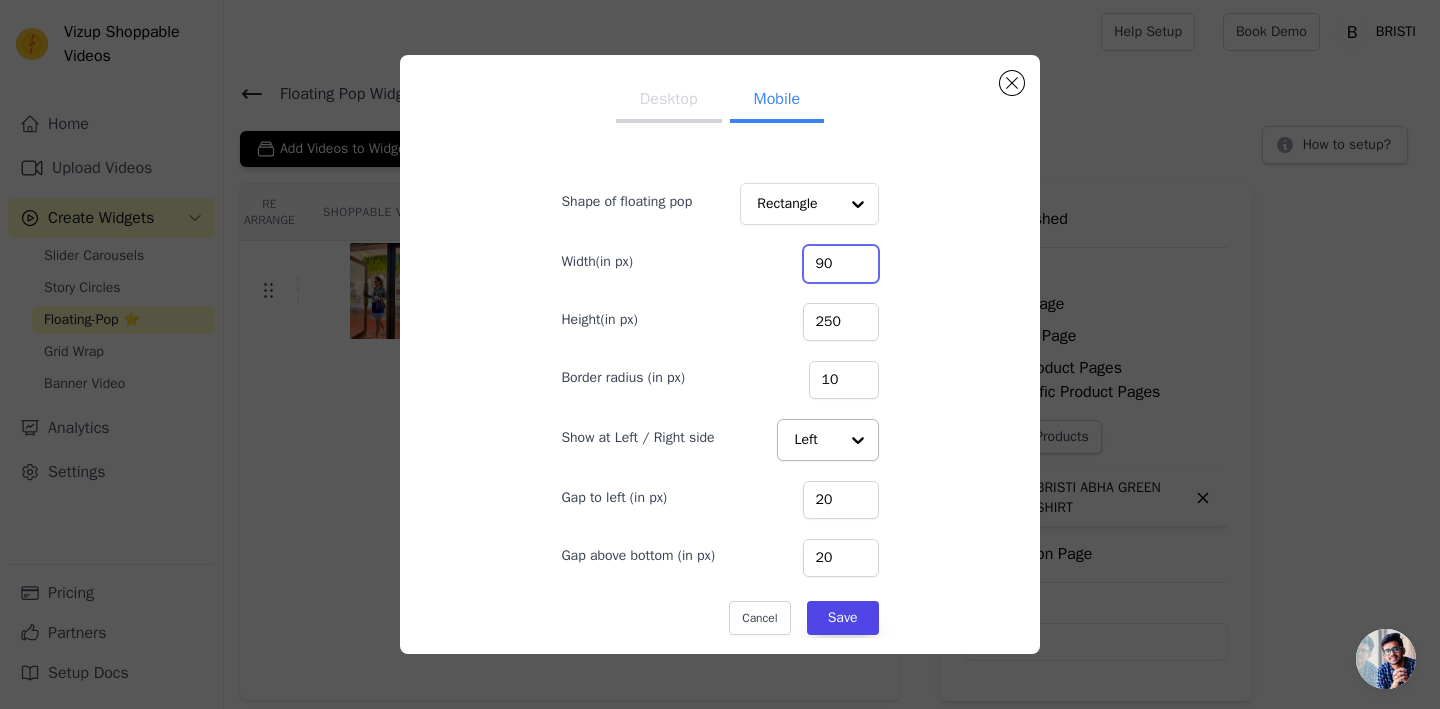 drag, startPoint x: 843, startPoint y: 260, endPoint x: 796, endPoint y: 255, distance: 47.26521 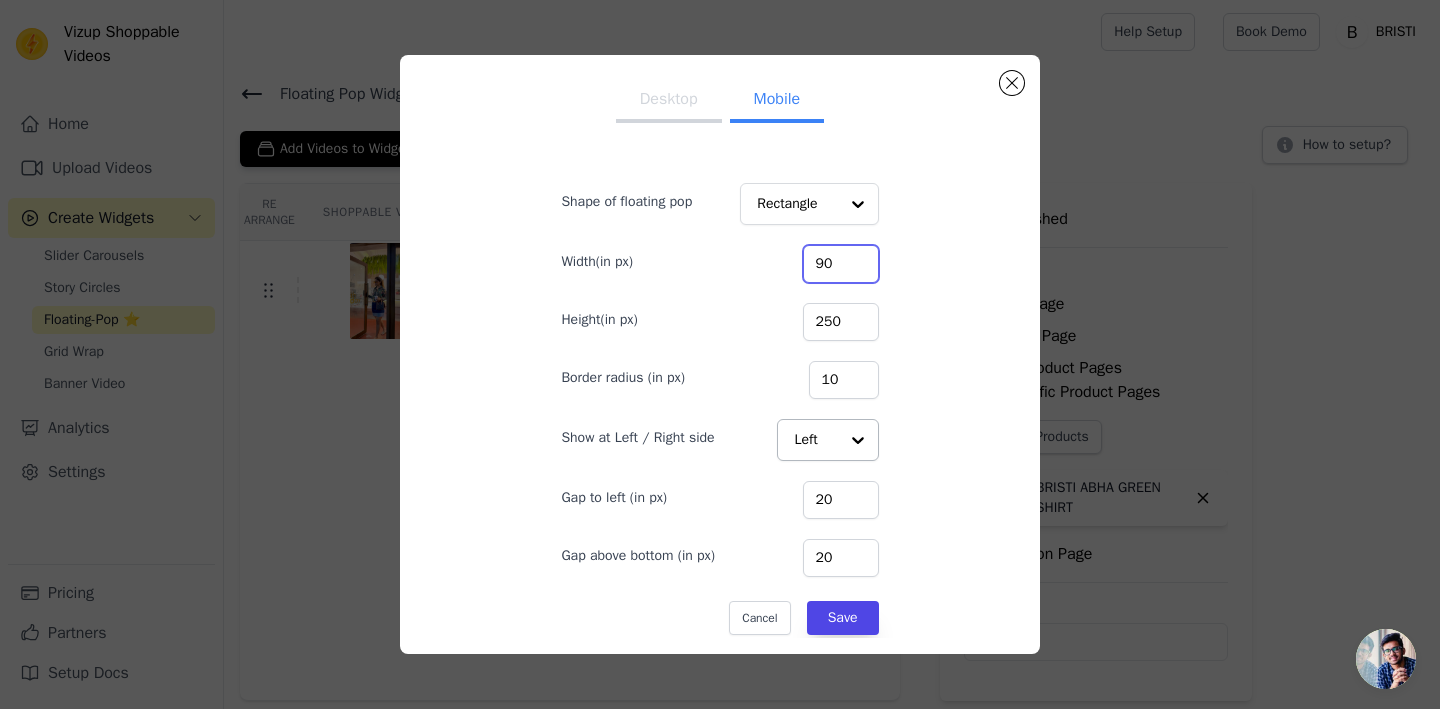 click on "Width(in px)   90" at bounding box center [719, 262] 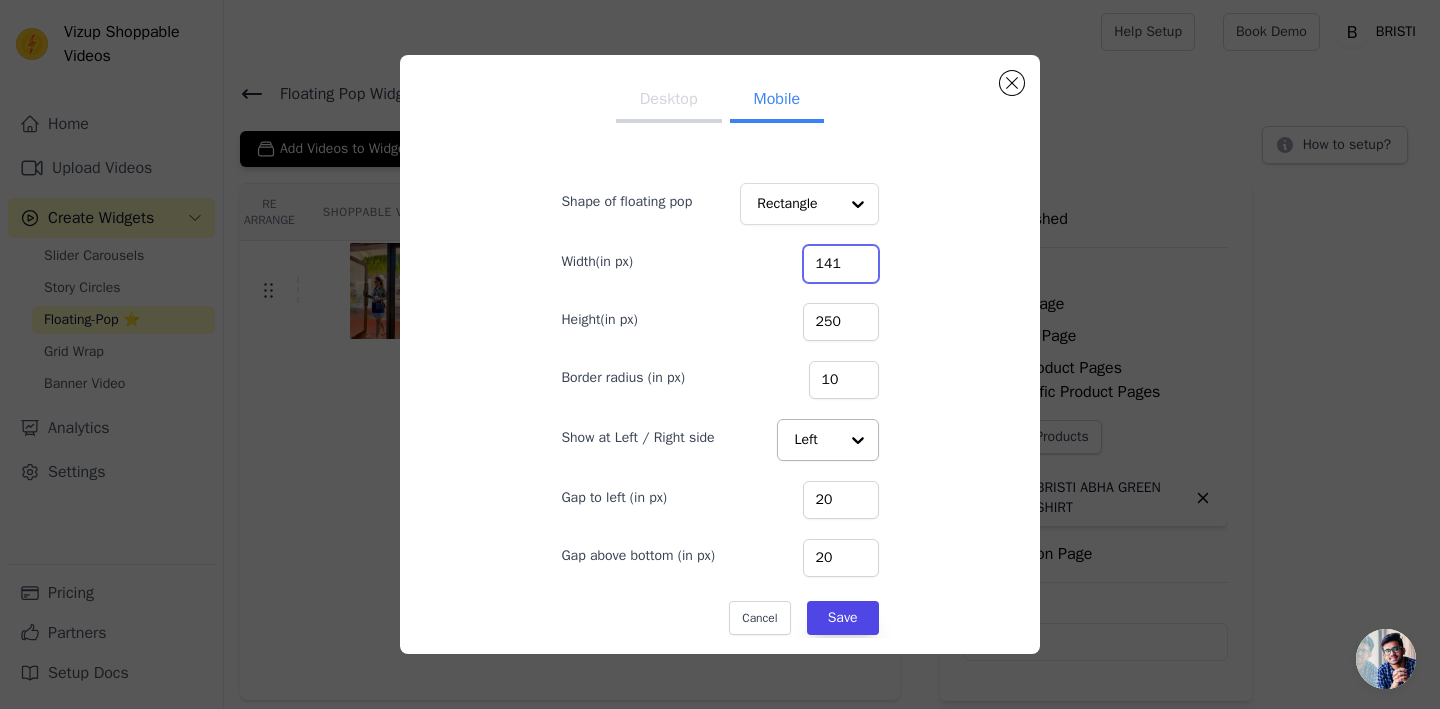 type on "141" 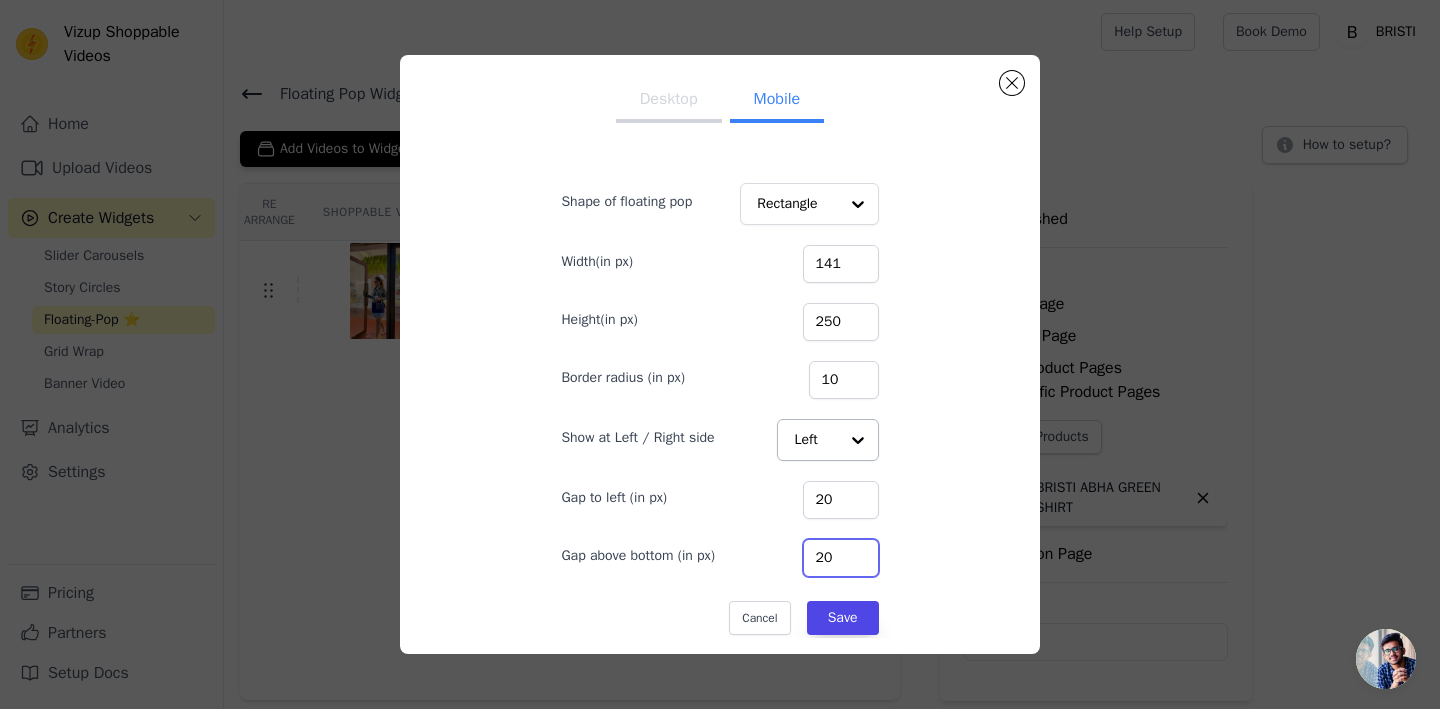 drag, startPoint x: 853, startPoint y: 559, endPoint x: 722, endPoint y: 557, distance: 131.01526 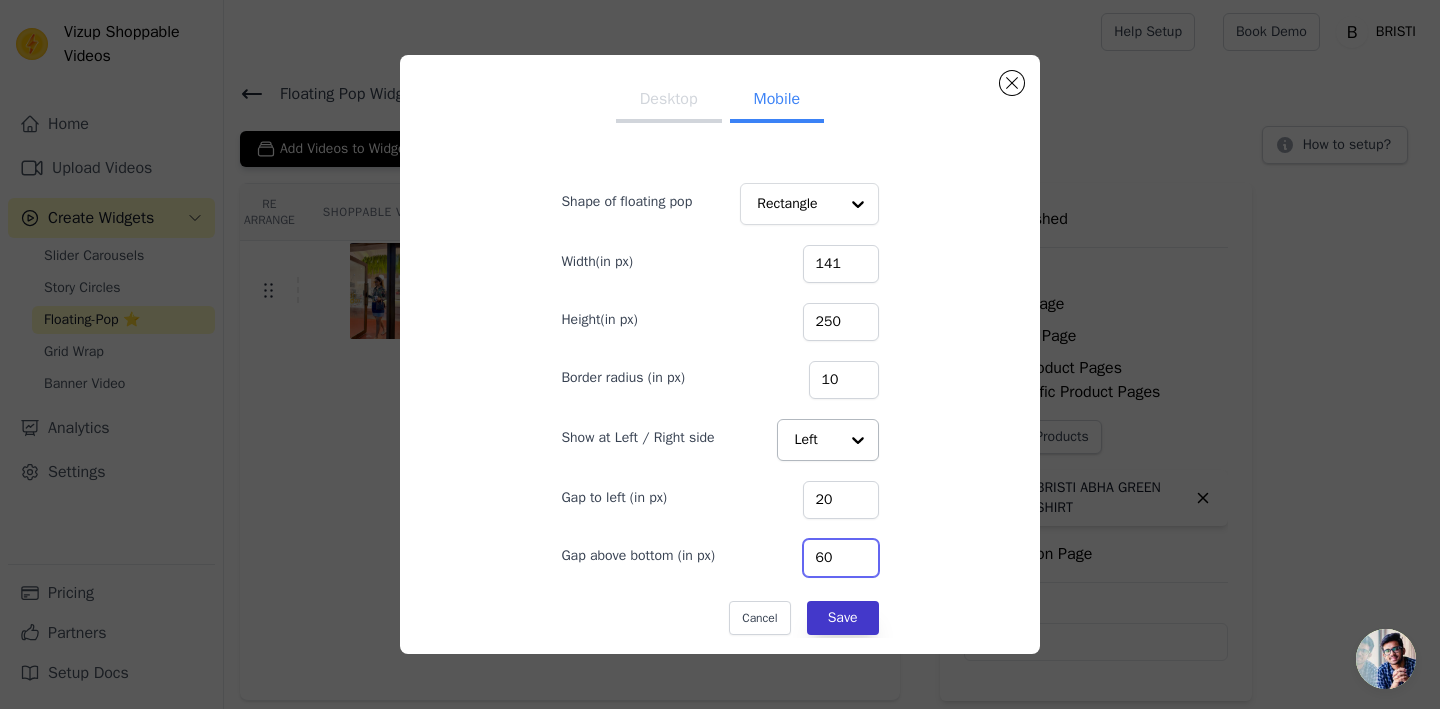 type on "60" 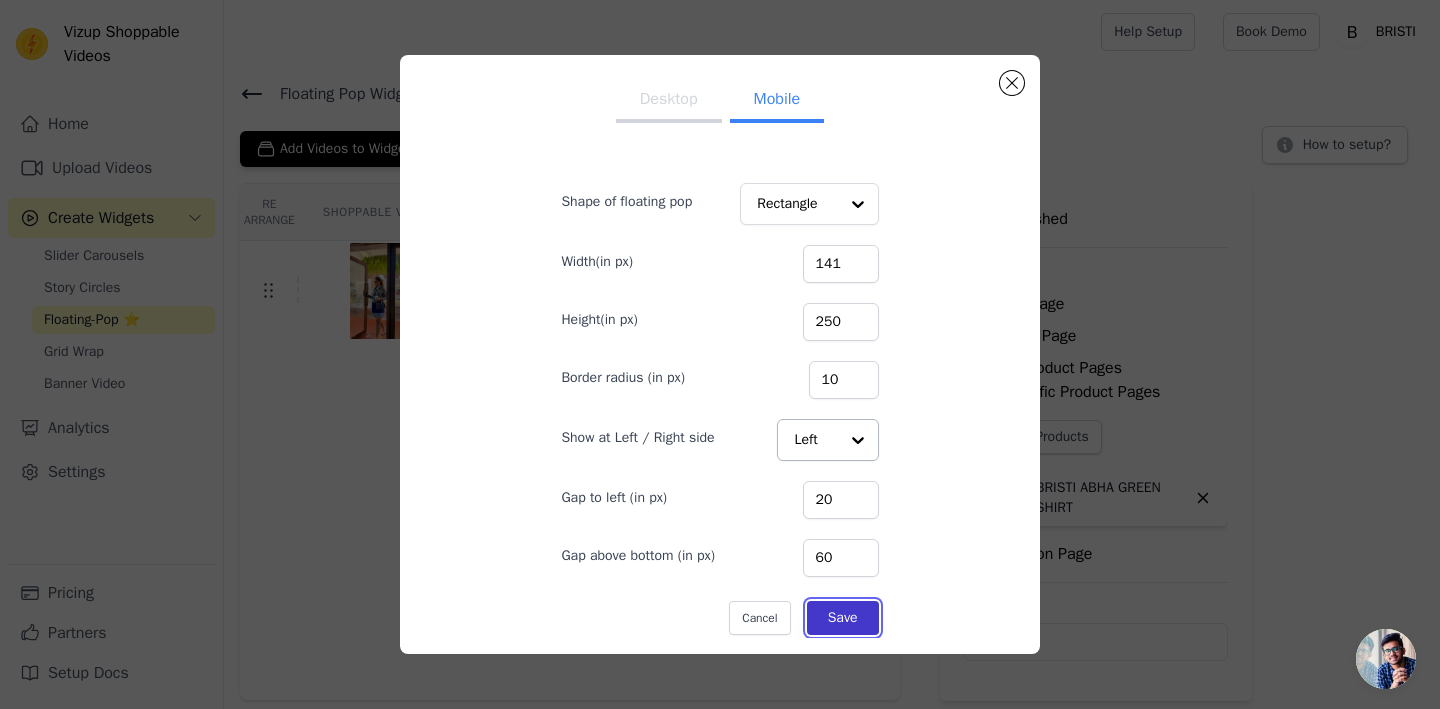 click on "Save" at bounding box center (843, 618) 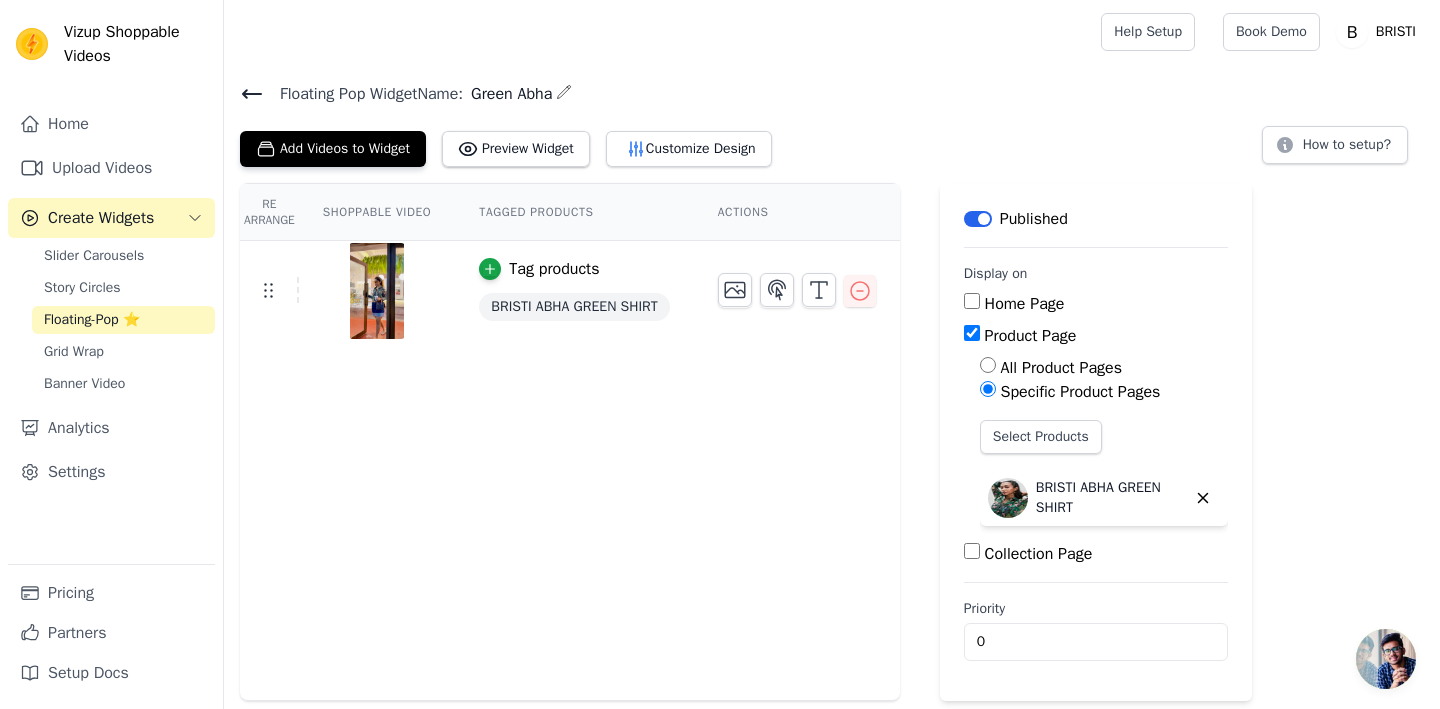click 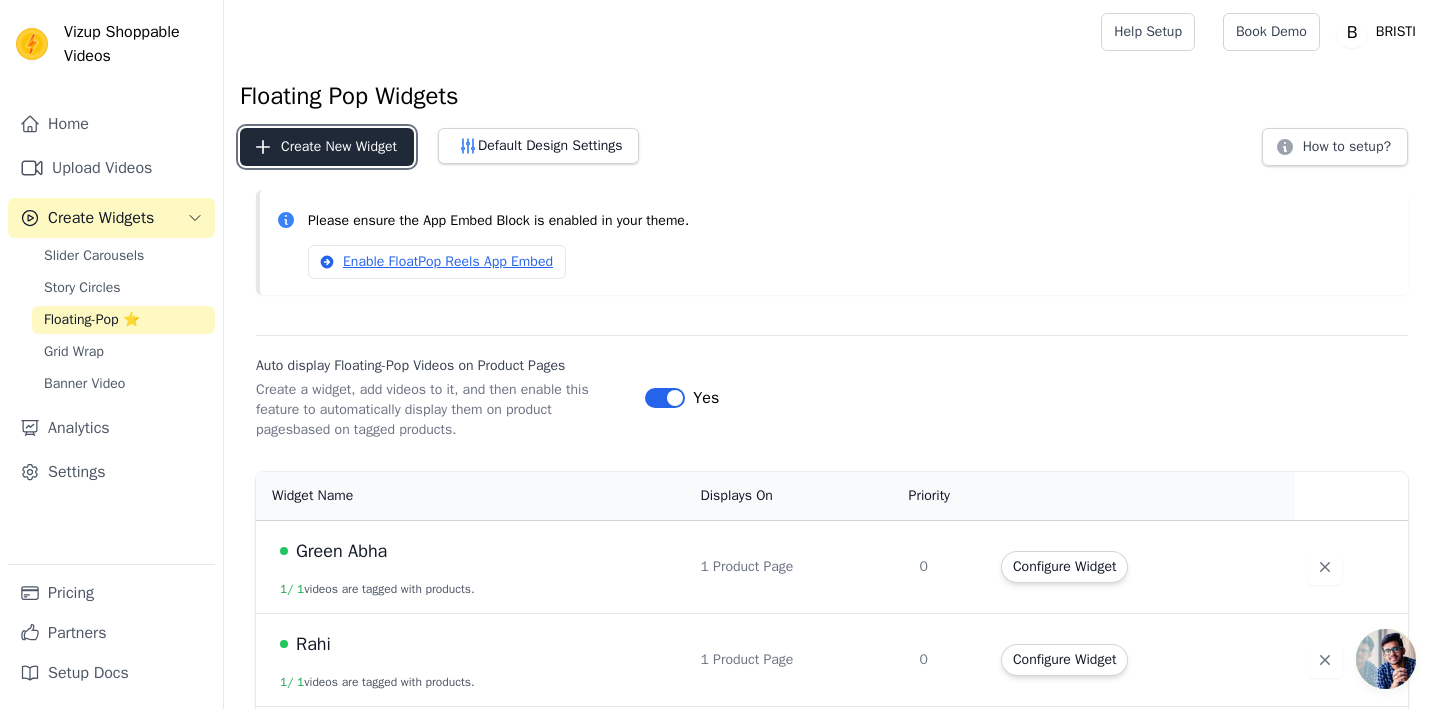 click on "Create New Widget" at bounding box center (327, 147) 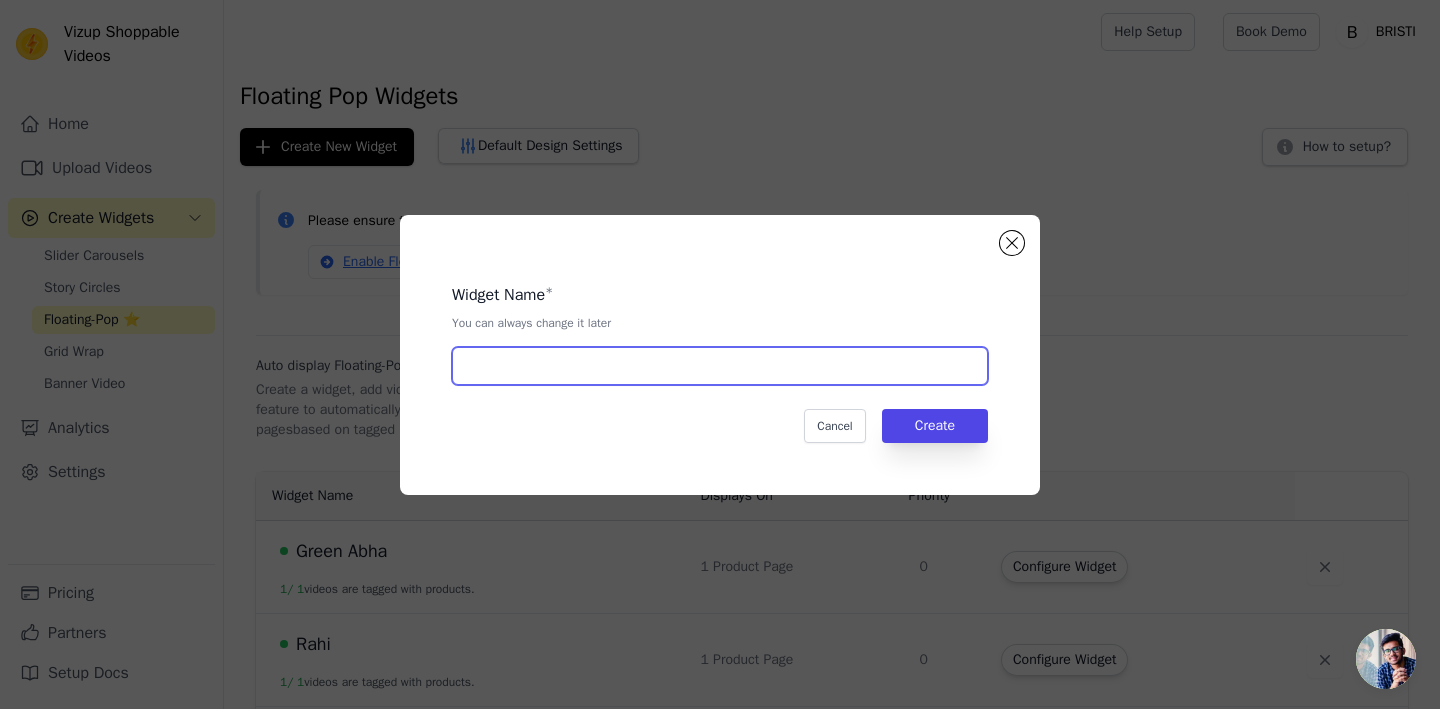 click at bounding box center (720, 366) 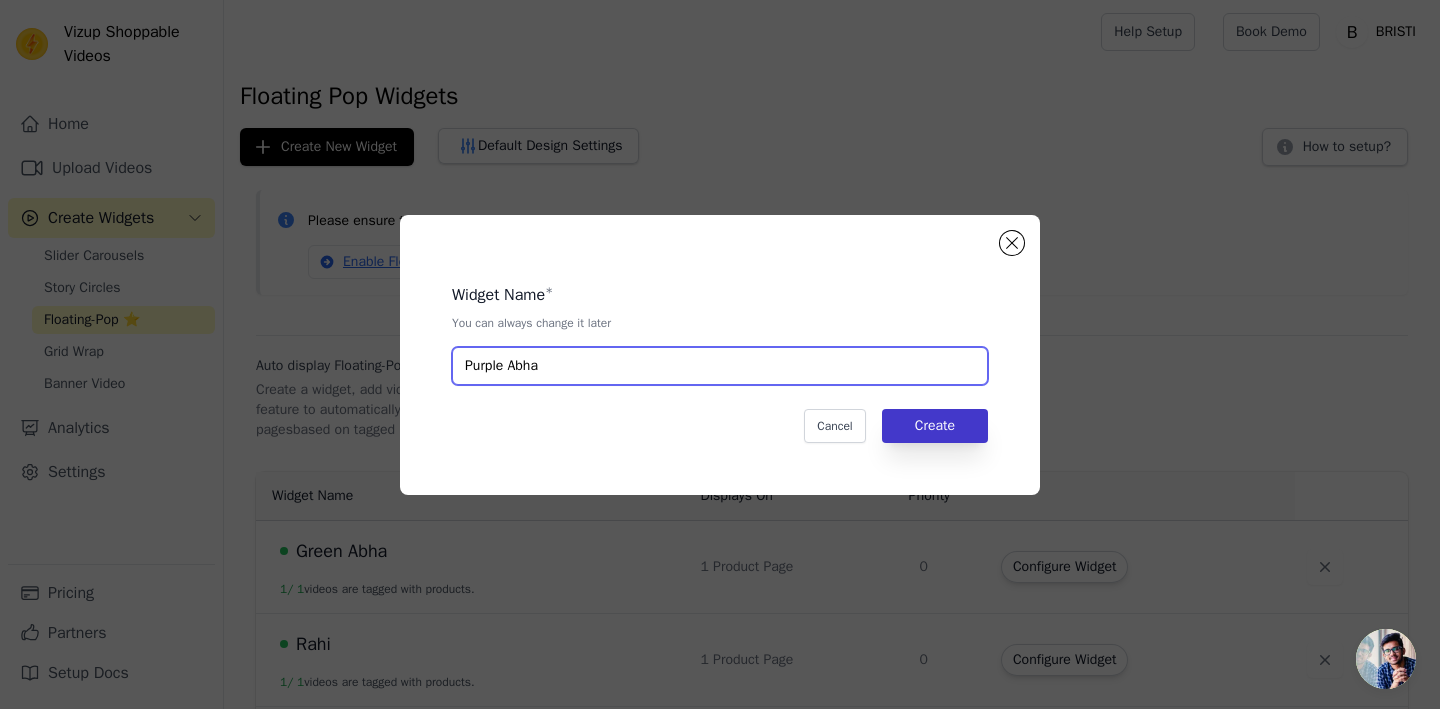 type on "Purple Abha" 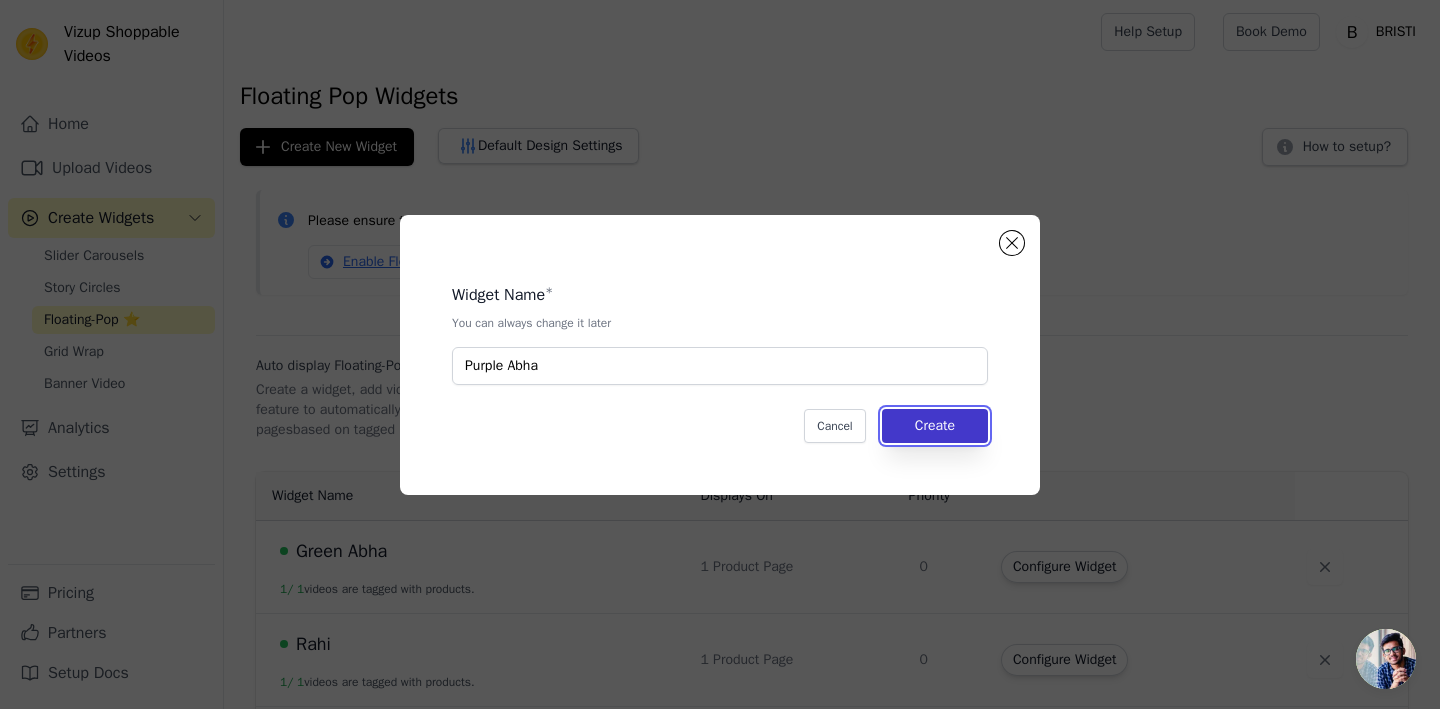 click on "Create" at bounding box center (935, 426) 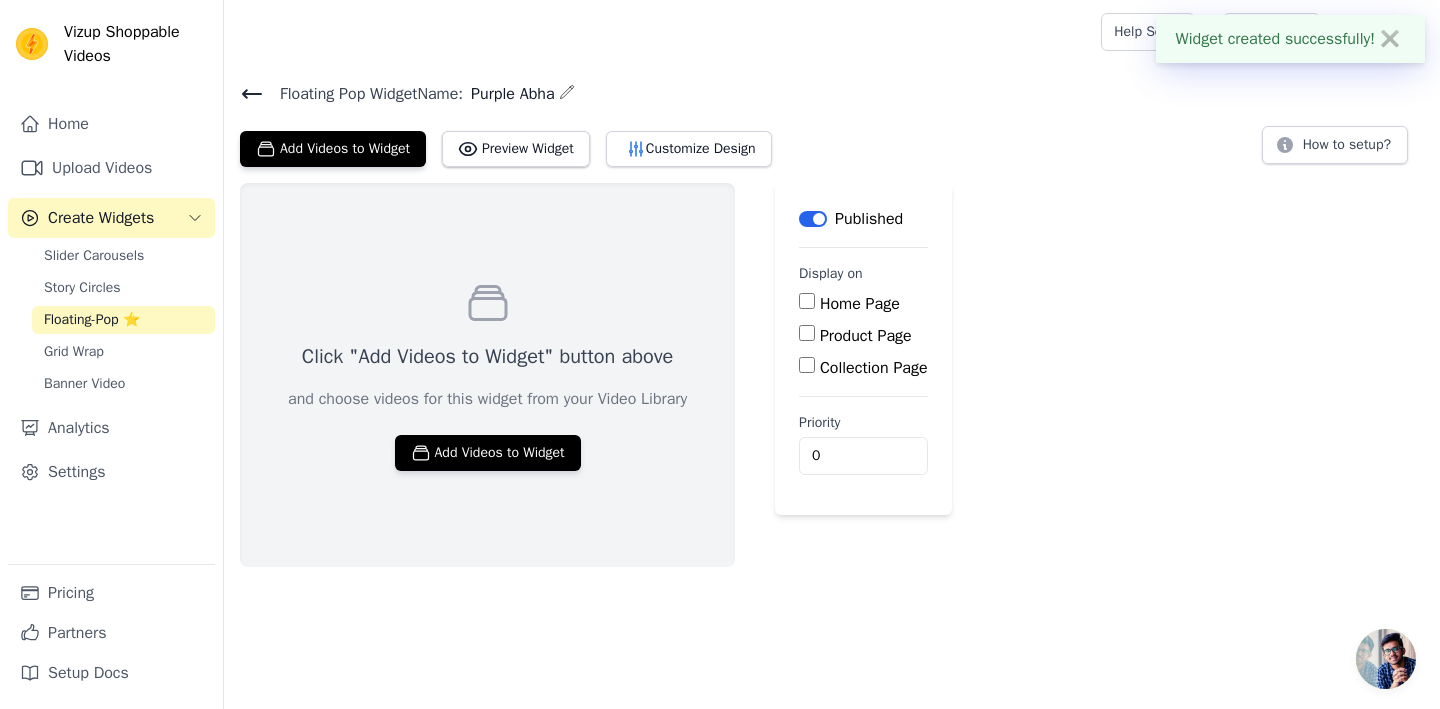 click on "Product Page" at bounding box center [807, 333] 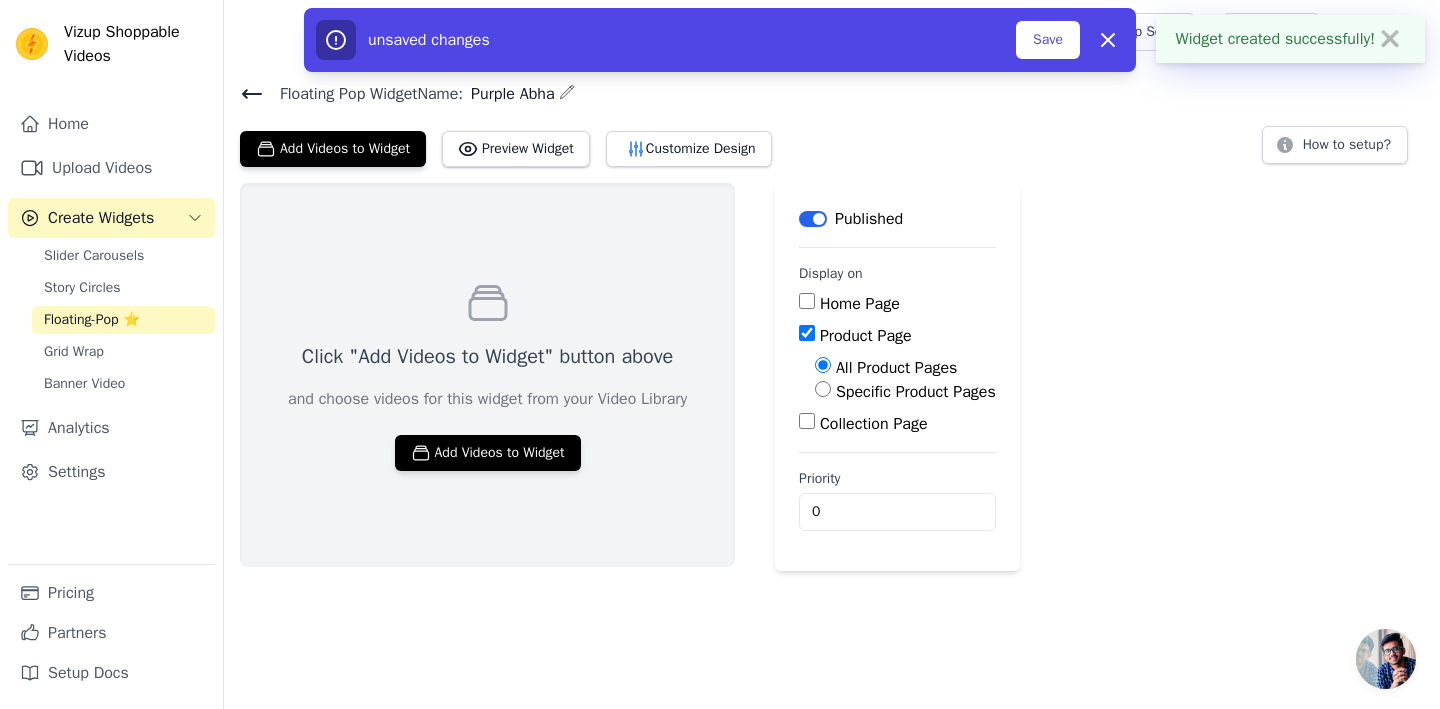 click on "Specific Product Pages" at bounding box center (823, 389) 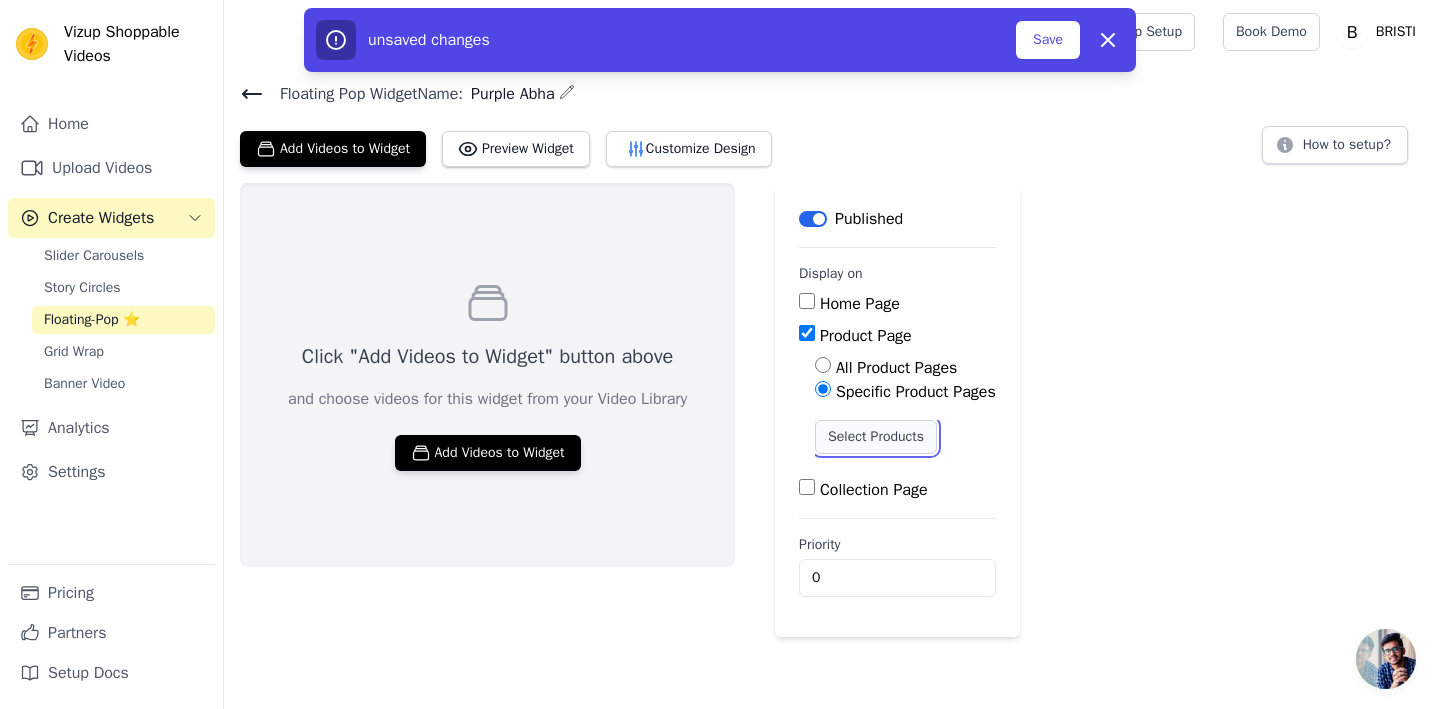 click on "Select Products" at bounding box center (876, 437) 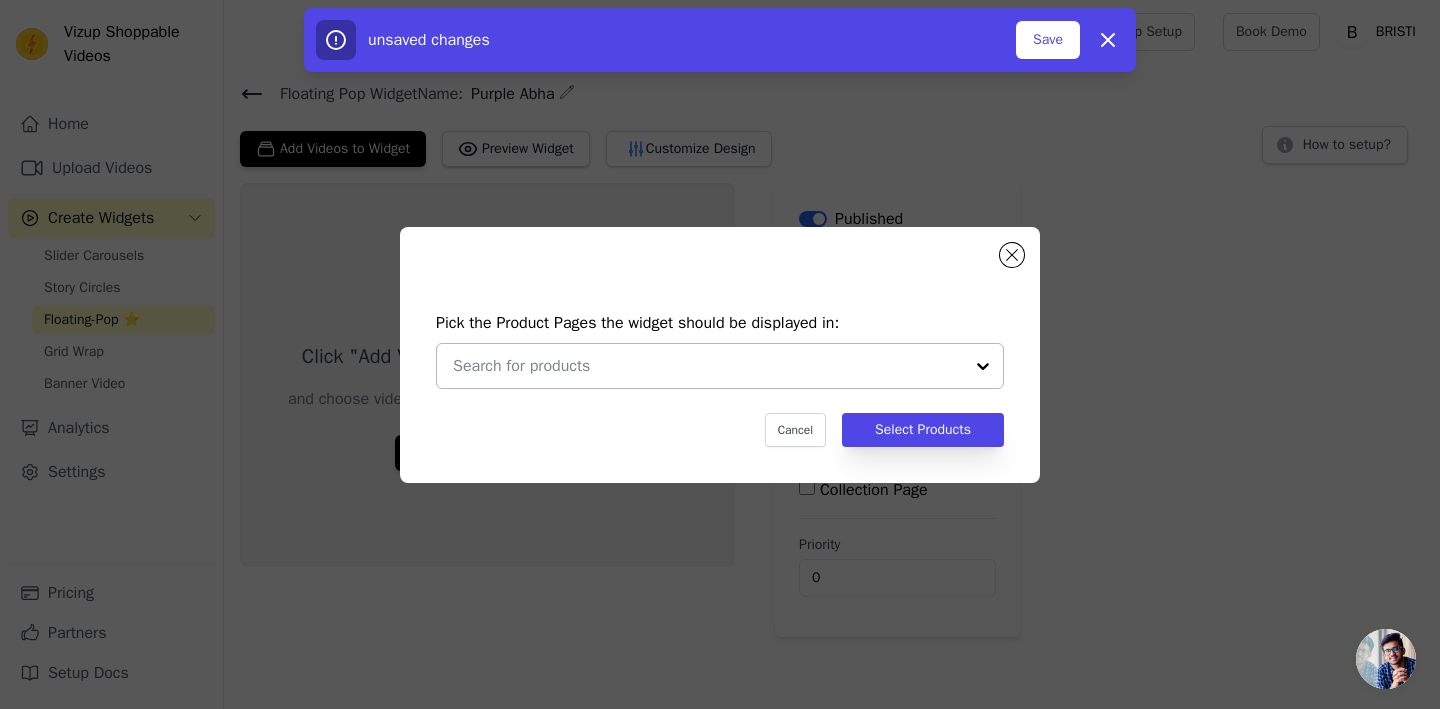 click at bounding box center (983, 366) 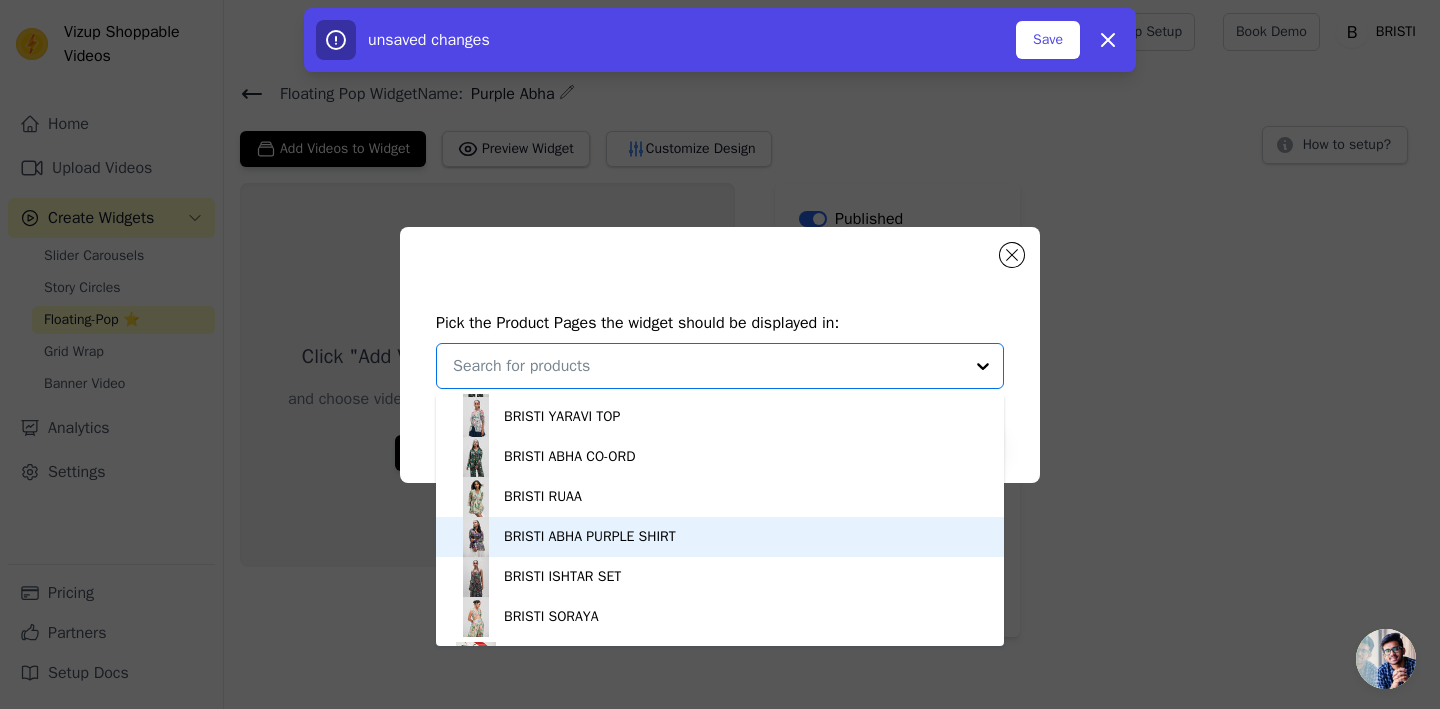 scroll, scrollTop: 316, scrollLeft: 0, axis: vertical 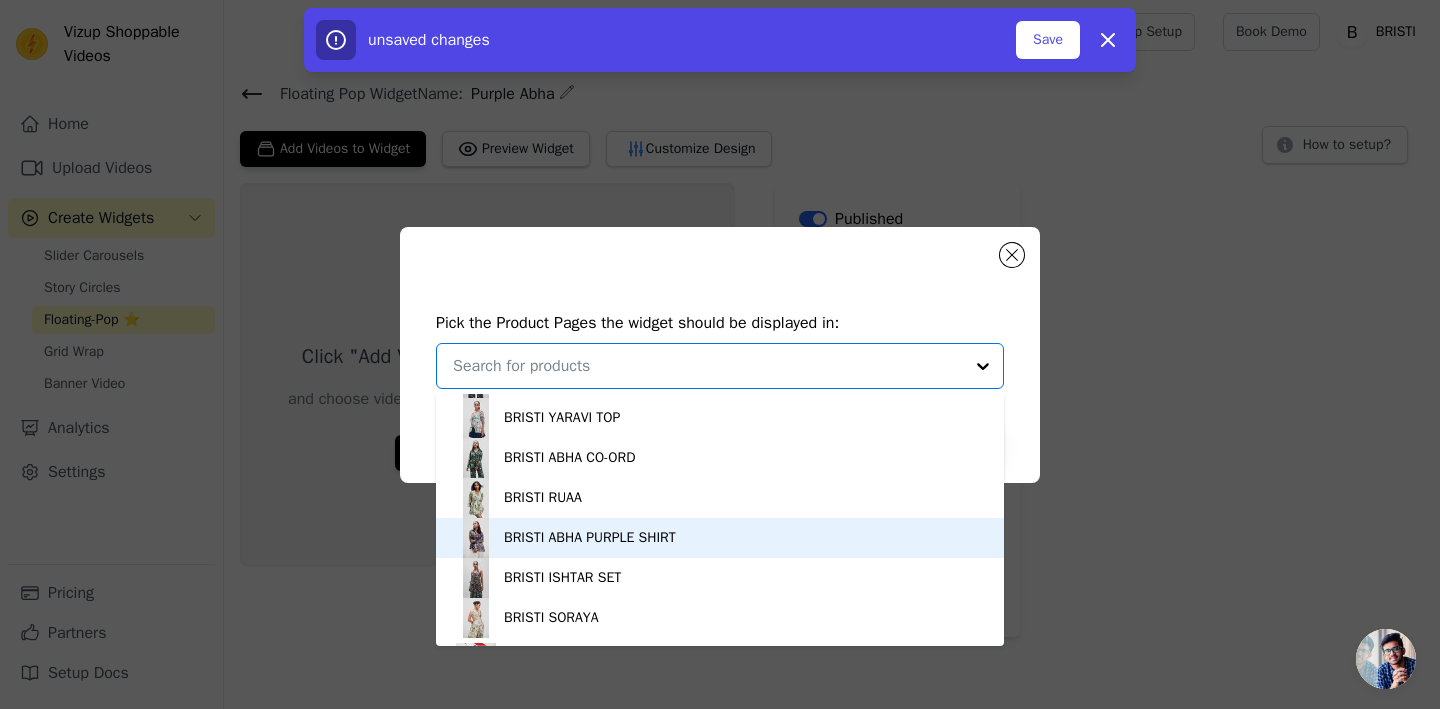 click on "BRISTI ABHA PURPLE SHIRT" at bounding box center (720, 538) 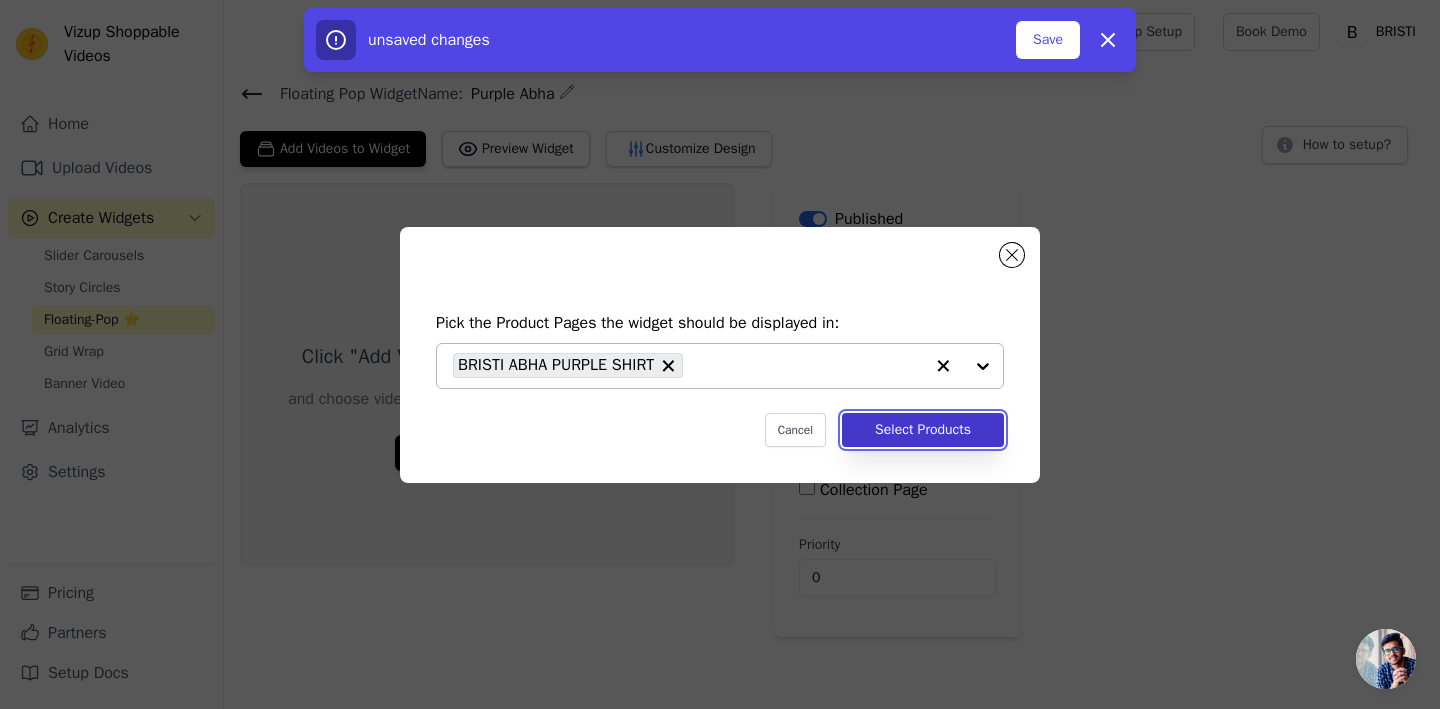 click on "Select Products" at bounding box center [923, 430] 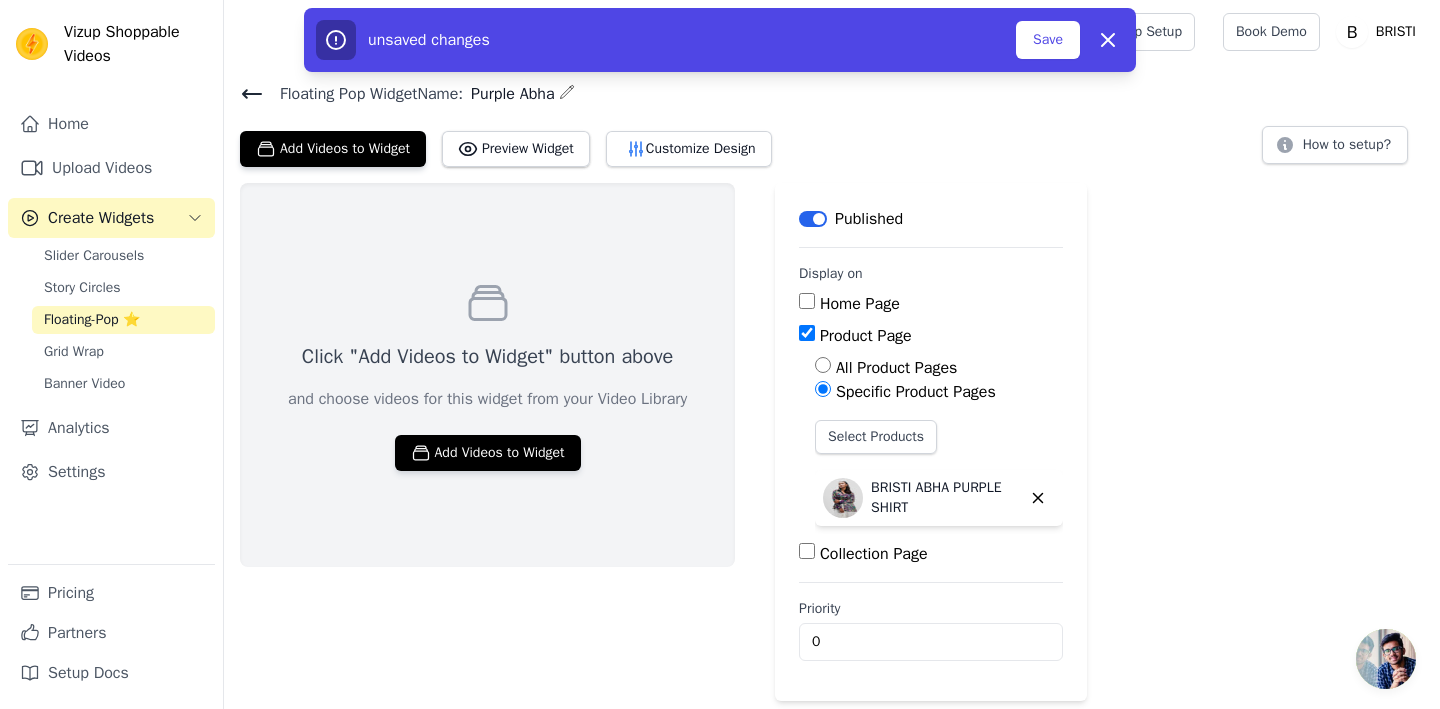 click on "unsaved changes   Save   Dismiss" at bounding box center [720, 40] 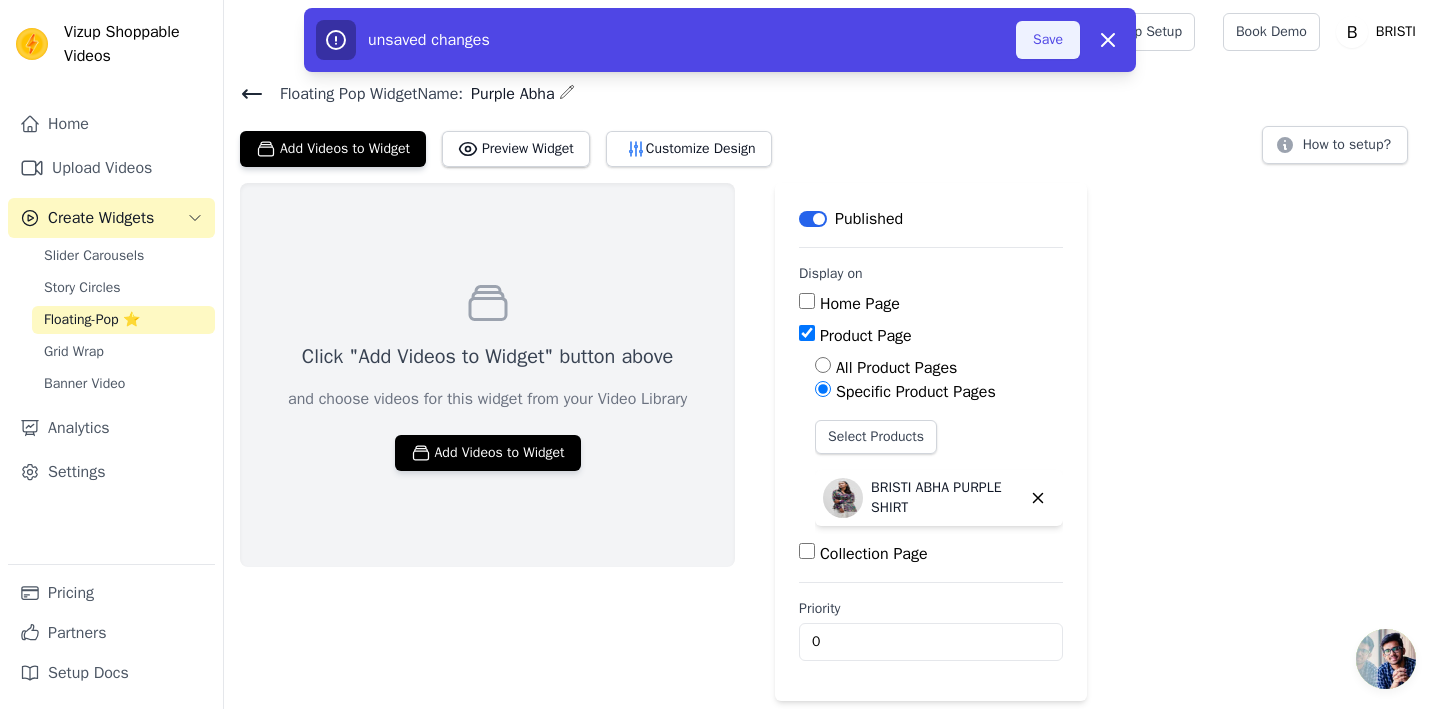 click on "Save" at bounding box center (1048, 40) 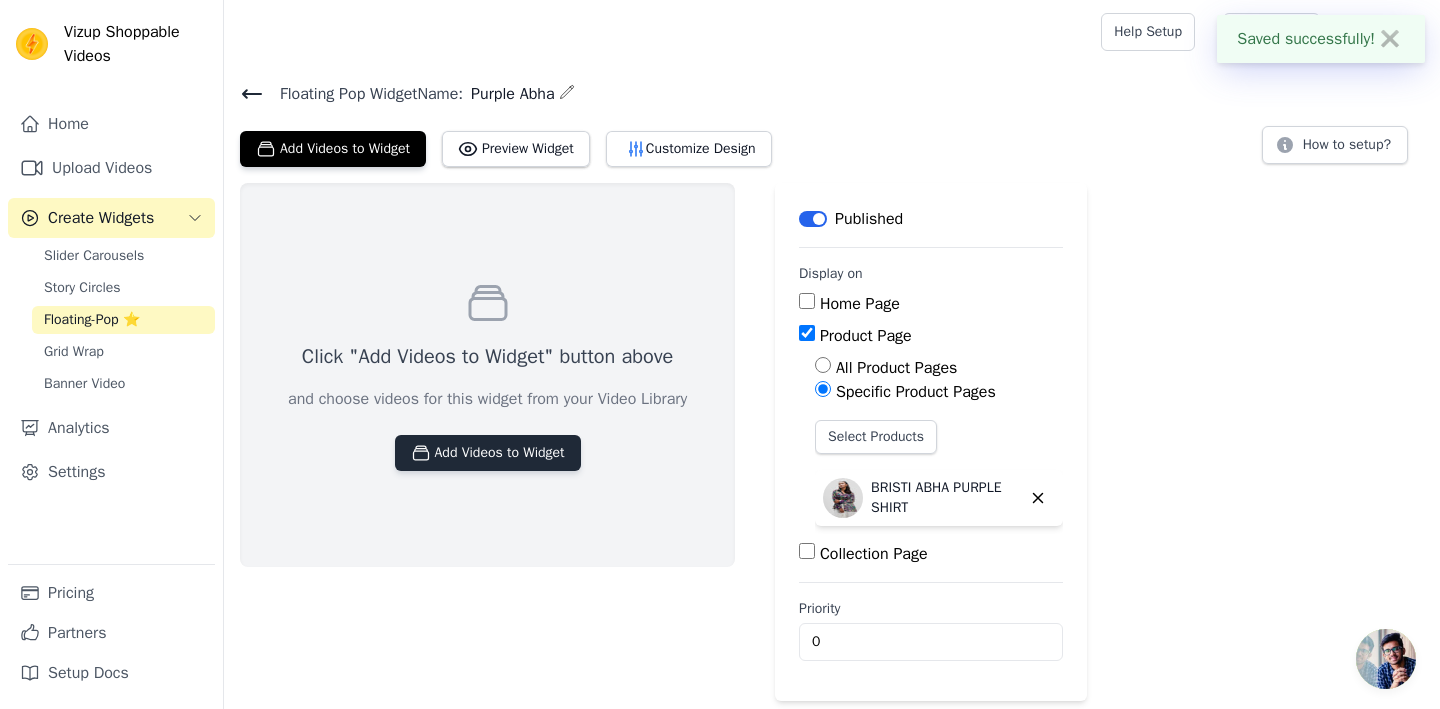 click on "Add Videos to Widget" at bounding box center [488, 453] 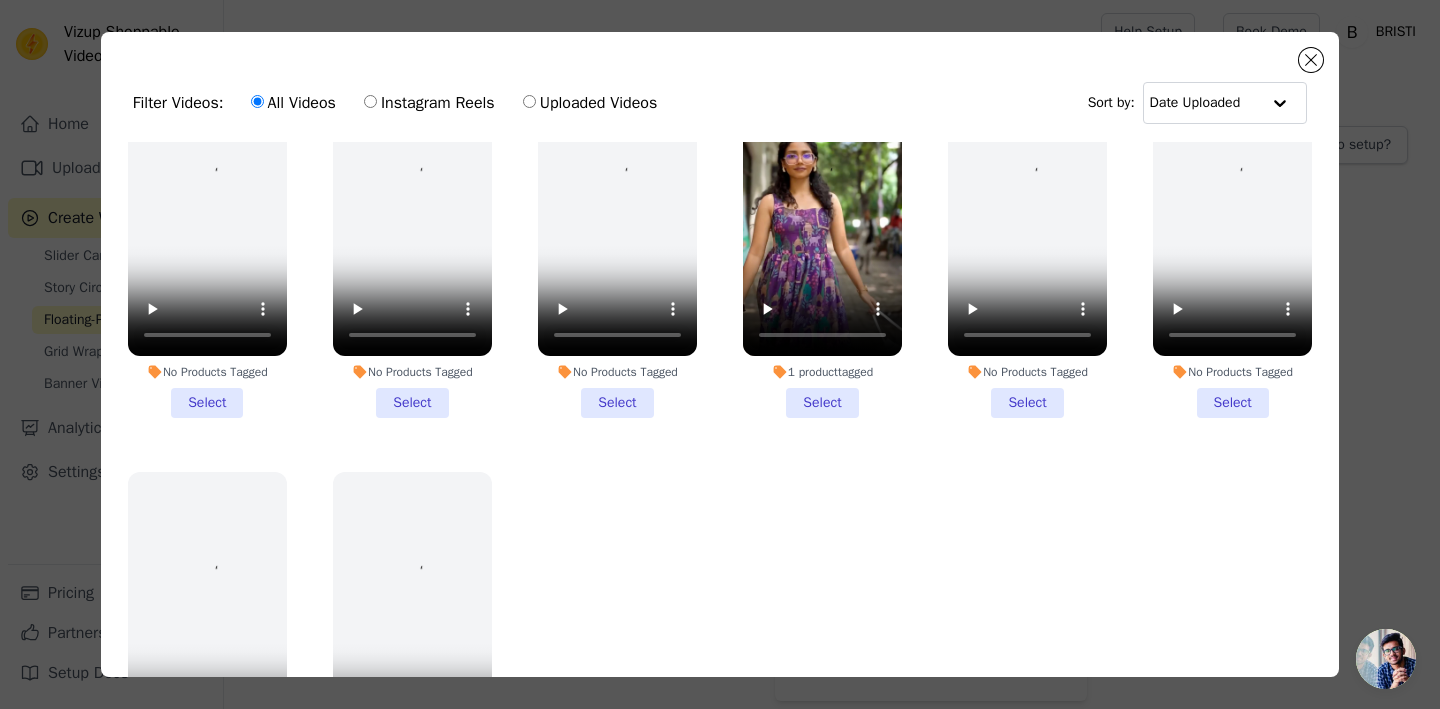 scroll, scrollTop: 950, scrollLeft: 0, axis: vertical 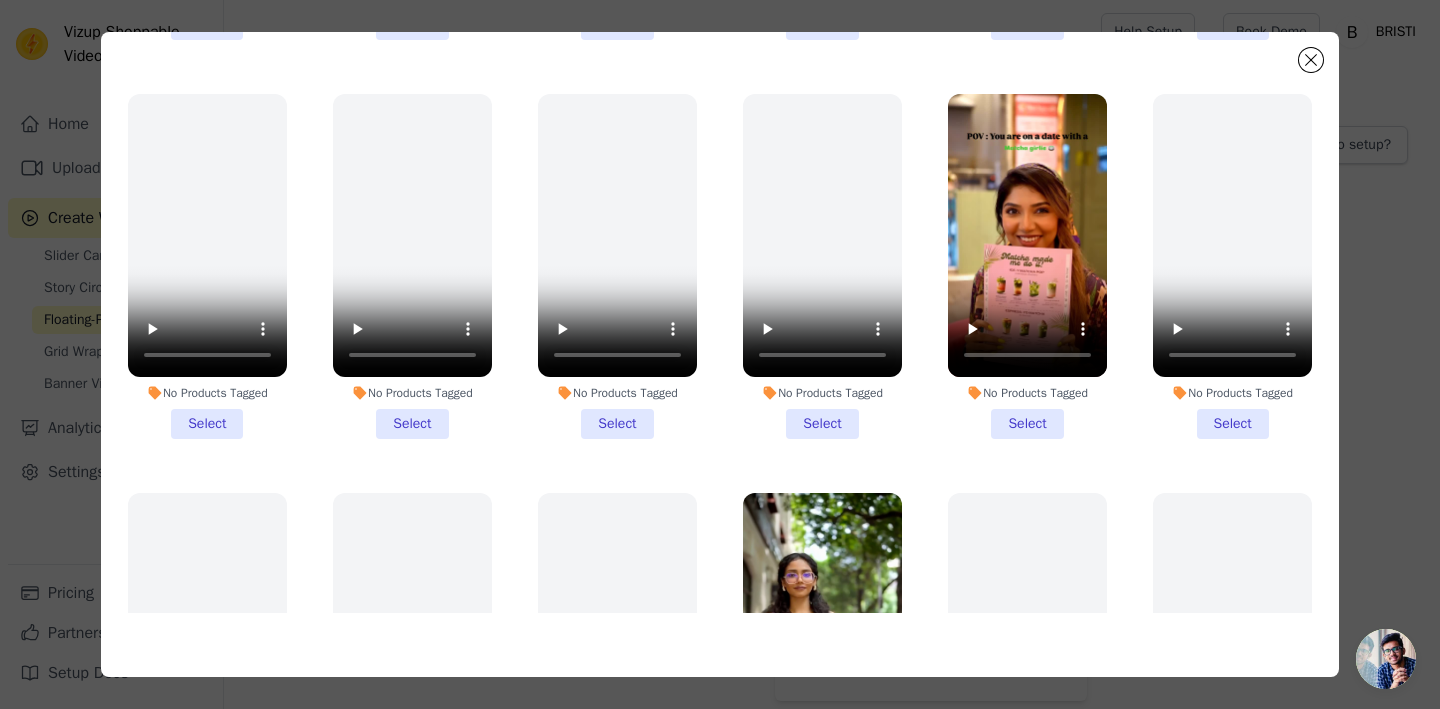 click on "No Products Tagged     Select" at bounding box center (1027, 266) 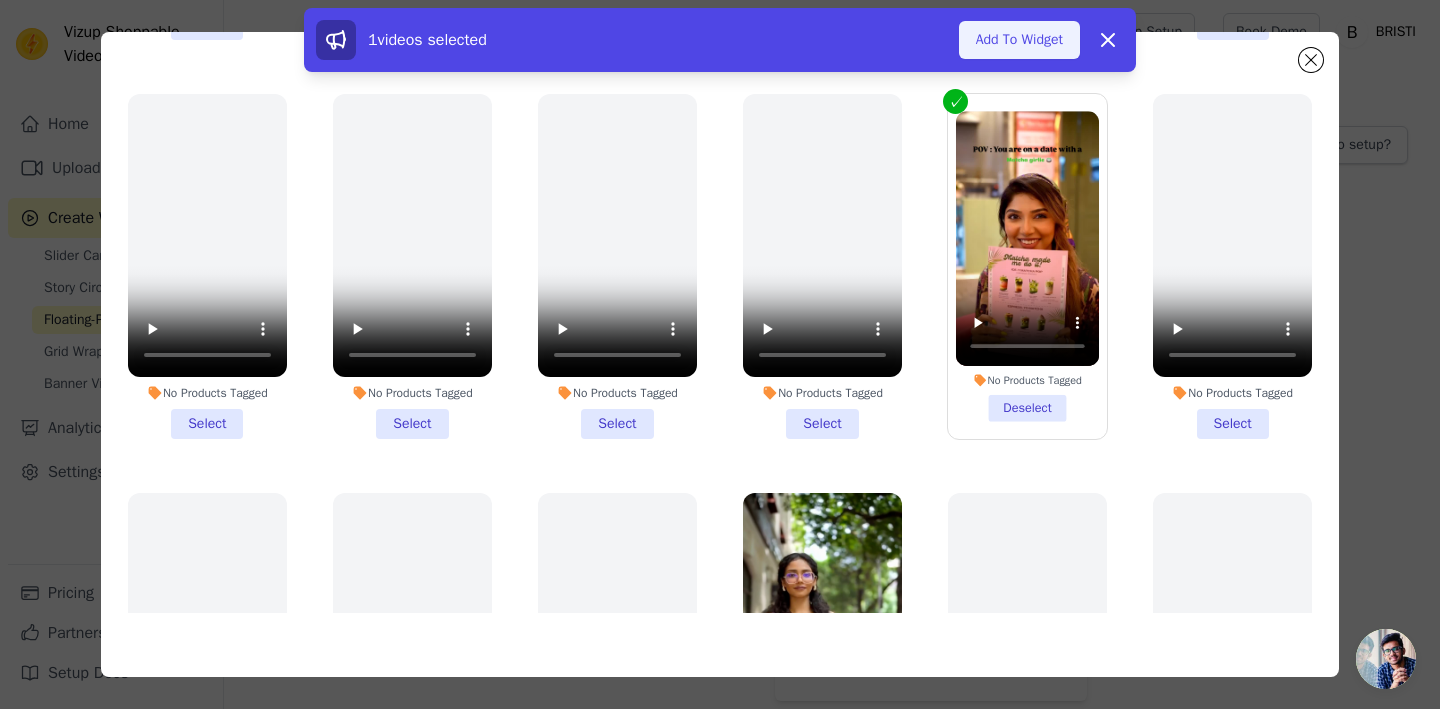 click on "Add To Widget" at bounding box center (1019, 40) 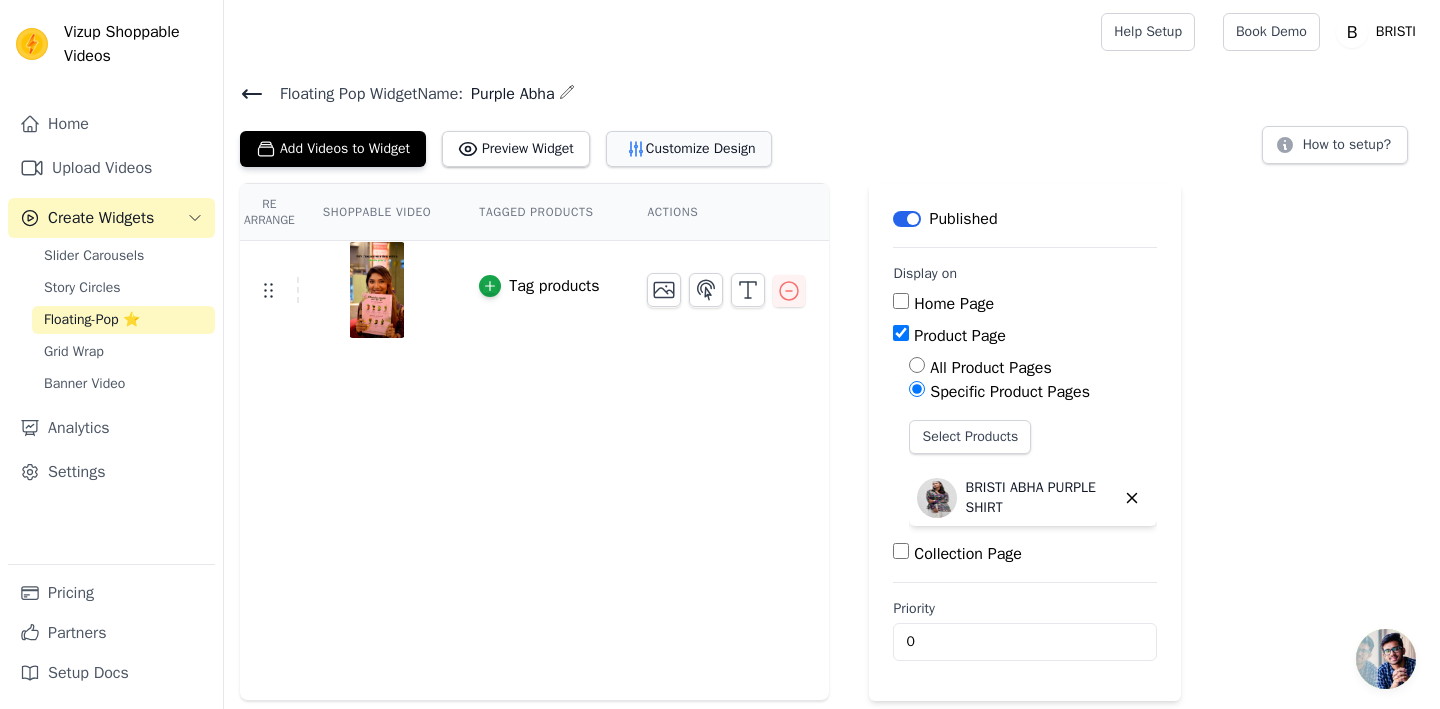 click on "Customize Design" at bounding box center (689, 149) 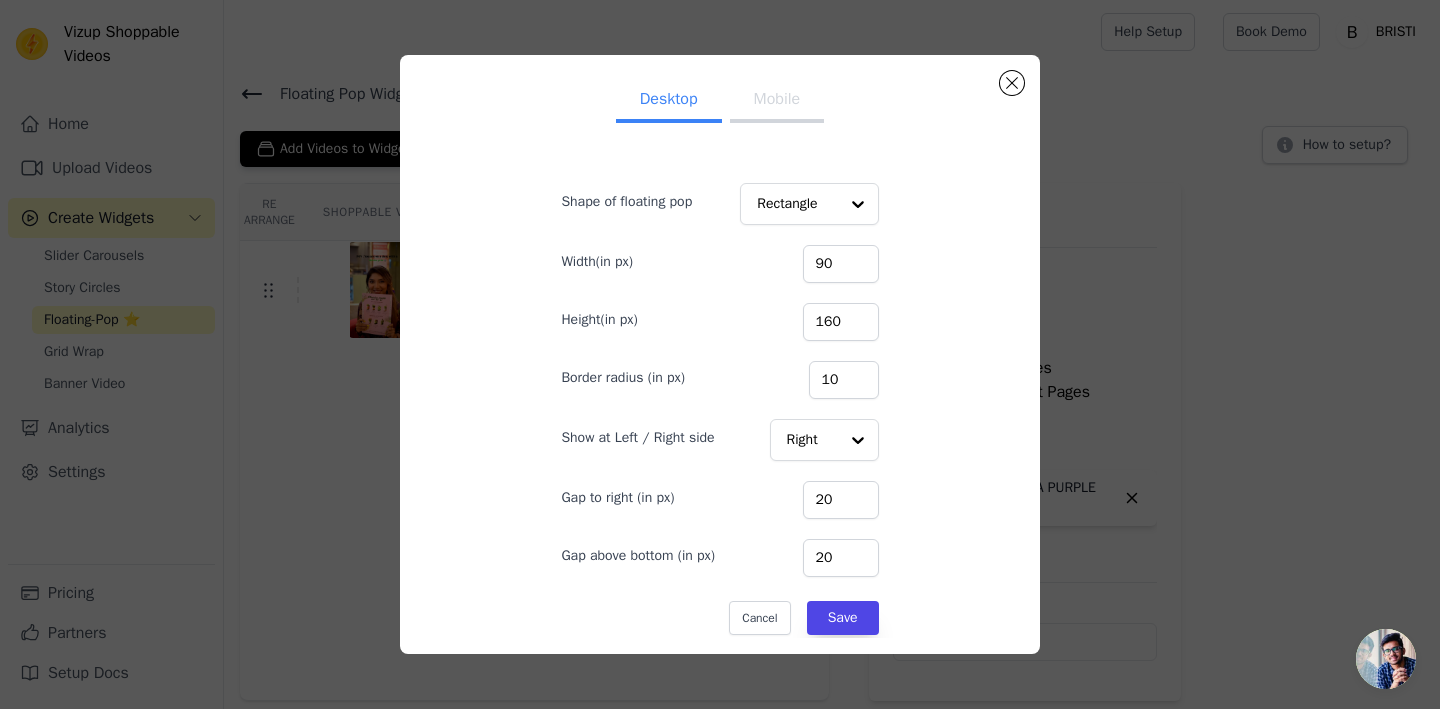 click on "Mobile" at bounding box center [777, 101] 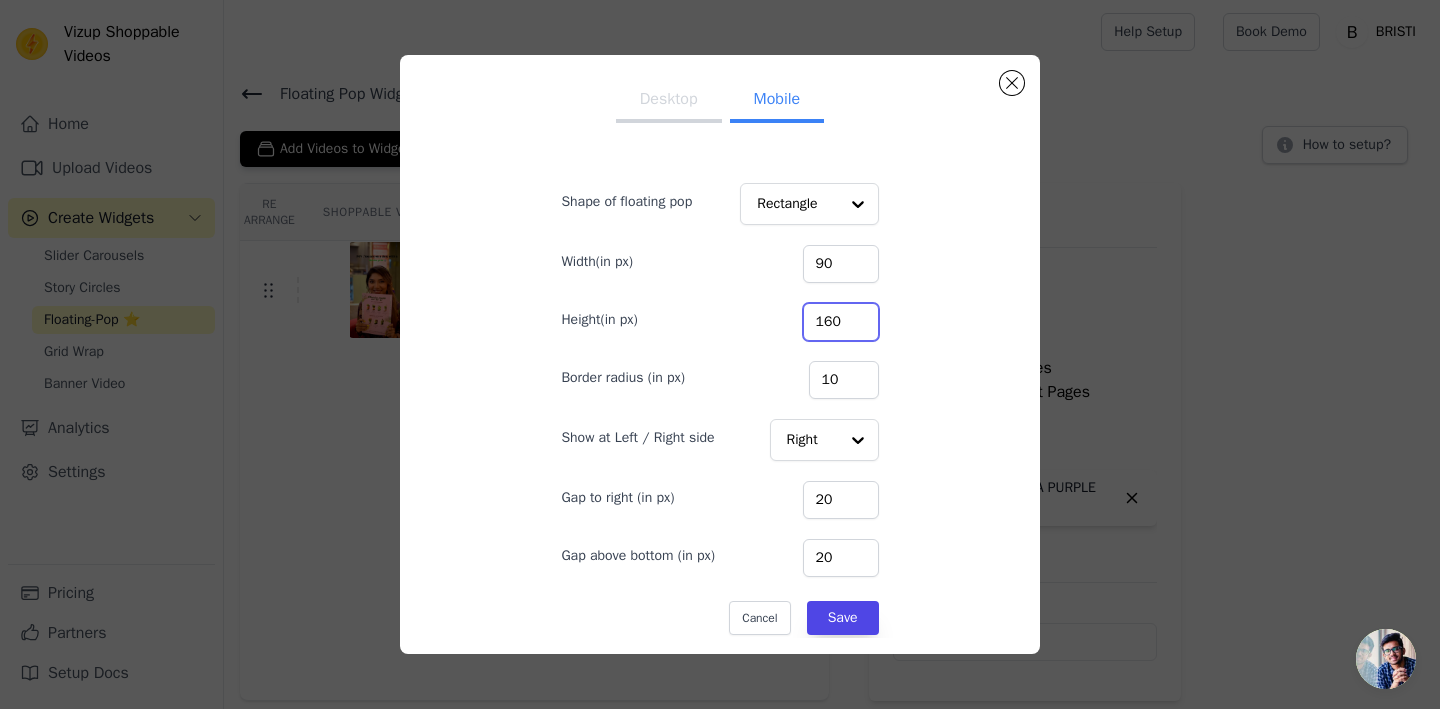 drag, startPoint x: 848, startPoint y: 322, endPoint x: 795, endPoint y: 322, distance: 53 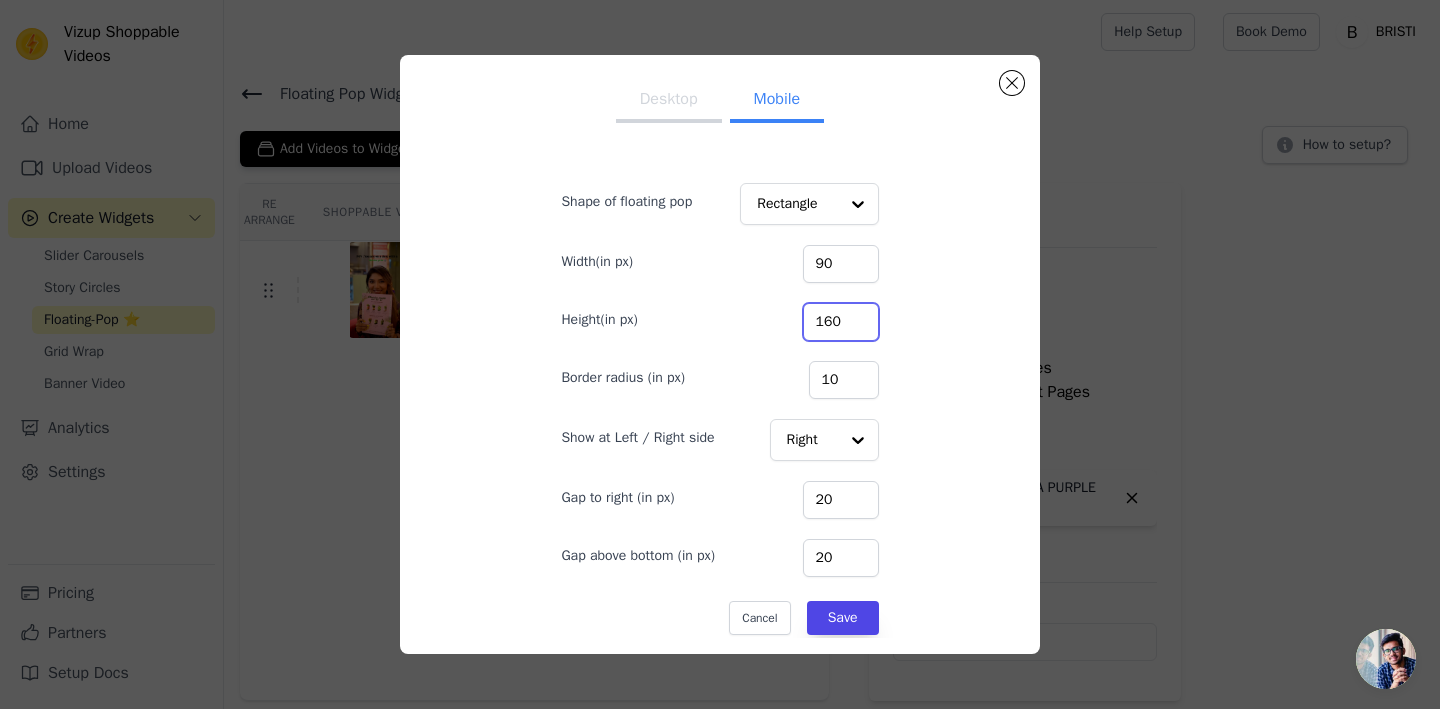 click on "Height(in px)   160" at bounding box center (719, 320) 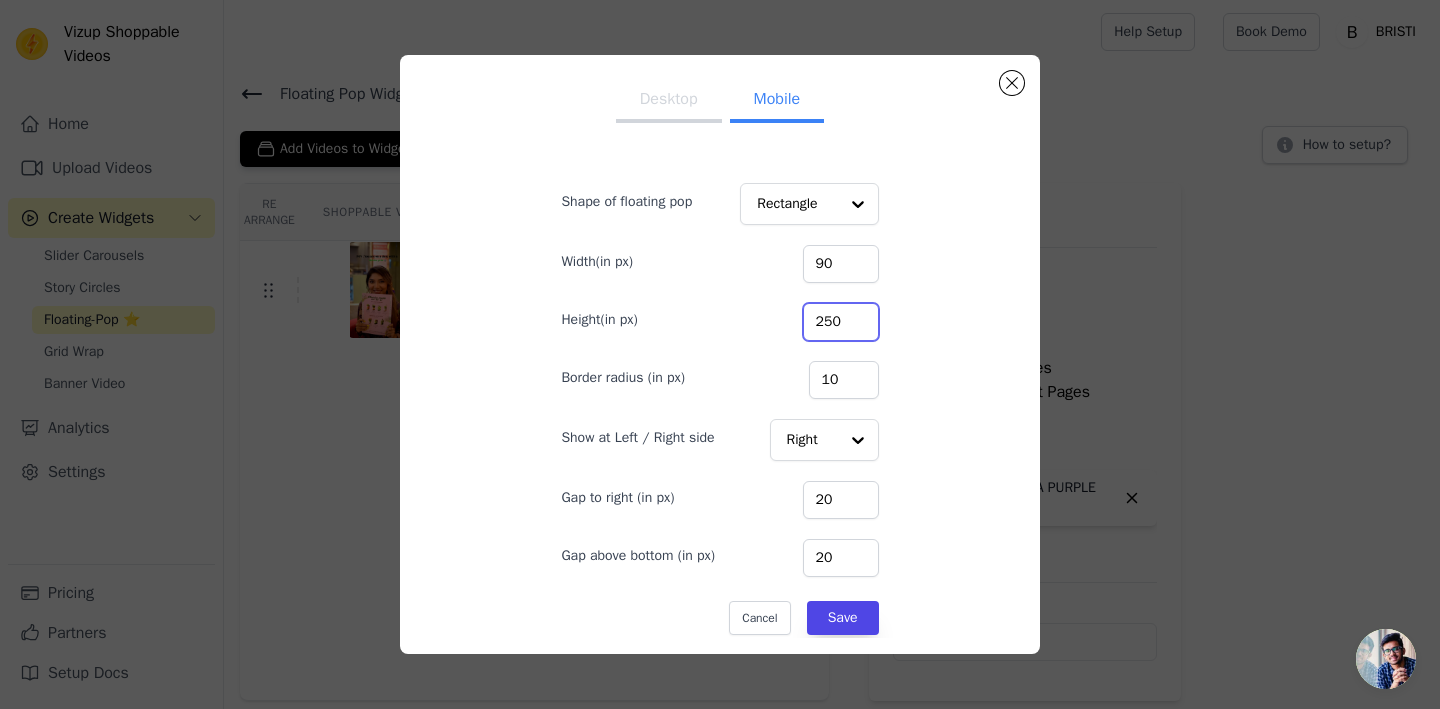 type on "250" 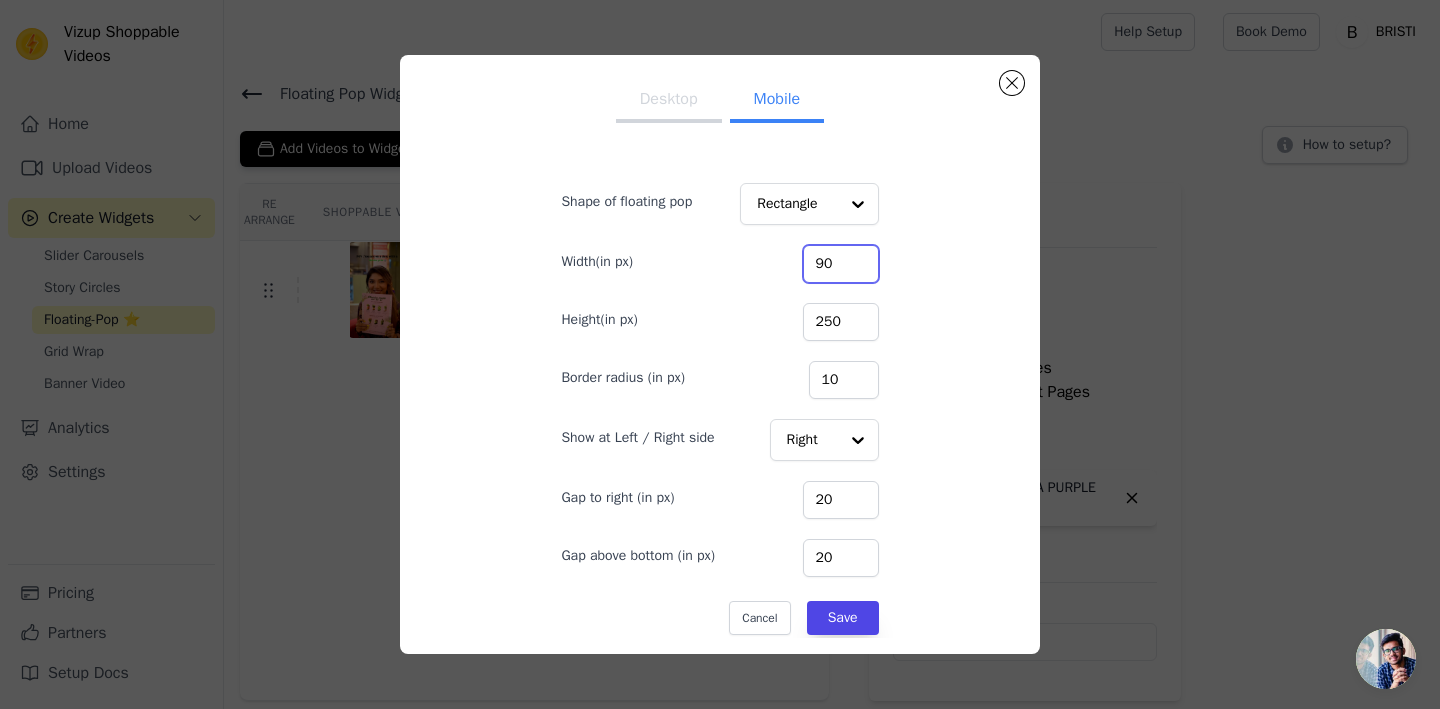 drag, startPoint x: 847, startPoint y: 266, endPoint x: 793, endPoint y: 266, distance: 54 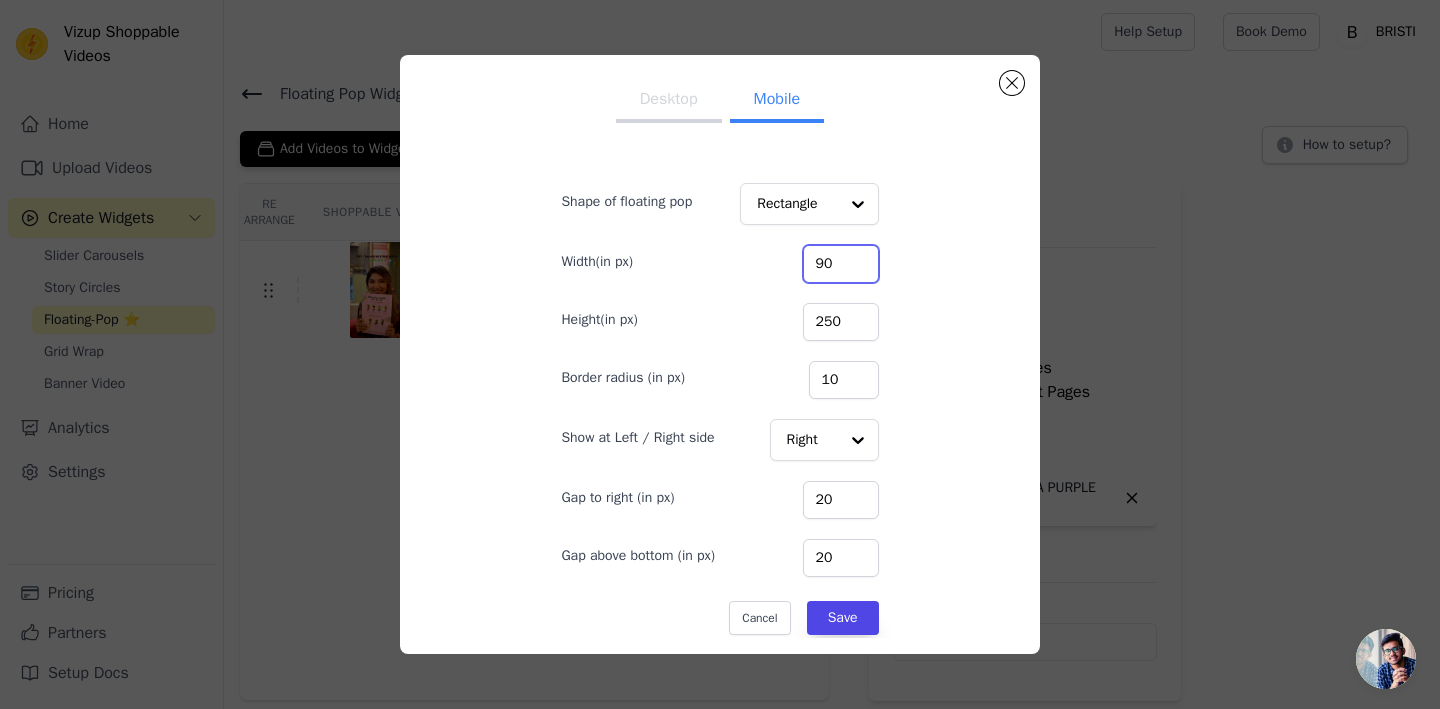click on "Width(in px)   90" at bounding box center (719, 262) 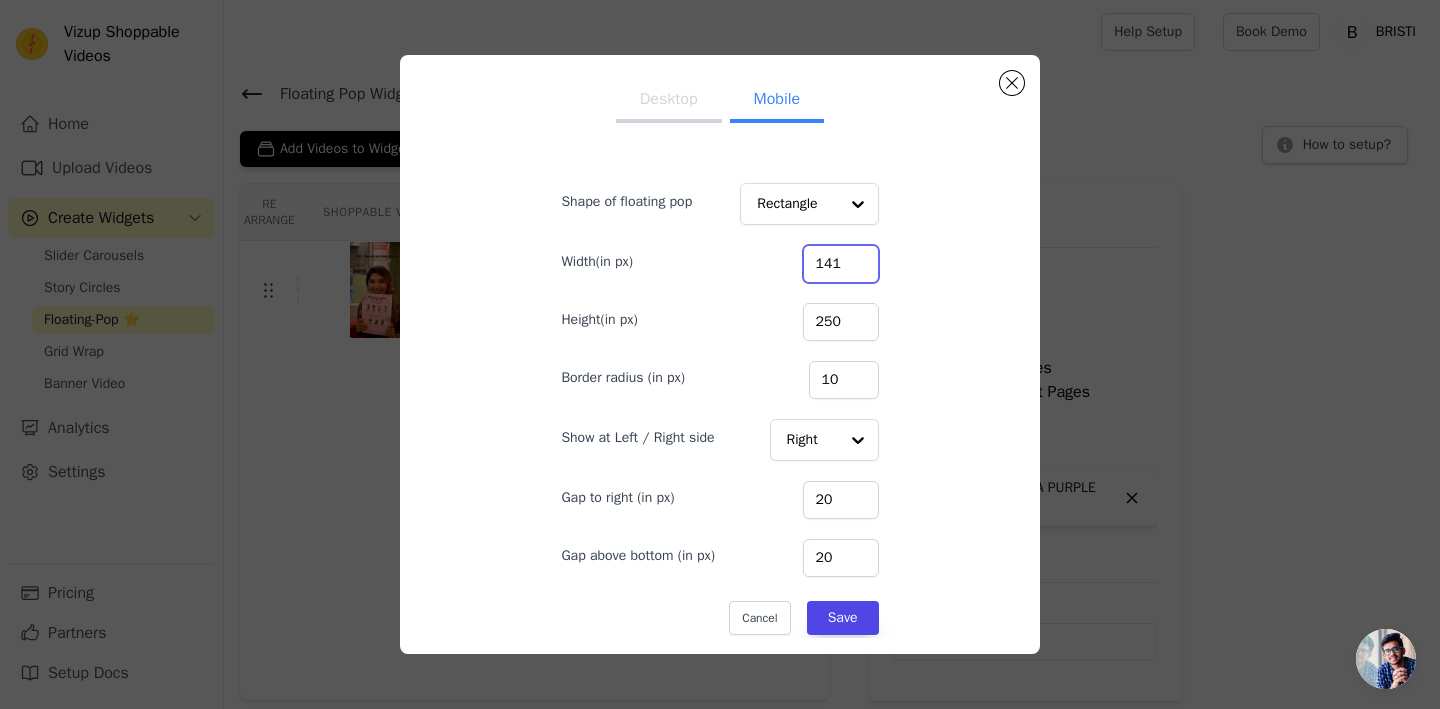 type on "141" 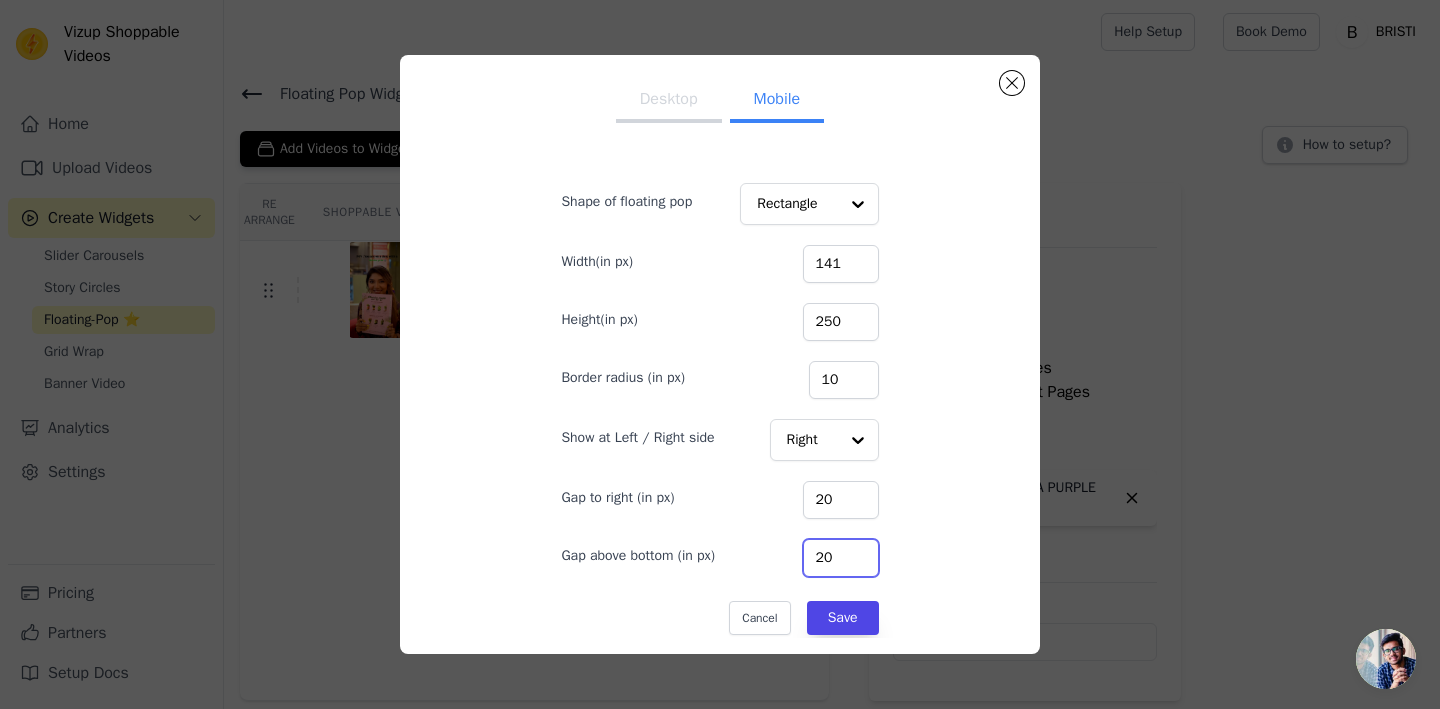 drag, startPoint x: 849, startPoint y: 552, endPoint x: 800, endPoint y: 552, distance: 49 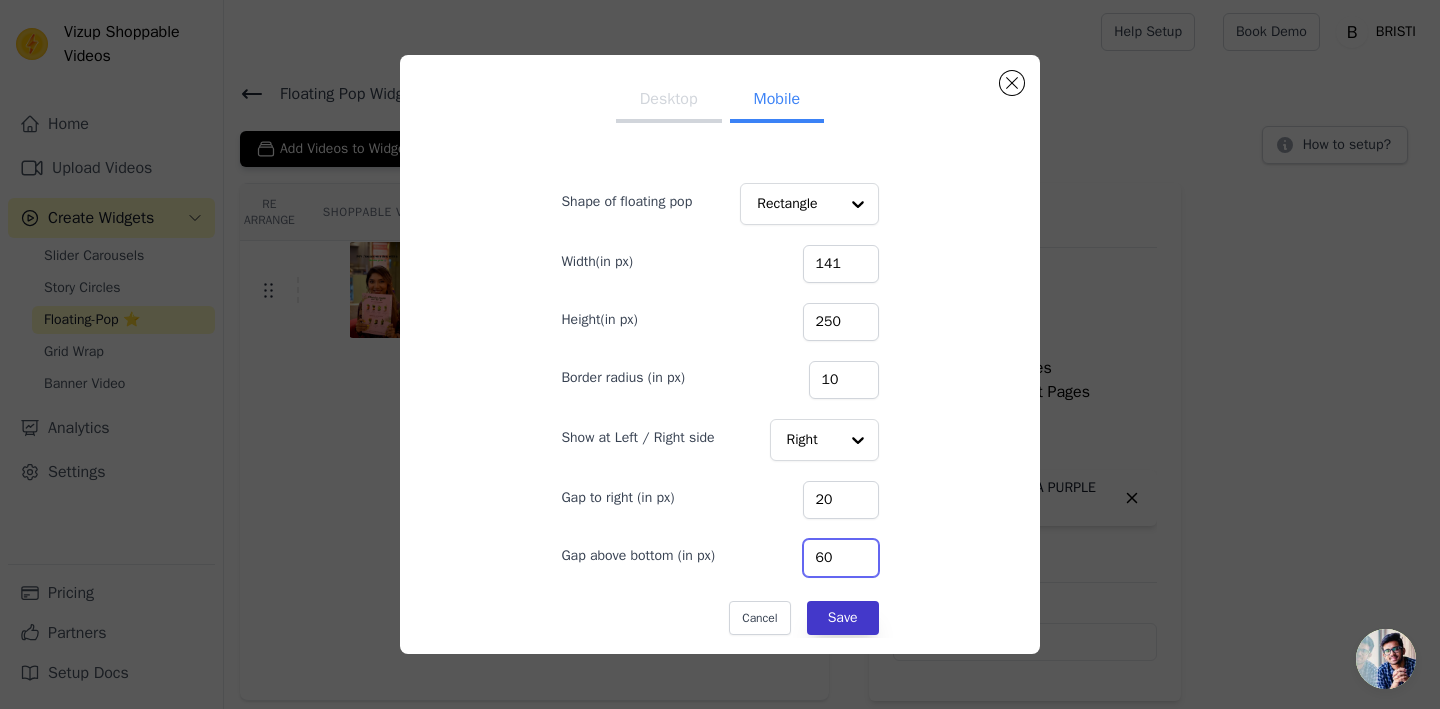type on "60" 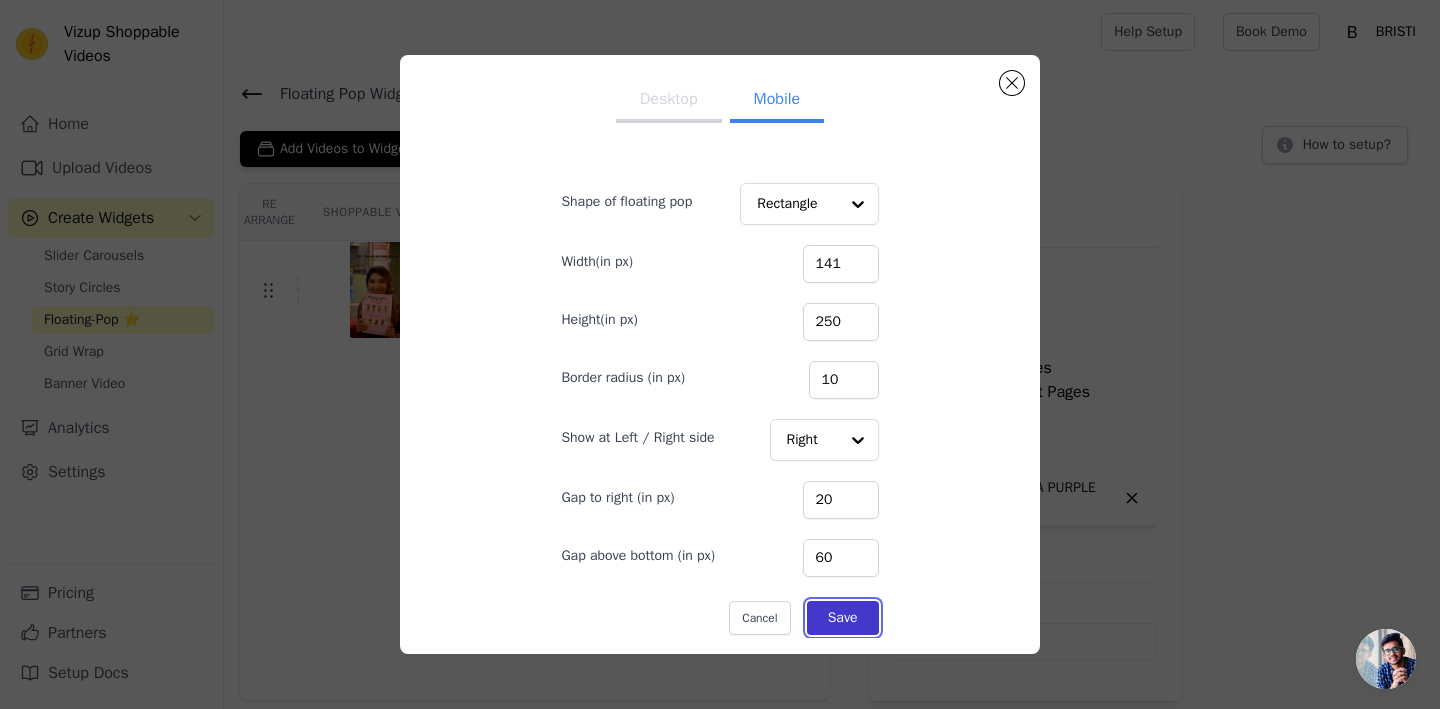 click on "Save" at bounding box center (843, 618) 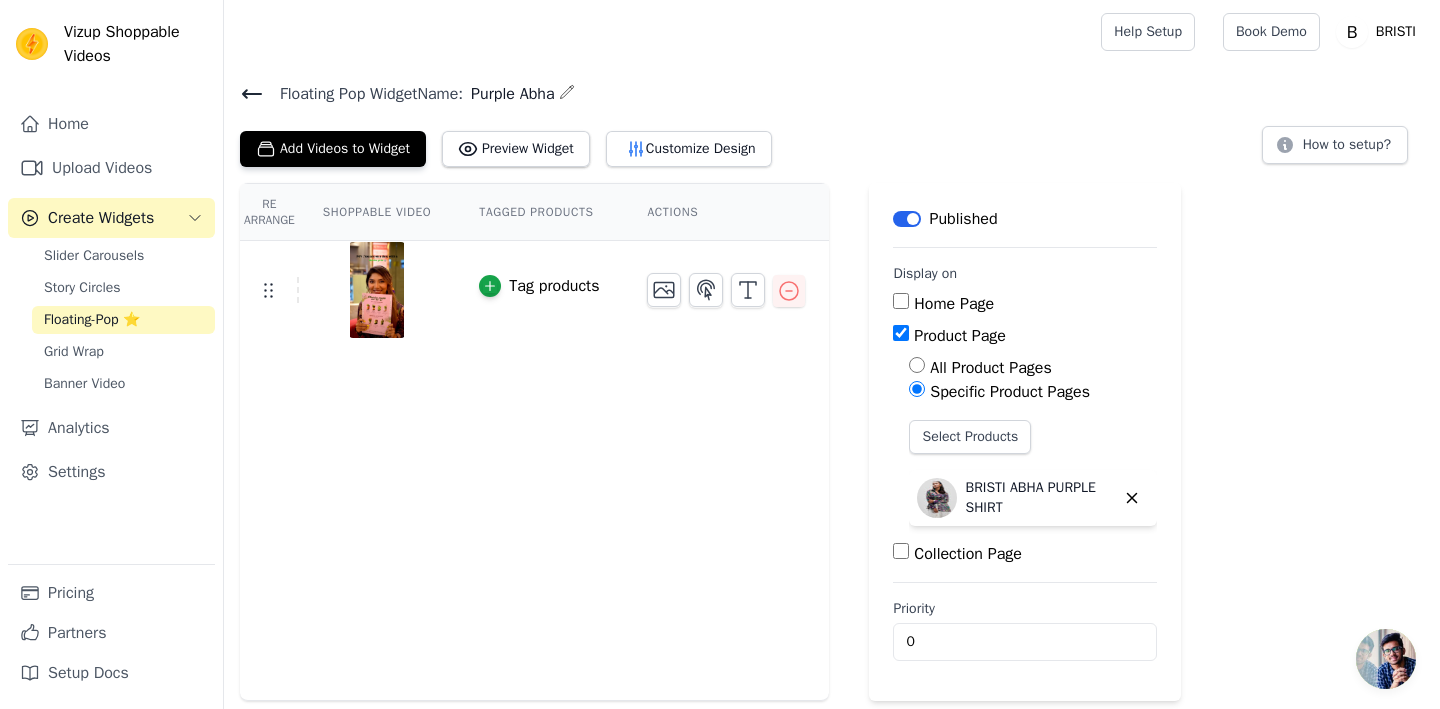 click 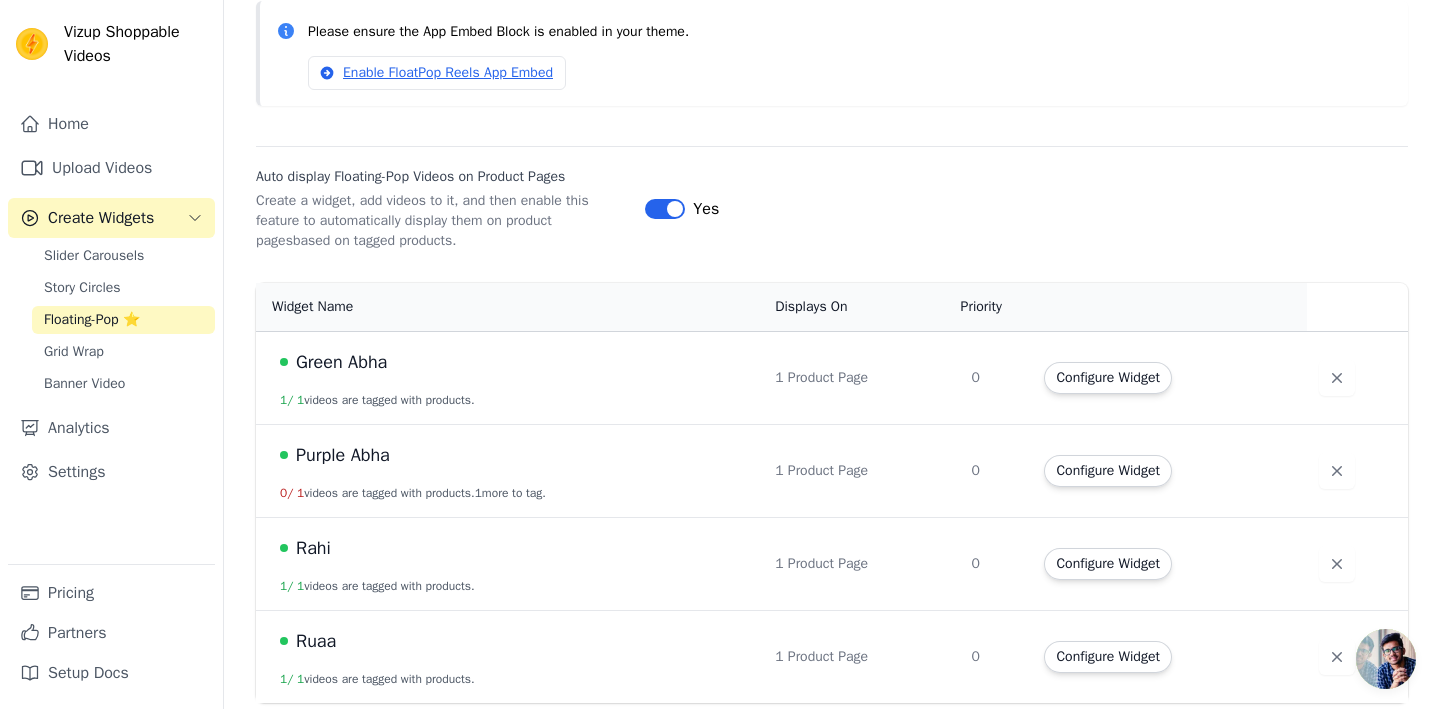 scroll, scrollTop: 187, scrollLeft: 0, axis: vertical 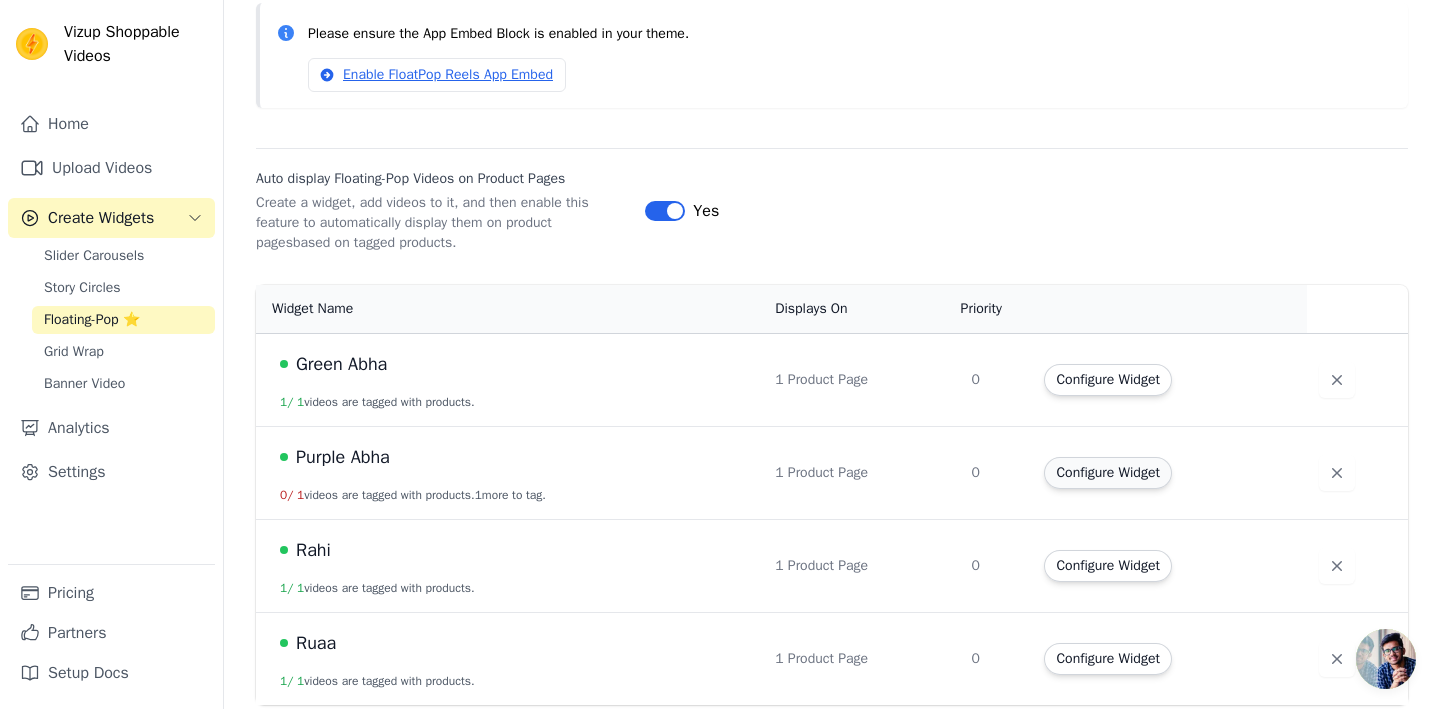 click on "Configure Widget" at bounding box center [1107, 473] 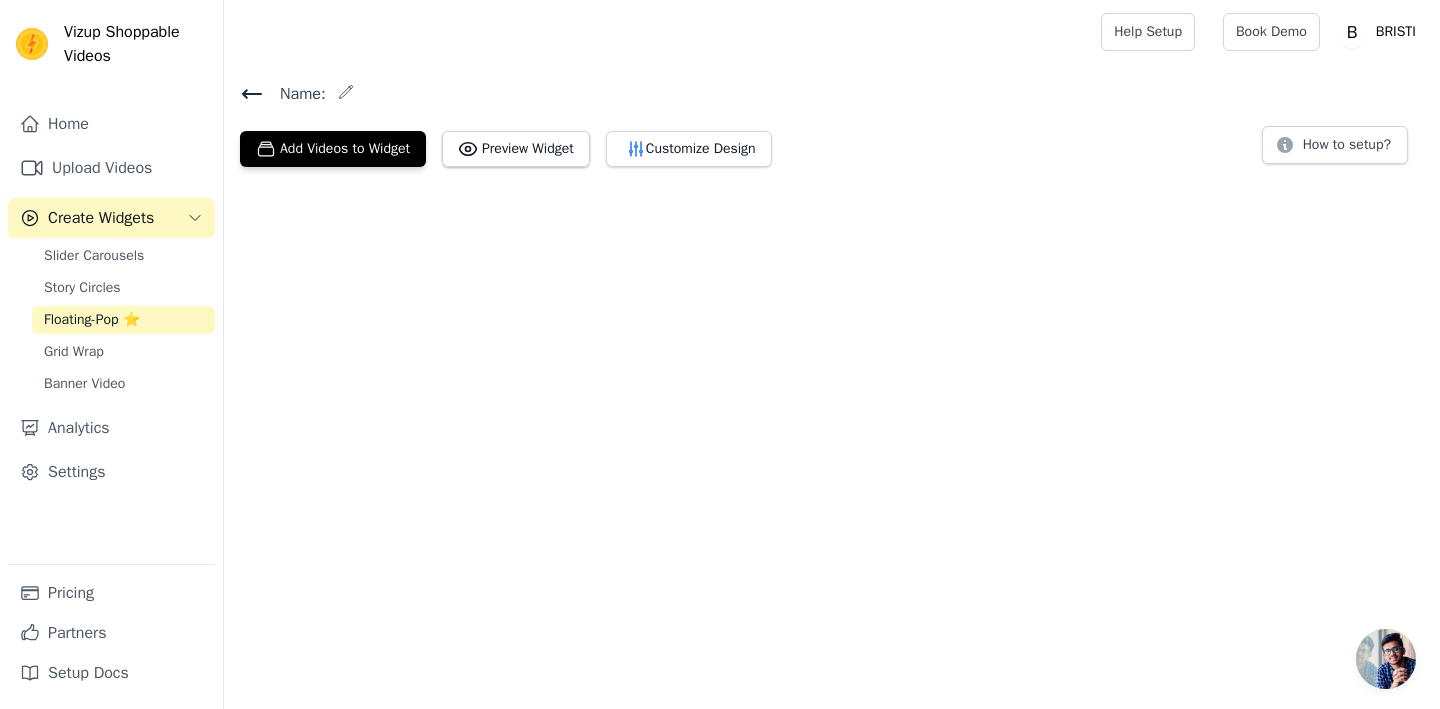 scroll, scrollTop: 0, scrollLeft: 0, axis: both 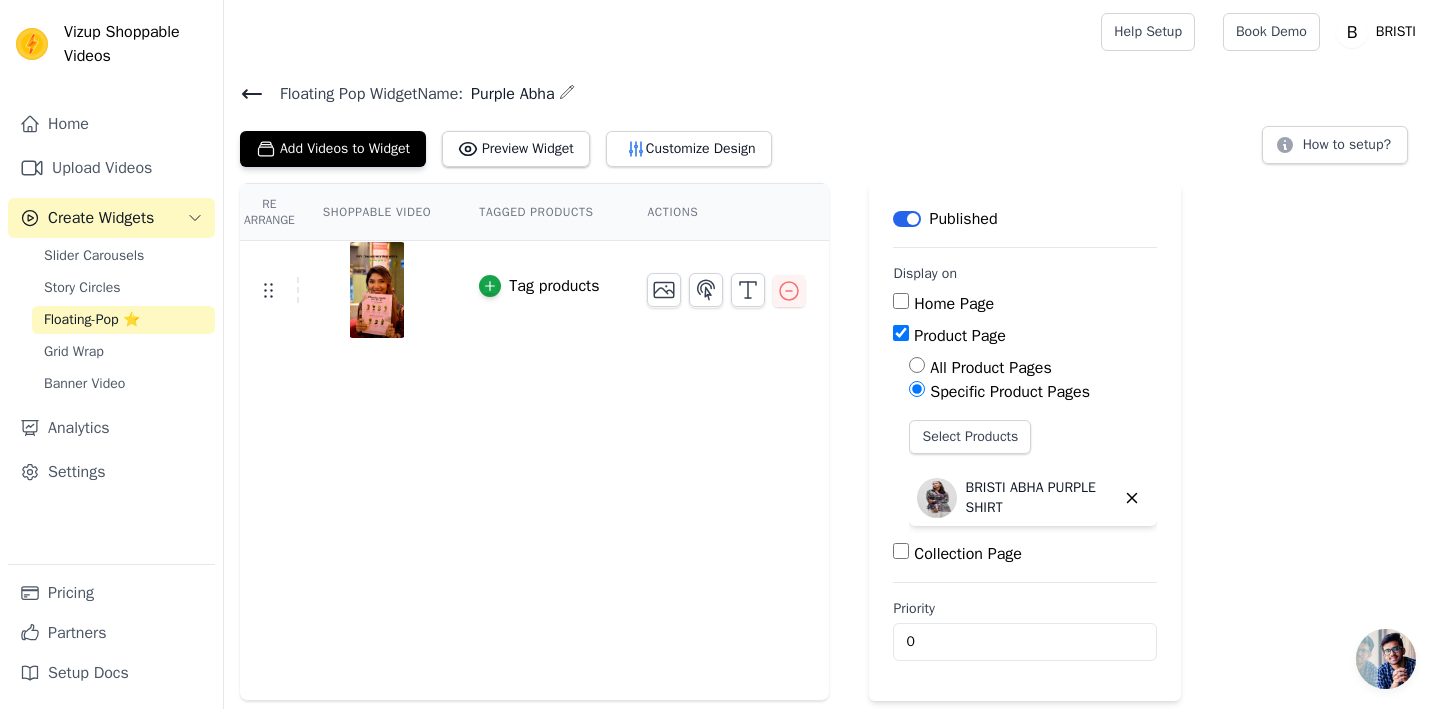 click on "Tag products" at bounding box center (554, 286) 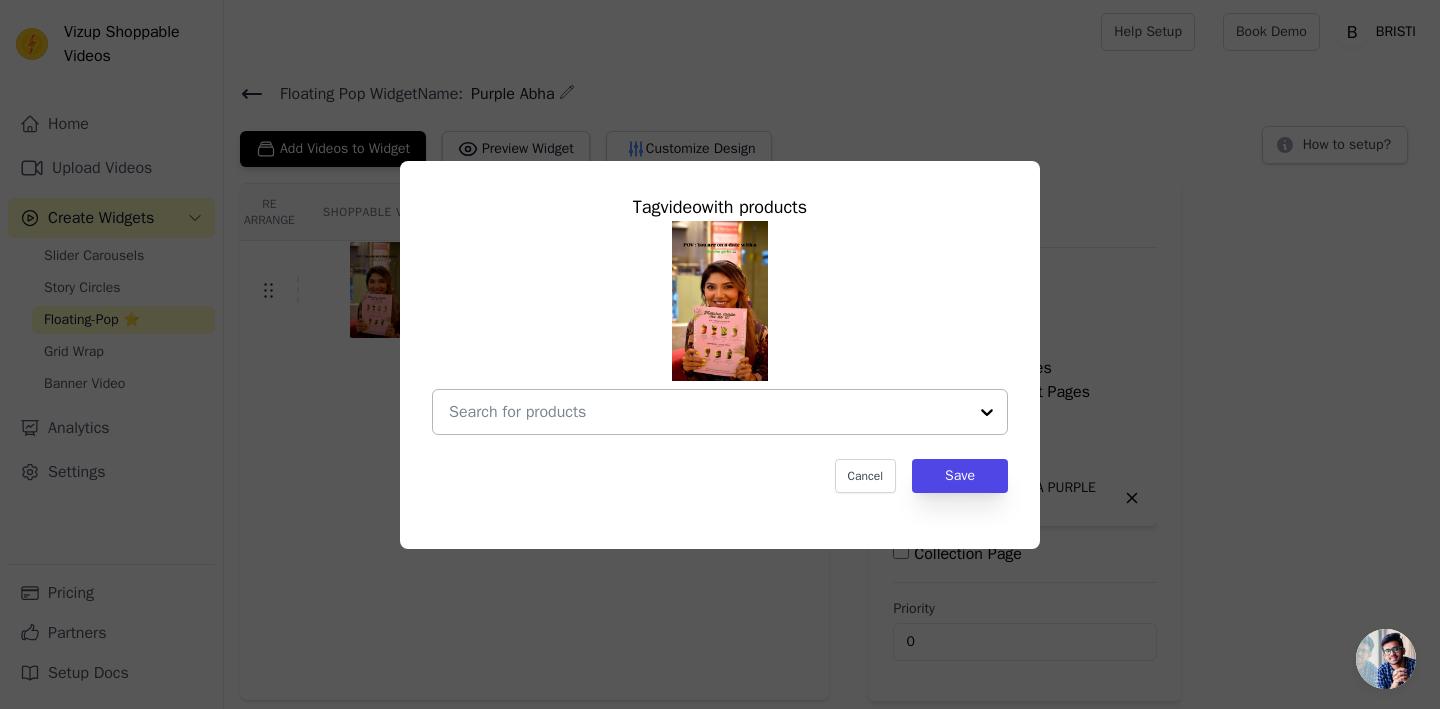 click at bounding box center [708, 412] 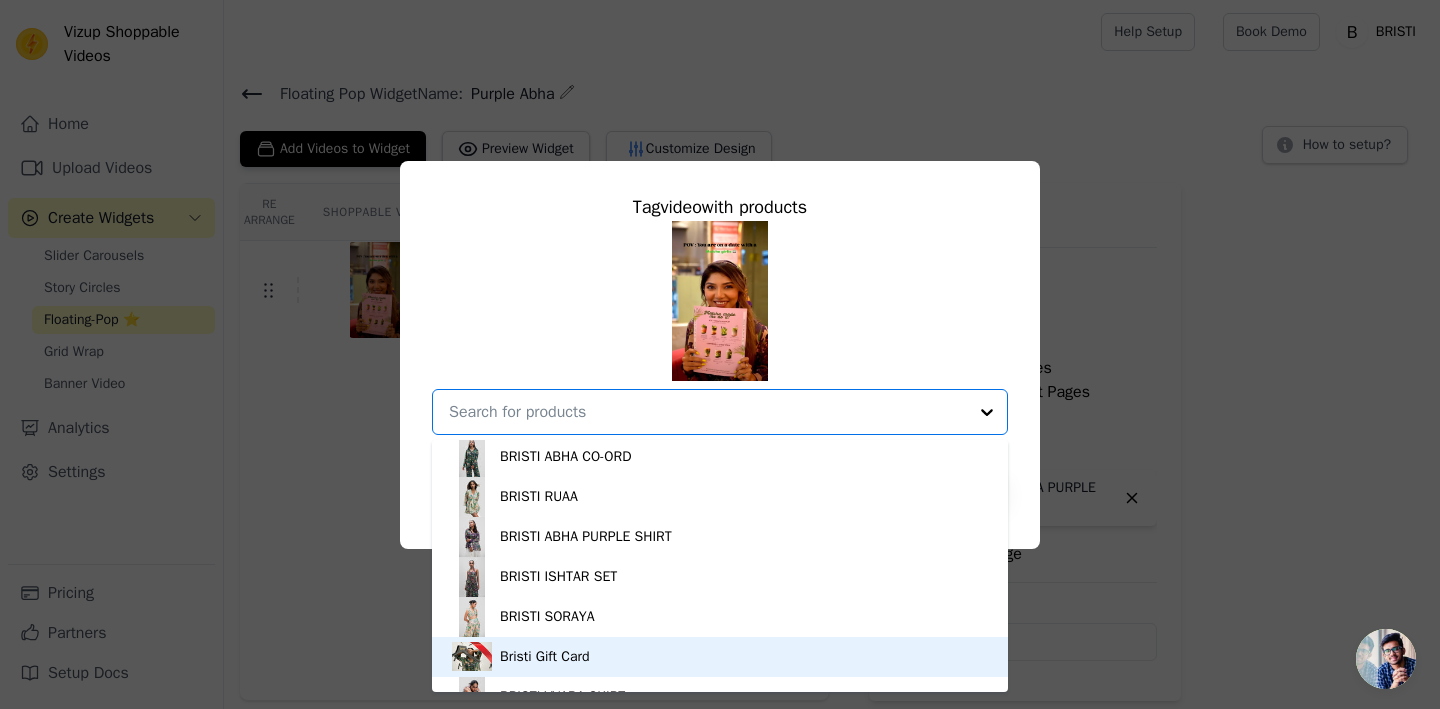 scroll, scrollTop: 357, scrollLeft: 0, axis: vertical 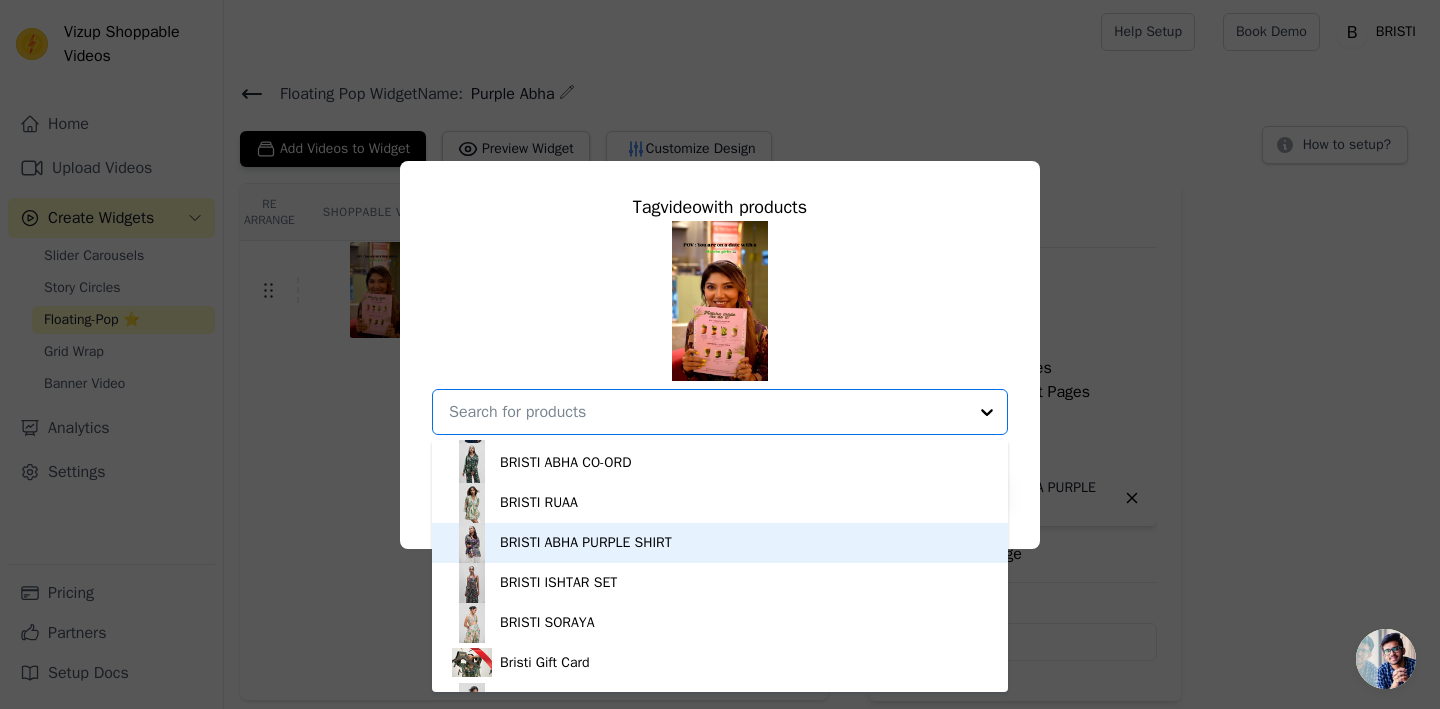 click on "BRISTI ABHA PURPLE SHIRT" at bounding box center (720, 543) 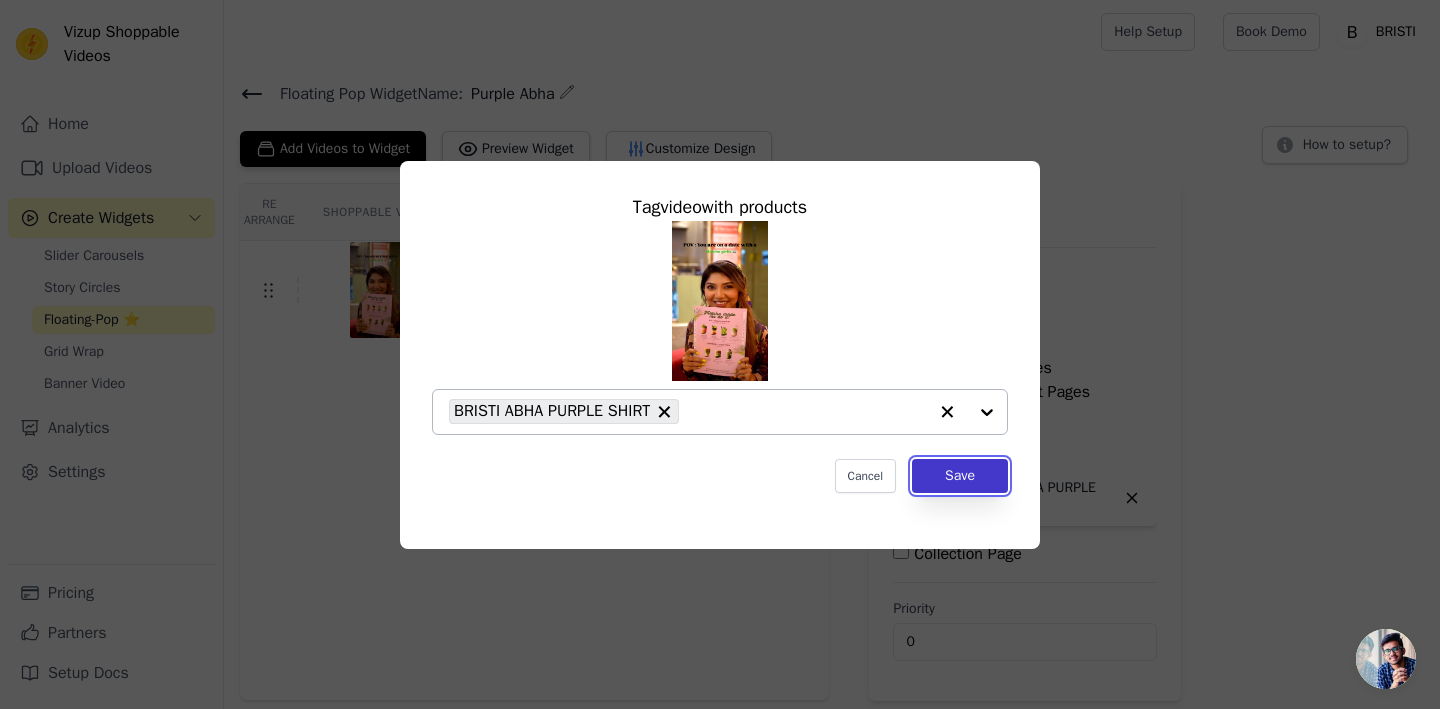 click on "Save" at bounding box center [960, 476] 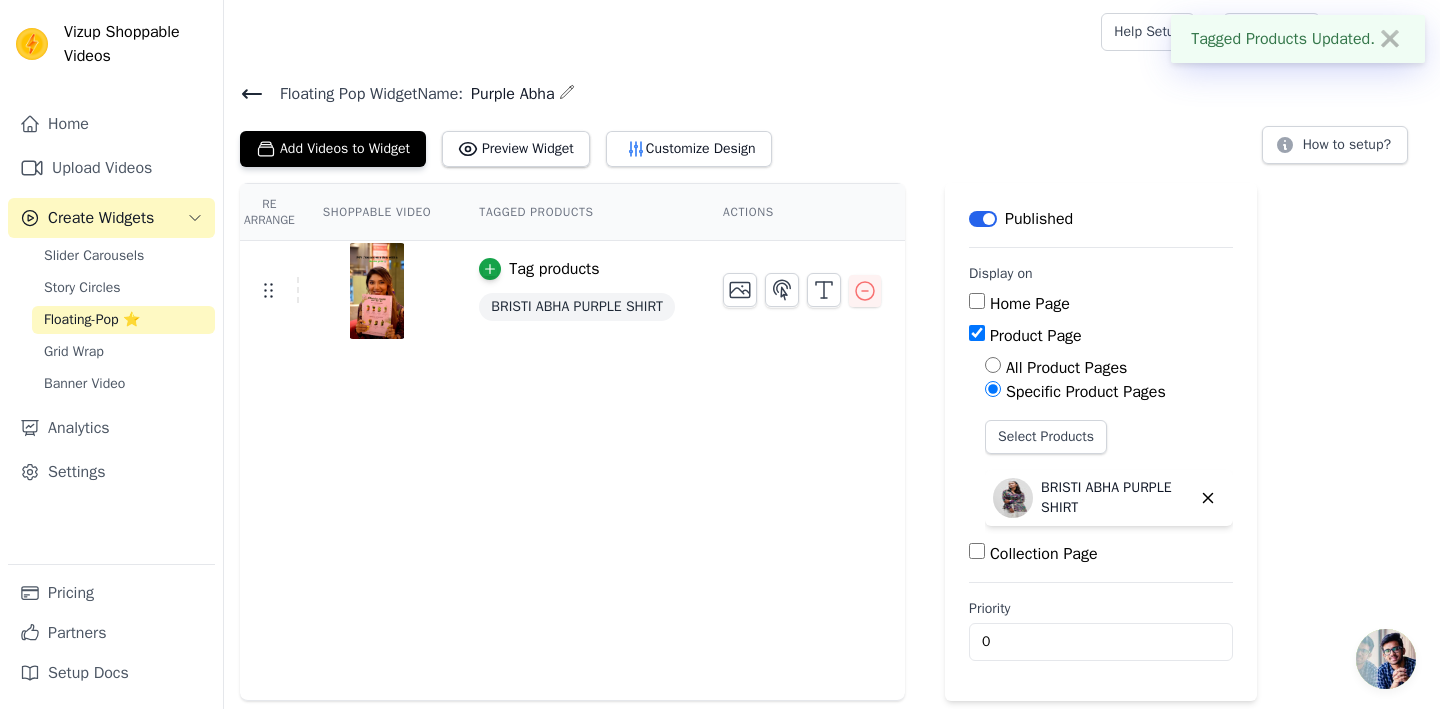 click on "Floating Pop Widget  Name:   Purple Abha
Add Videos to Widget
Preview Widget       Customize Design
How to setup?         Re Arrange   Shoppable Video   Tagged Products   Actions             Tag products   BRISTI ABHA PURPLE SHIRT                       Save Videos In This New Order   Save   Dismiss     Label     Published     Display on     Home Page     Product Page     All Product Pages     Specific Product Pages     Select Products       BRISTI ABHA PURPLE SHIRT         Collection Page       Priority   0" at bounding box center (832, 382) 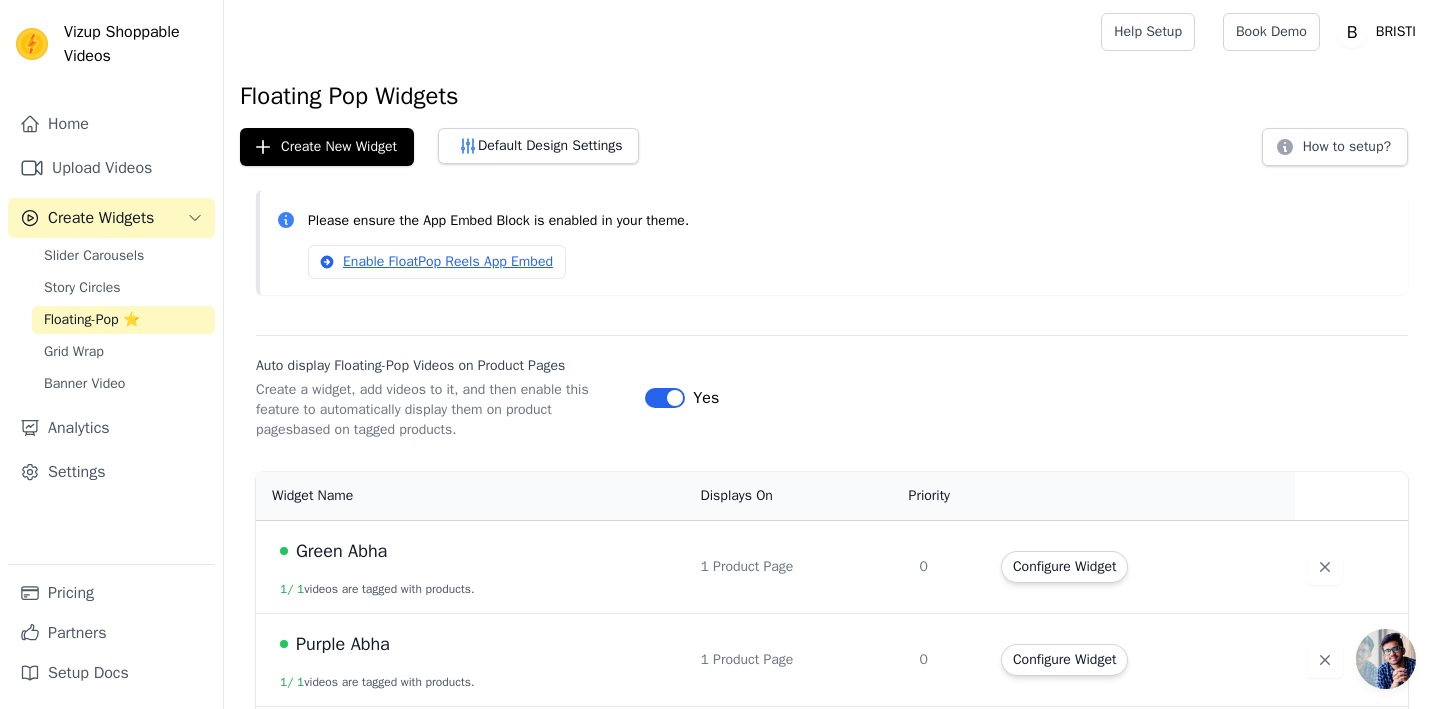 scroll, scrollTop: 191, scrollLeft: 0, axis: vertical 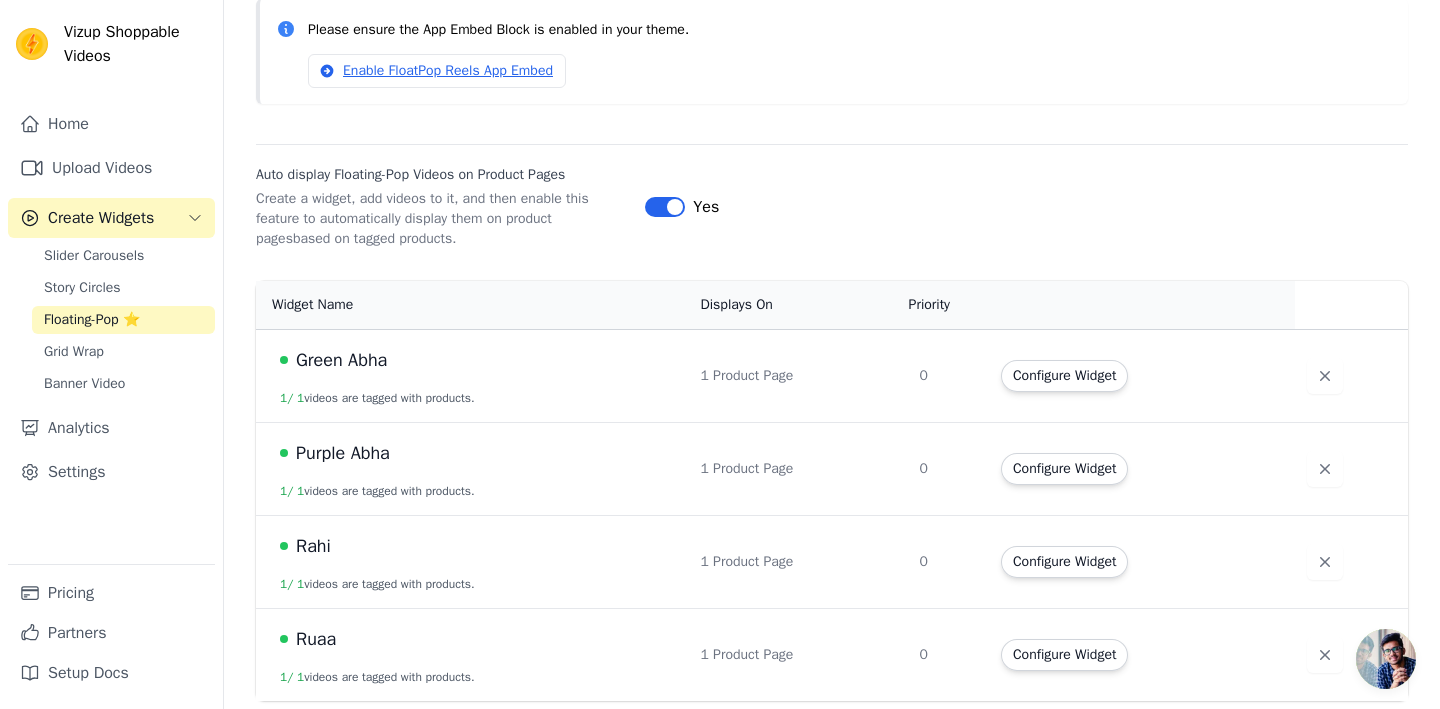 click on "Purple Abha   1  /   1  videos are tagged with products." at bounding box center [472, 468] 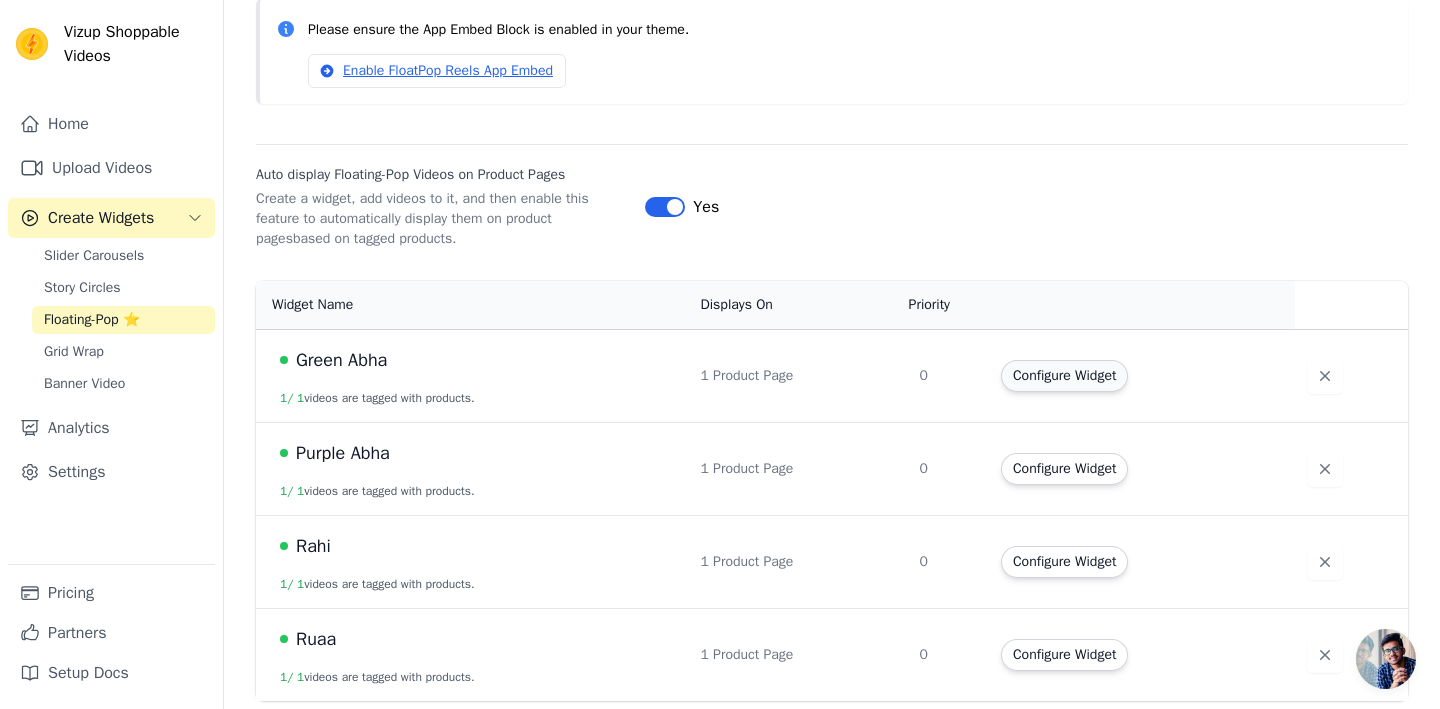 click on "Configure Widget" at bounding box center [1064, 376] 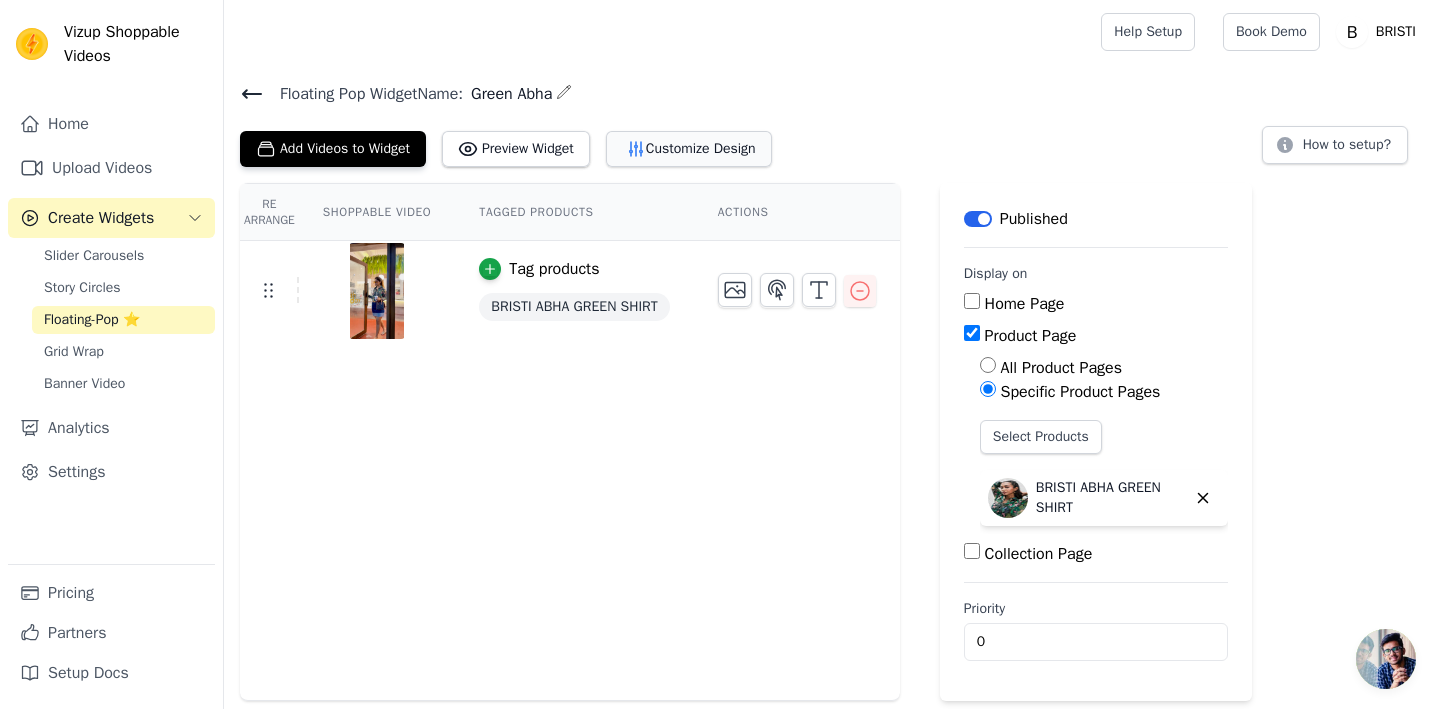 click on "Customize Design" at bounding box center (689, 149) 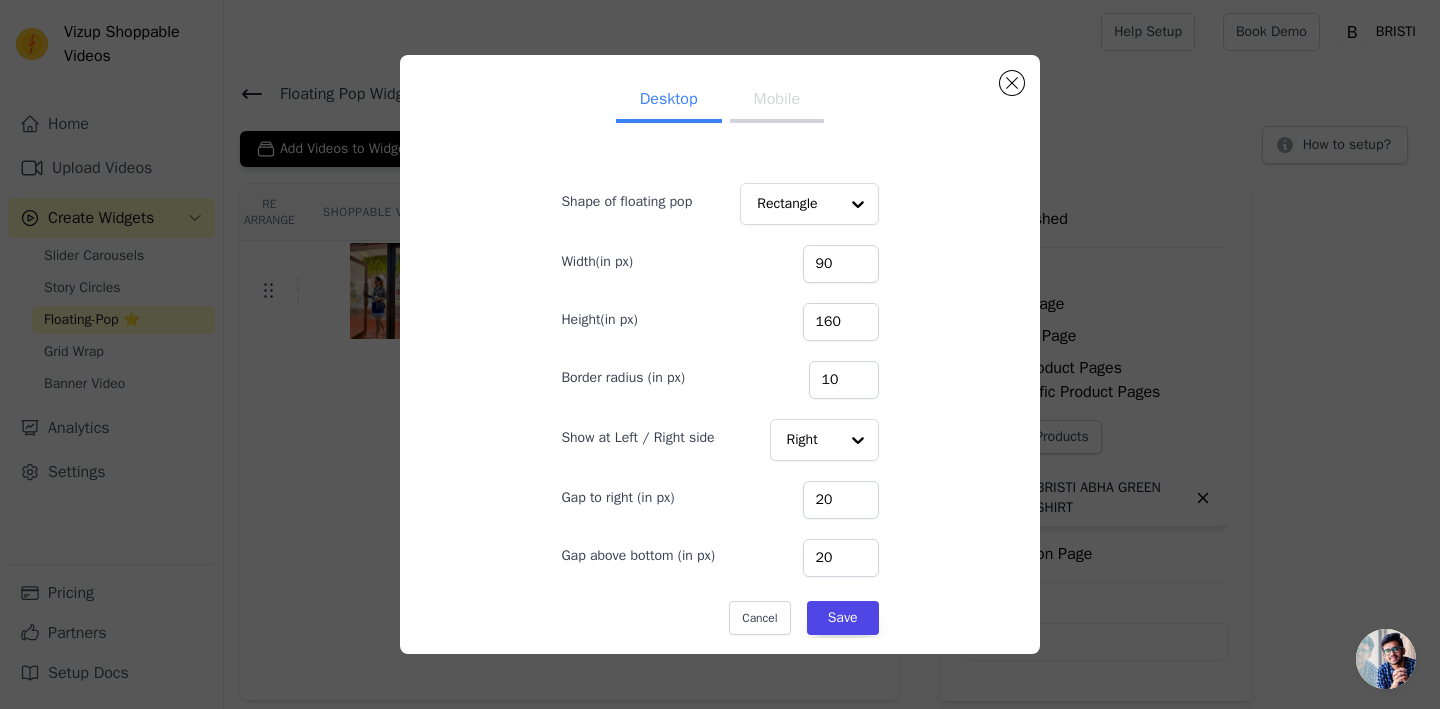 click on "Mobile" at bounding box center (777, 101) 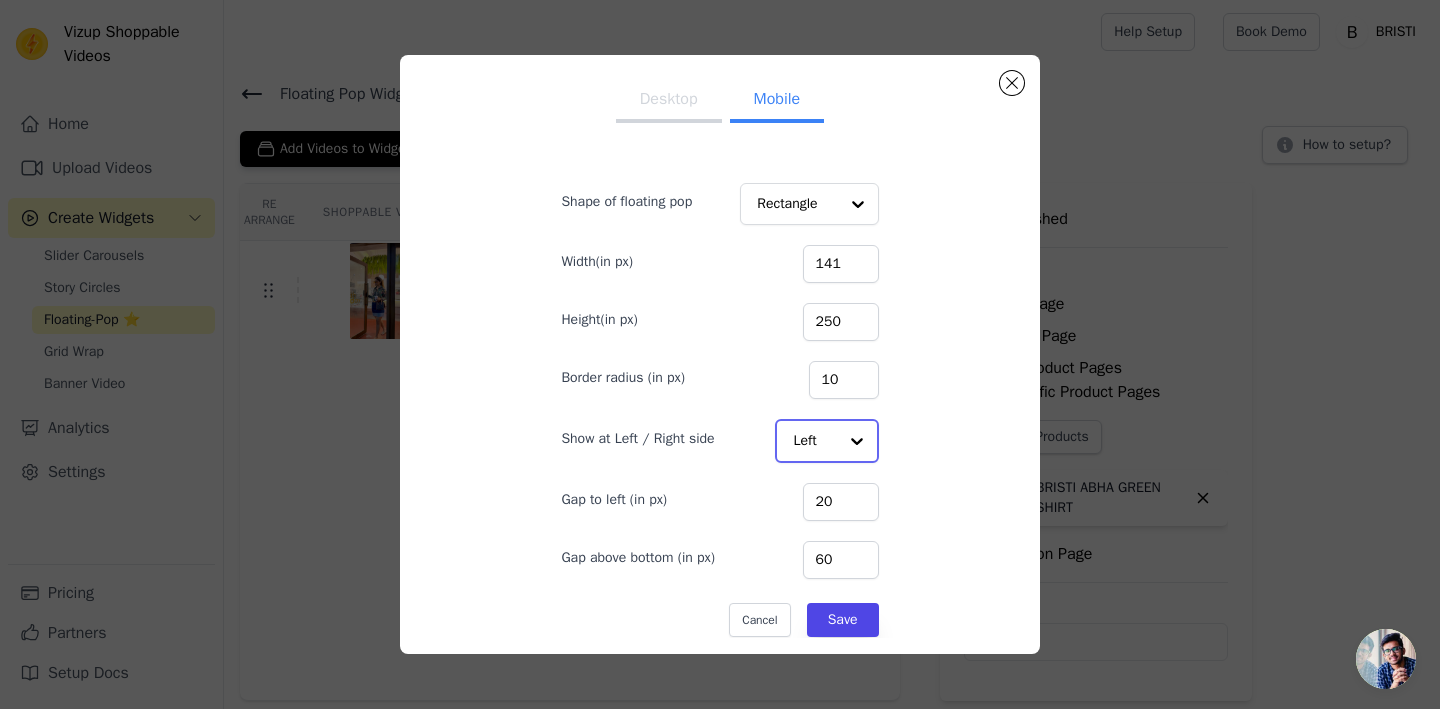 click on "Show at Left / Right side" 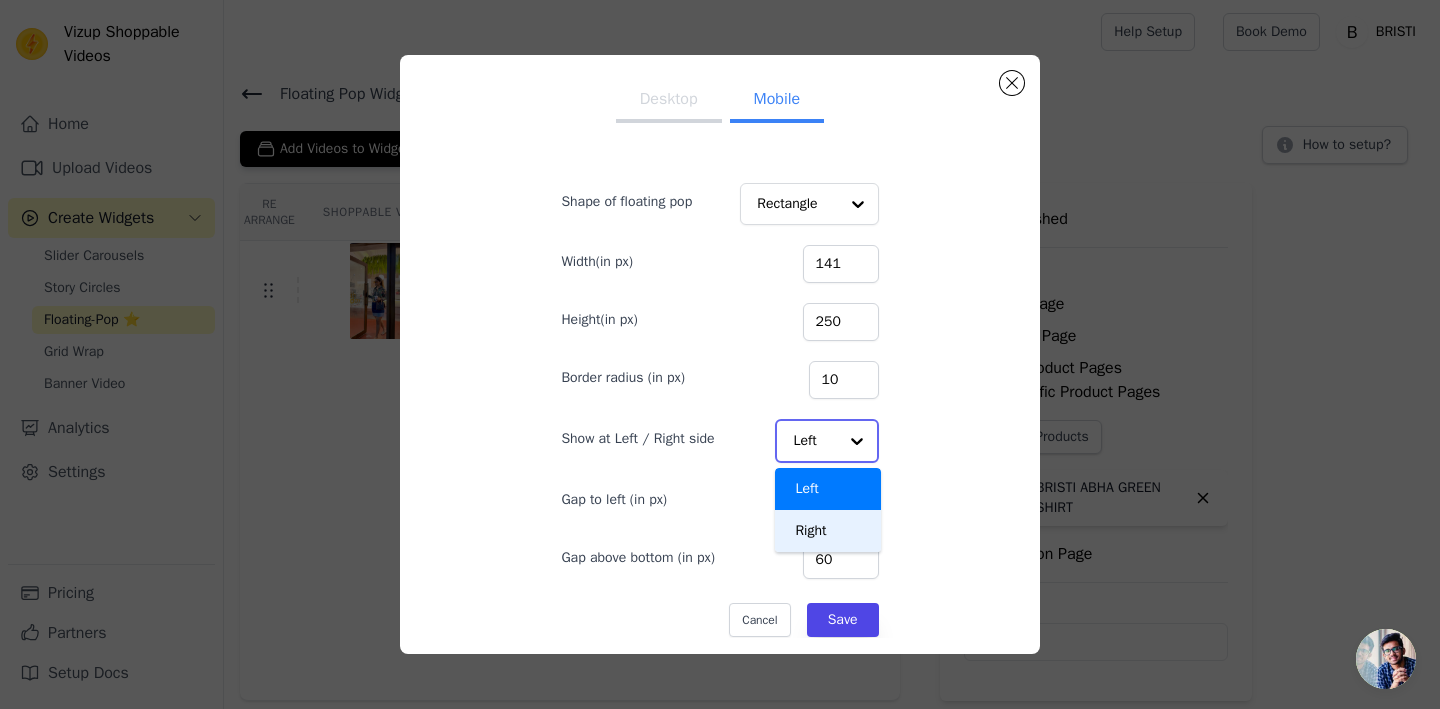 click on "Right" at bounding box center [827, 531] 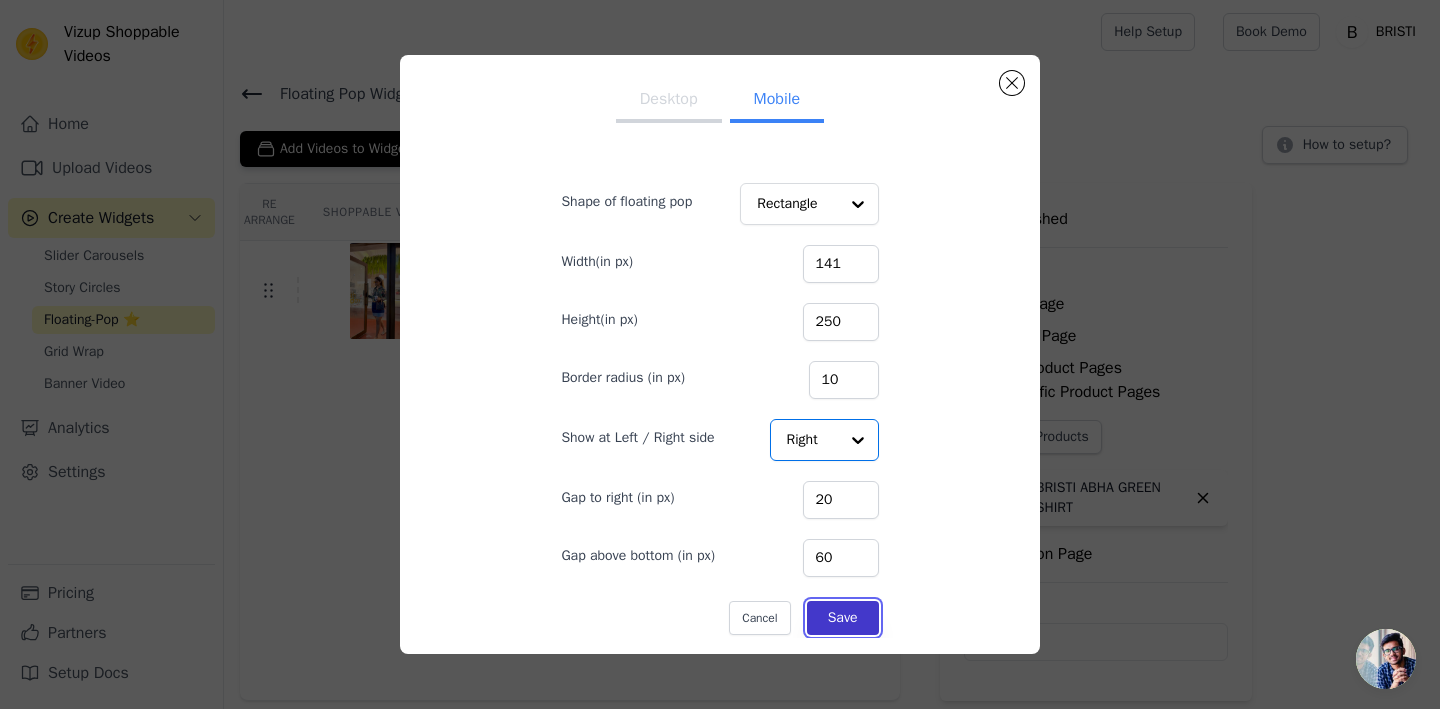 click on "Save" at bounding box center (843, 618) 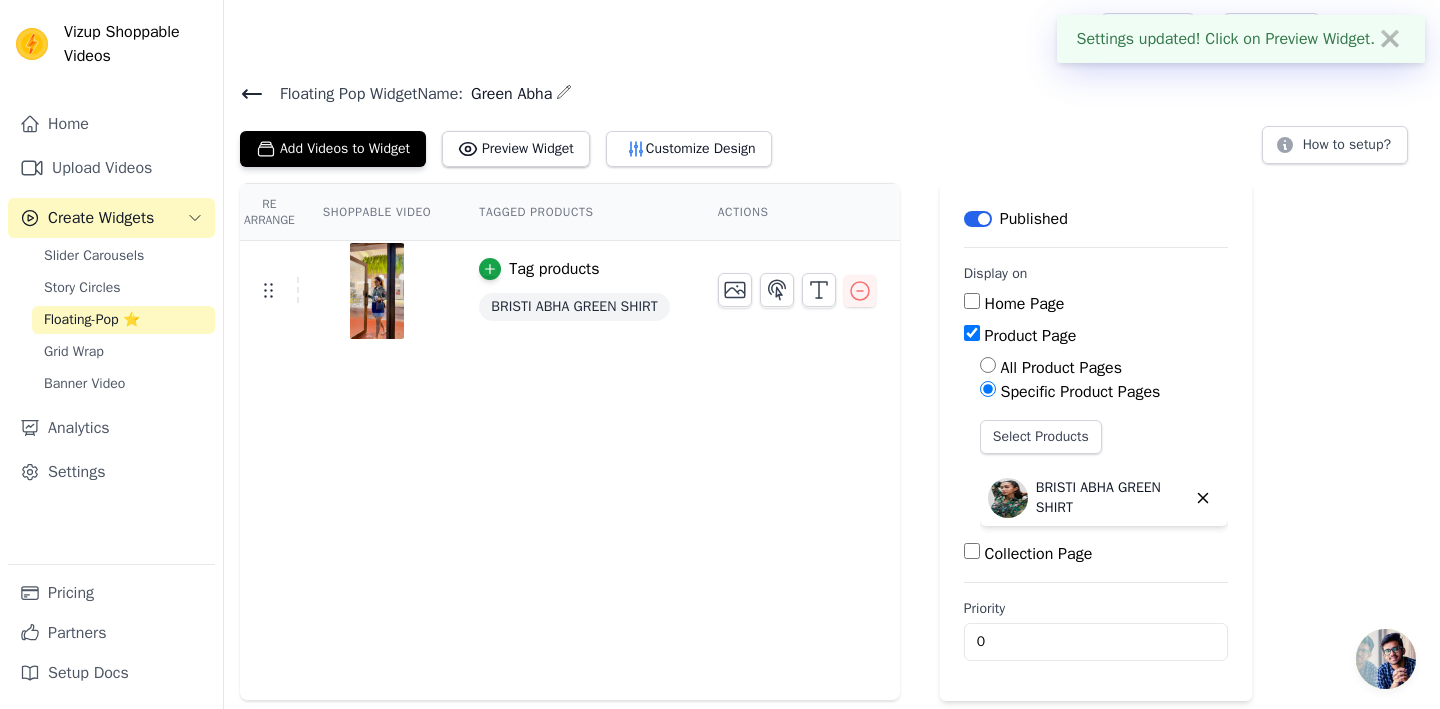 click 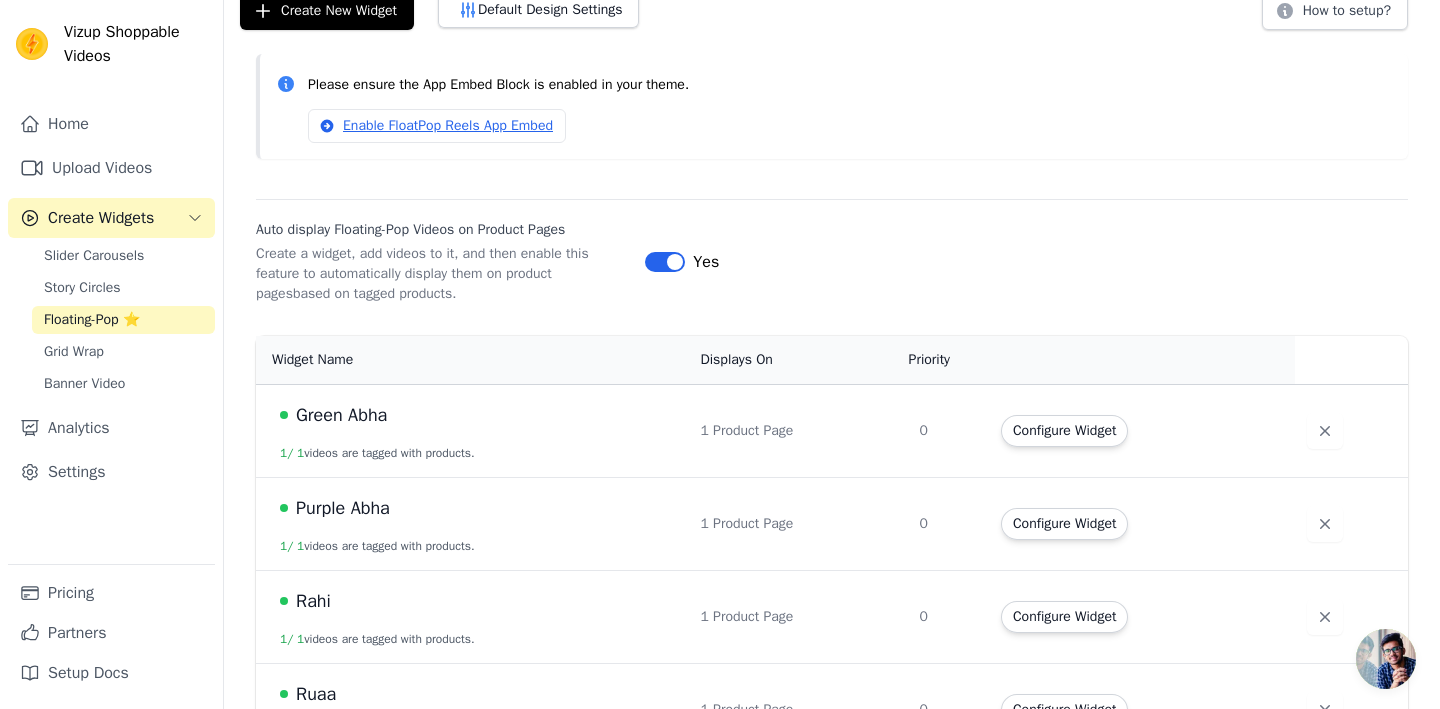 scroll, scrollTop: 139, scrollLeft: 0, axis: vertical 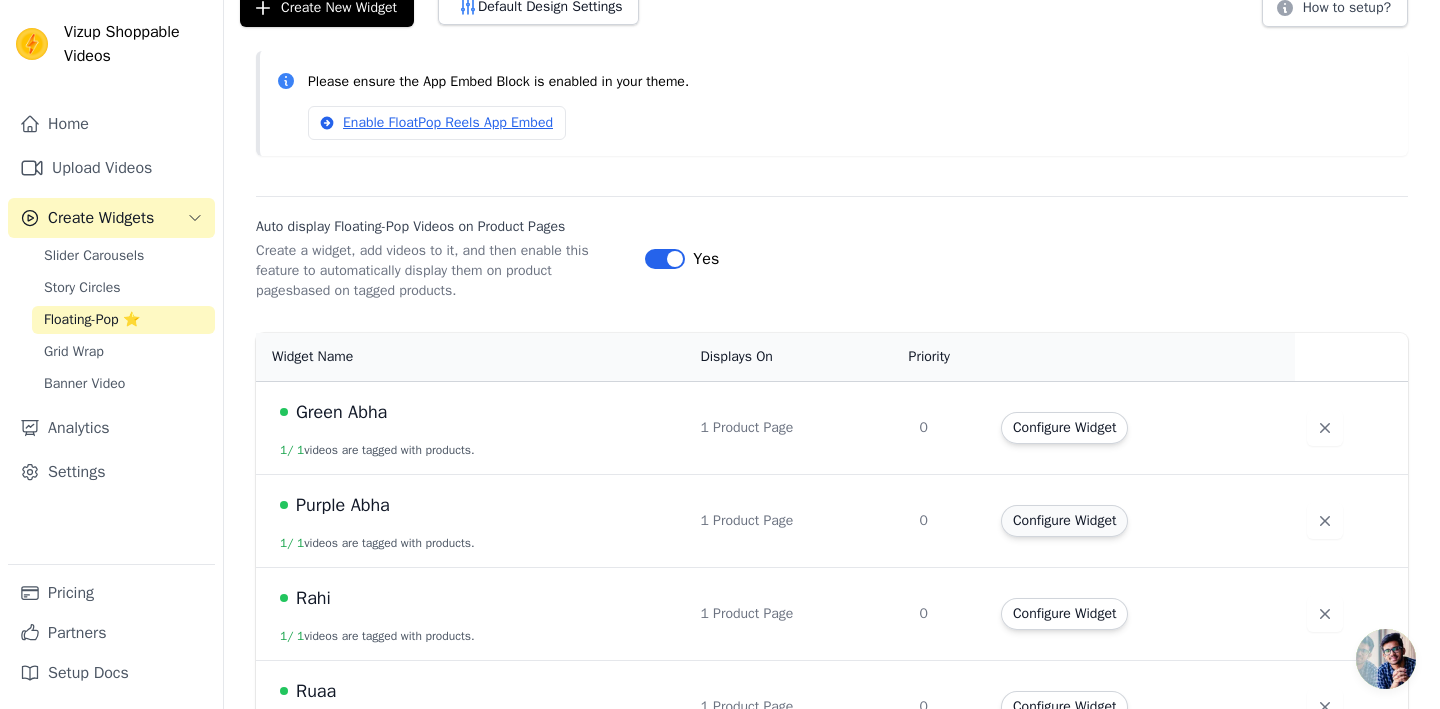 click on "Configure Widget" at bounding box center [1064, 521] 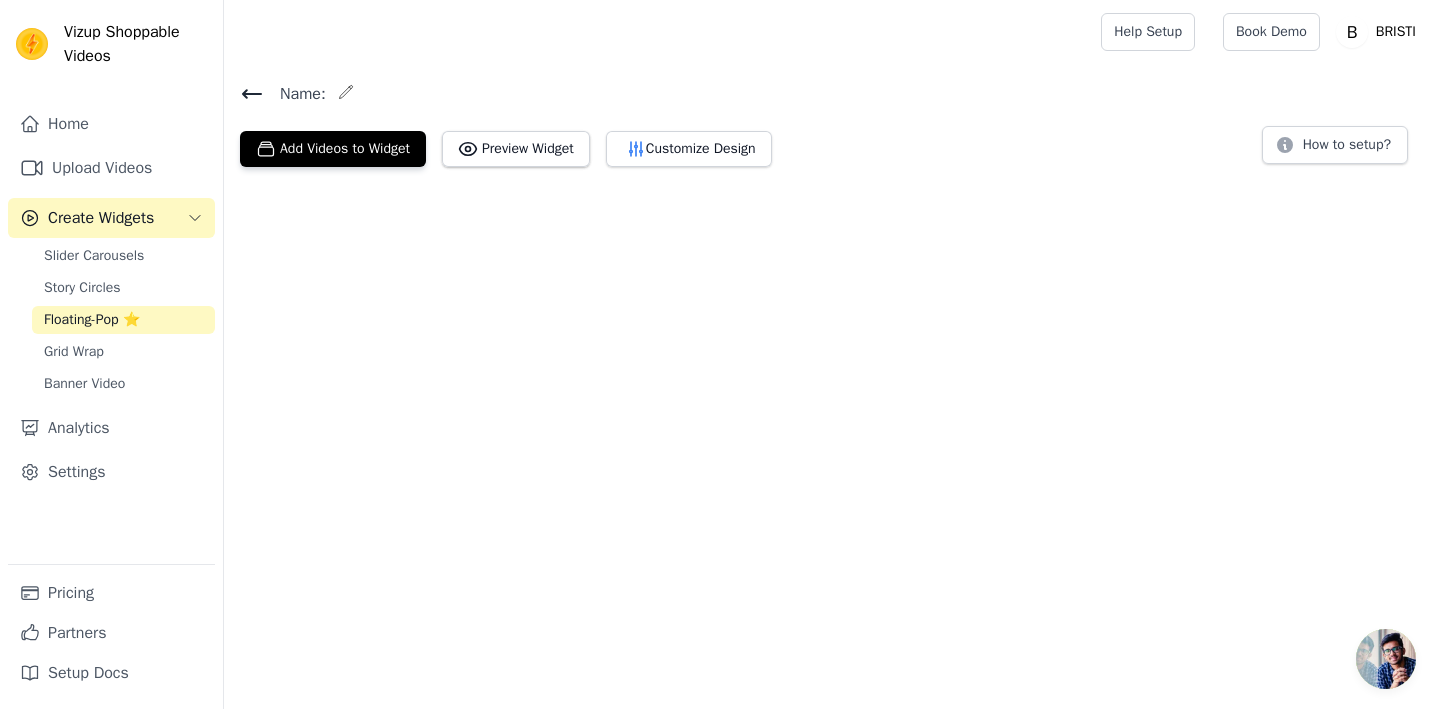 scroll, scrollTop: 0, scrollLeft: 0, axis: both 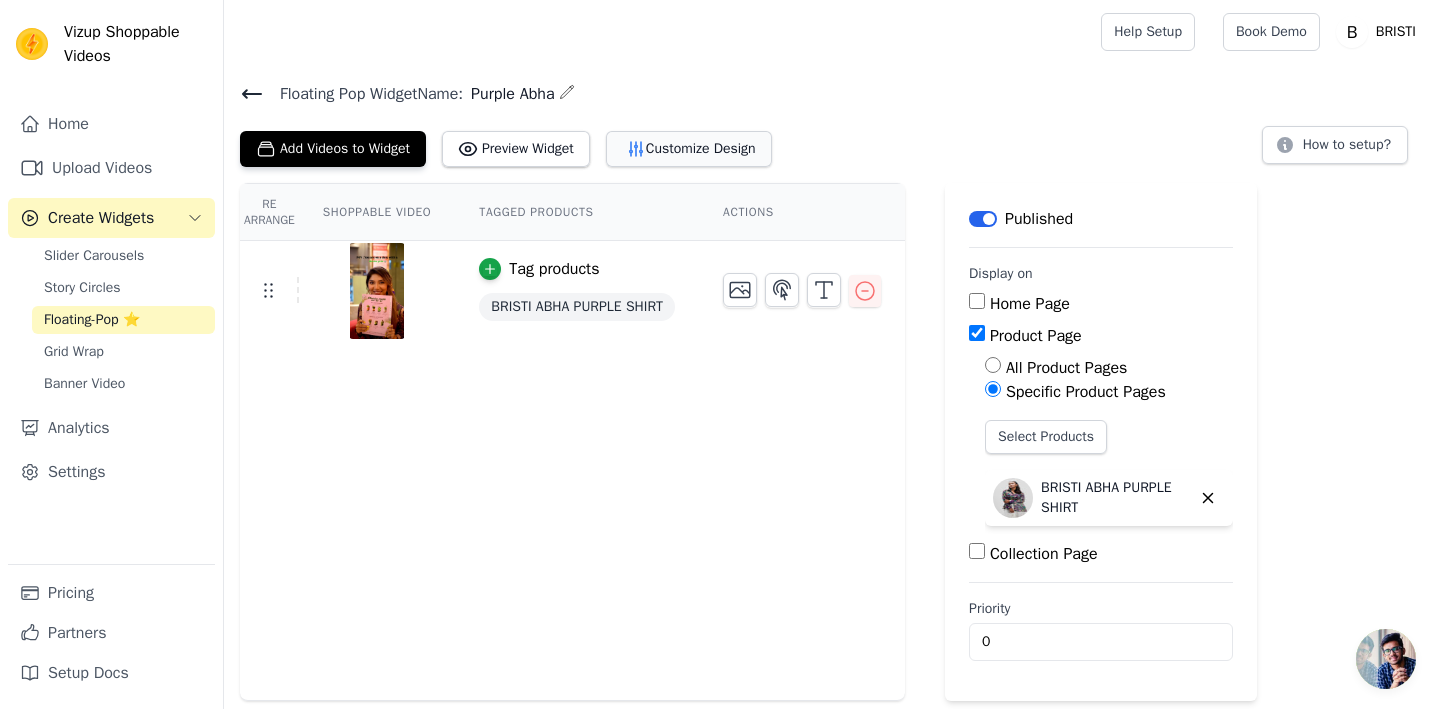 click on "Customize Design" at bounding box center (689, 149) 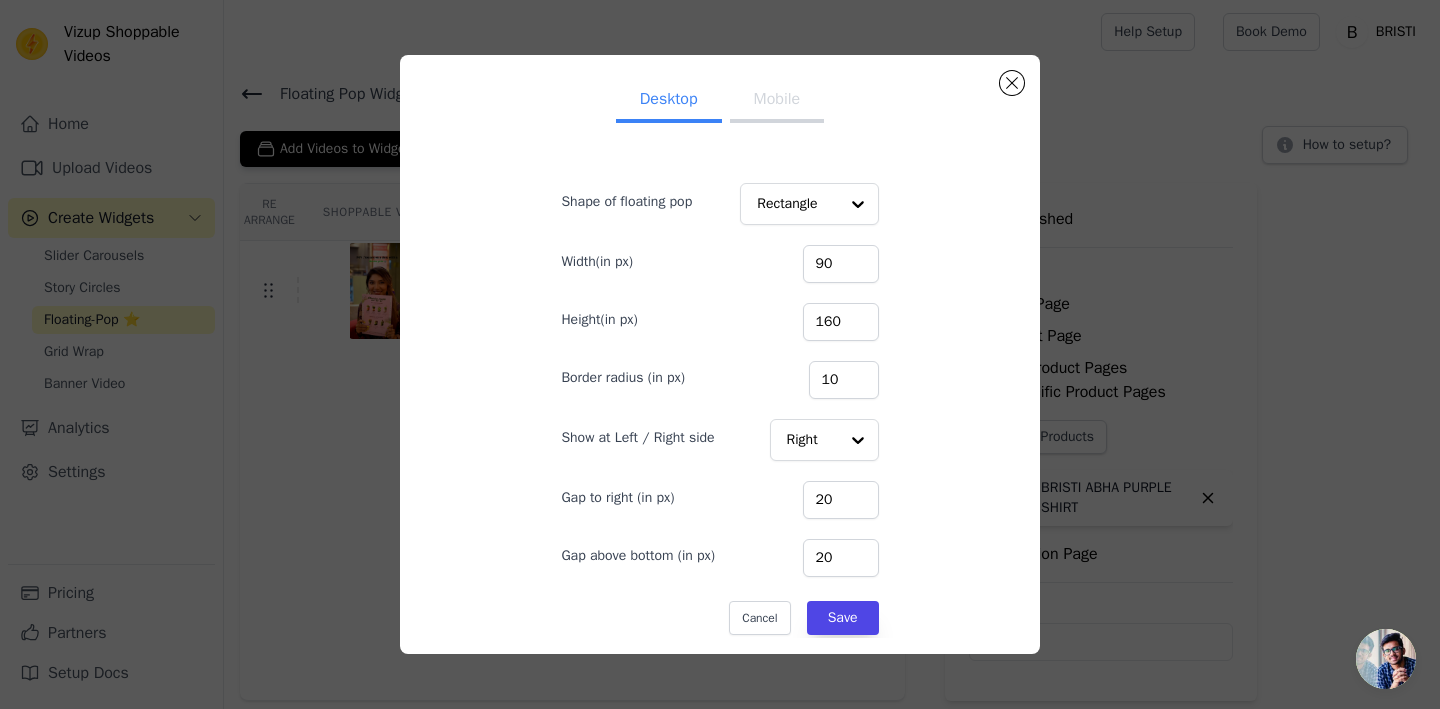 click on "Mobile" at bounding box center (777, 101) 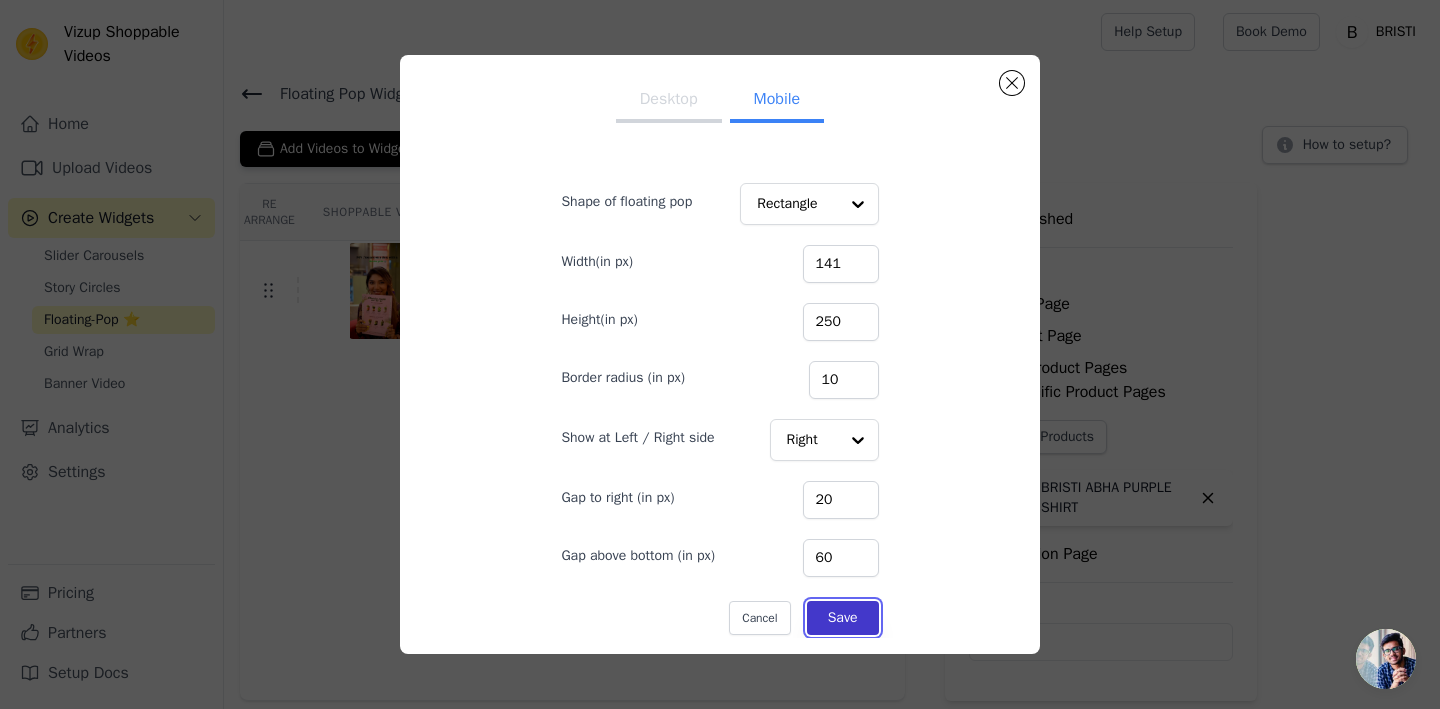 click on "Save" at bounding box center [843, 618] 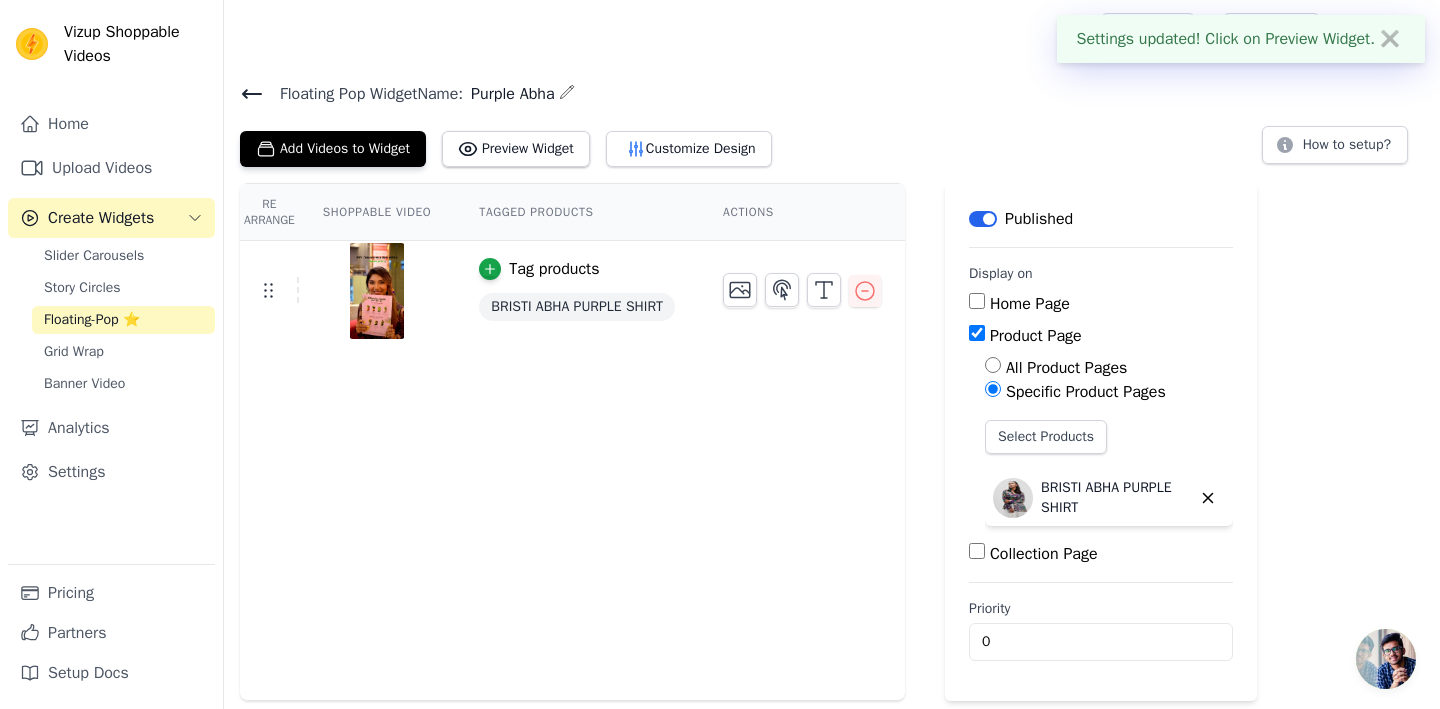 click 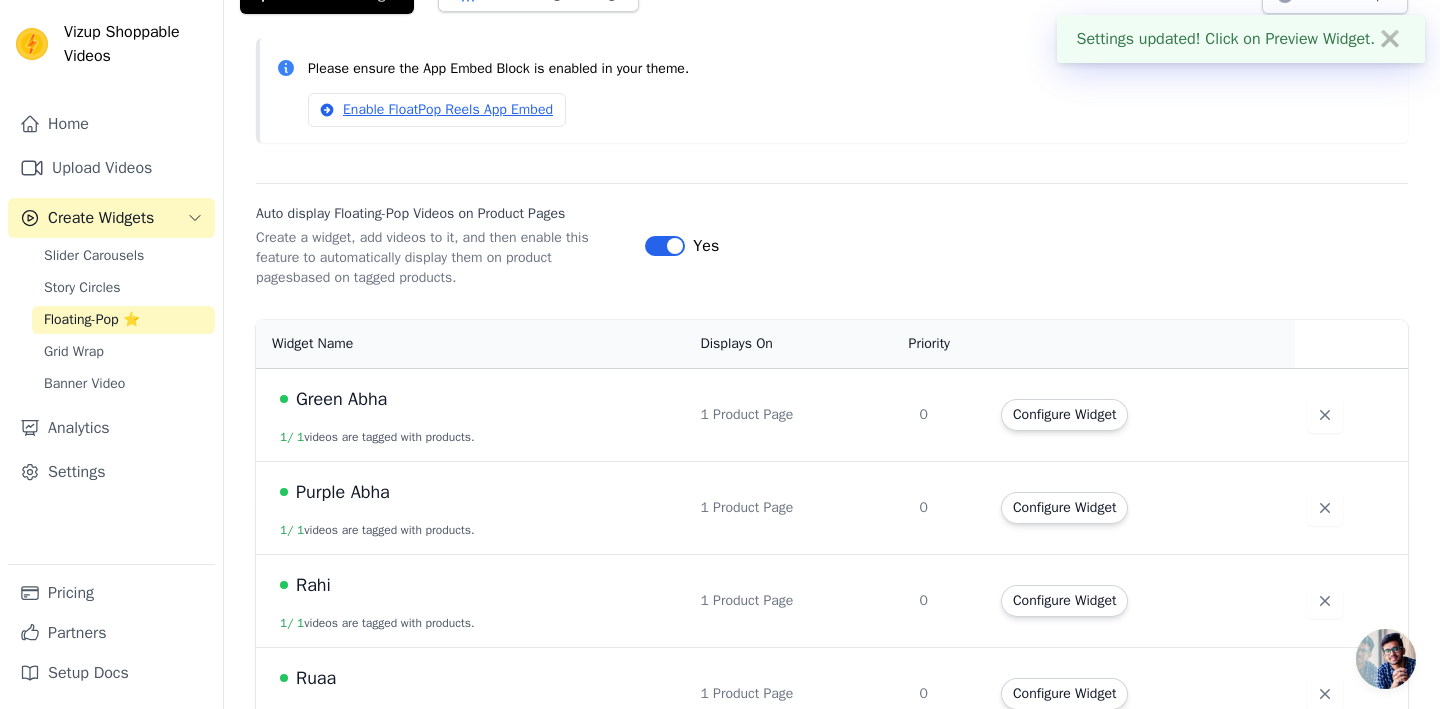 scroll, scrollTop: 191, scrollLeft: 0, axis: vertical 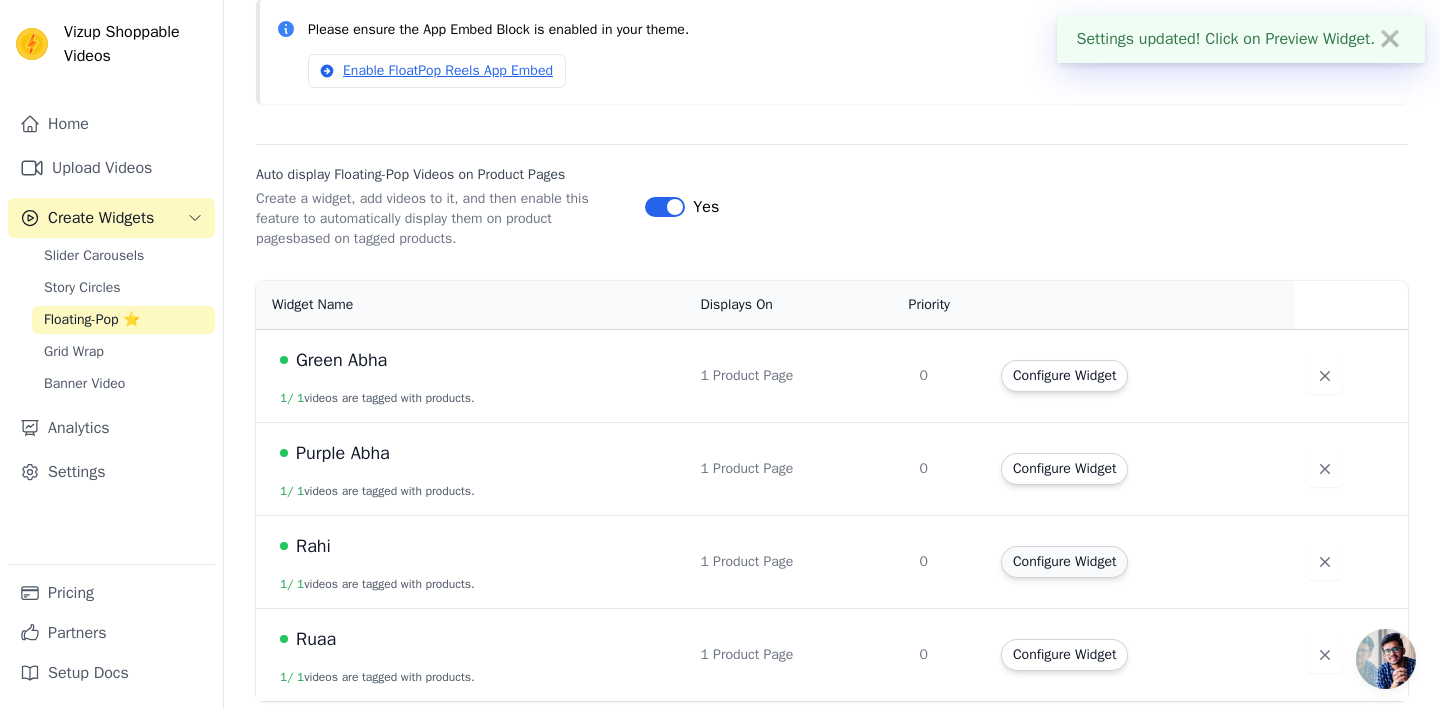 click on "Configure Widget" at bounding box center (1064, 562) 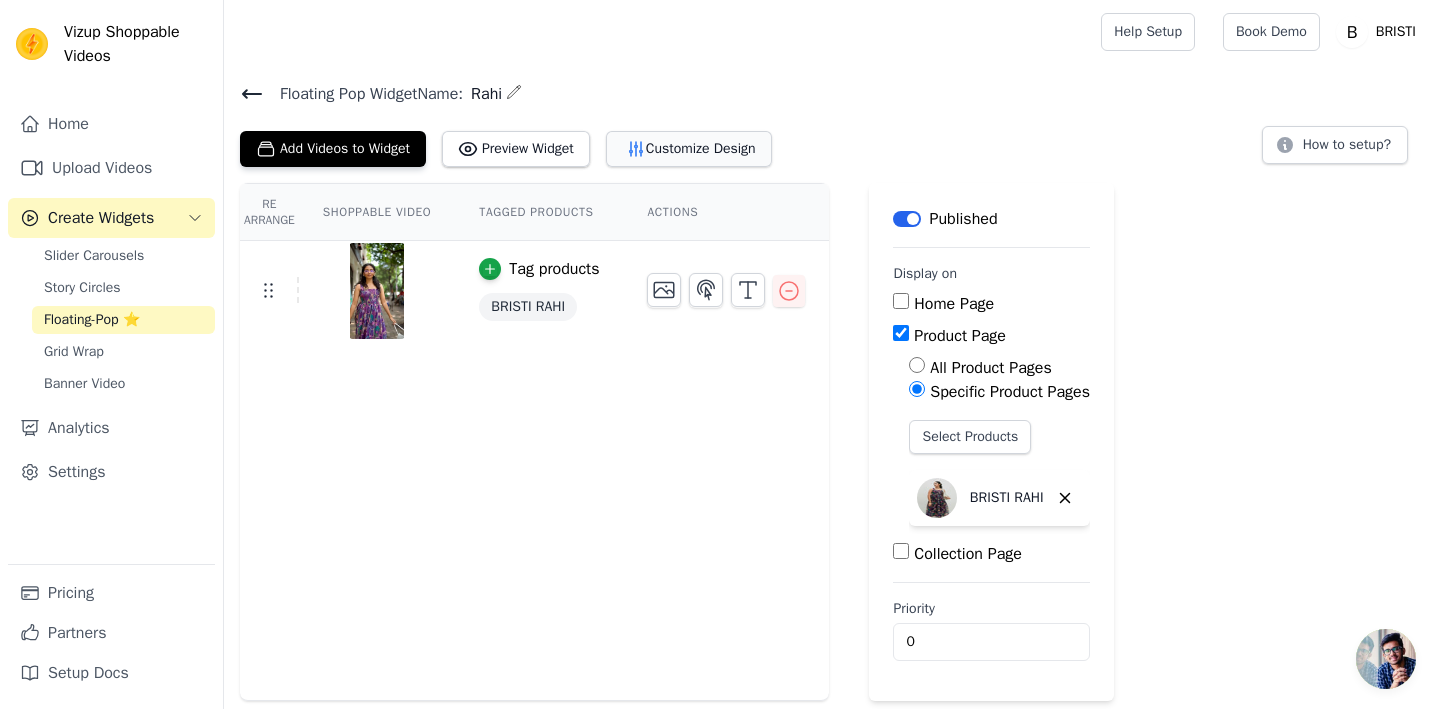 click on "Customize Design" at bounding box center [689, 149] 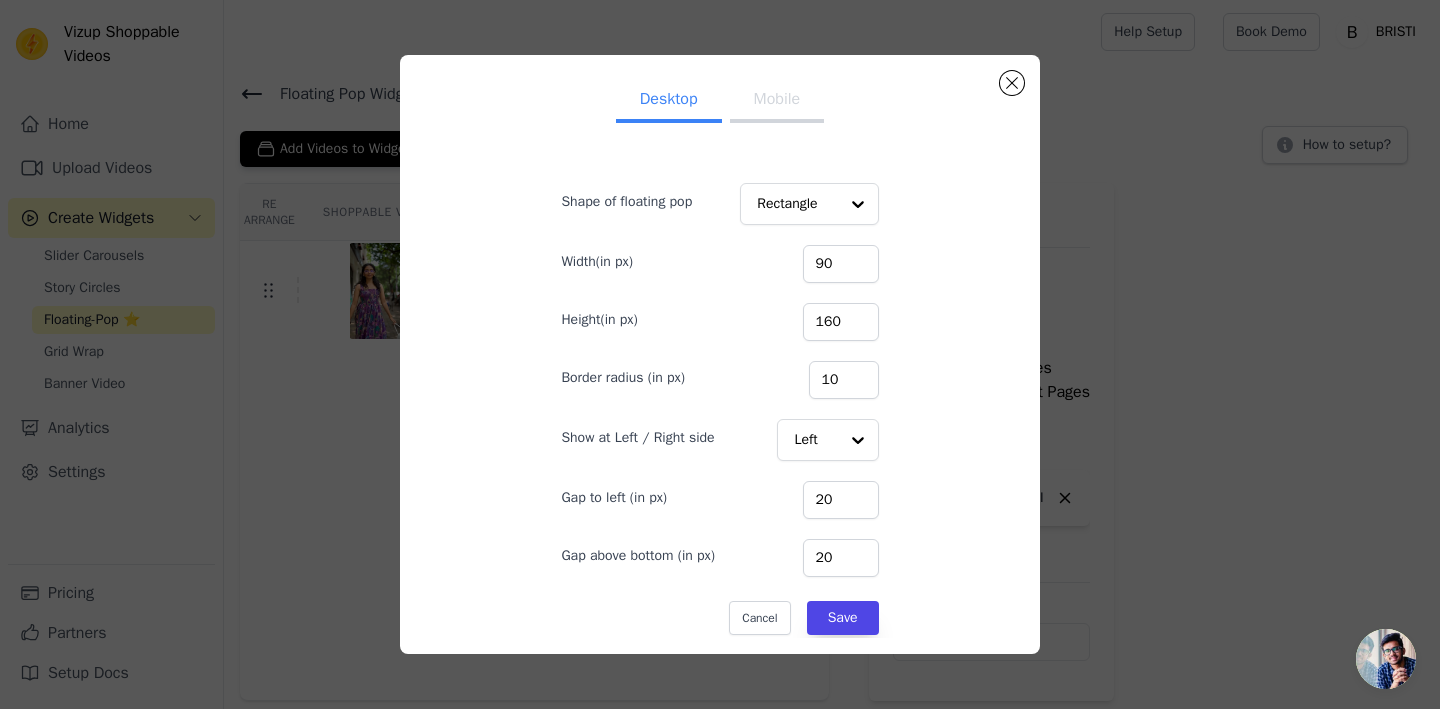 click on "Mobile" at bounding box center [777, 101] 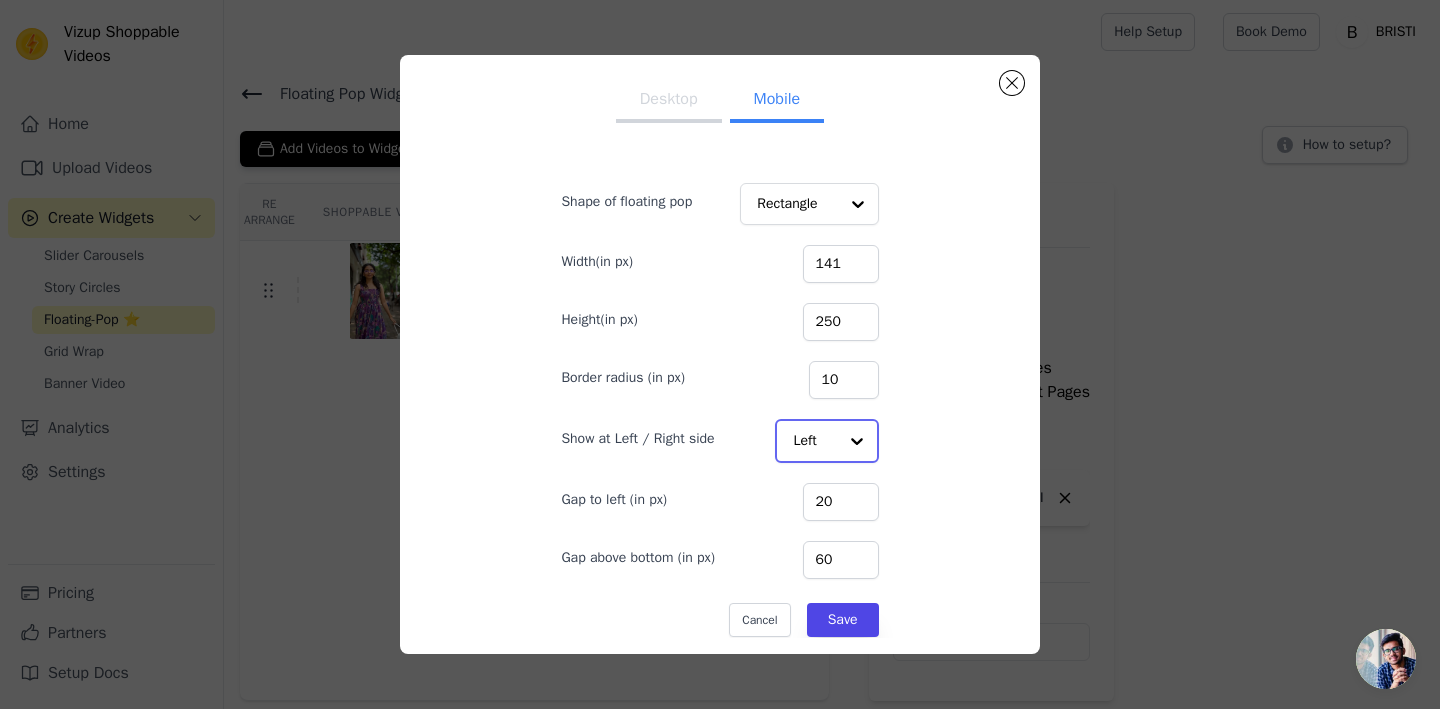 click at bounding box center (857, 441) 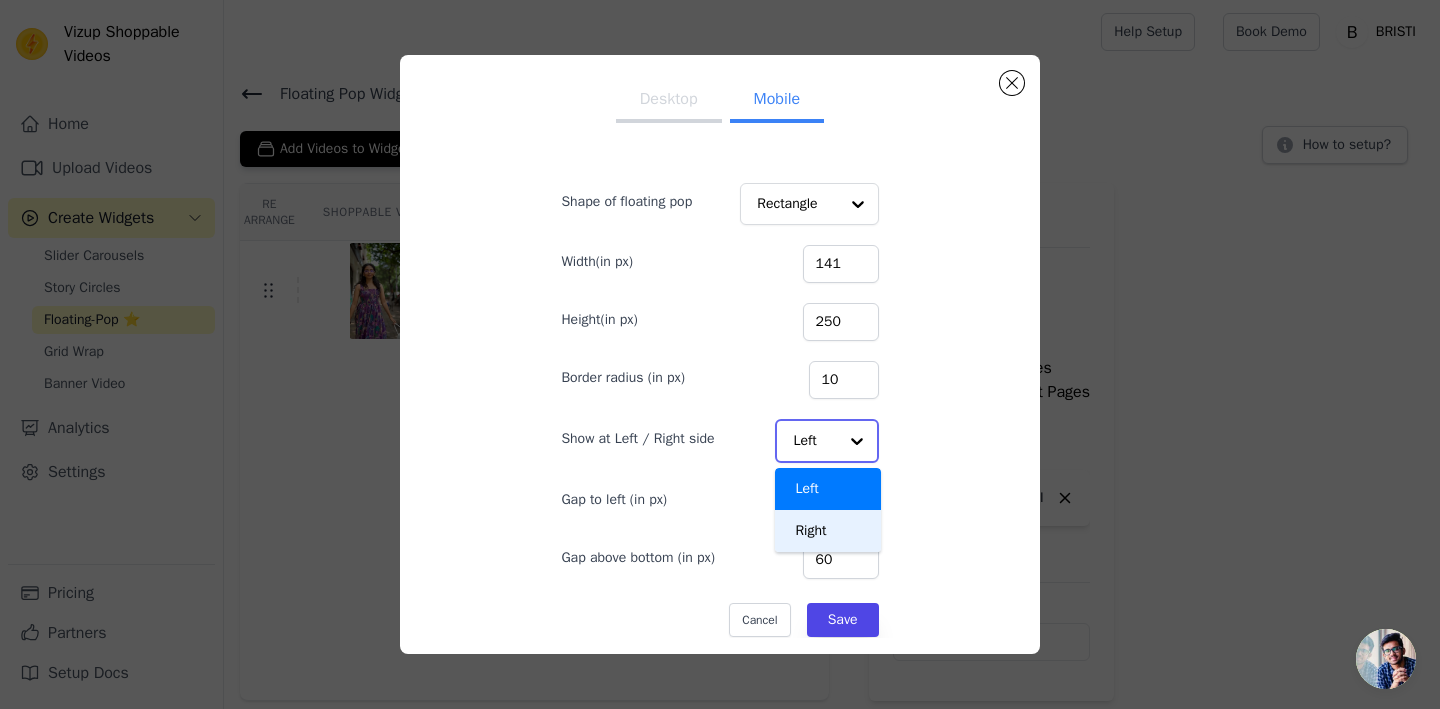 click on "Right" at bounding box center [827, 531] 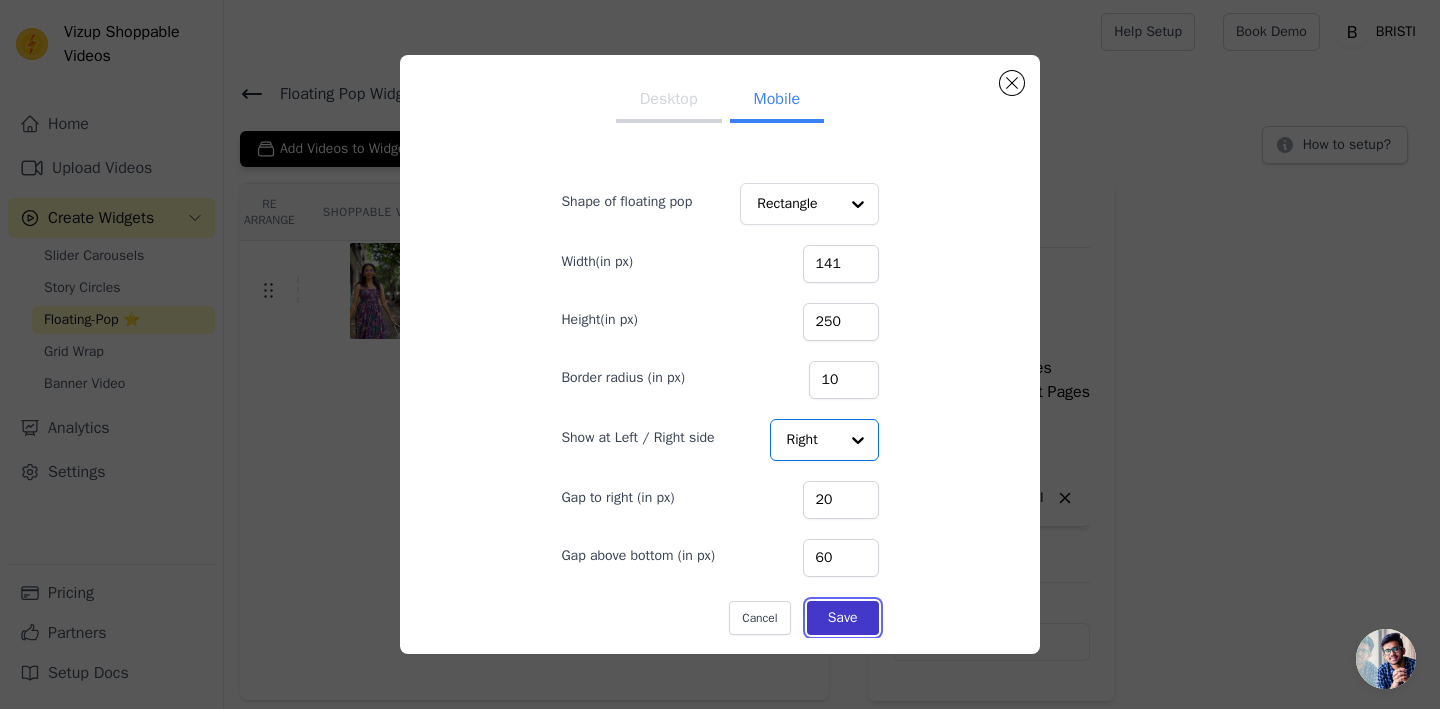 click on "Save" at bounding box center (843, 618) 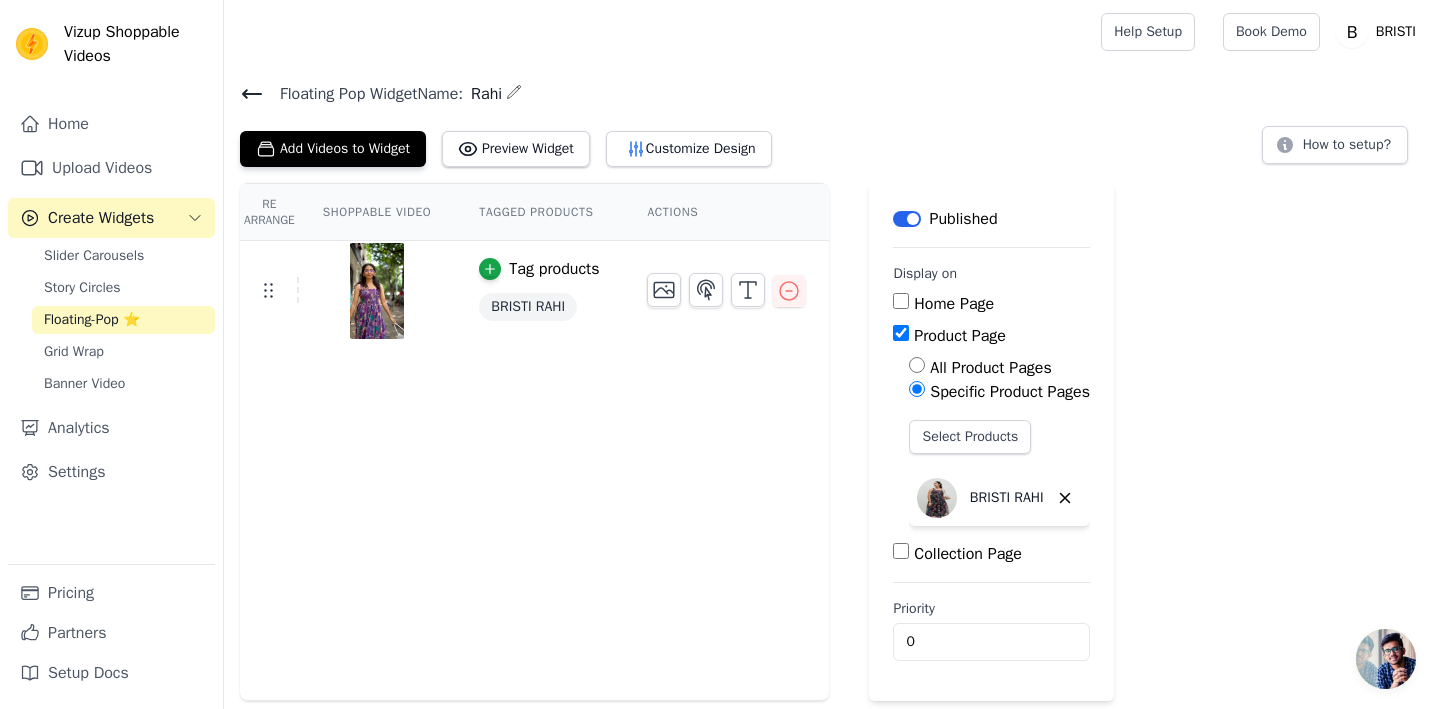 click 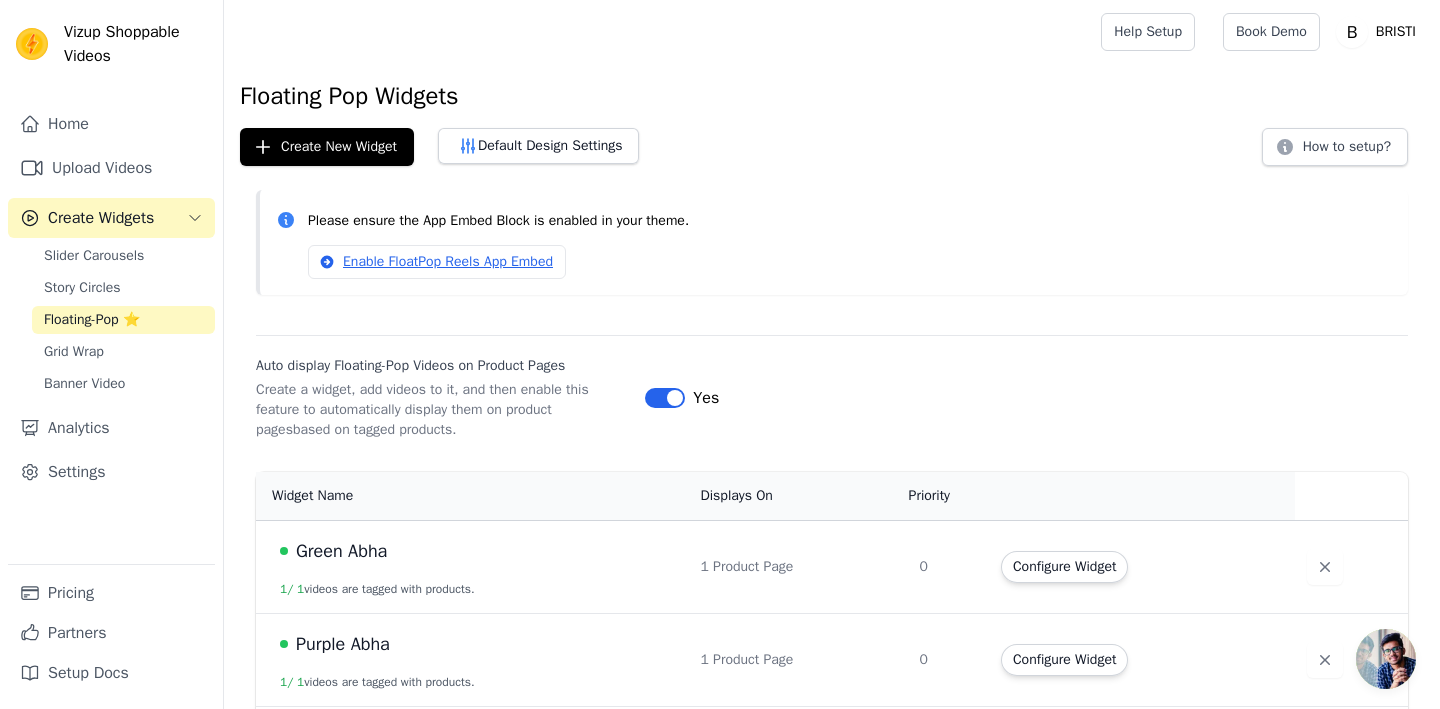scroll, scrollTop: 191, scrollLeft: 0, axis: vertical 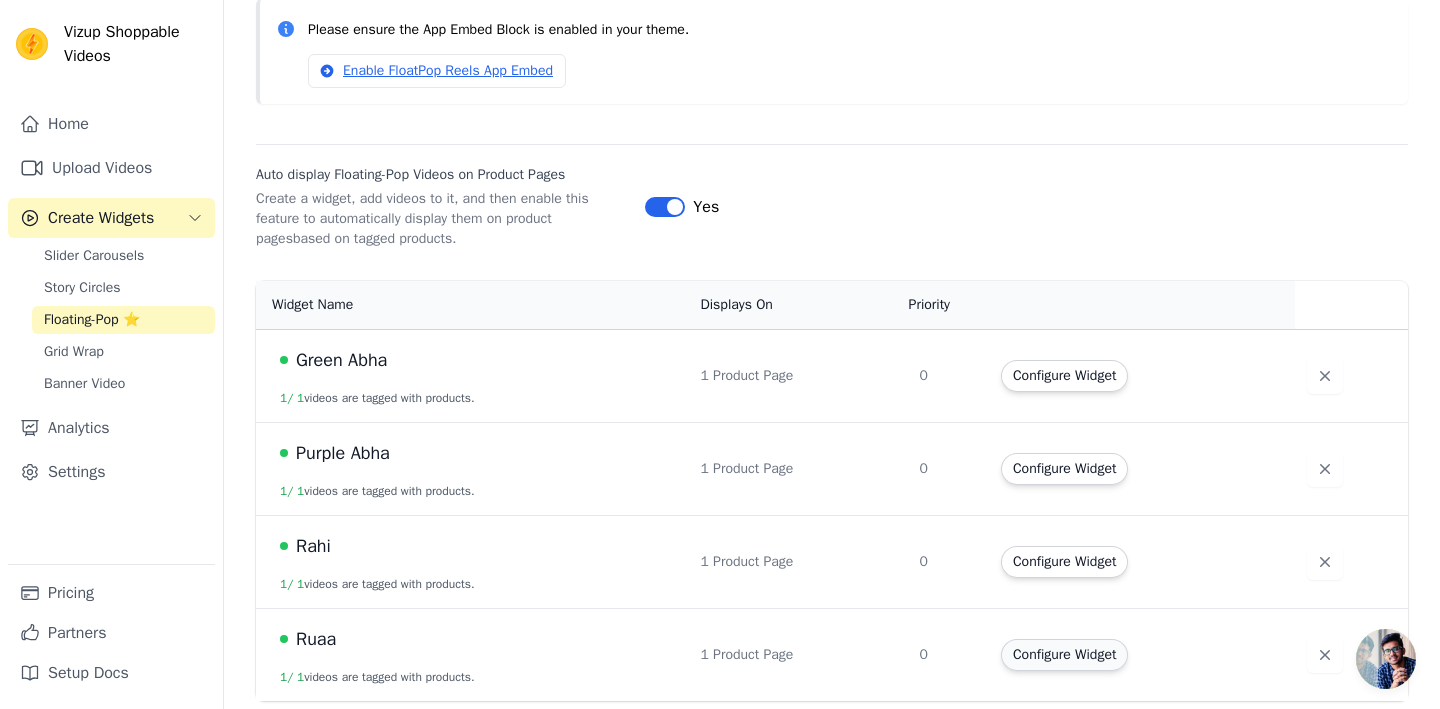 click on "Configure Widget" at bounding box center [1064, 655] 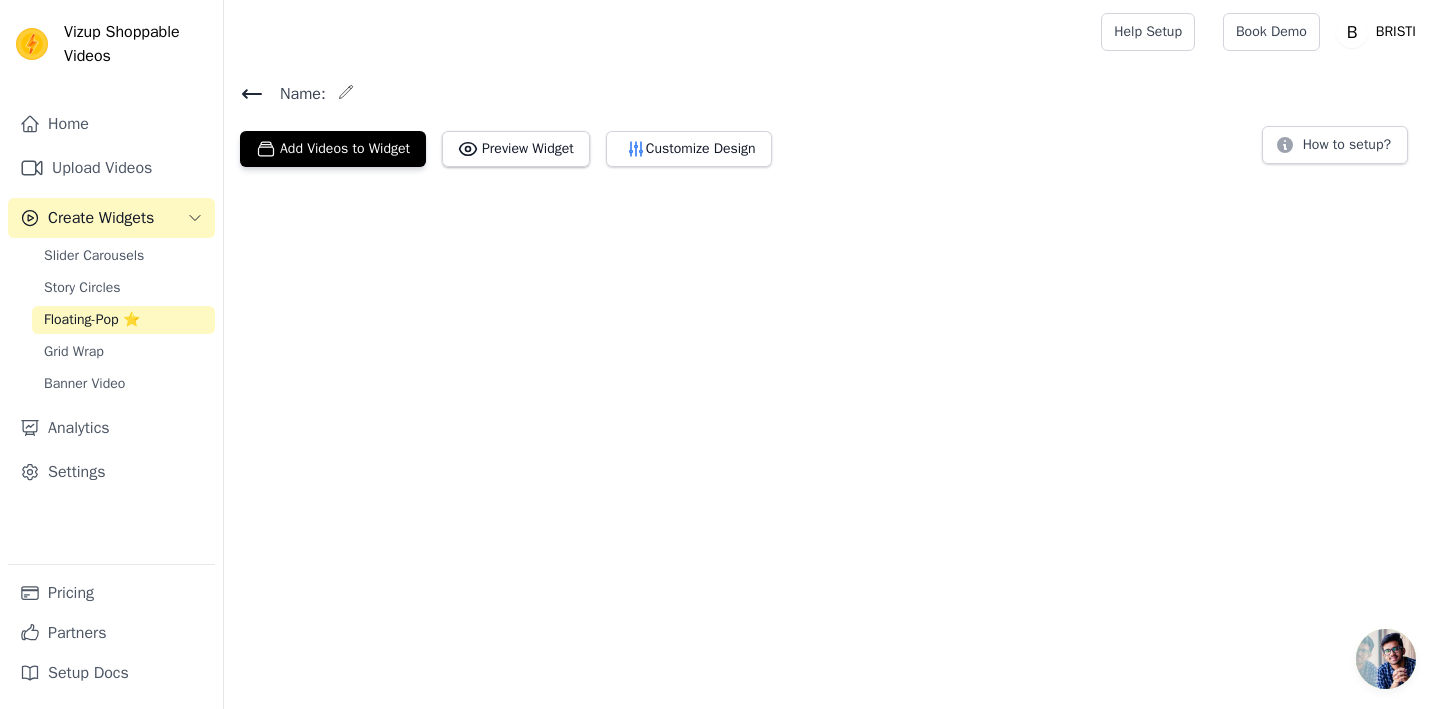 scroll, scrollTop: 0, scrollLeft: 0, axis: both 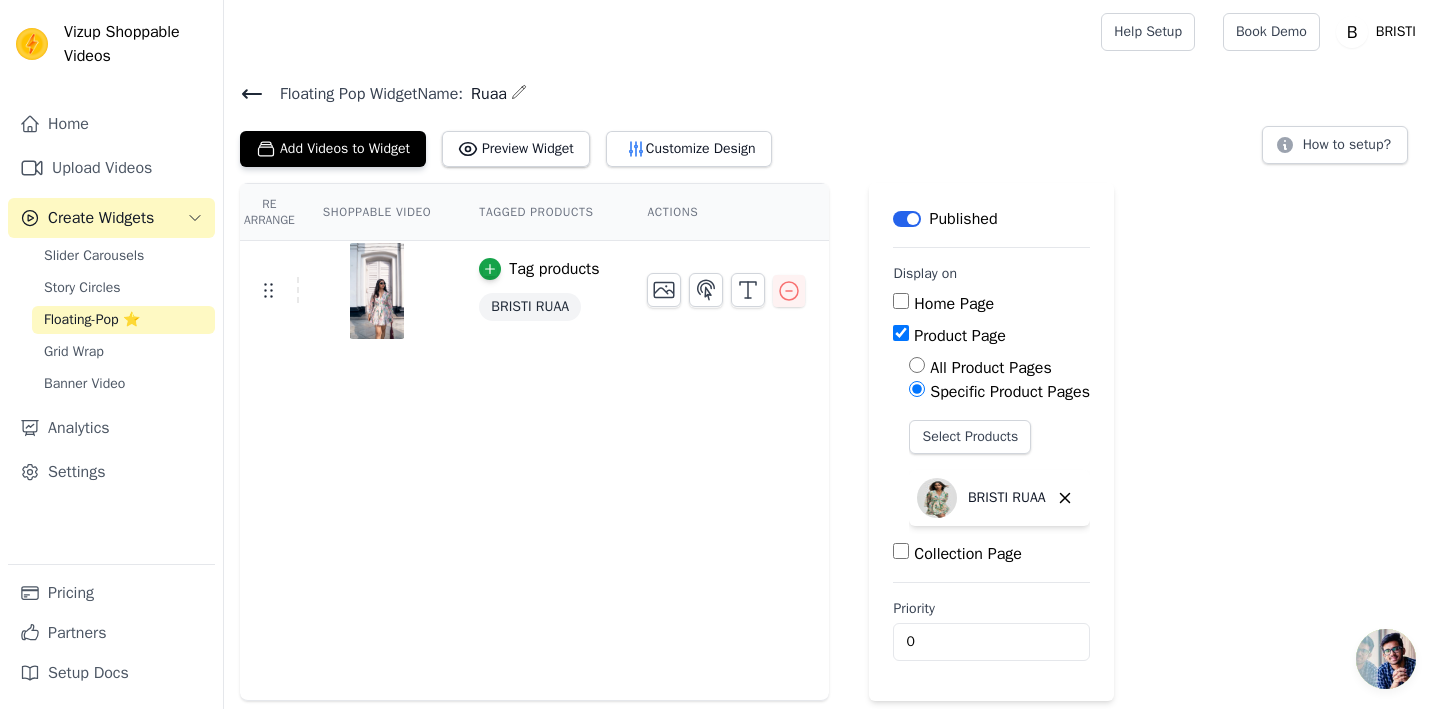 click on "Add Videos to Widget
Preview Widget       Customize Design" at bounding box center (514, 145) 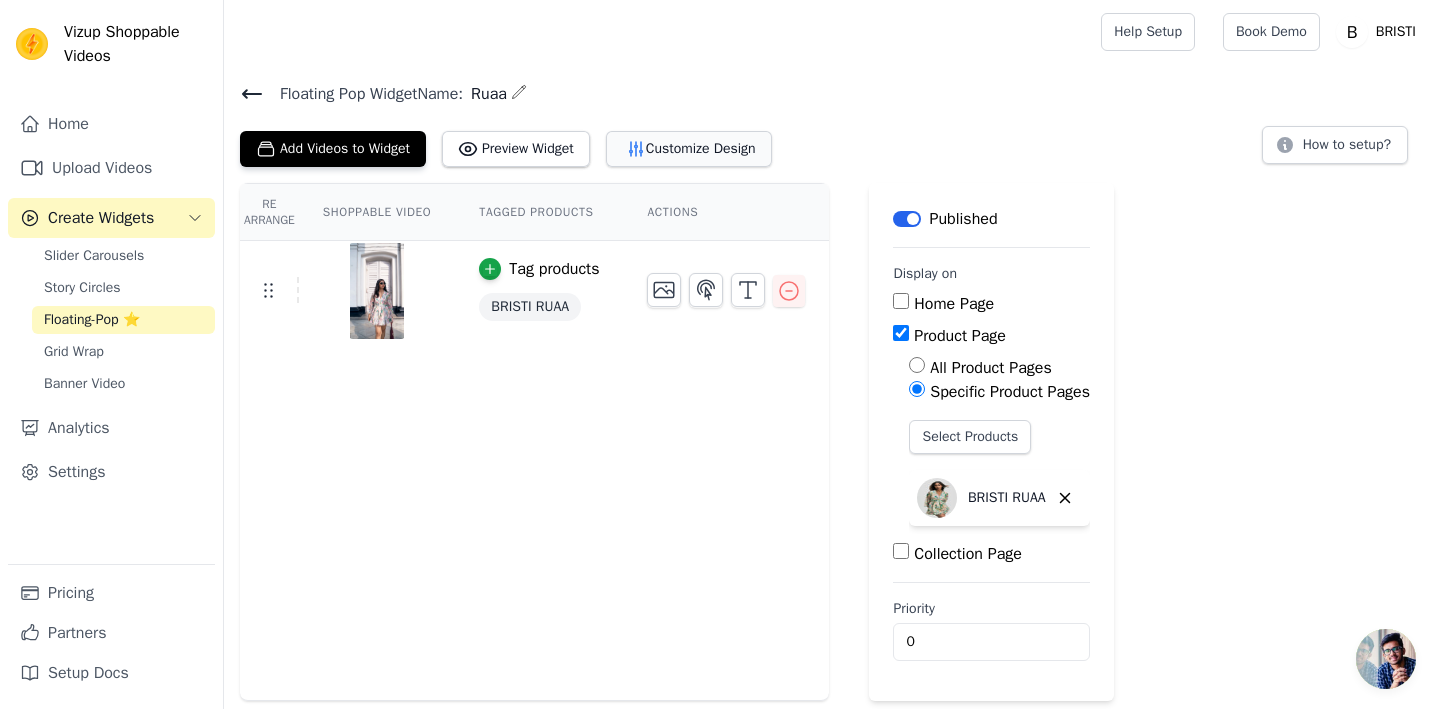 click on "Customize Design" at bounding box center (689, 149) 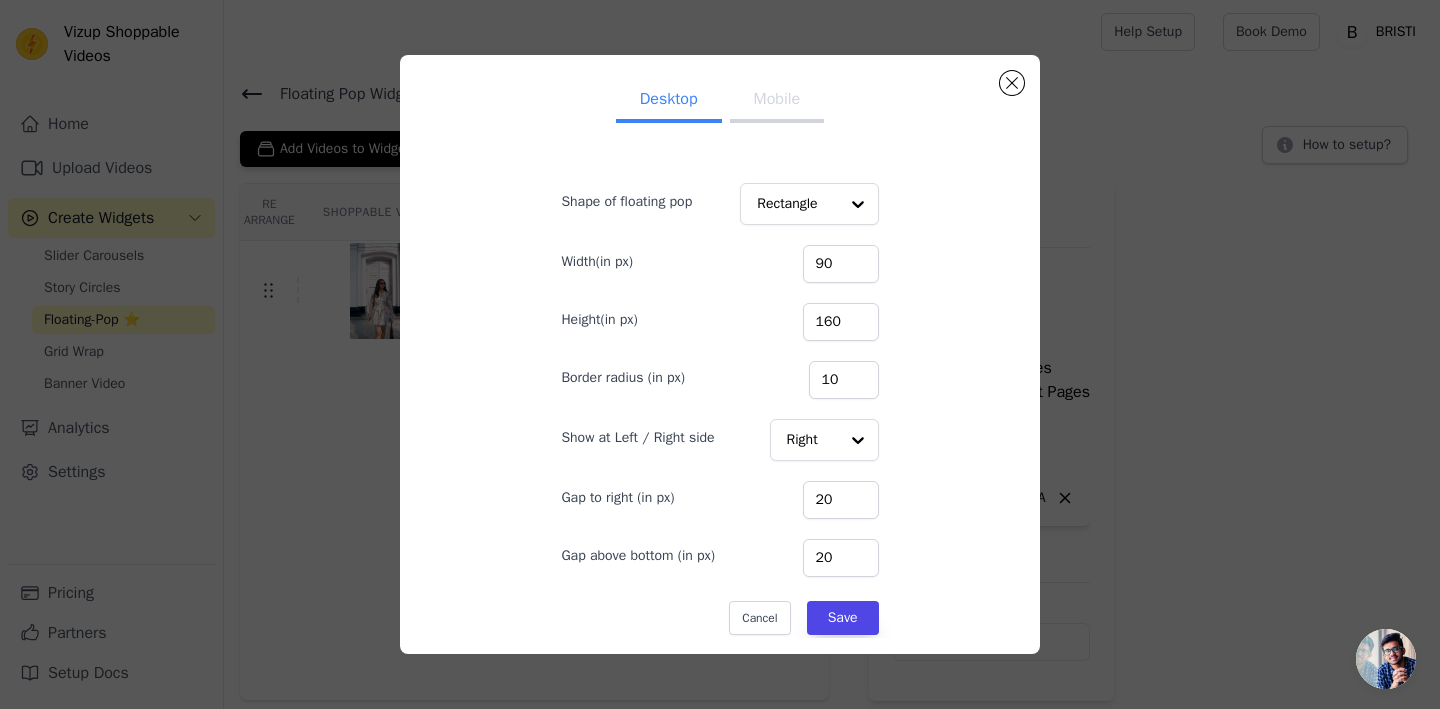 click on "Mobile" at bounding box center (777, 101) 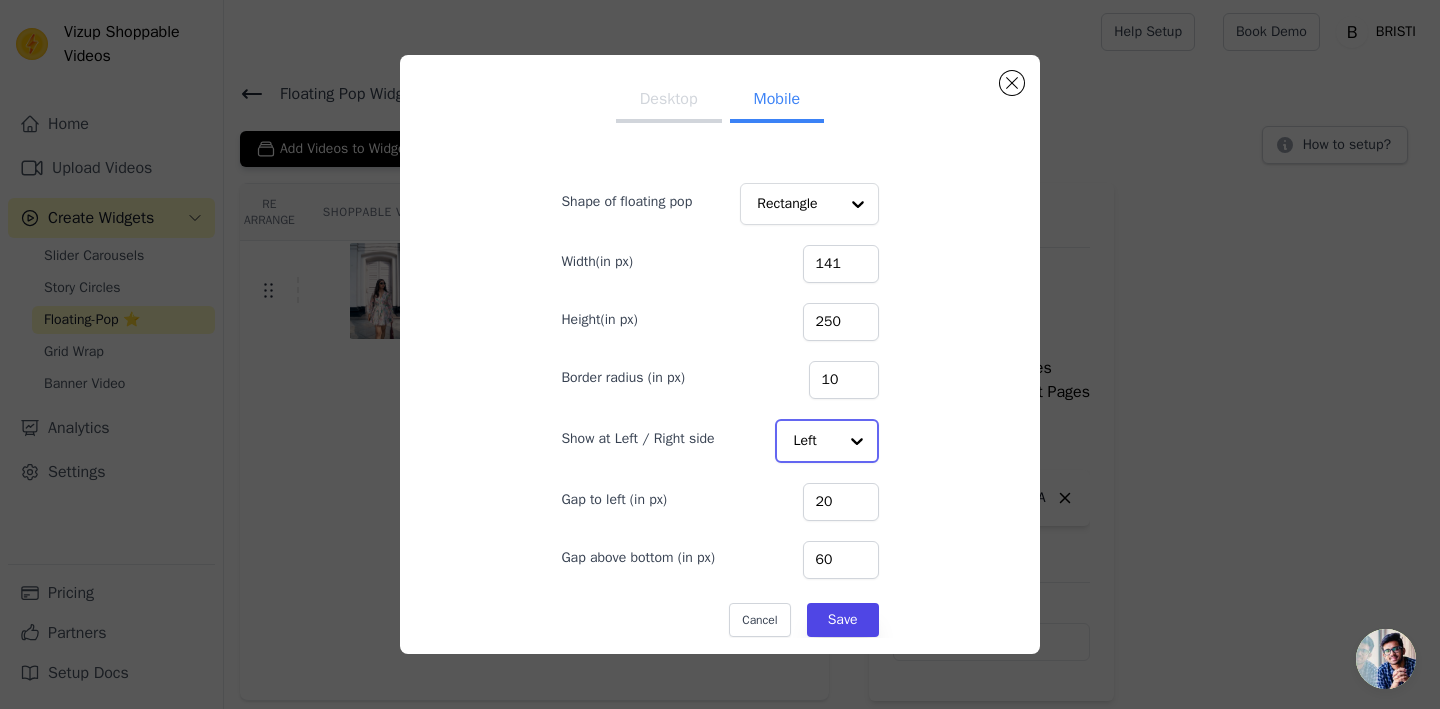 click on "Show at Left / Right side" 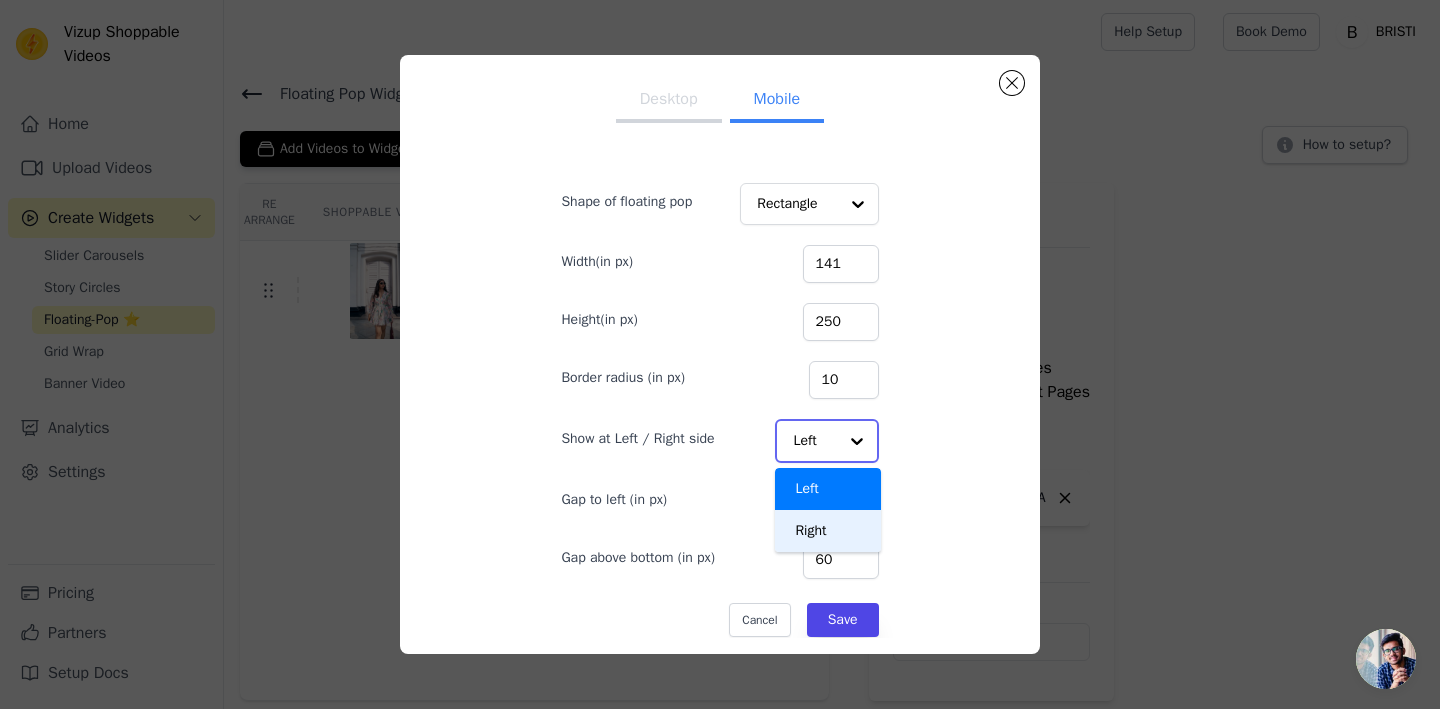 click on "Right" at bounding box center [827, 531] 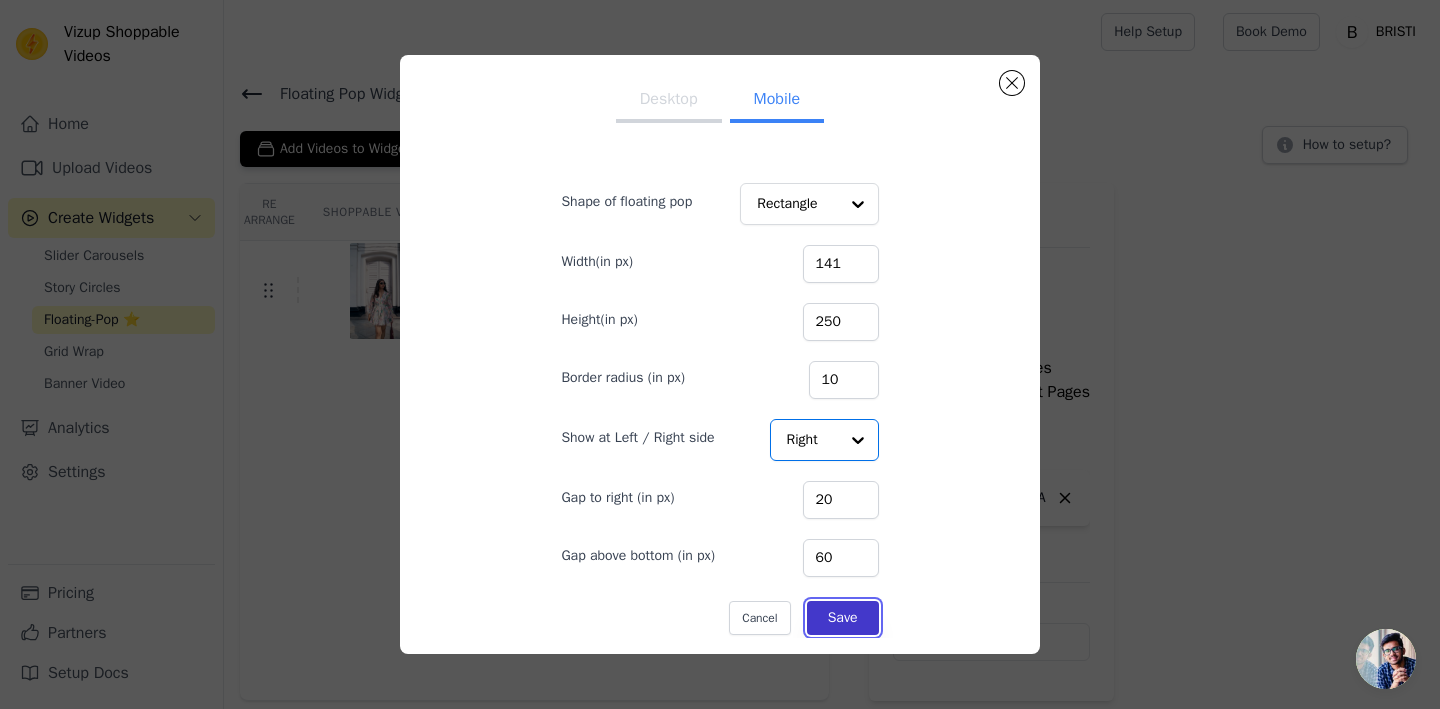 click on "Save" at bounding box center [843, 618] 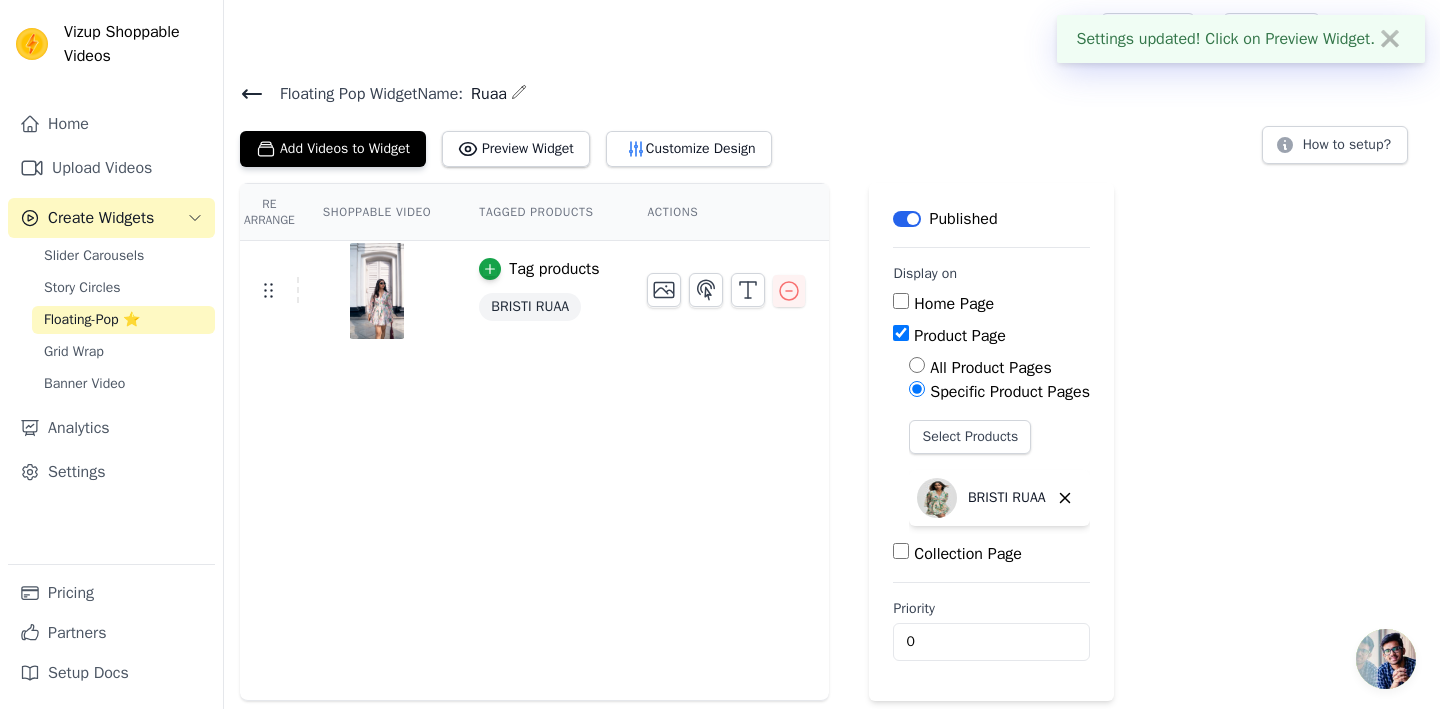 click 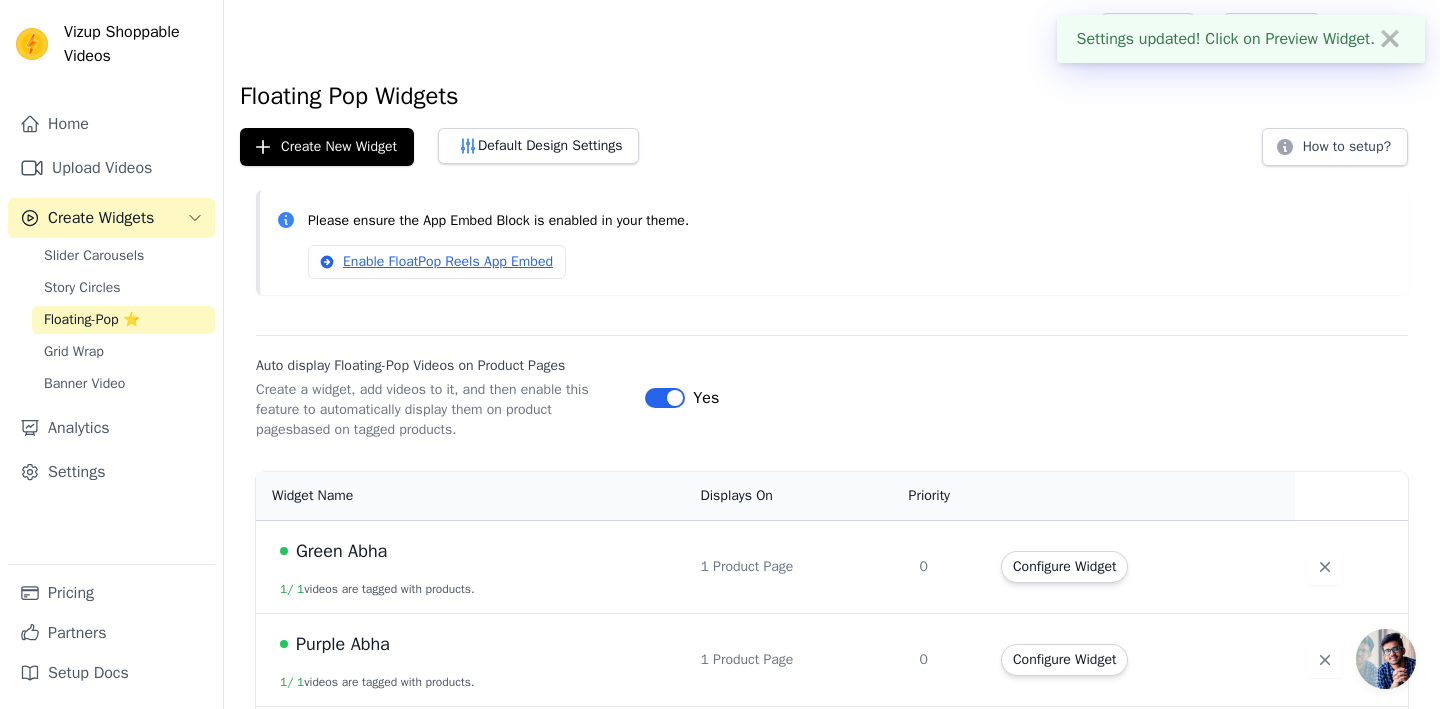 scroll, scrollTop: 191, scrollLeft: 0, axis: vertical 